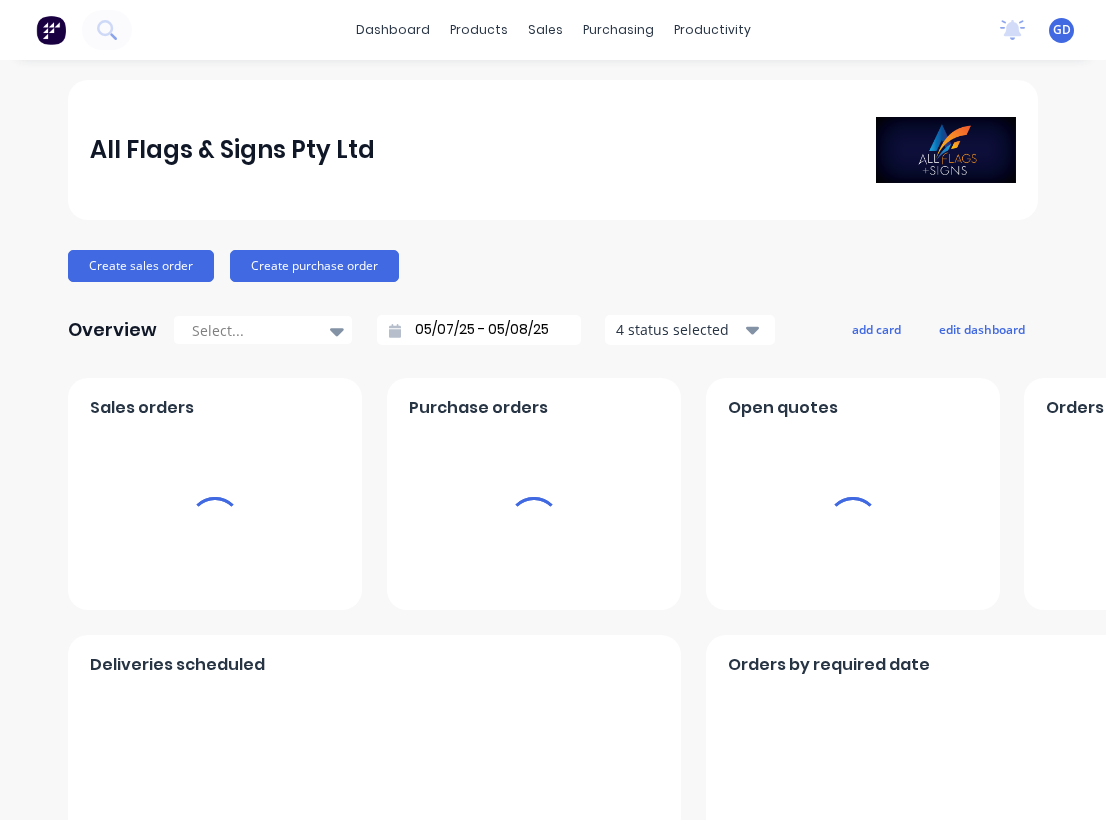 scroll, scrollTop: 0, scrollLeft: 0, axis: both 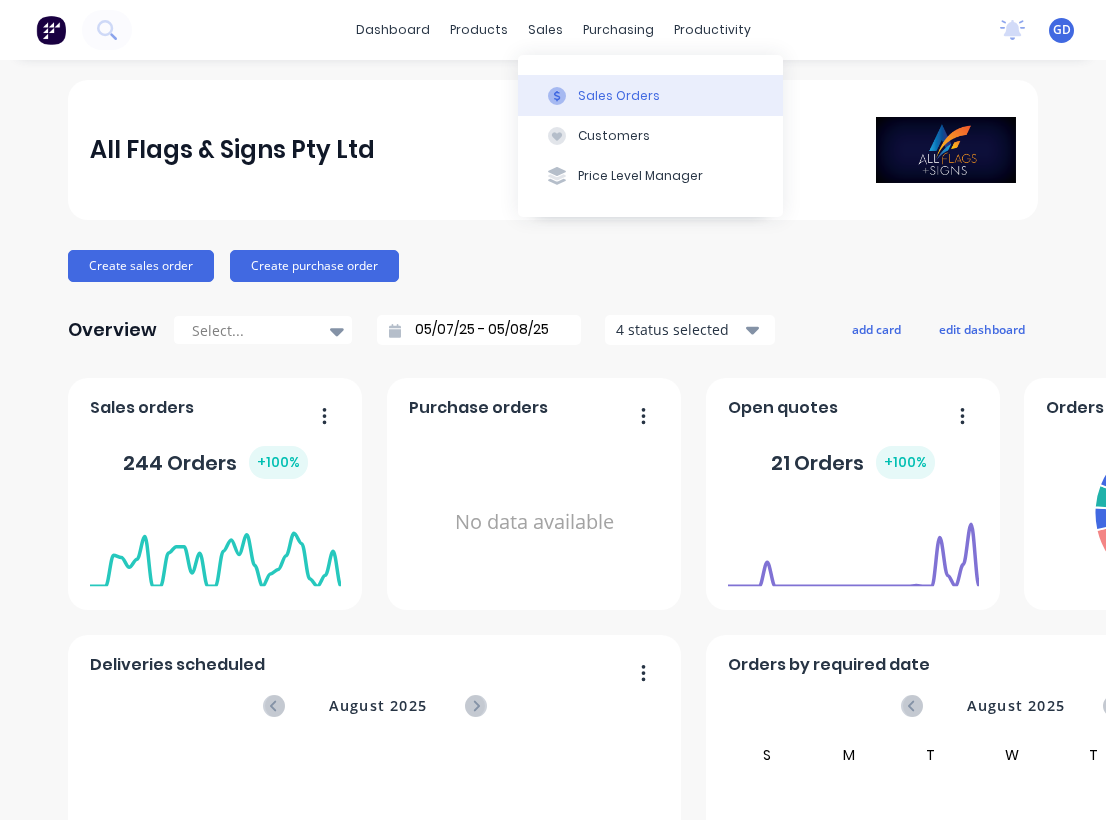 click on "Sales Orders" at bounding box center (650, 95) 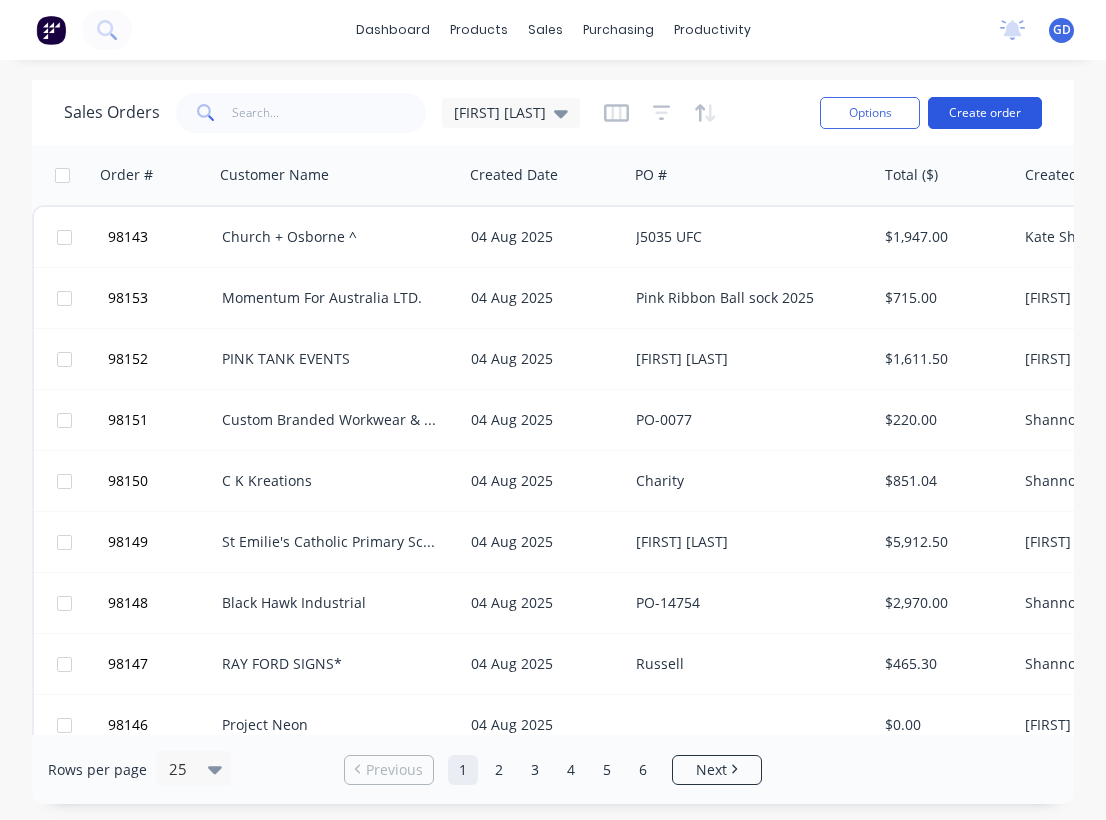 click on "Create order" at bounding box center [985, 113] 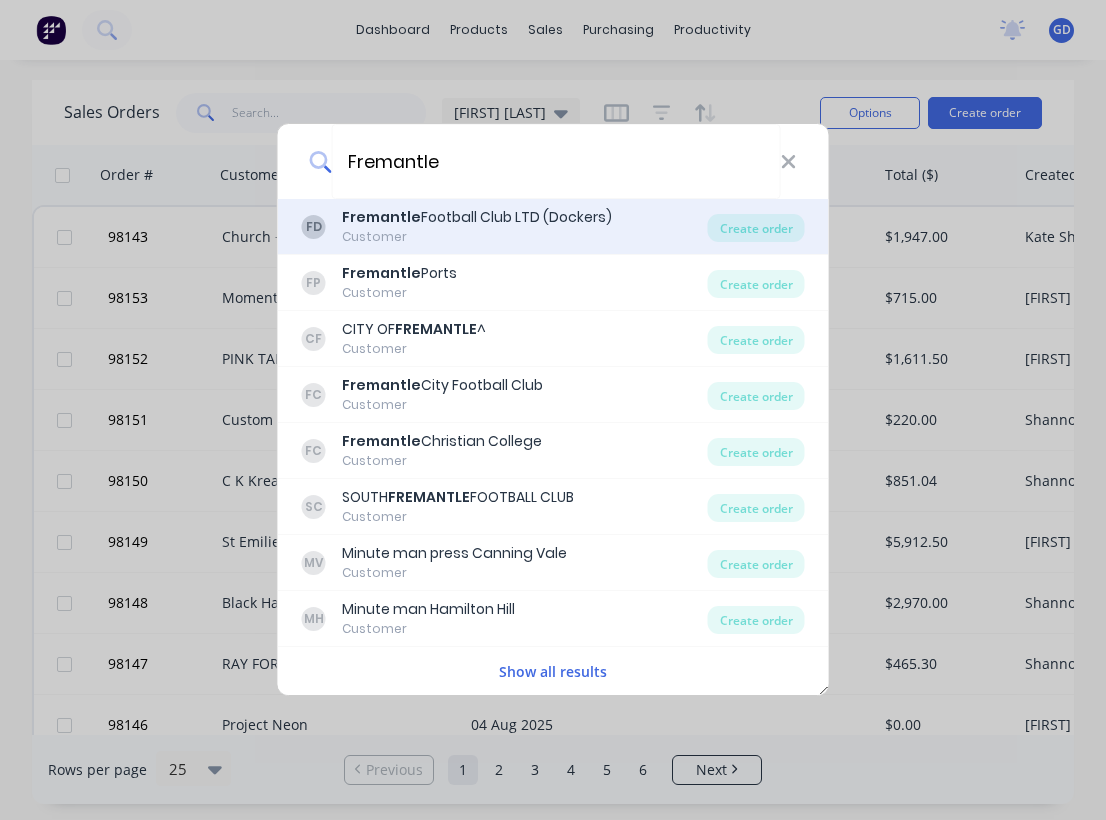 type on "Fremantle" 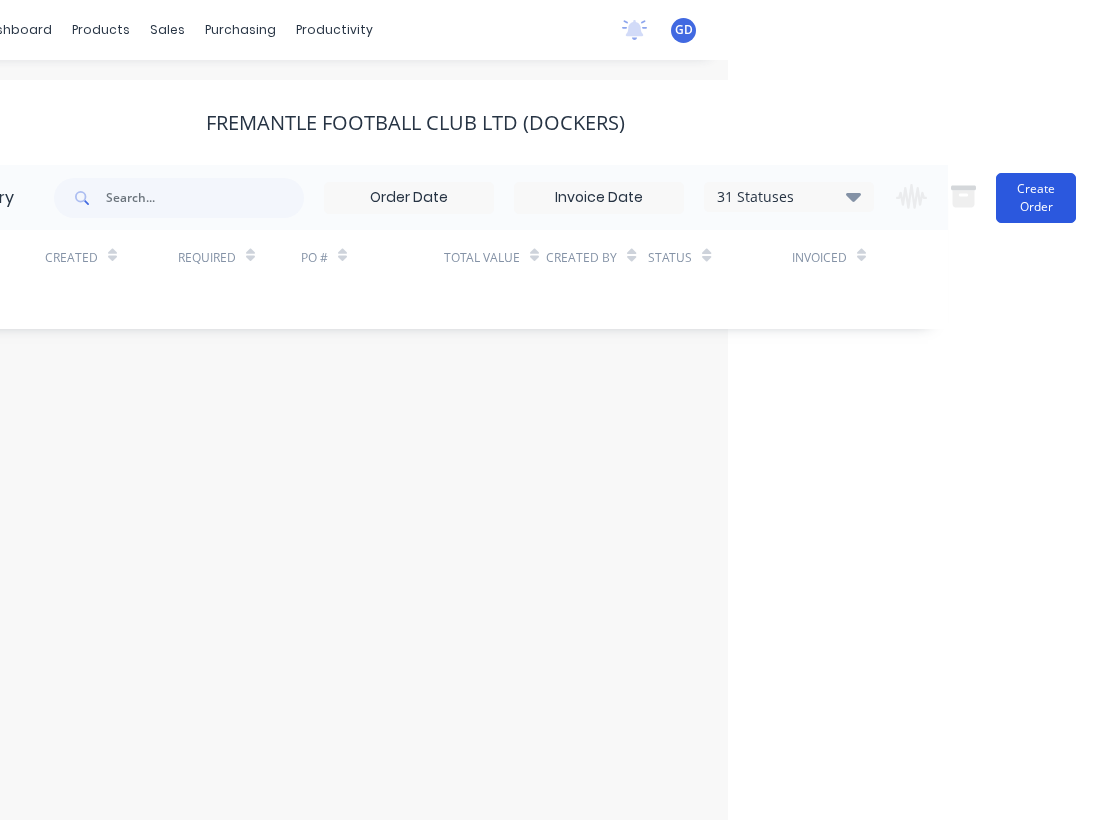 scroll, scrollTop: 0, scrollLeft: 378, axis: horizontal 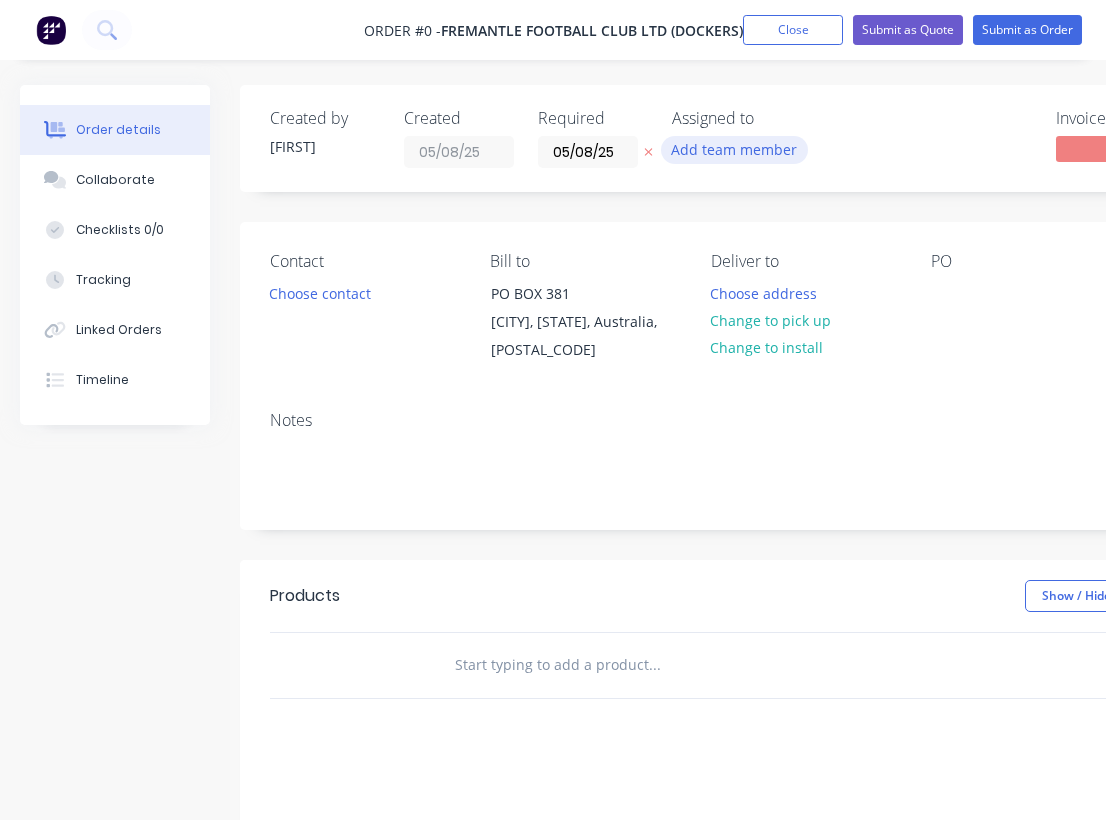 click on "Add team member" at bounding box center (734, 149) 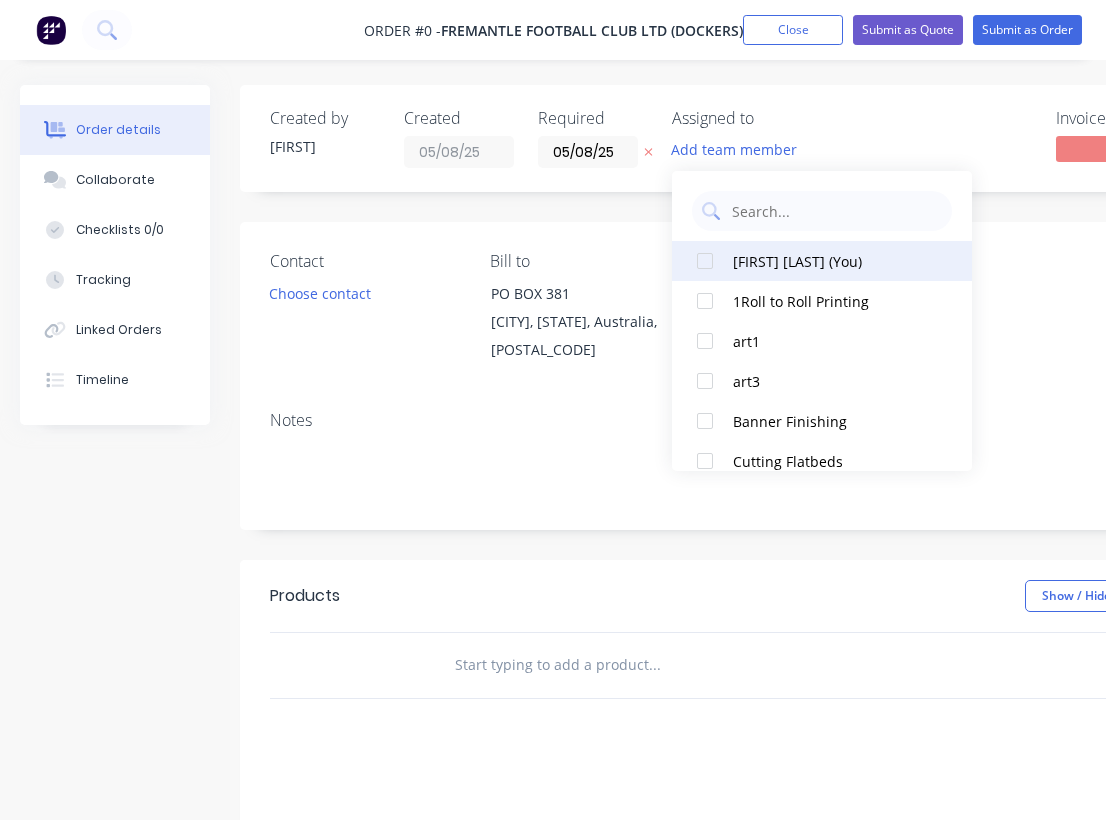 click on "Gino Dilello (You)" at bounding box center (833, 261) 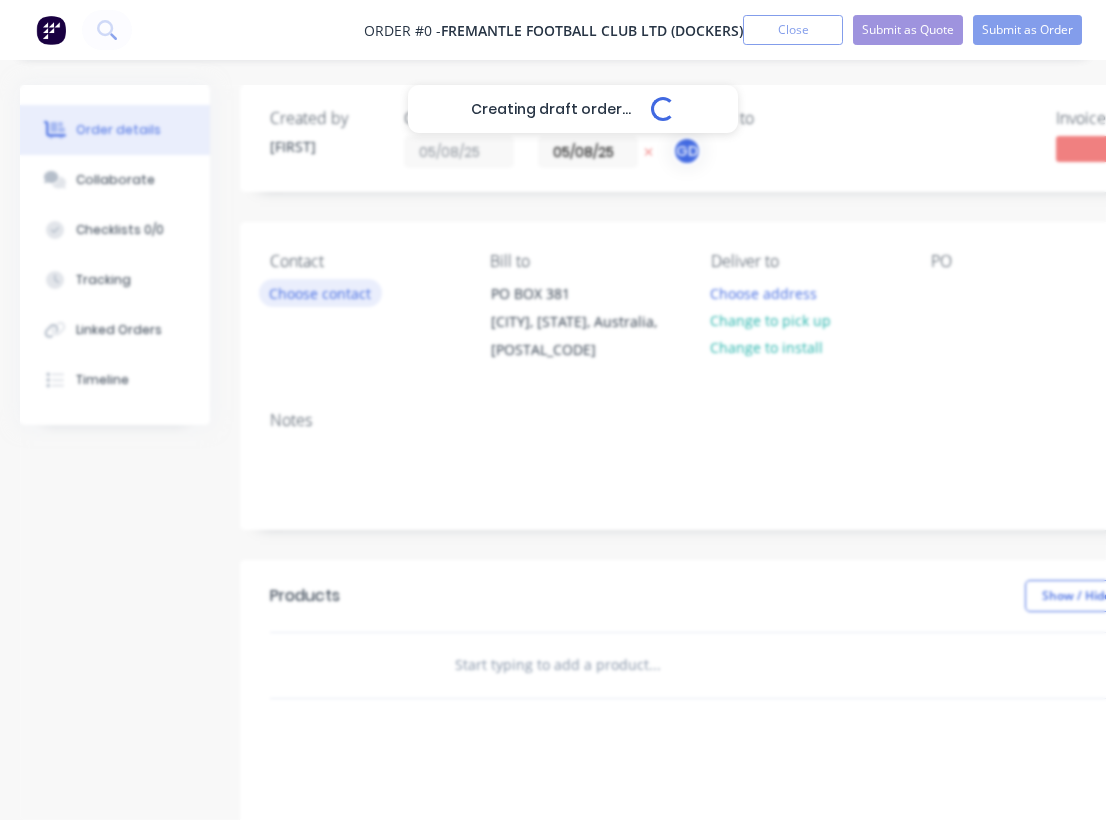 click on "Creating draft order... Loading... Order details Collaborate Checklists 0/0 Tracking Linked Orders Timeline   Order details   Collaborate   Checklists   Tracking   Linked Orders   Timeline Created by Gino Created 05/08/25 Required 05/08/25 Assigned to GD Invoiced No Status Draft Contact Choose contact Bill to PO BOX 381  FREMANTLE, Western Australia, Australia, 6959 Deliver to Choose address Change to pick up Change to install PO Labels Add labels Notes Products Show / Hide columns Add product     add delivery fee add markup add discount Labour $0.00 Sub total $0.00 Margin $0.00  ( 0 %) Tax $0.00 Total $0.00" at bounding box center (695, 647) 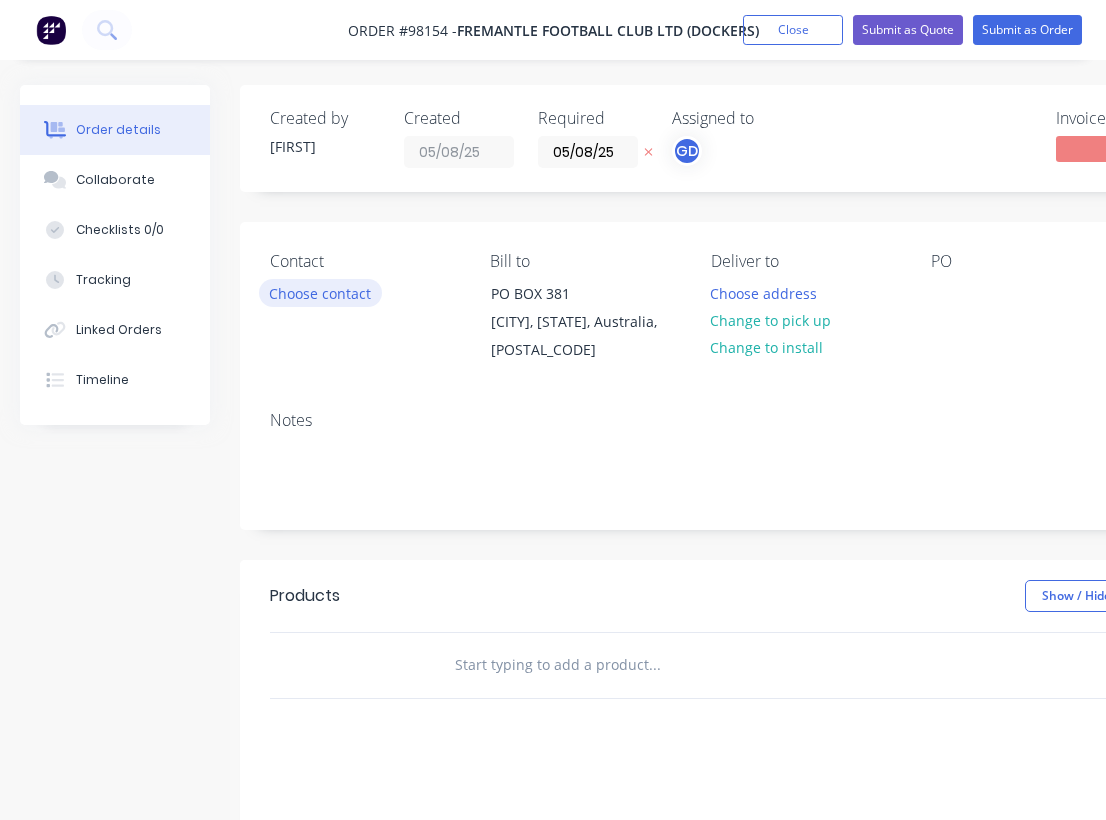 click on "Choose contact" at bounding box center (320, 292) 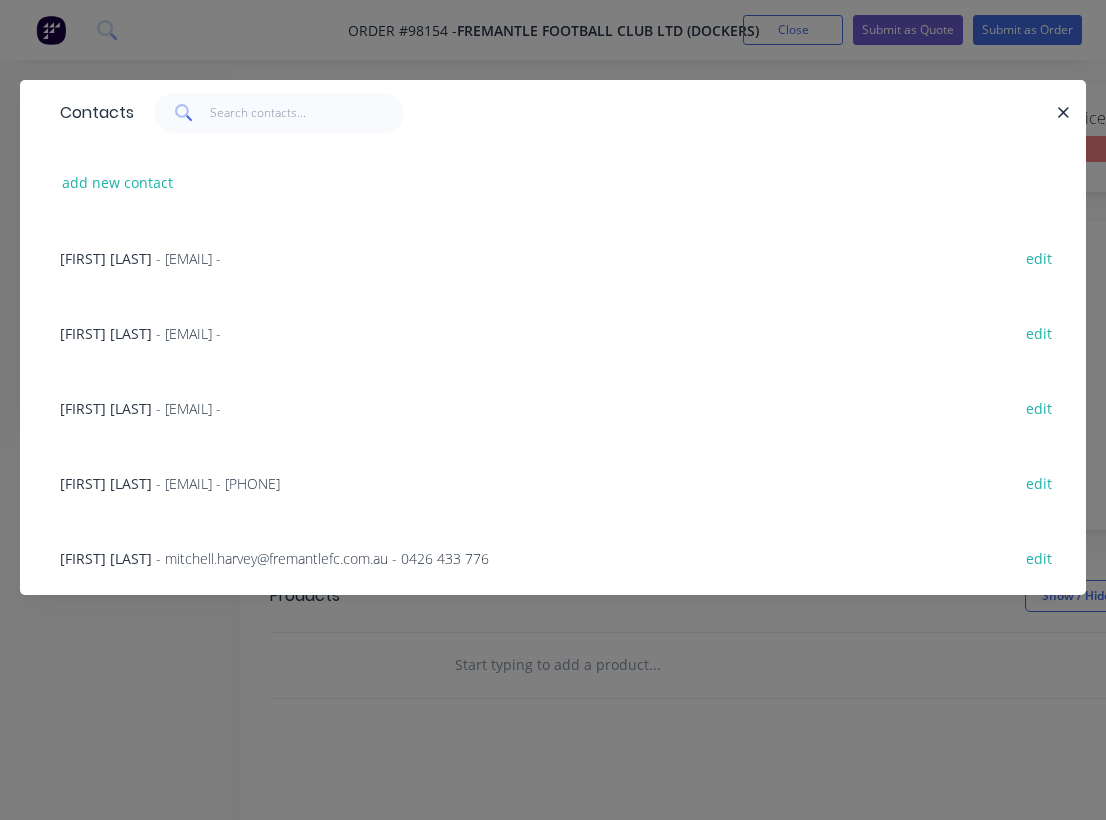 click on "Josh Bolto" at bounding box center (106, 258) 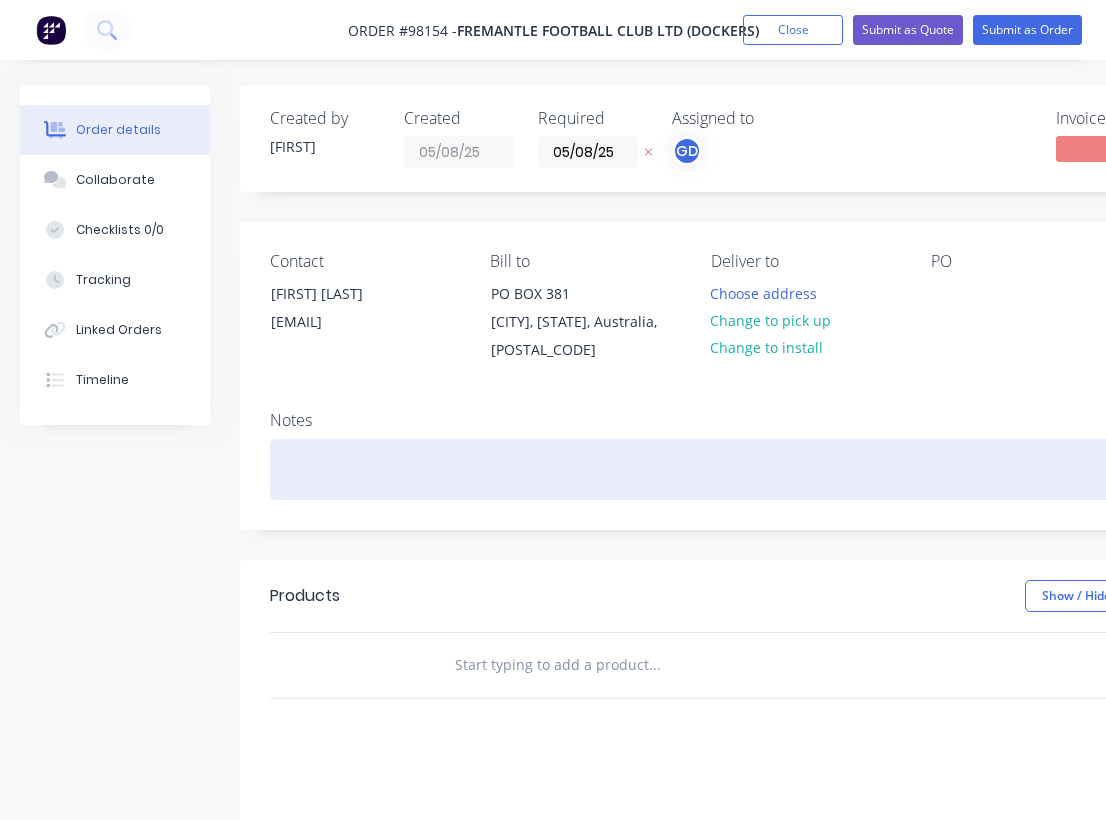 click at bounding box center [805, 469] 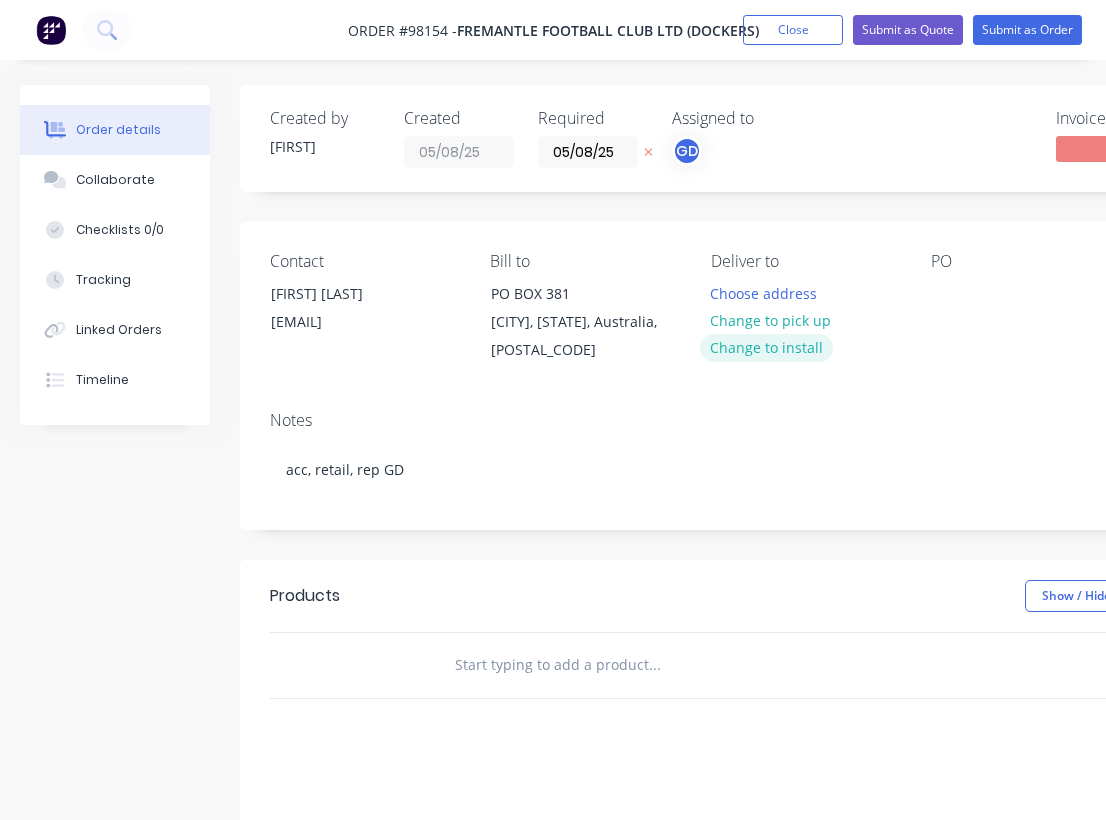 click on "Change to install" at bounding box center (767, 347) 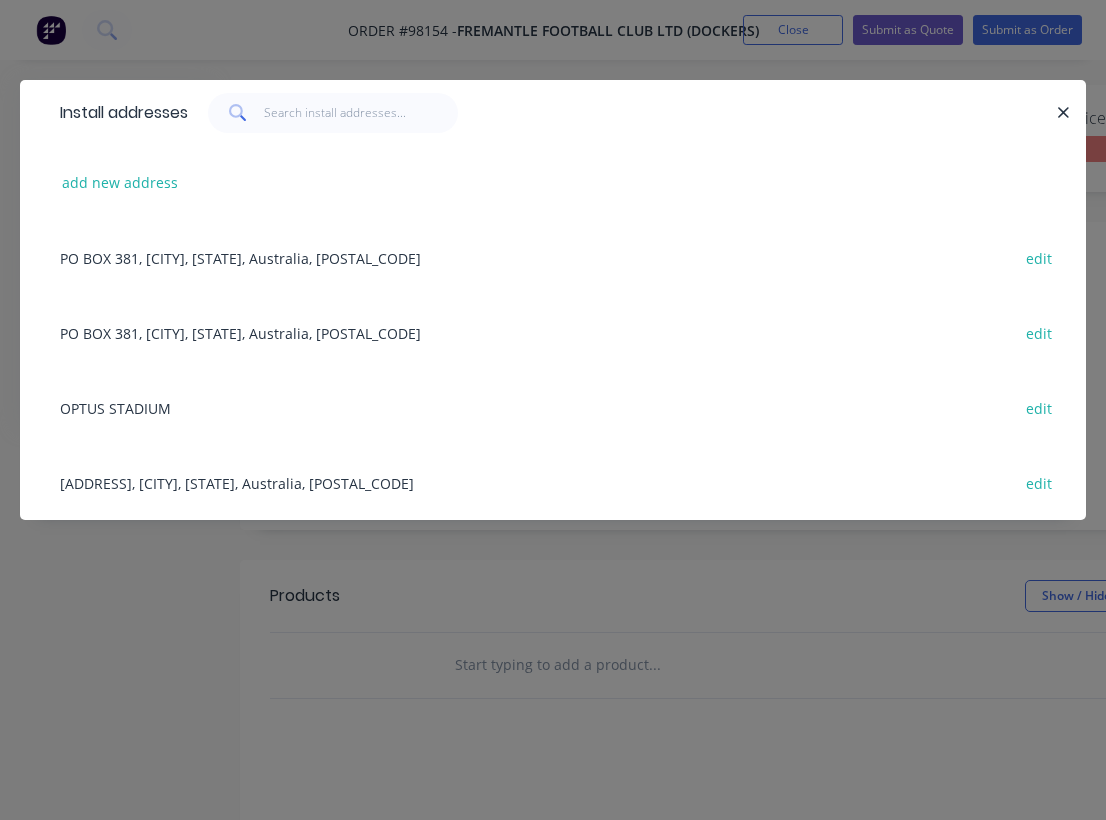 click on "OPTUS STADIUM edit" at bounding box center [553, 407] 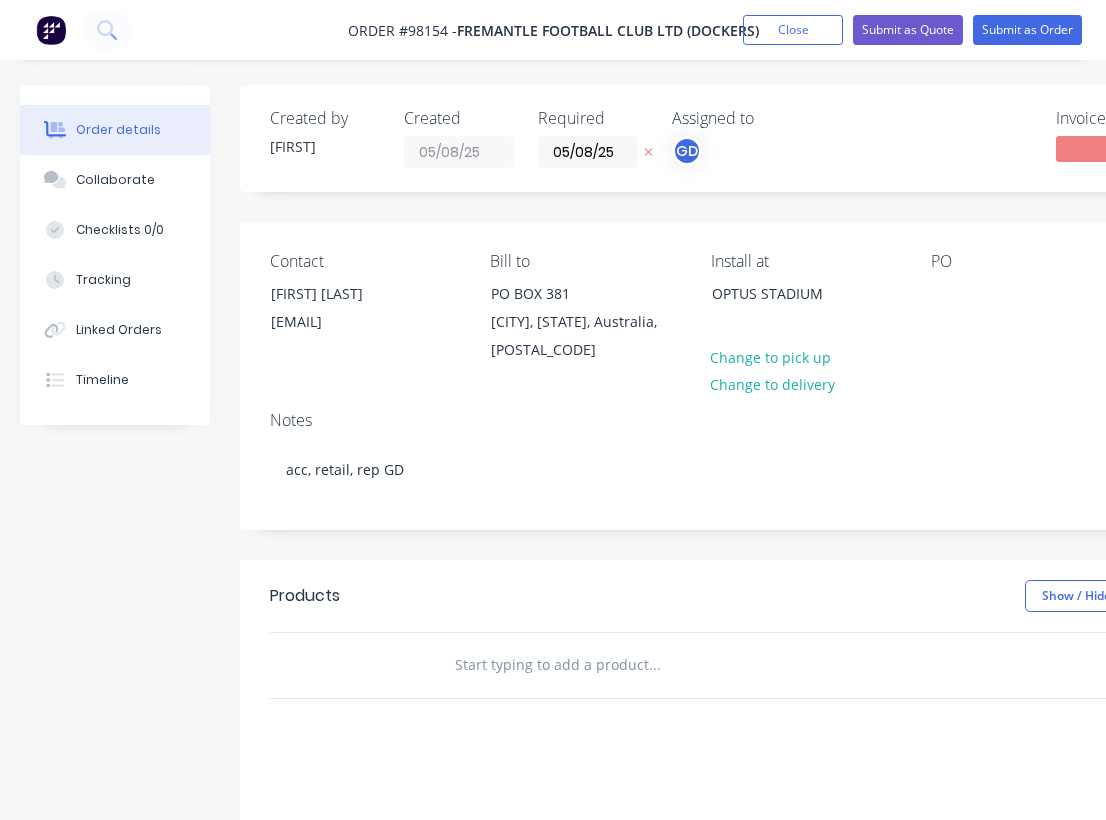 drag, startPoint x: 422, startPoint y: 3, endPoint x: 285, endPoint y: 3, distance: 137 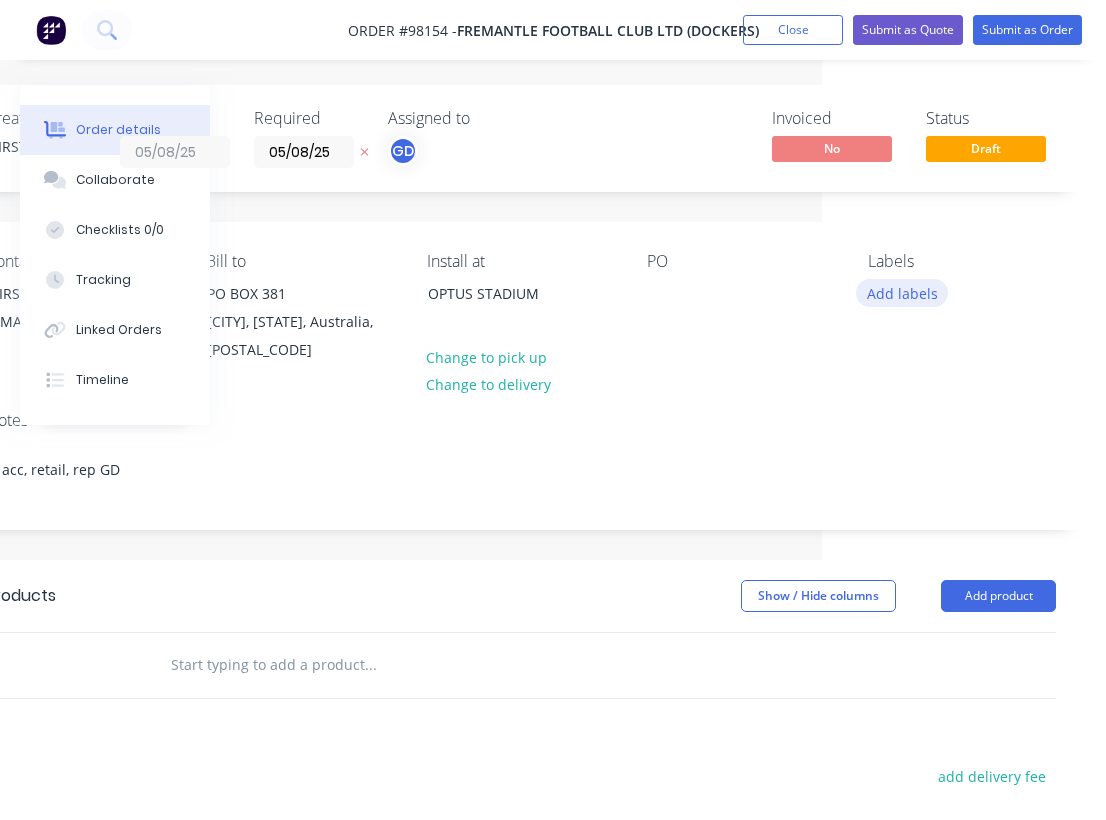 scroll, scrollTop: -1, scrollLeft: 288, axis: both 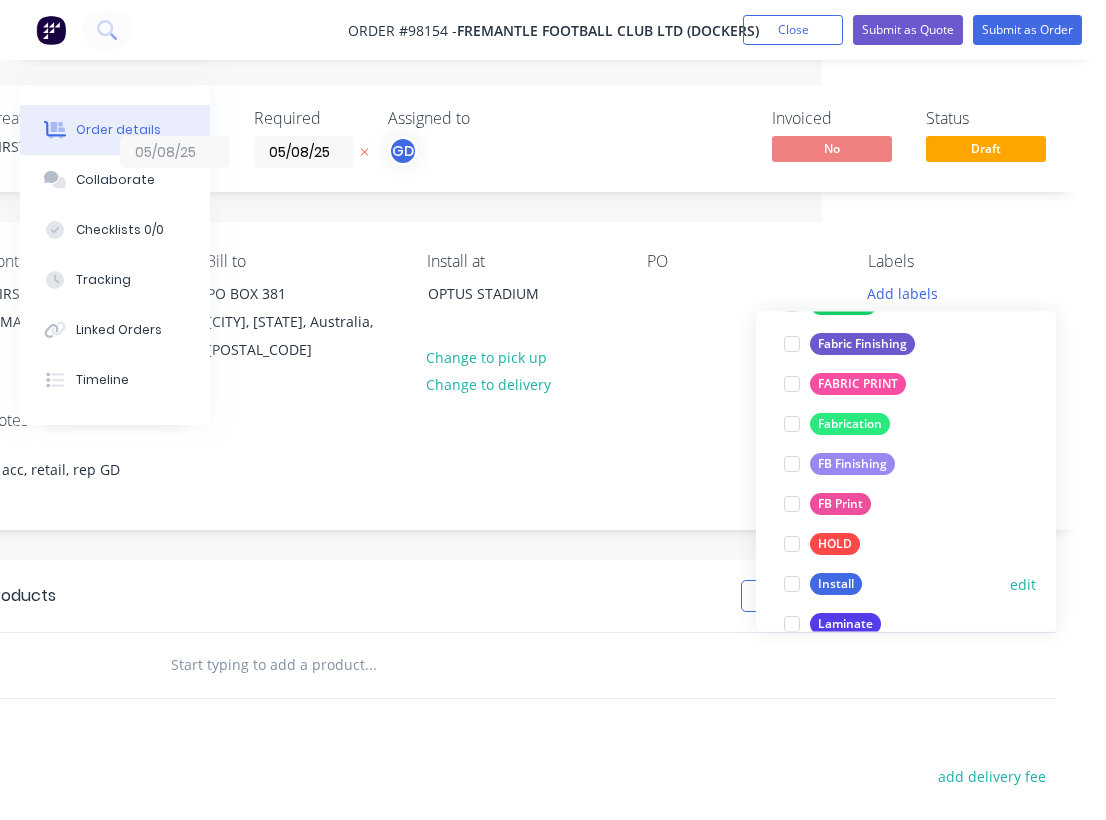 click on "Install" at bounding box center [836, 585] 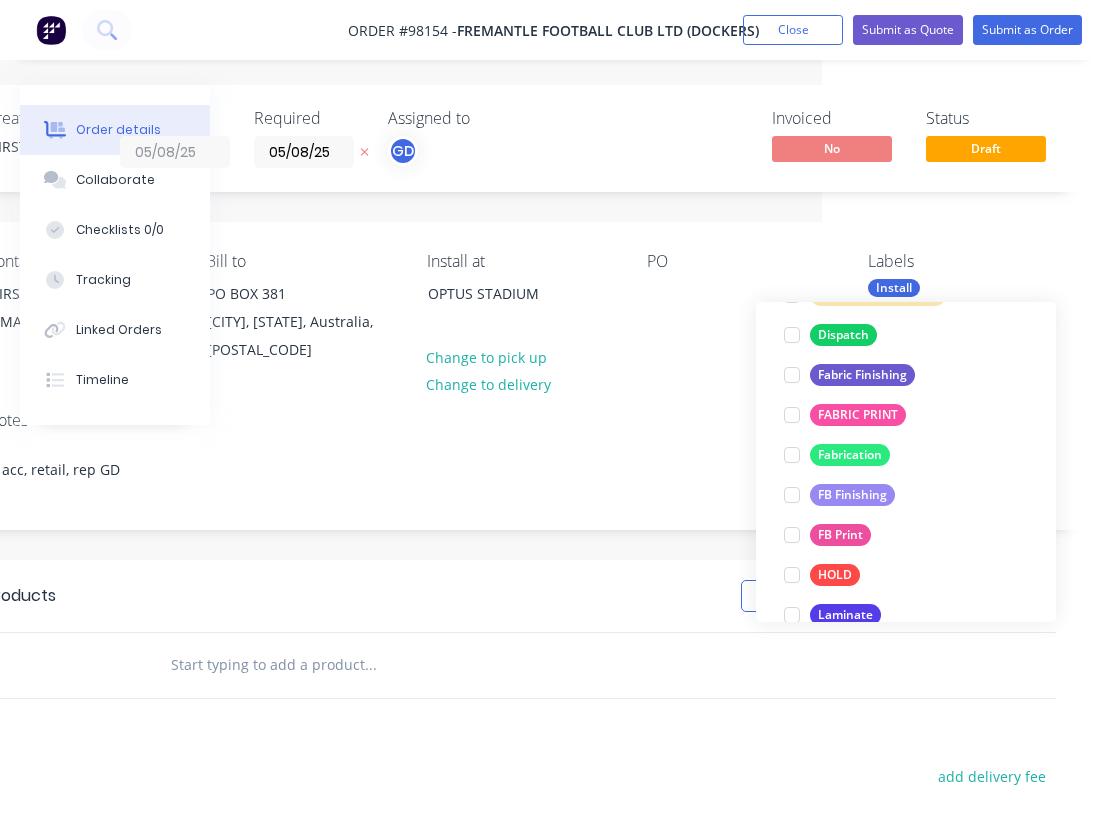 click at bounding box center (370, 665) 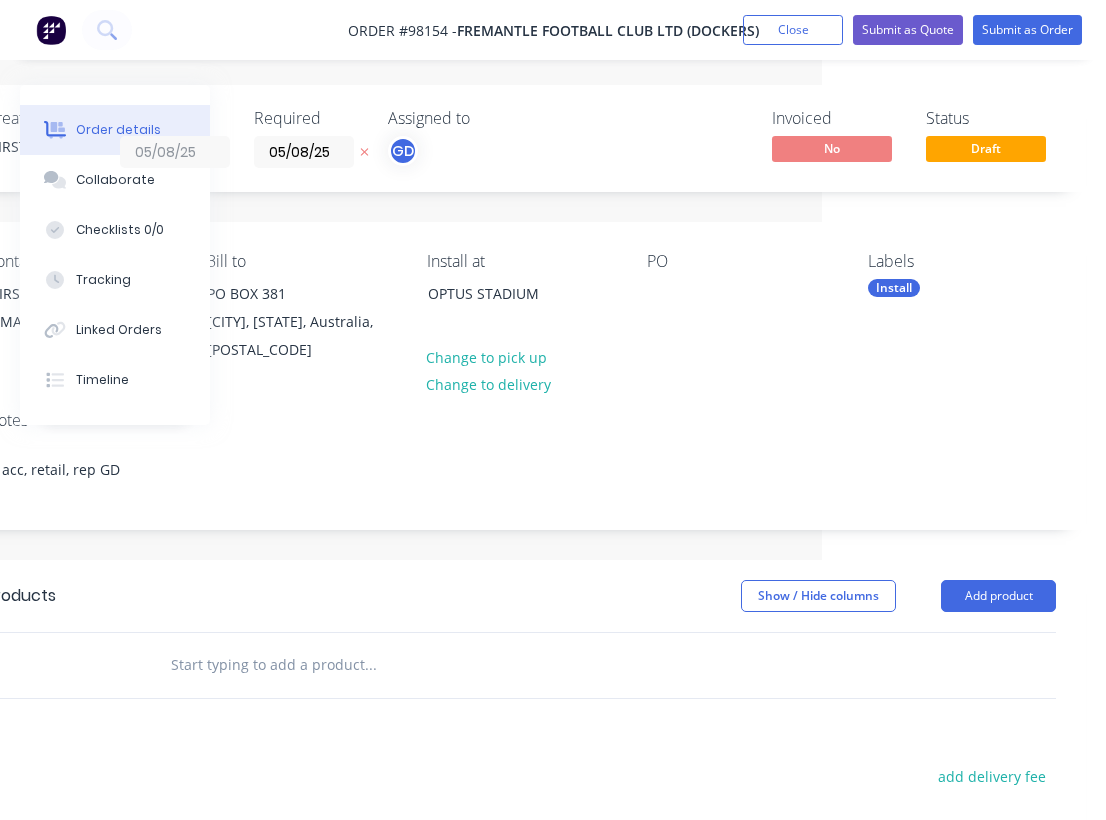 paste on "Bump out  Fremantle Dockers for round 22" 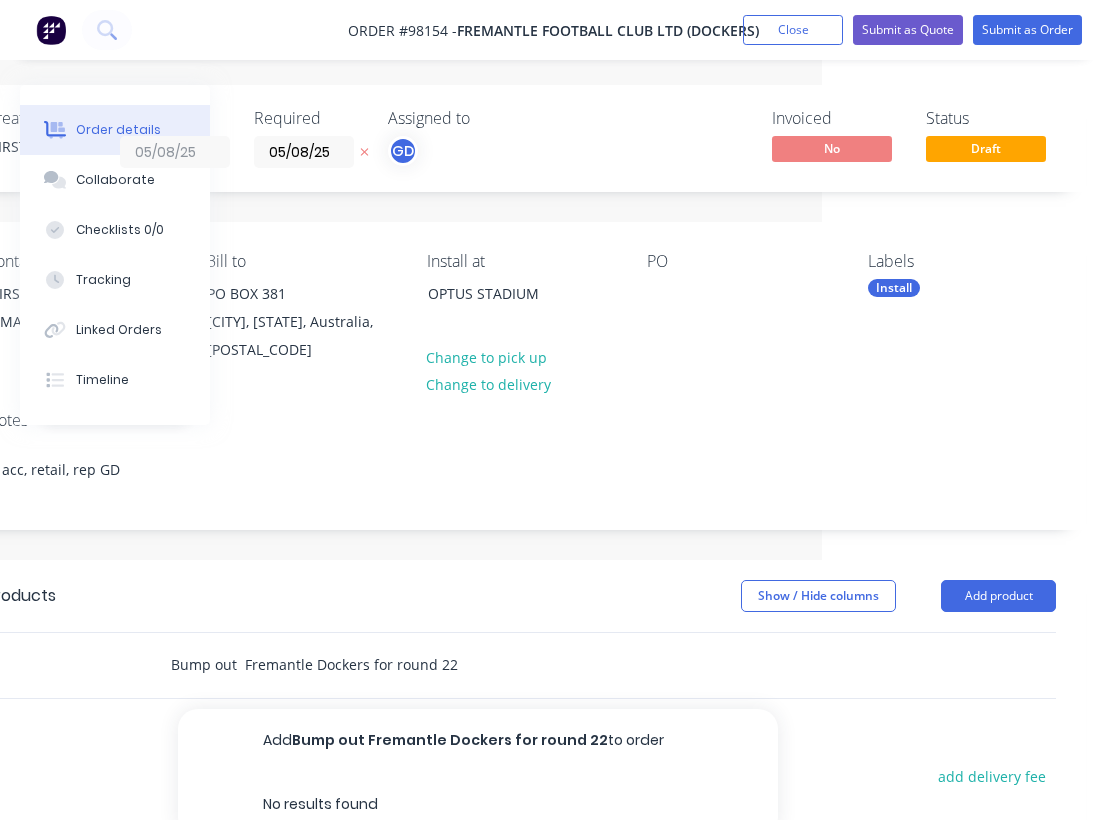 drag, startPoint x: 247, startPoint y: 664, endPoint x: 170, endPoint y: 665, distance: 77.00649 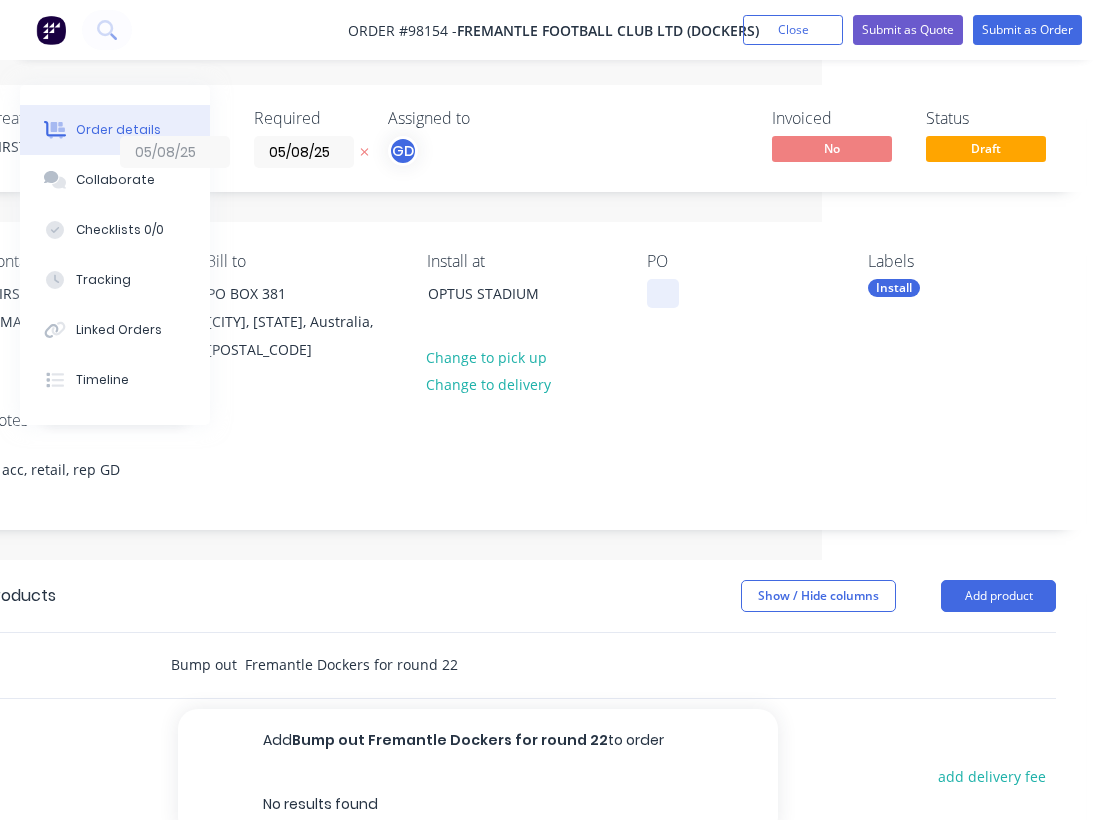 type on "Bump out  Fremantle Dockers for round 22" 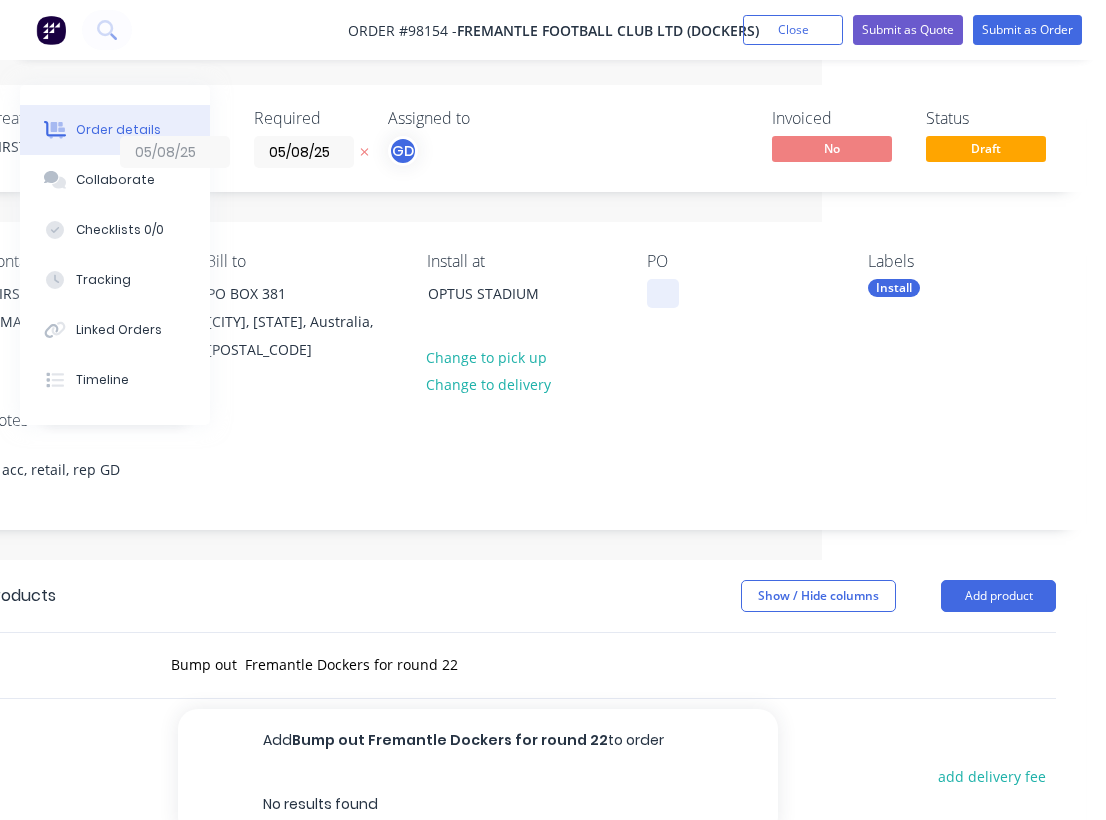 click at bounding box center (663, 293) 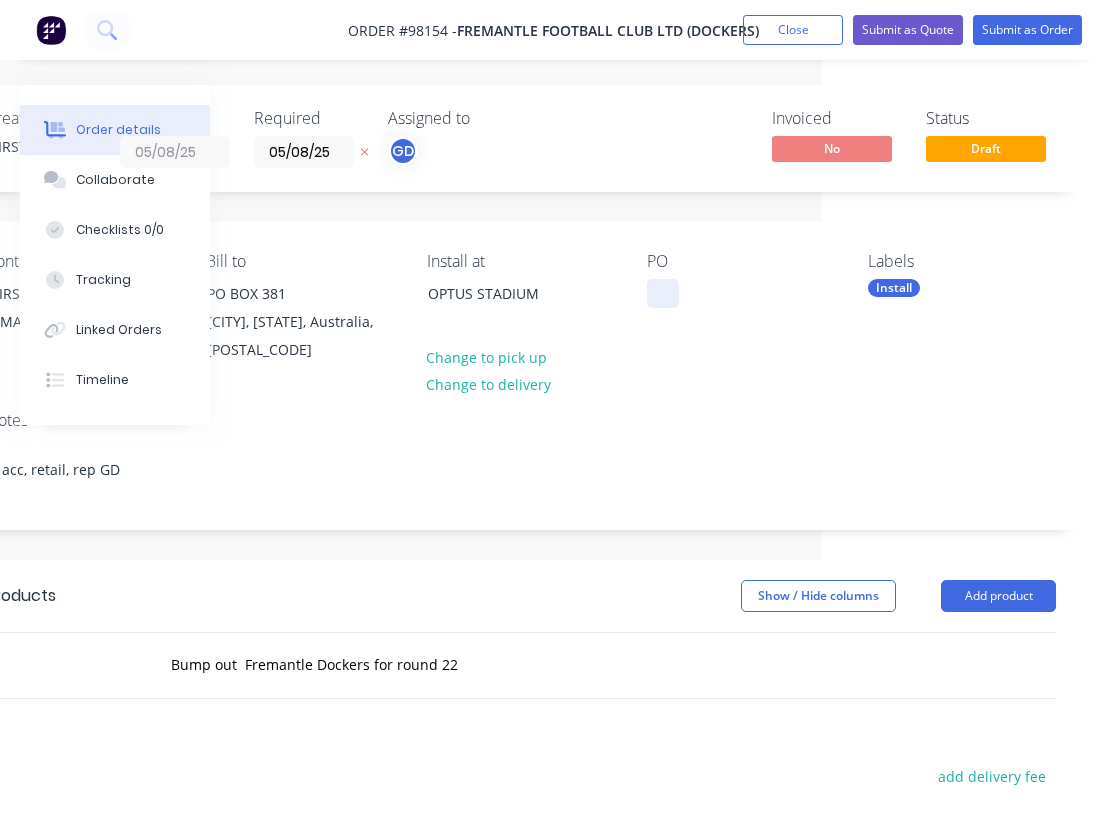 click at bounding box center [663, 293] 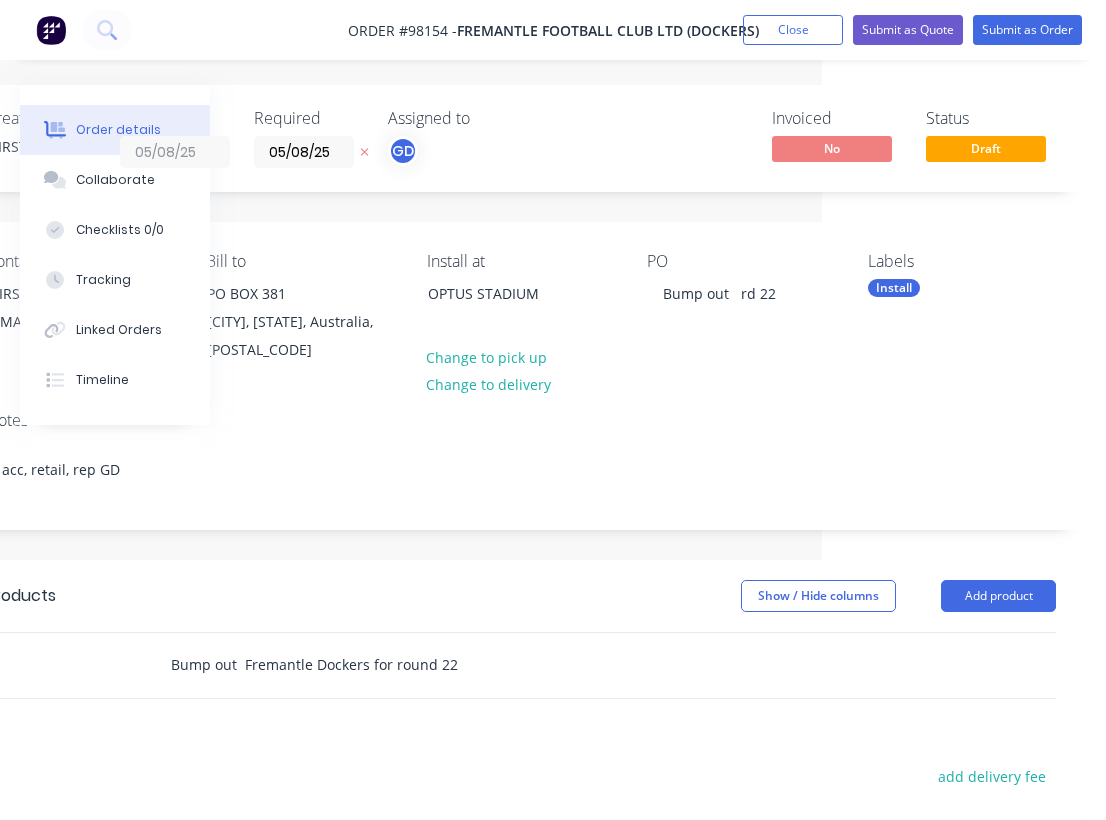 click on "Bump out  Fremantle Dockers for round 22" at bounding box center (370, 665) 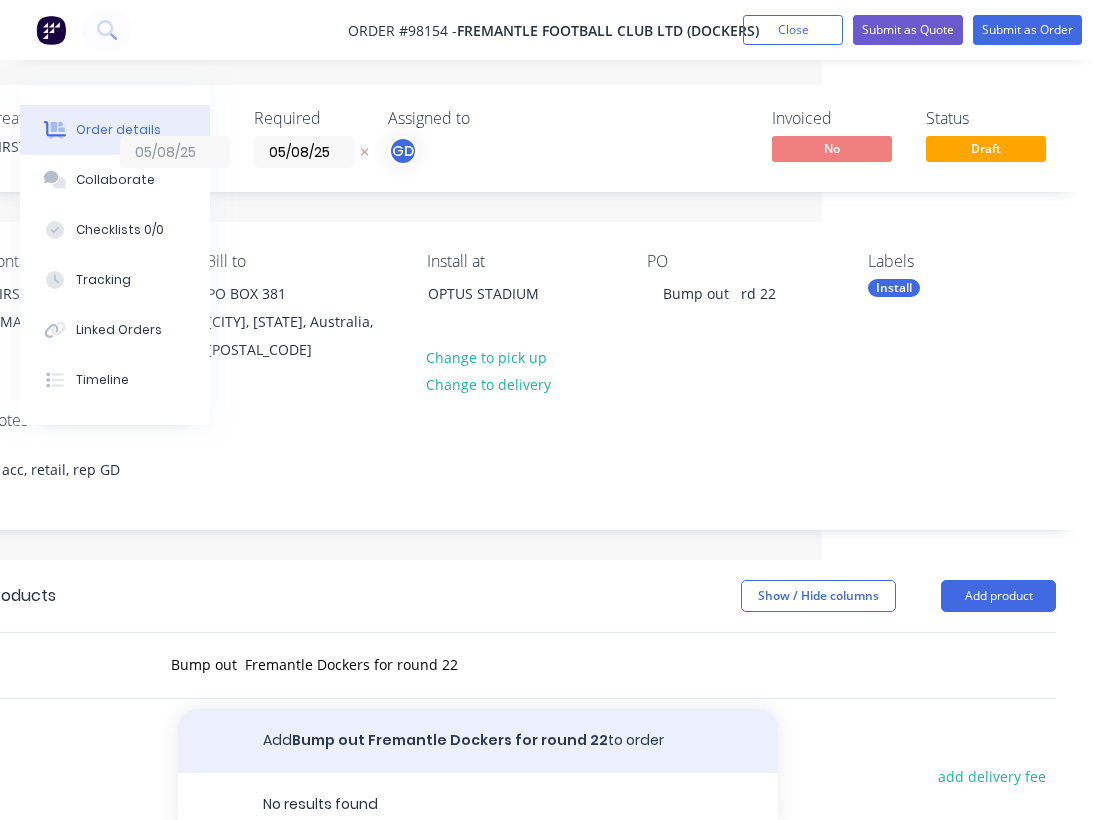 click on "Add   Bump out  Fremantle Dockers for round 22  to order" at bounding box center [478, 741] 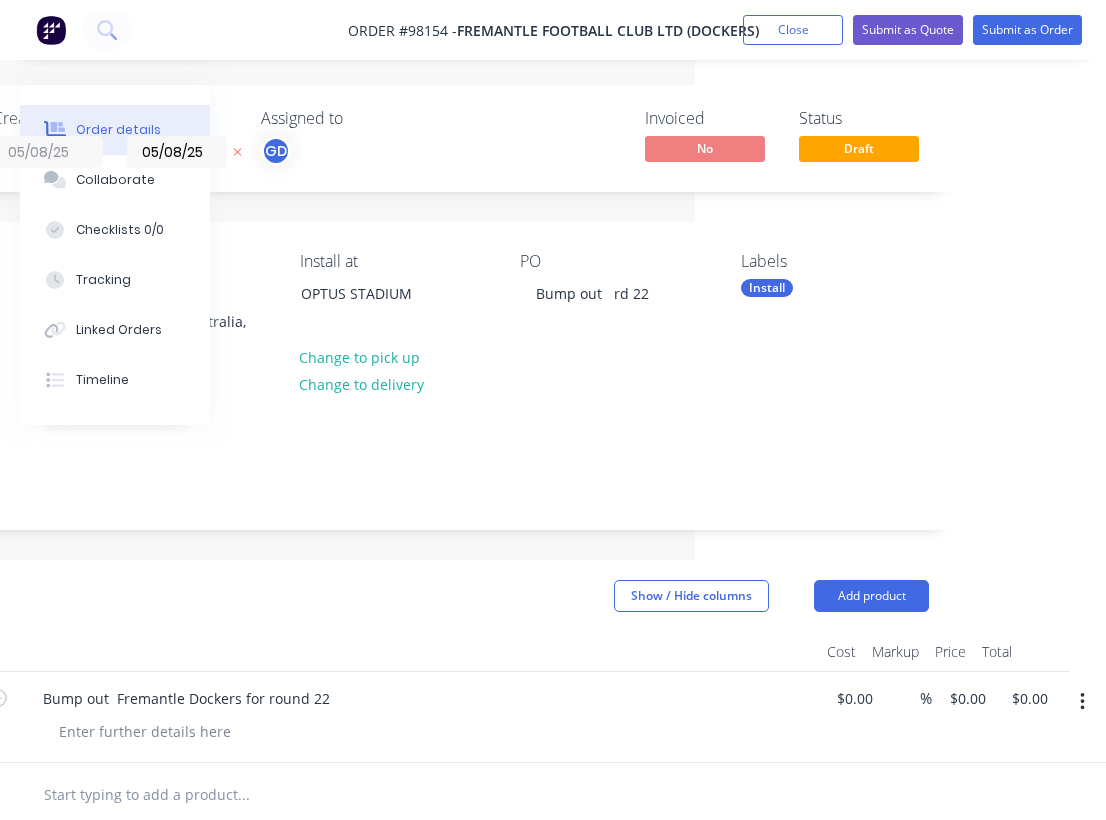 scroll, scrollTop: 0, scrollLeft: 411, axis: horizontal 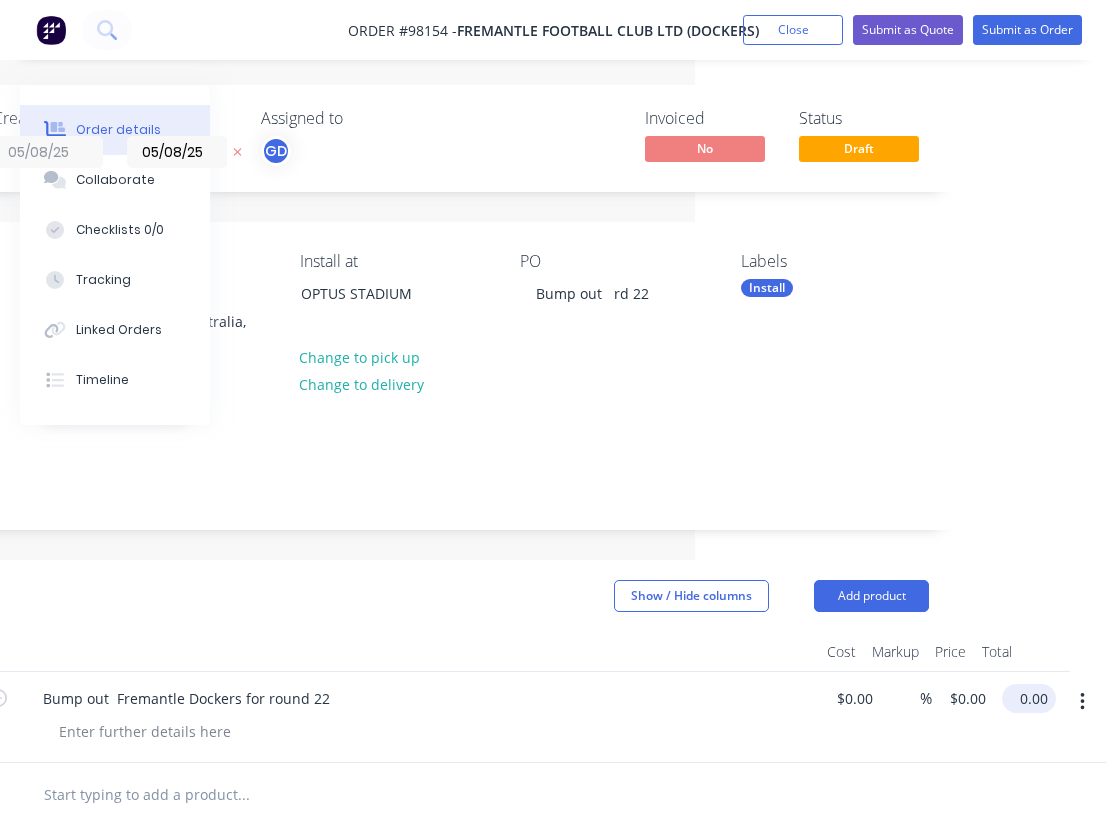 click on "0.00" at bounding box center (1033, 698) 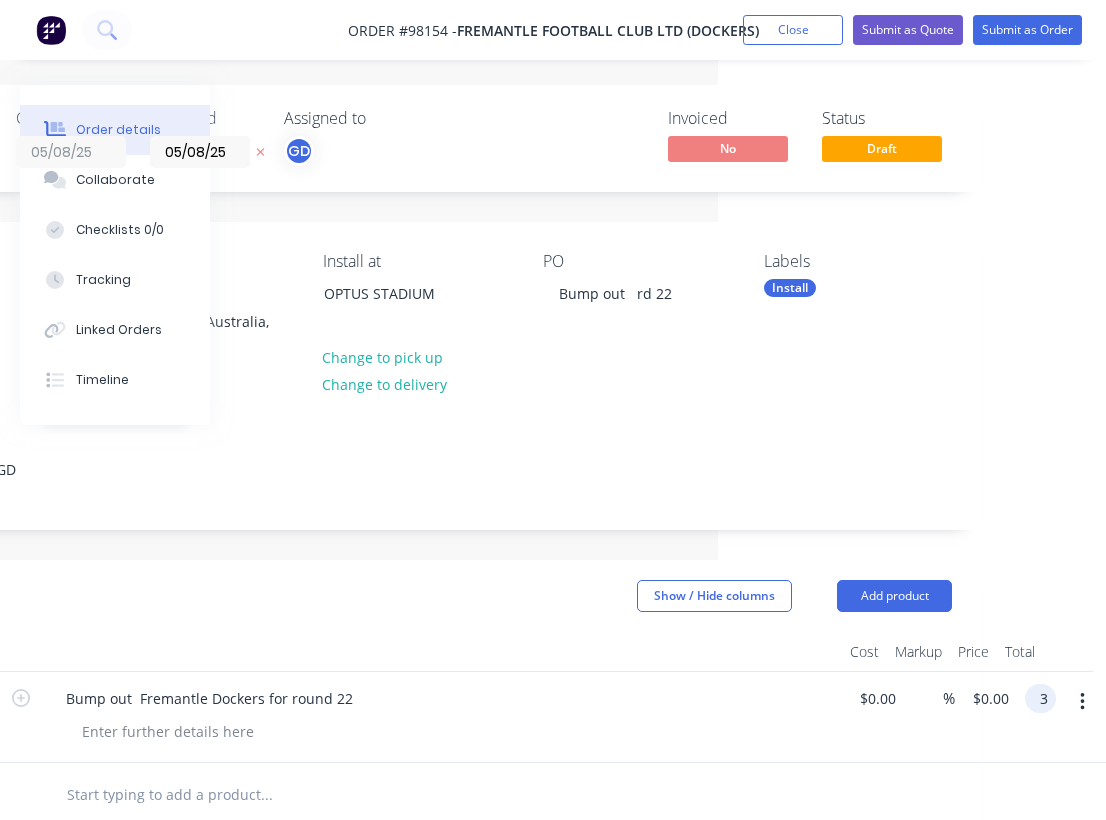 scroll, scrollTop: 0, scrollLeft: 388, axis: horizontal 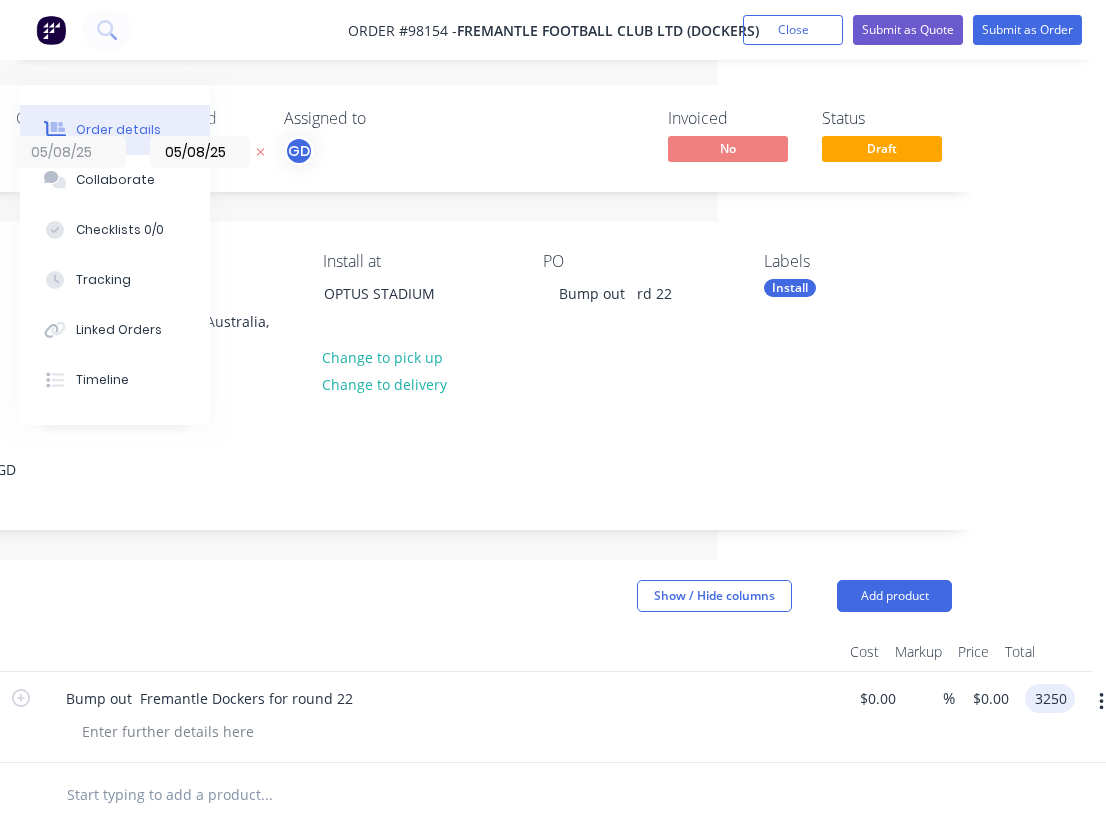 type on "$3,250.00" 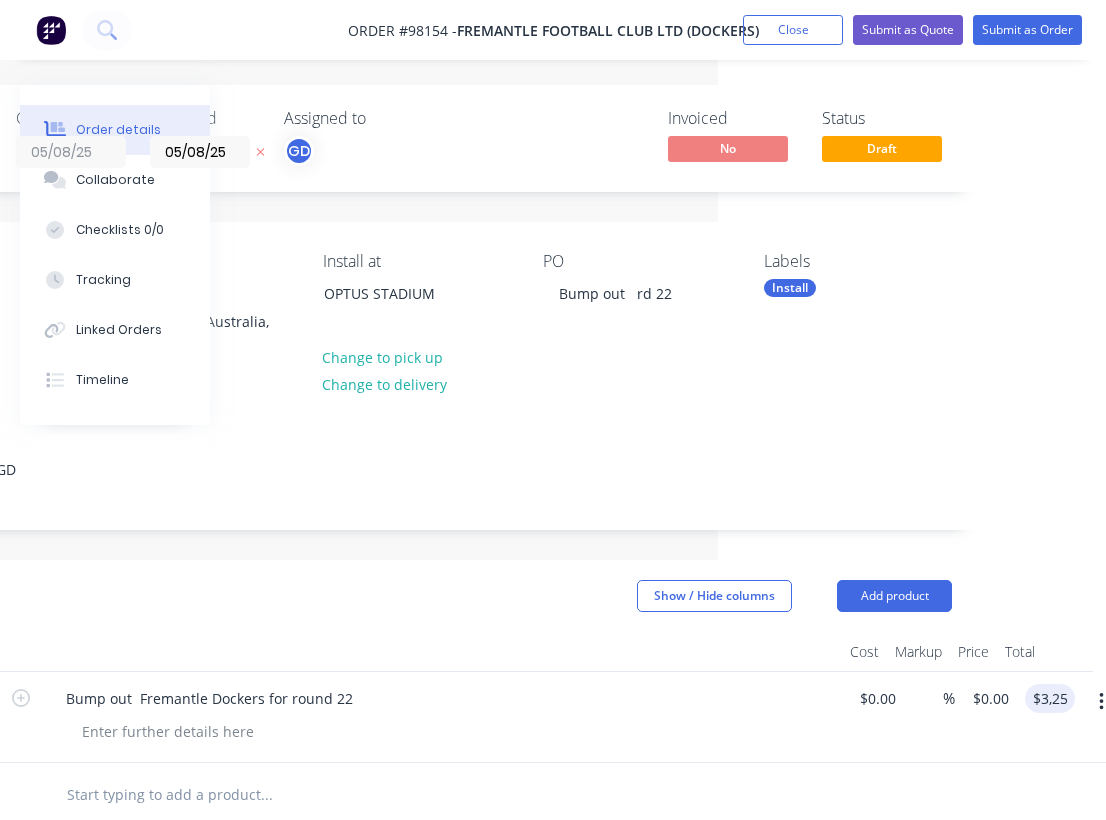 type on "$3,250.00" 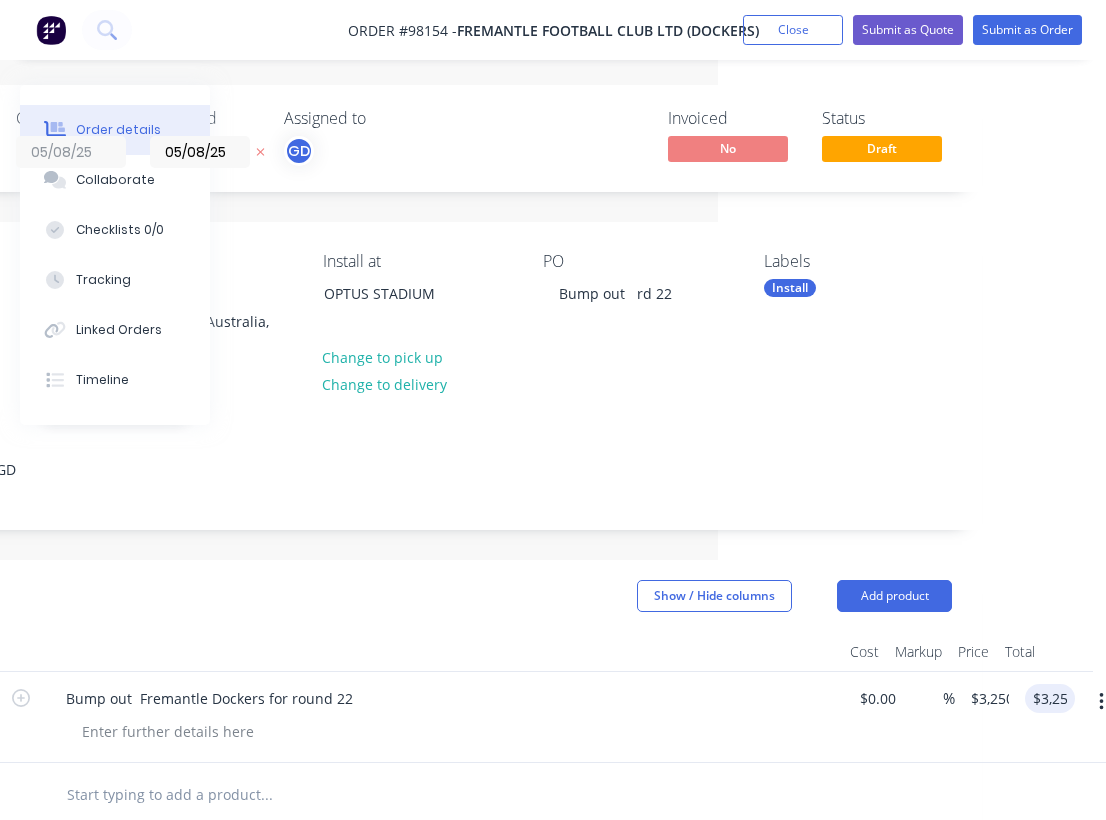 click at bounding box center [442, 652] 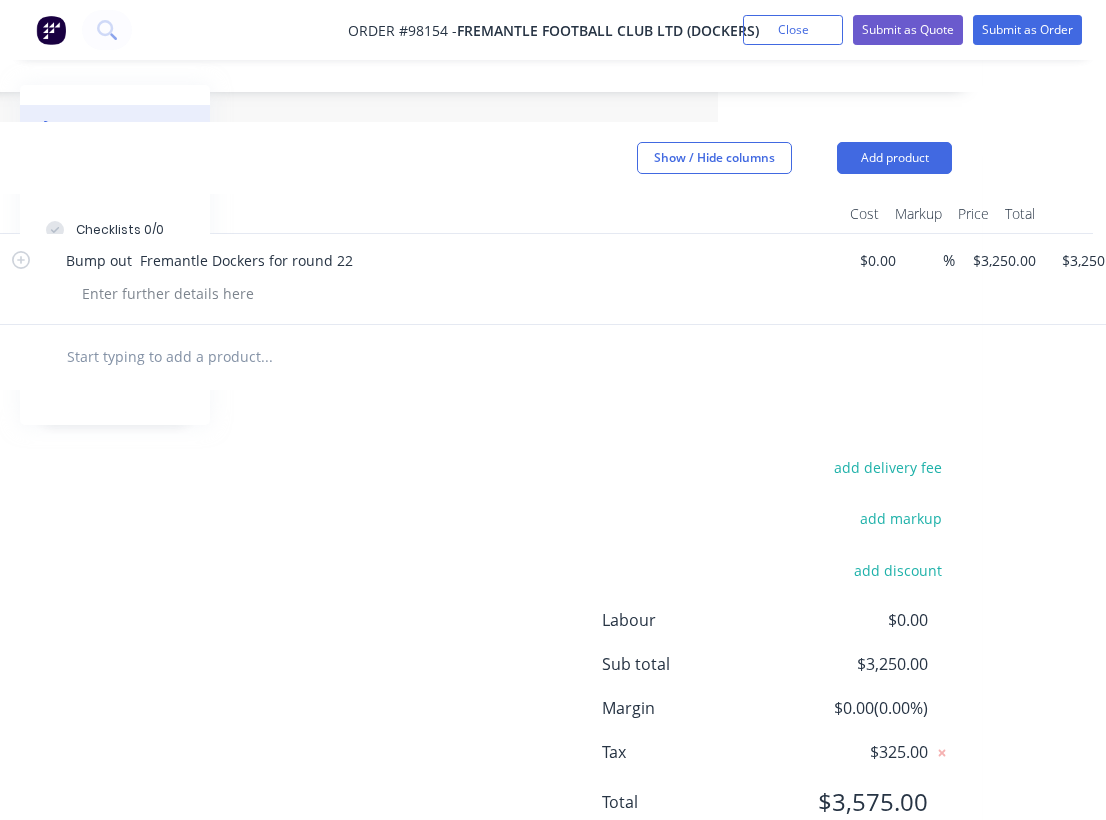 scroll, scrollTop: 405, scrollLeft: 388, axis: both 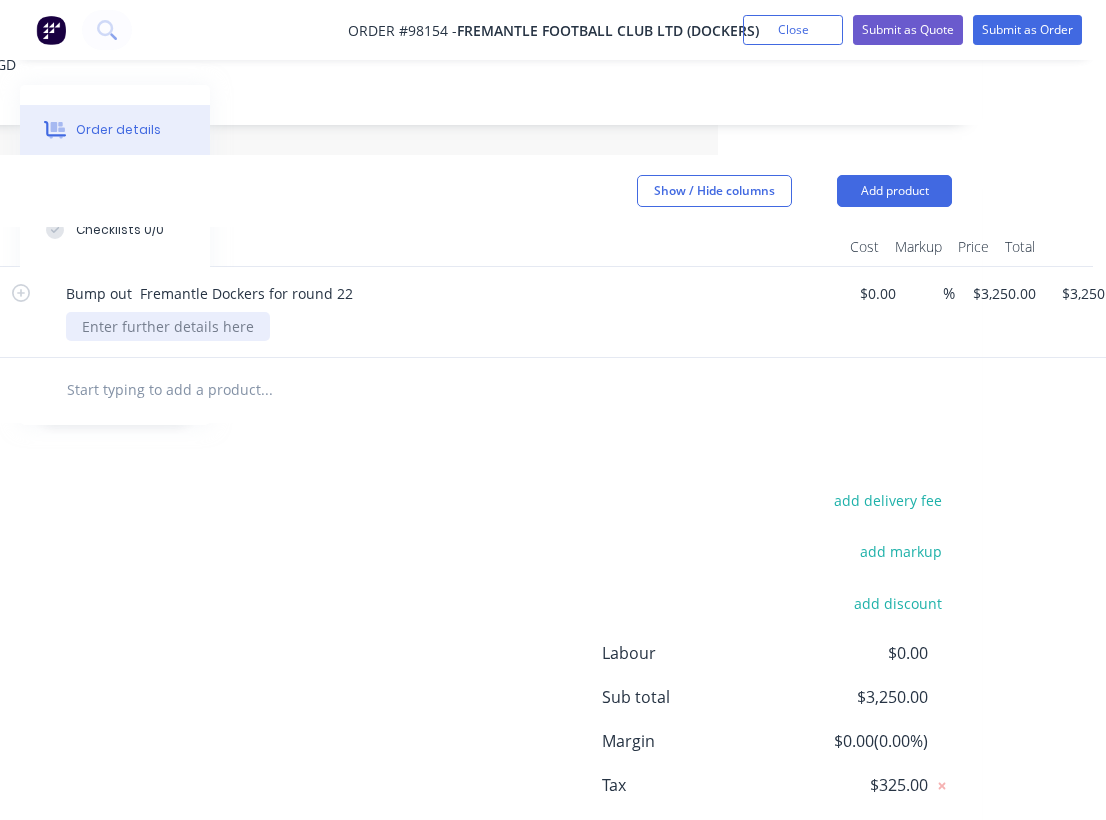 click at bounding box center [168, 326] 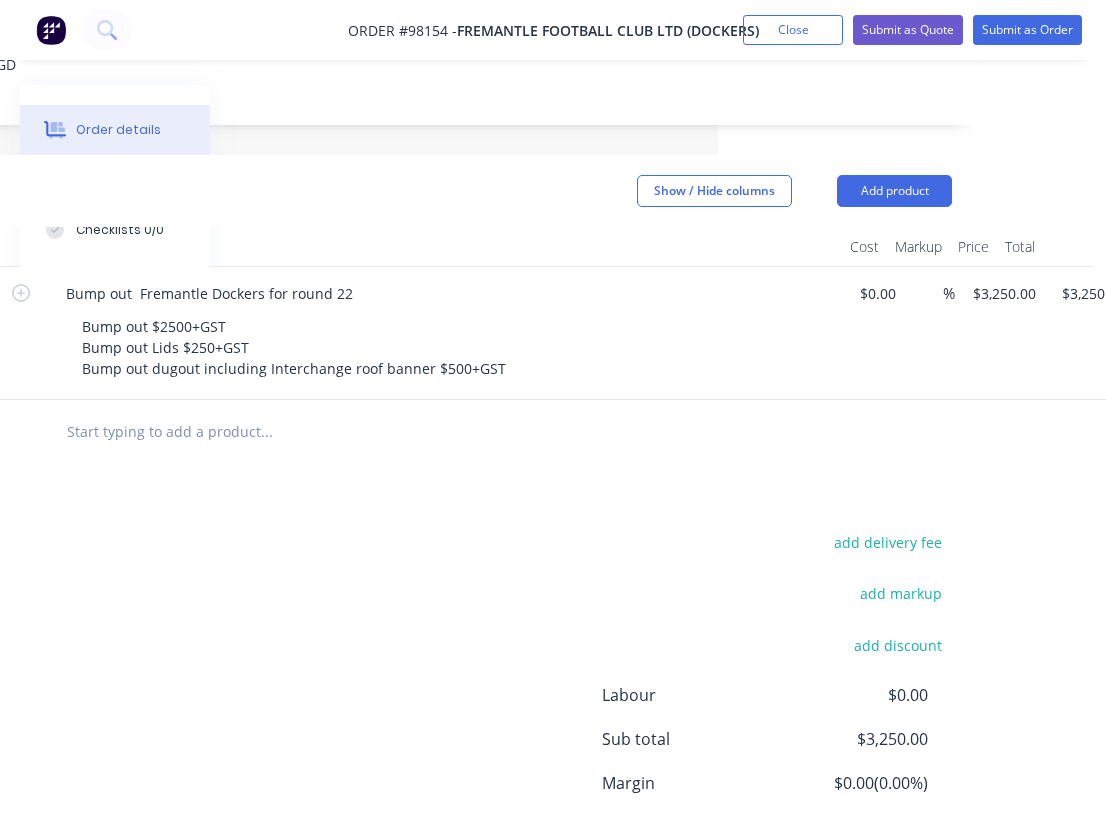 click on "Products Show / Hide columns Add product     Qty Cost Markup Price Total 1  Bump out  Fremantle Dockers for round 22 Bump out $2500+GST
Bump out Lids $250+GST
Bump out dugout including Interchange roof banner $500+GST $0.00 $0.00 % $3,250.00 $3,250.00 $3,250.00 $3,250.00   add delivery fee add markup add discount Labour $0.00 Sub total $3,250.00 Margin $0.00  ( 0.00 %) Tax $325.00 Total $3,575.00" at bounding box center [417, 550] 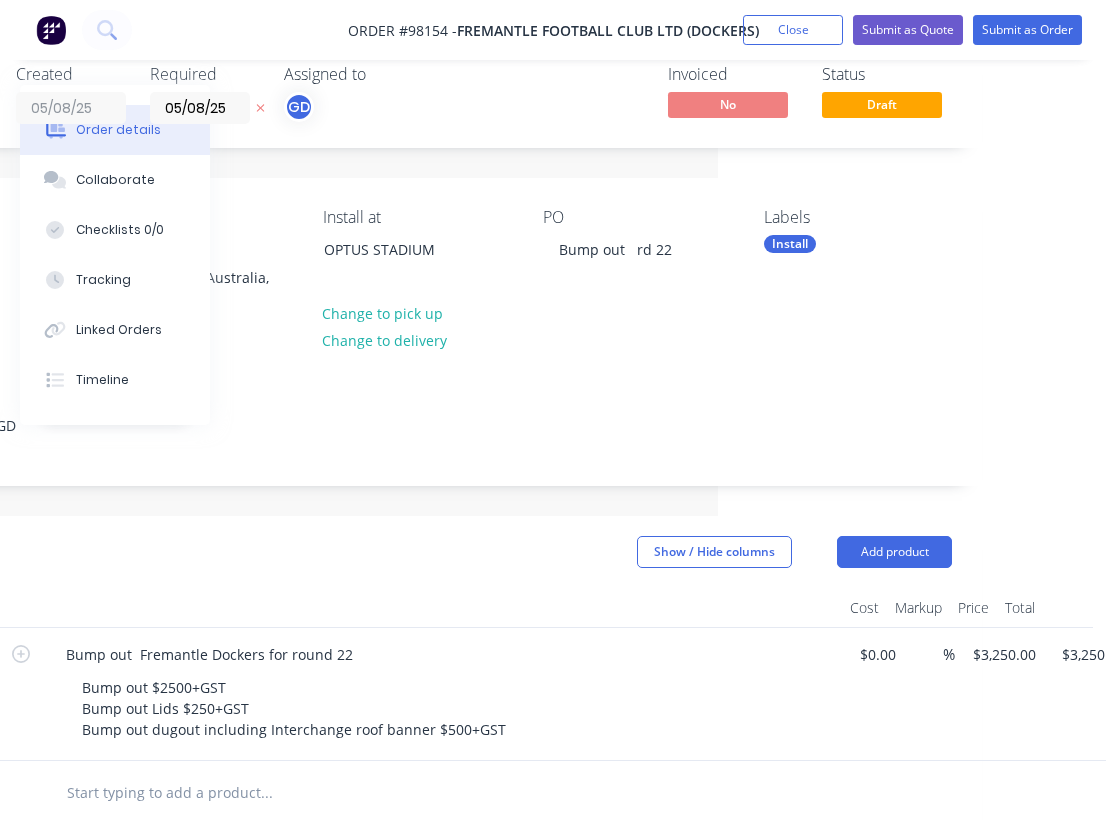 scroll, scrollTop: 0, scrollLeft: 388, axis: horizontal 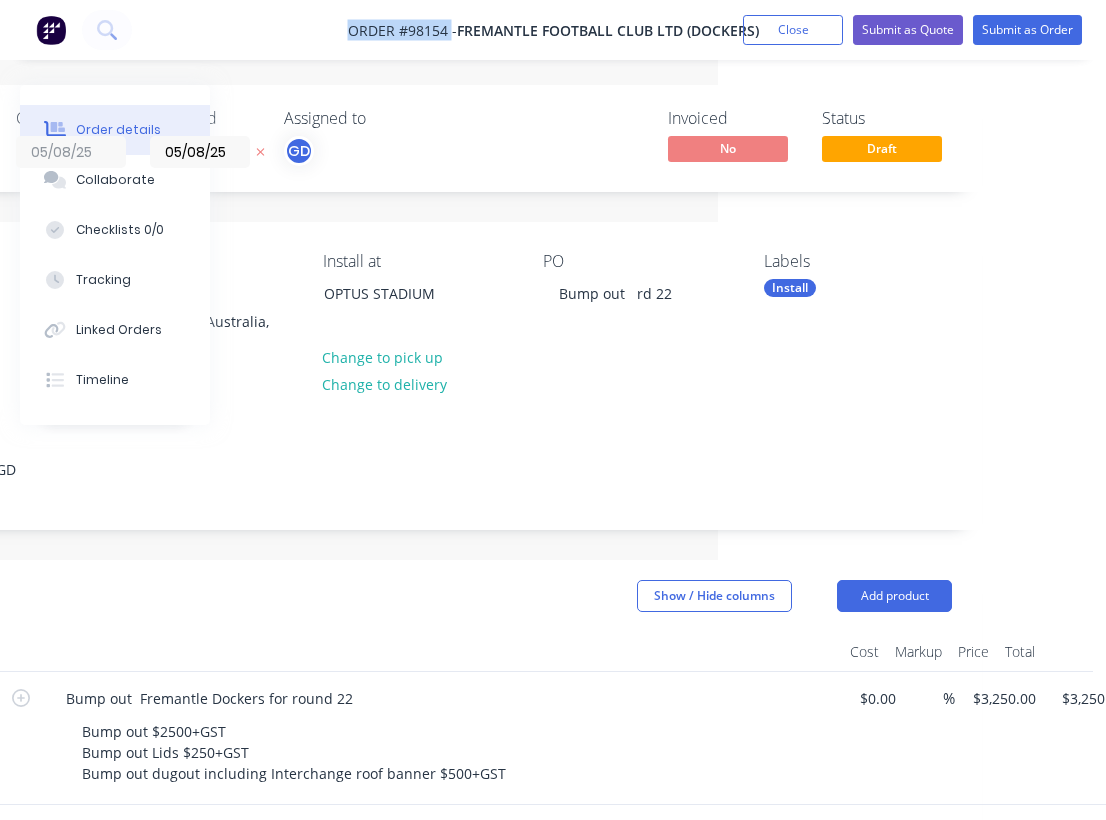 drag, startPoint x: 327, startPoint y: 29, endPoint x: 449, endPoint y: 28, distance: 122.0041 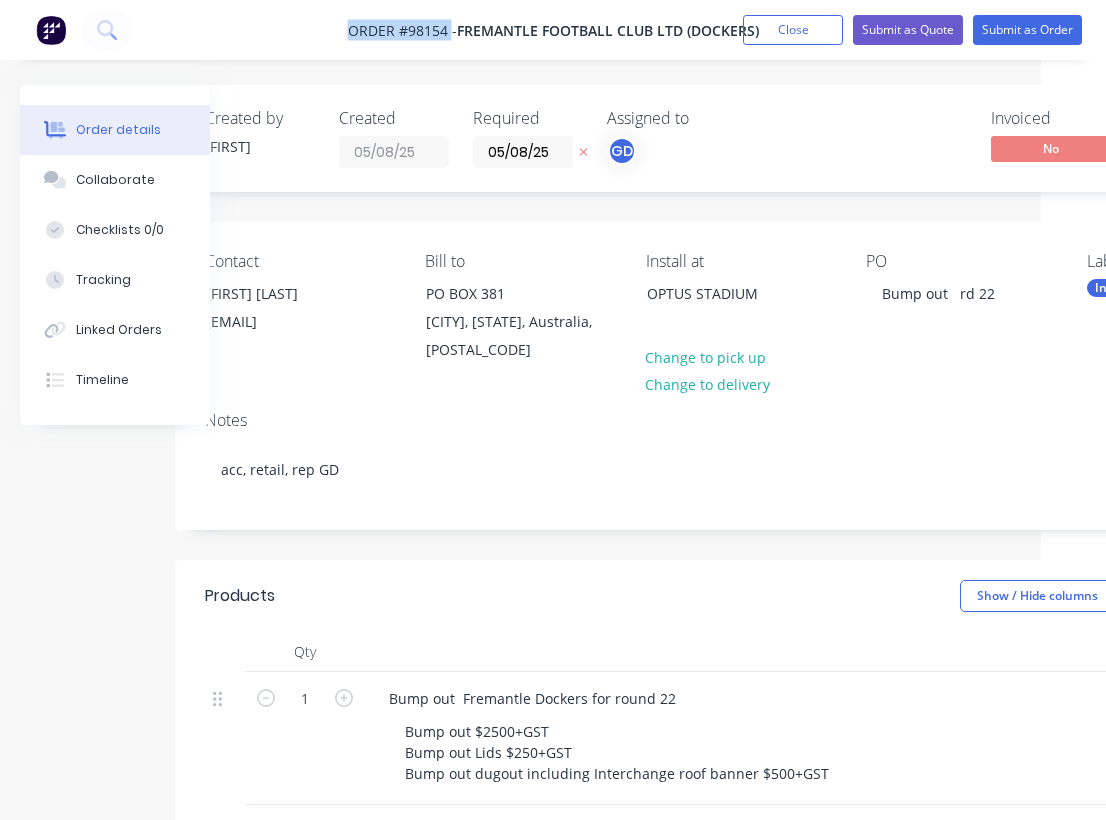 scroll, scrollTop: 0, scrollLeft: 9, axis: horizontal 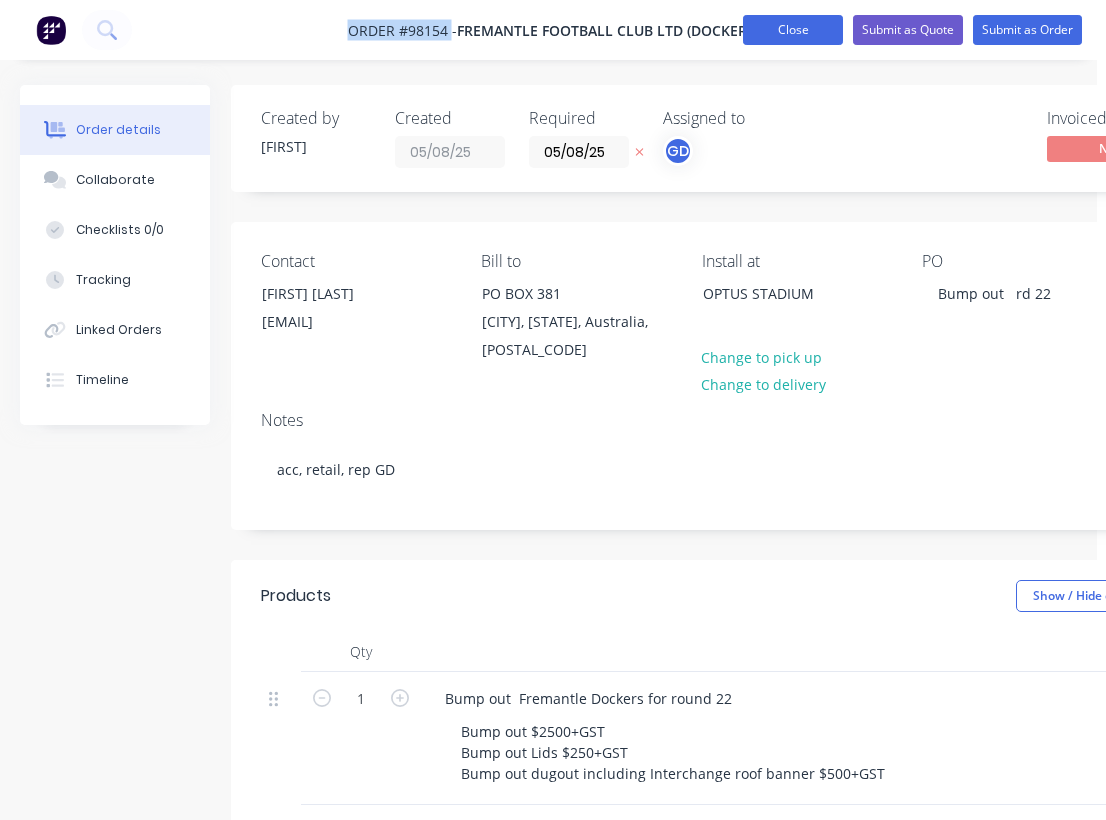 click on "Close" at bounding box center [793, 30] 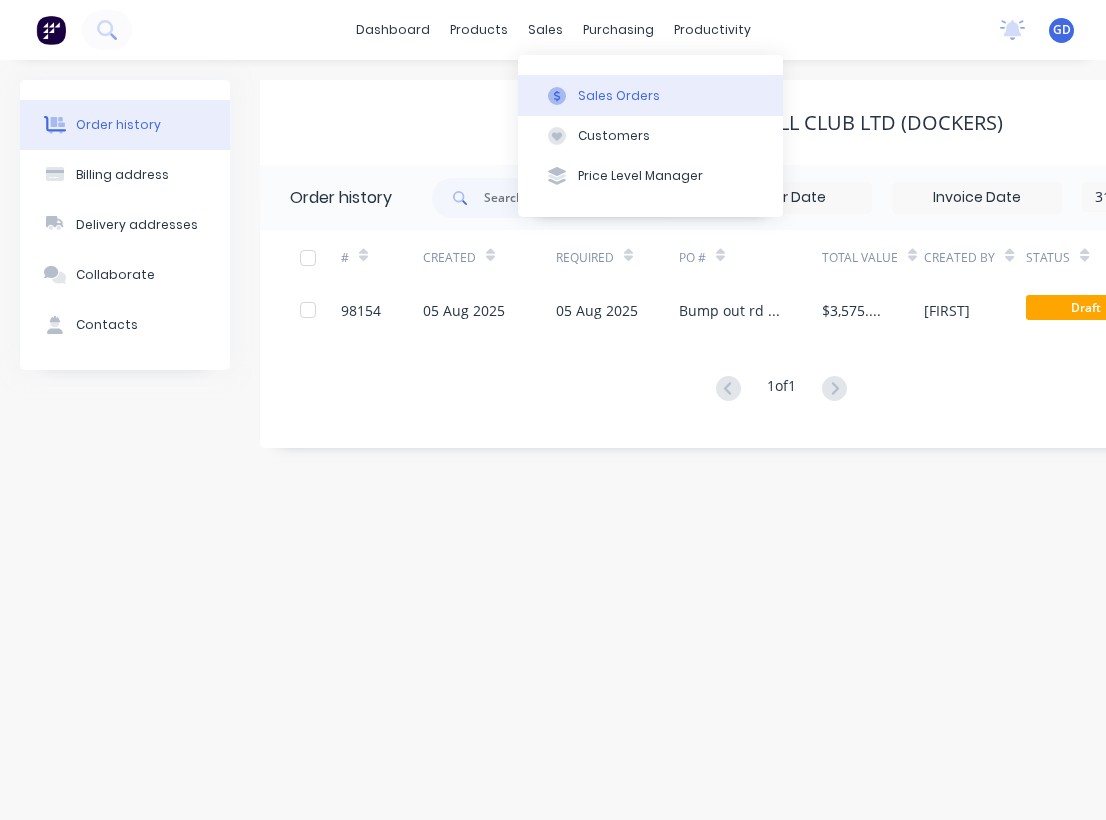 click on "Sales Orders" at bounding box center (619, 96) 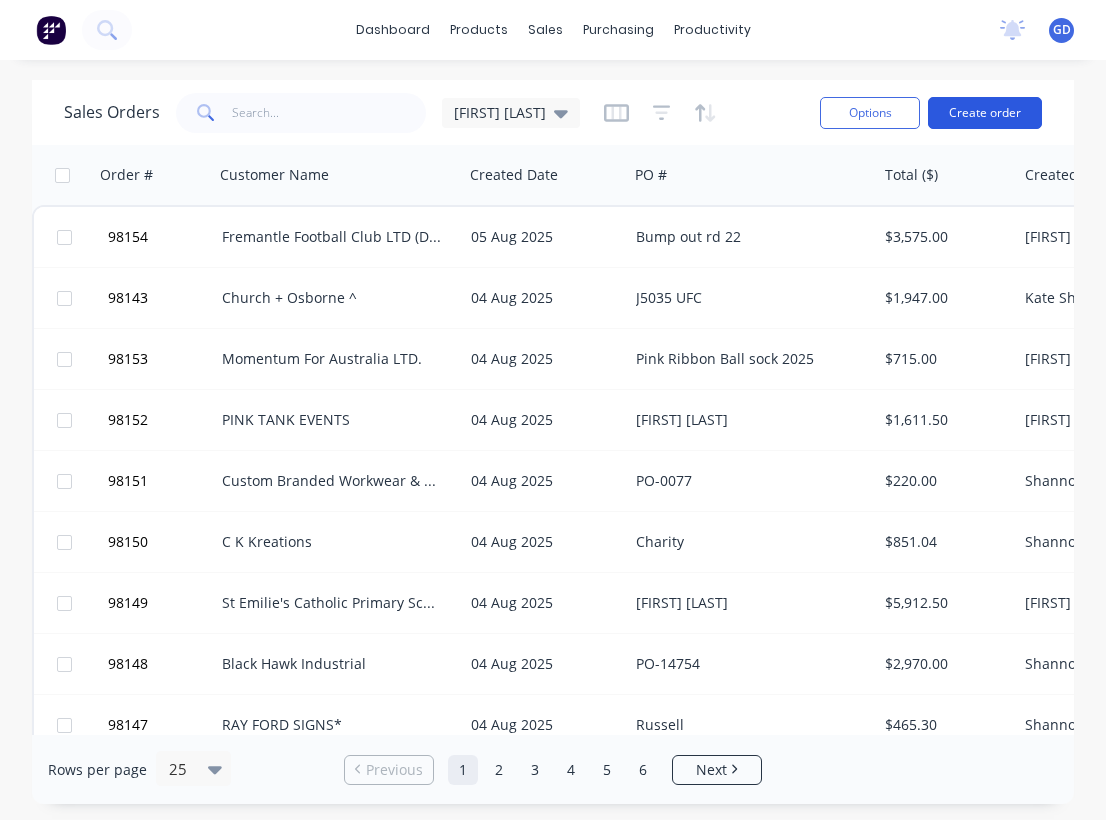 click on "Create order" at bounding box center (985, 113) 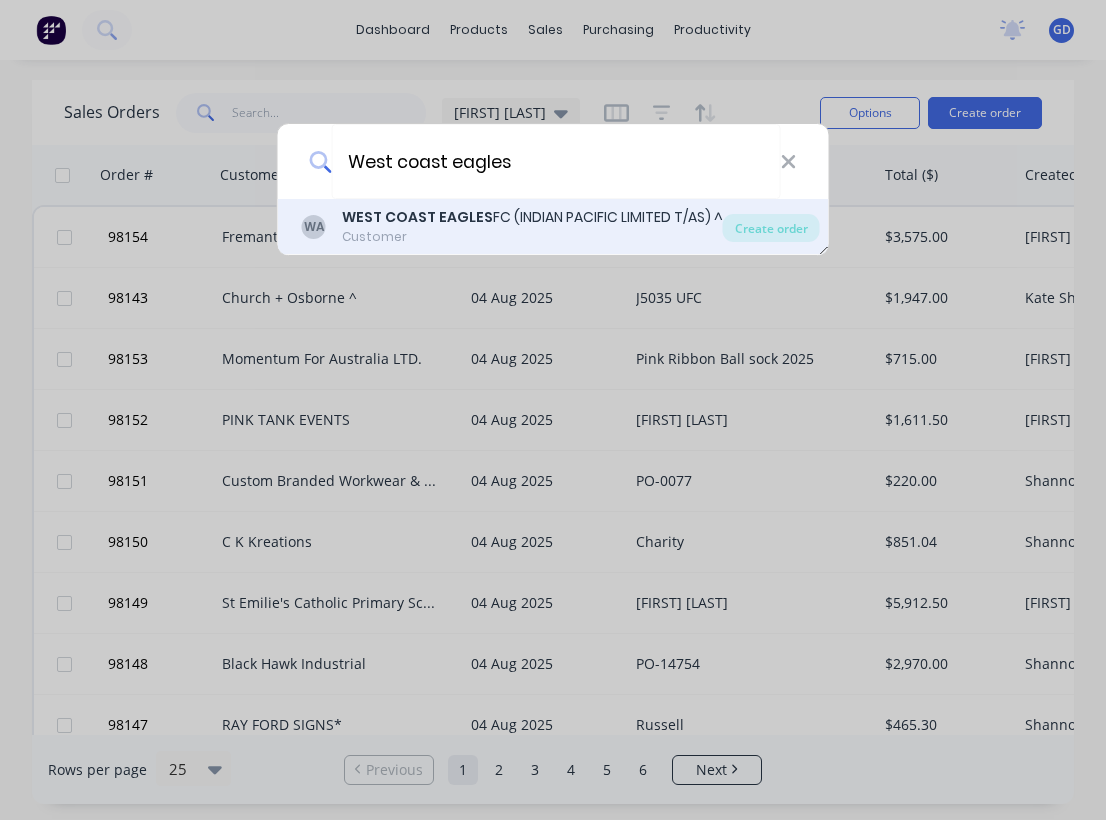 type on "West coast eagles" 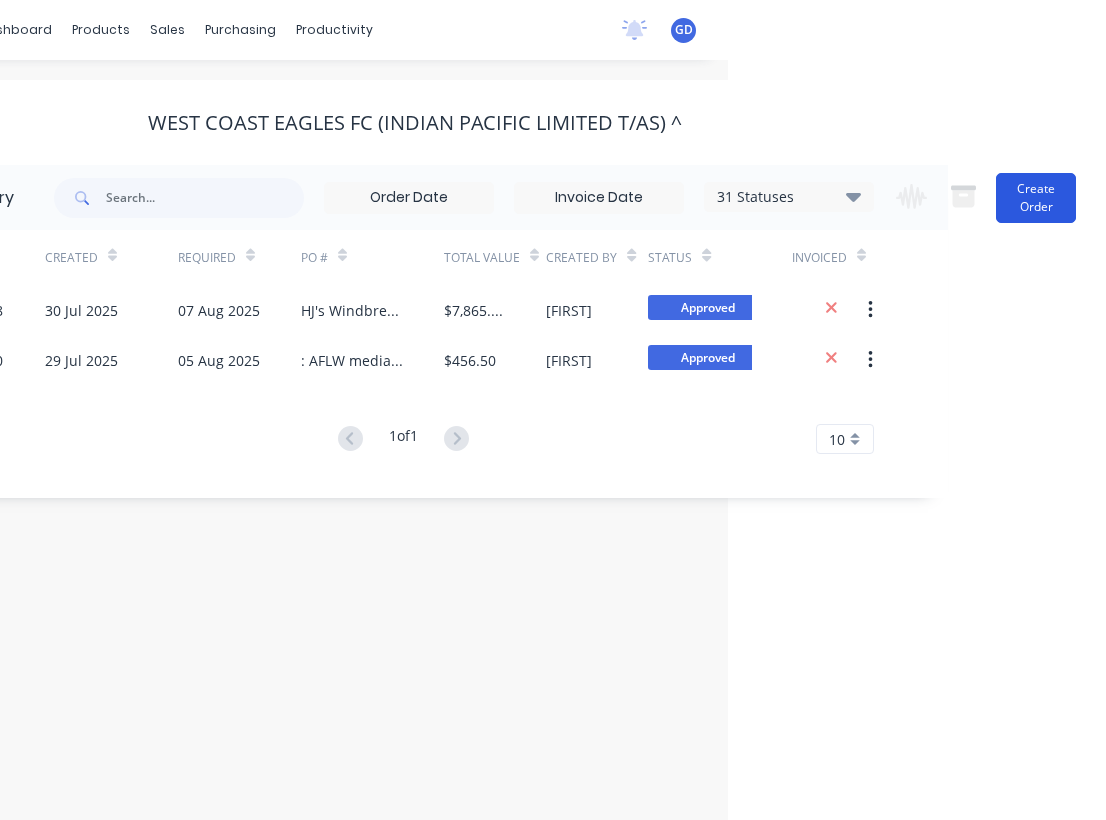 scroll, scrollTop: 0, scrollLeft: 378, axis: horizontal 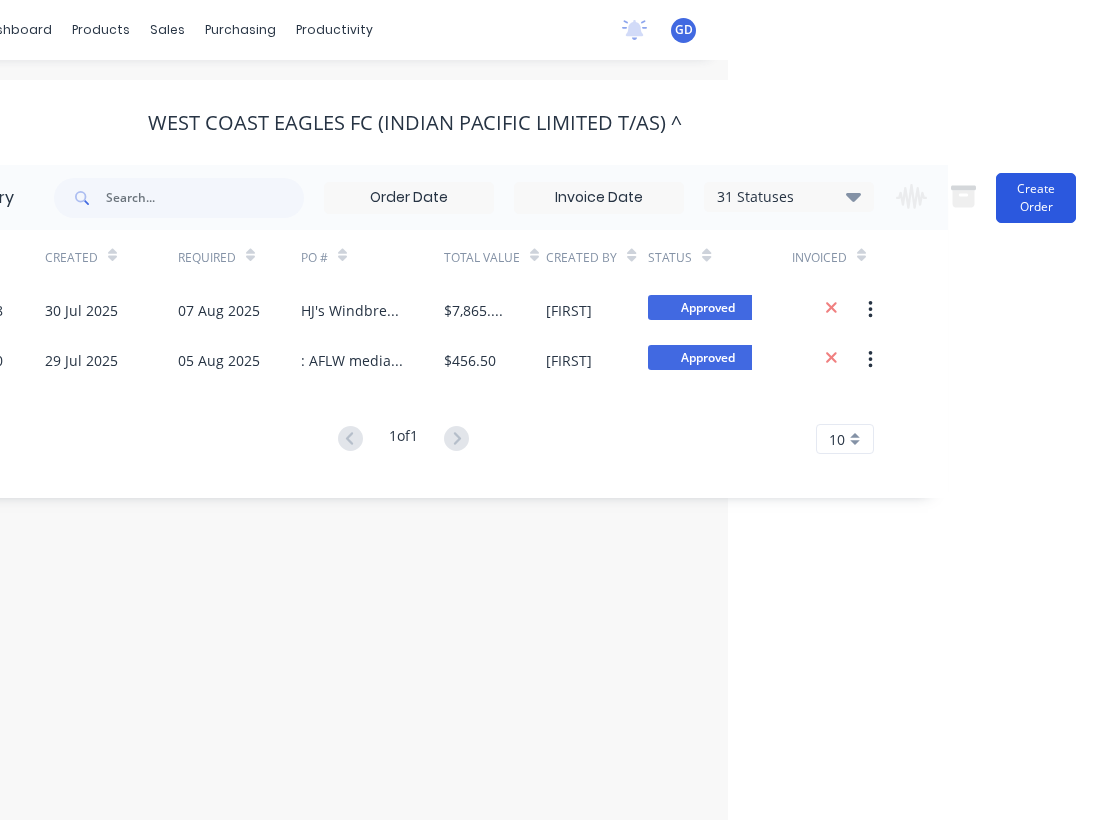 click on "Create Order" at bounding box center (1036, 198) 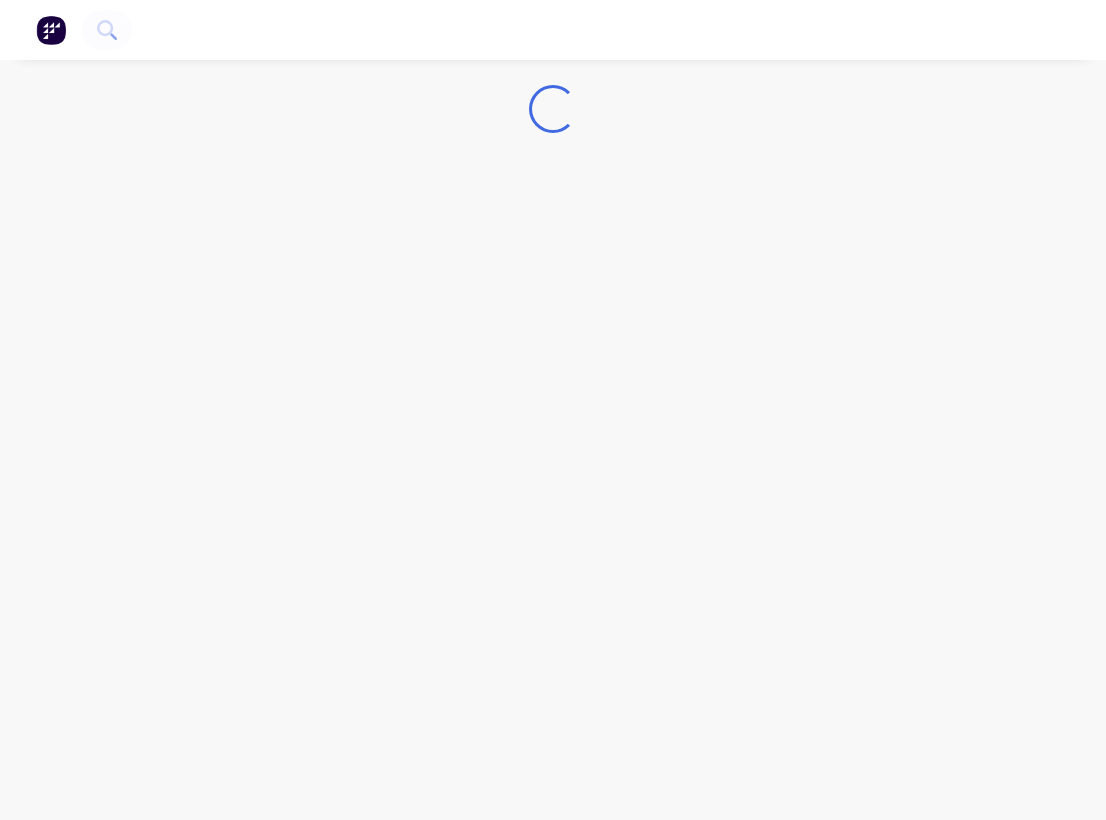 scroll, scrollTop: 0, scrollLeft: 0, axis: both 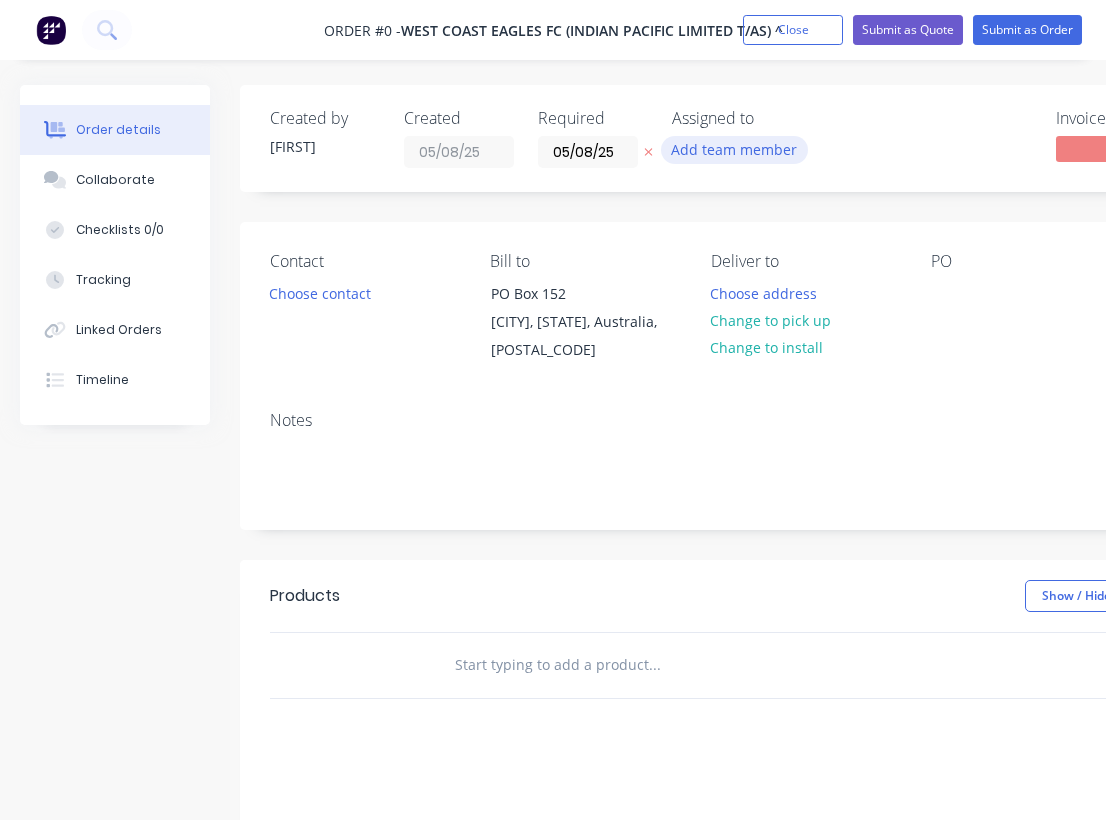 click on "Add team member" at bounding box center [734, 149] 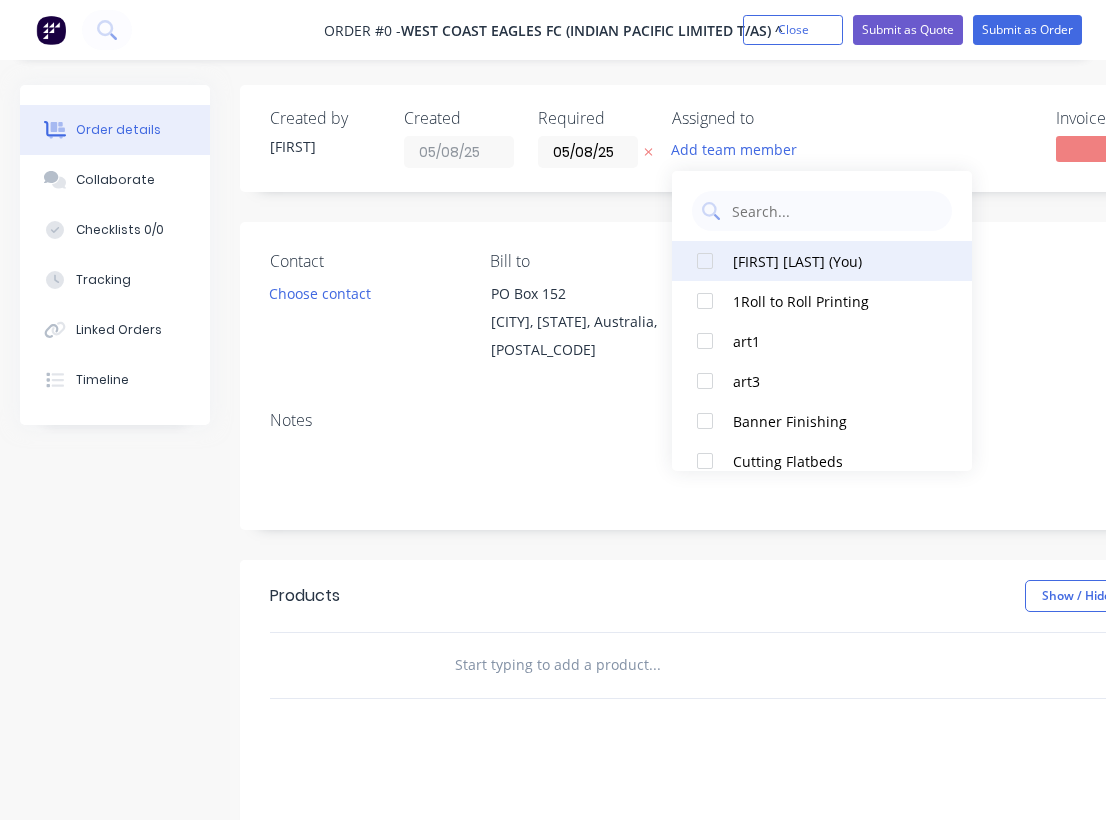 click on "[FIRST] [LAST] (You)" at bounding box center (833, 261) 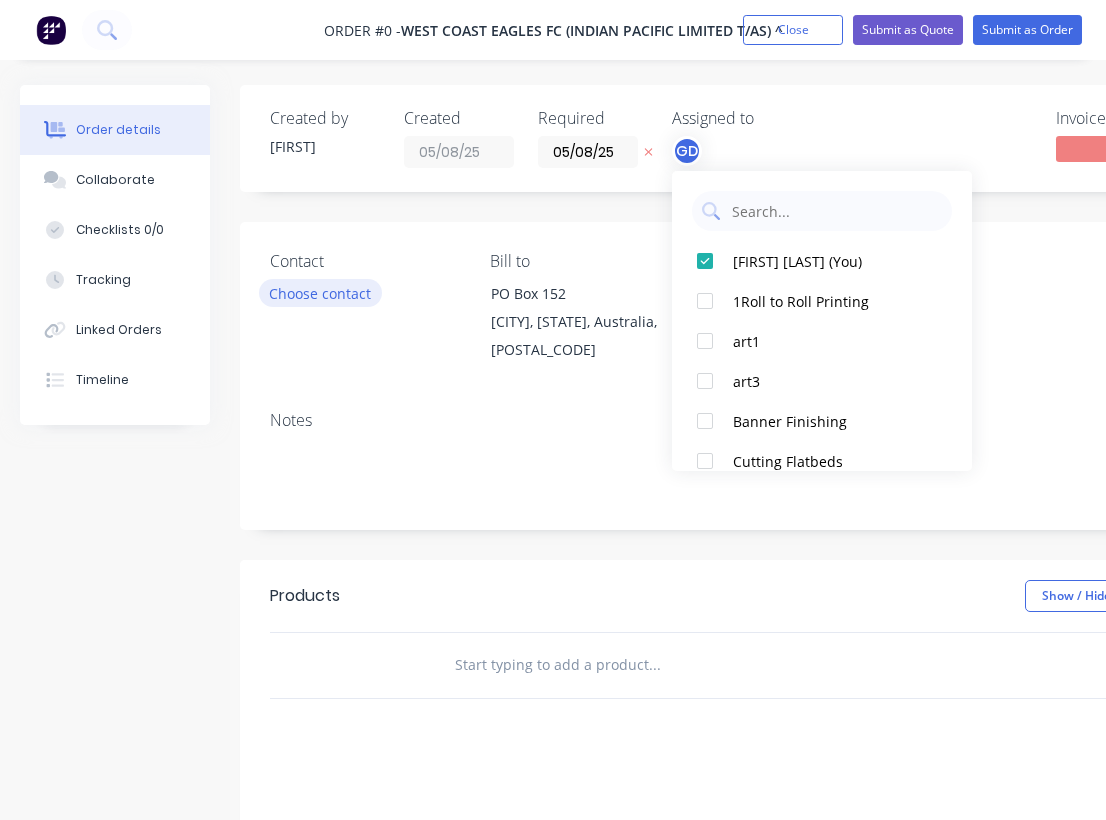 click on "Order details Collaborate Checklists 0/0 Tracking Linked Orders Timeline   Order details   Collaborate   Checklists   Tracking   Linked Orders   Timeline Created by Gino Created 05/08/25 Required 05/08/25 Assigned to GD Invoiced No Status Draft Contact Choose contact Bill to PO Box 152  Victoria Park, Western Australia, Australia, 6979 Deliver to Choose address Change to pick up Change to install PO Labels Add labels Notes Products Show / Hide columns Add product     add delivery fee add markup add discount Labour $0.00 Sub total $0.00 Margin $0.00  ( 0 %) Tax $0.00 Total $0.00" at bounding box center (695, 647) 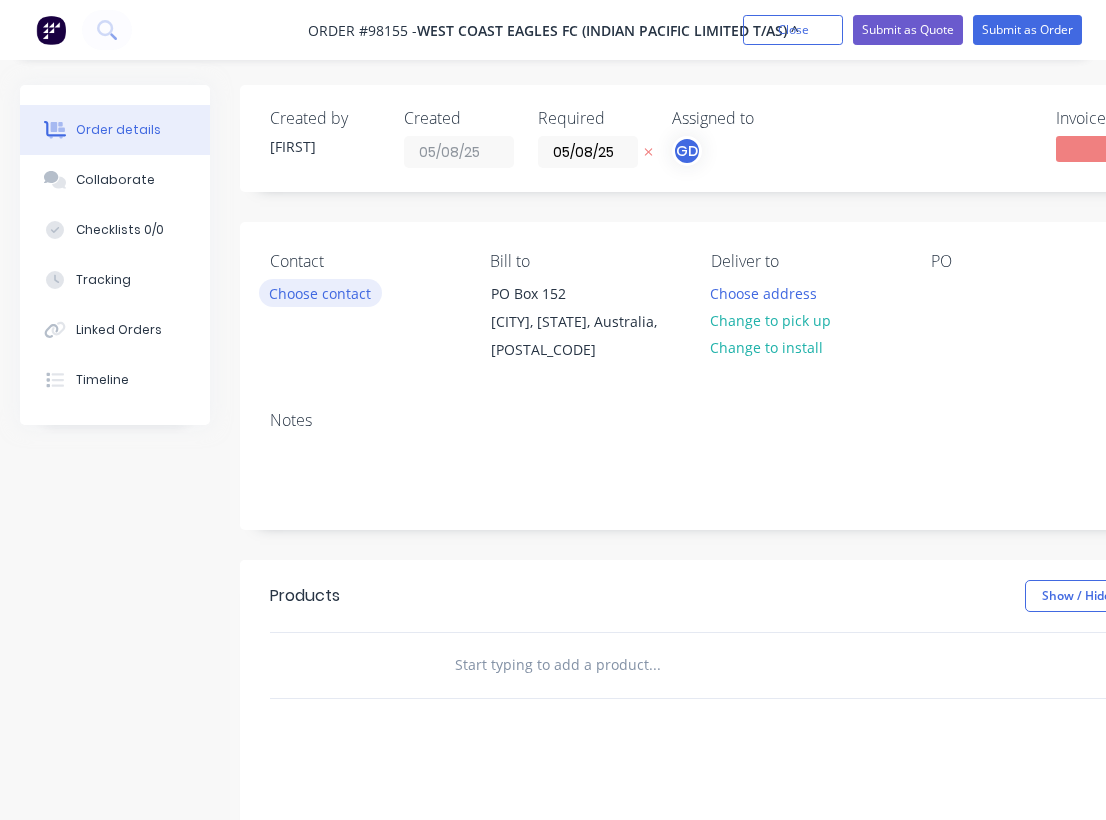 click on "Choose contact" at bounding box center [320, 292] 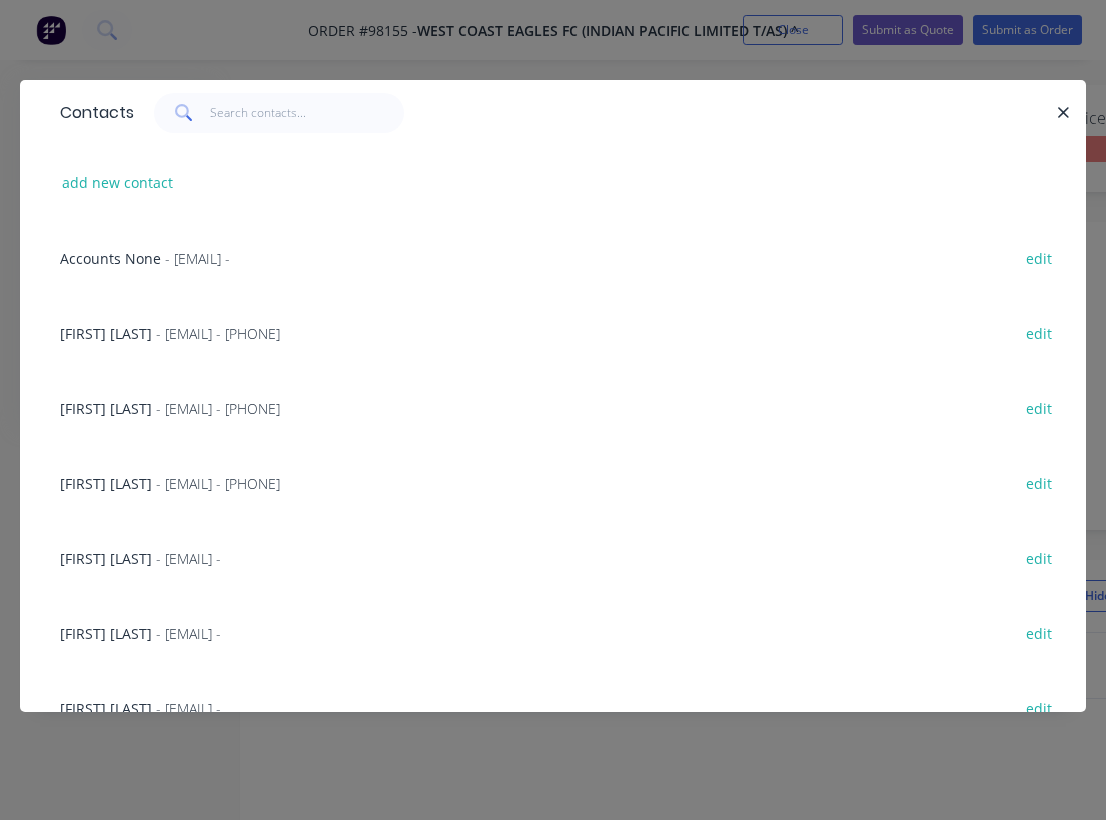 scroll, scrollTop: 0, scrollLeft: 0, axis: both 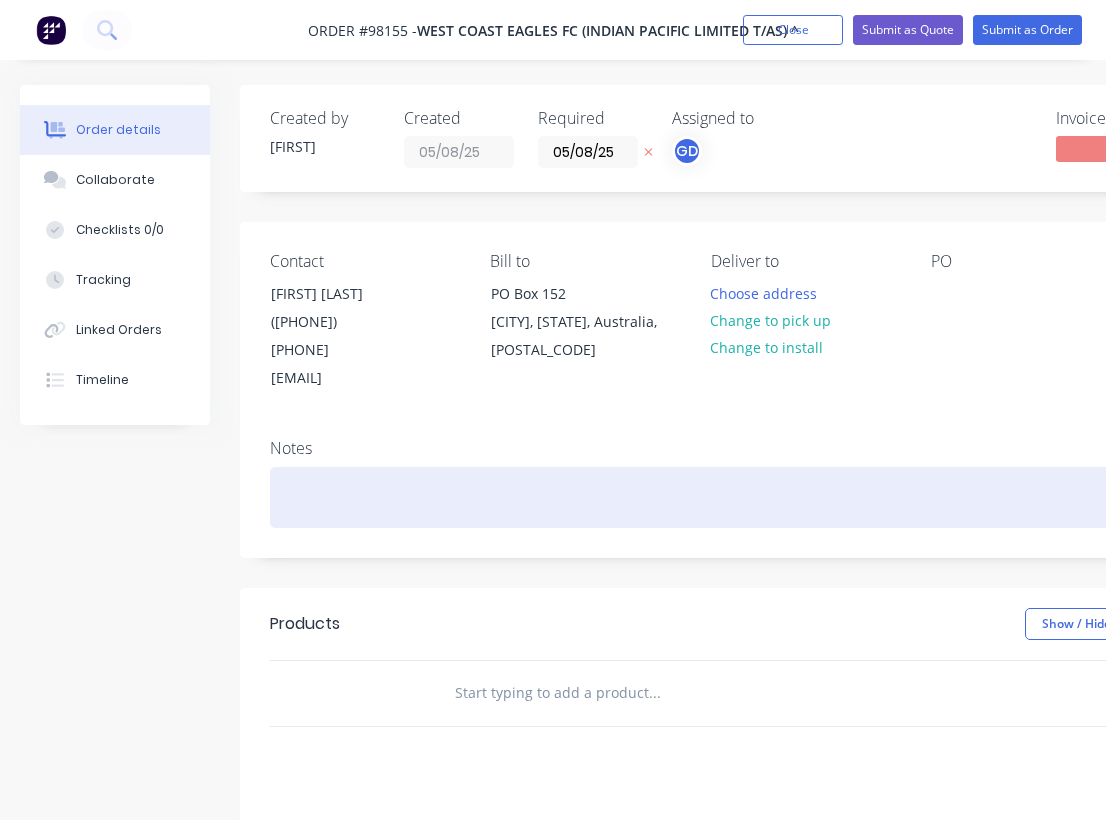 click at bounding box center [805, 497] 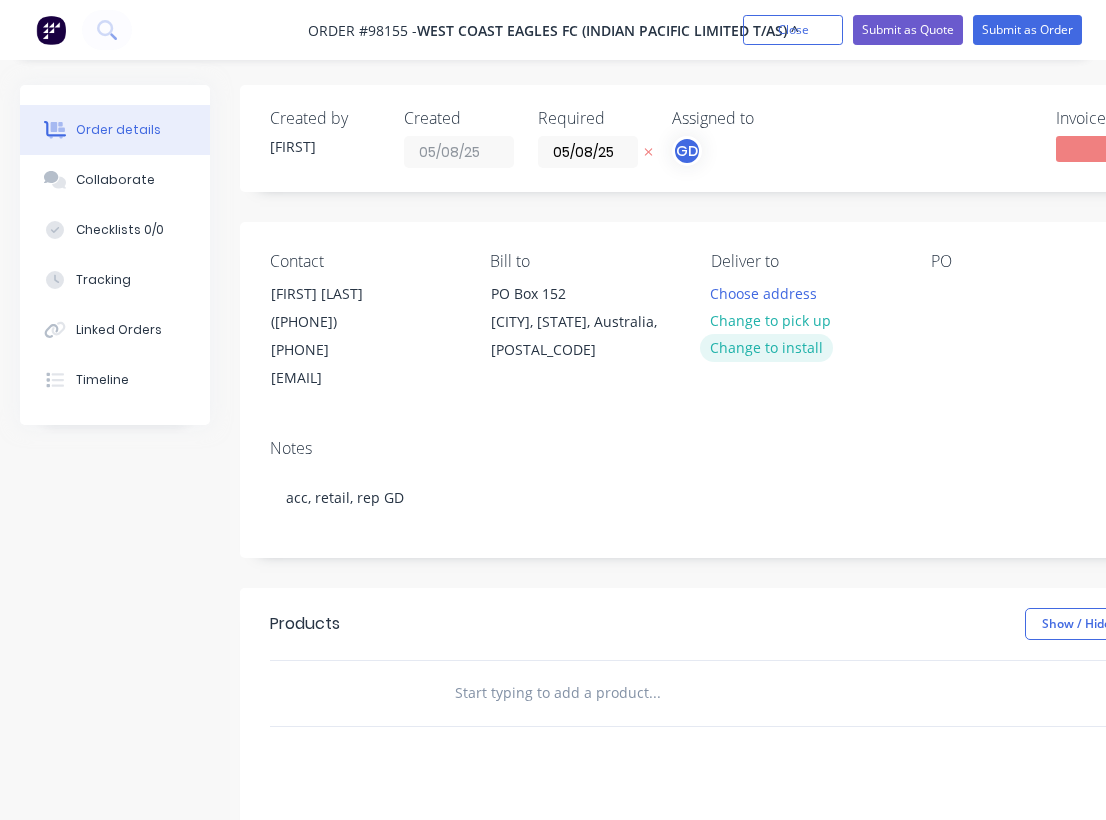 click on "Change to install" at bounding box center [767, 347] 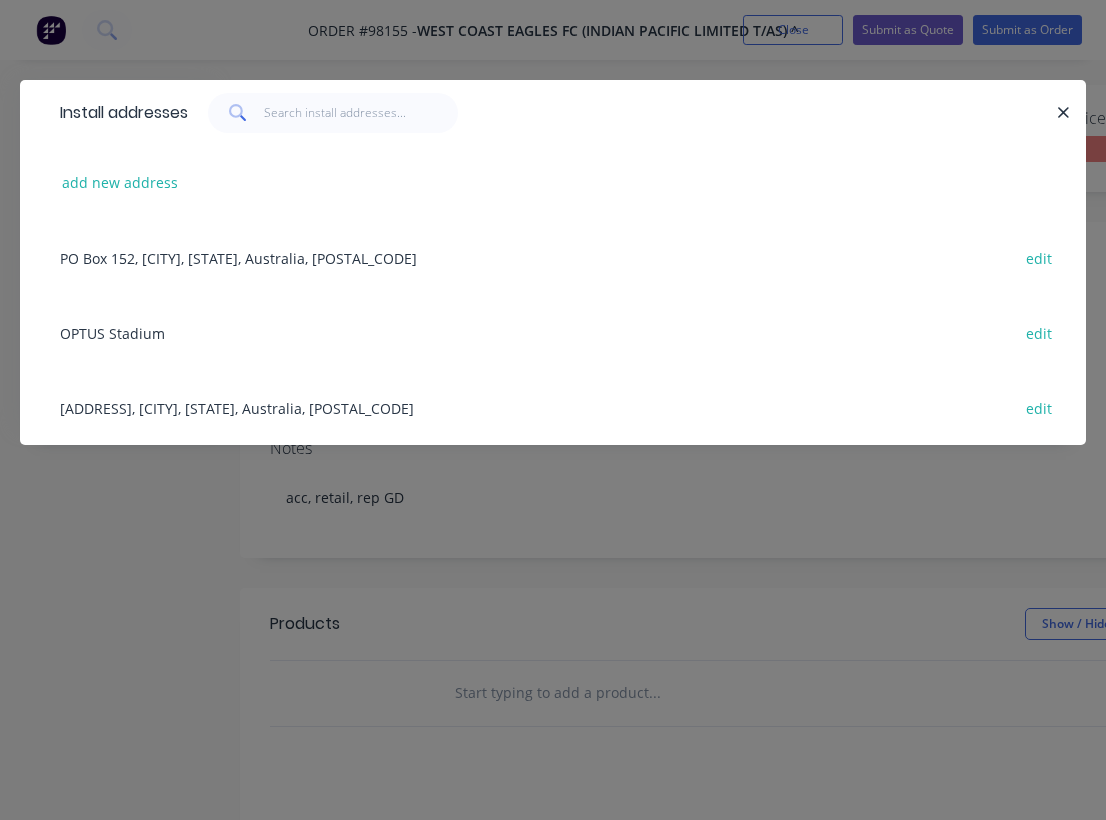 click on "OPTUS Stadium edit" at bounding box center (553, 332) 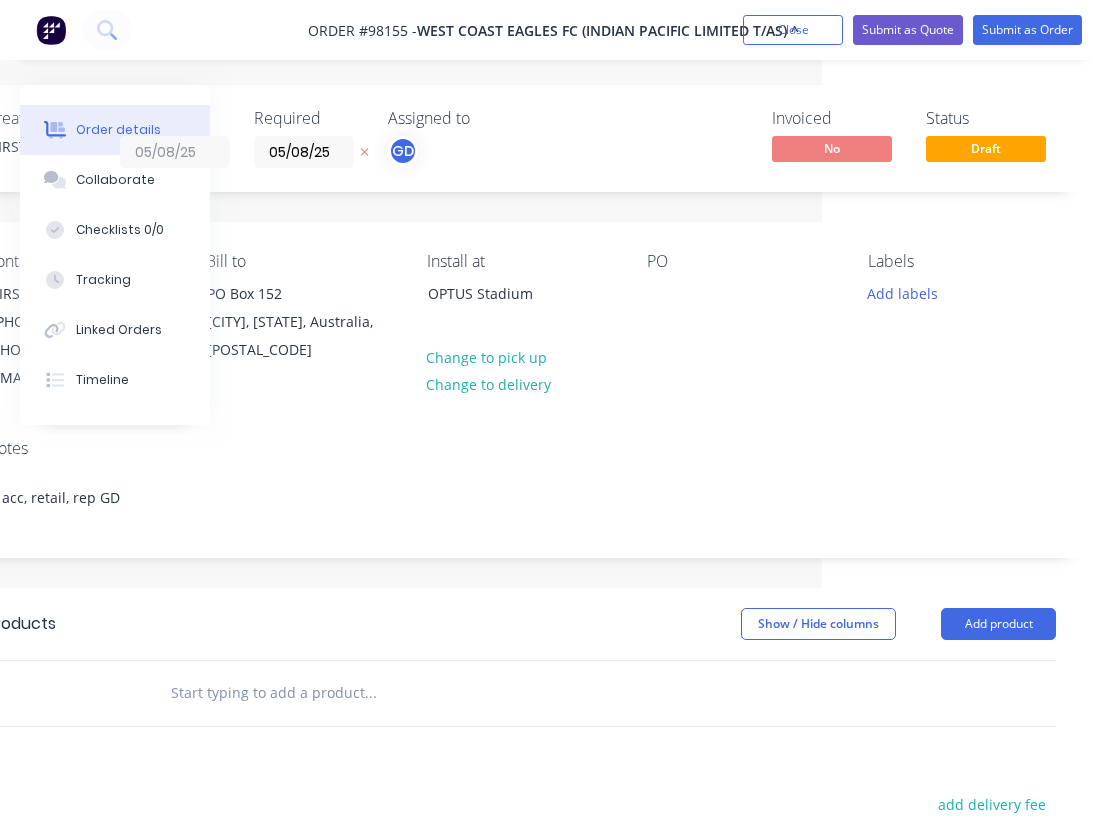 scroll, scrollTop: 0, scrollLeft: 284, axis: horizontal 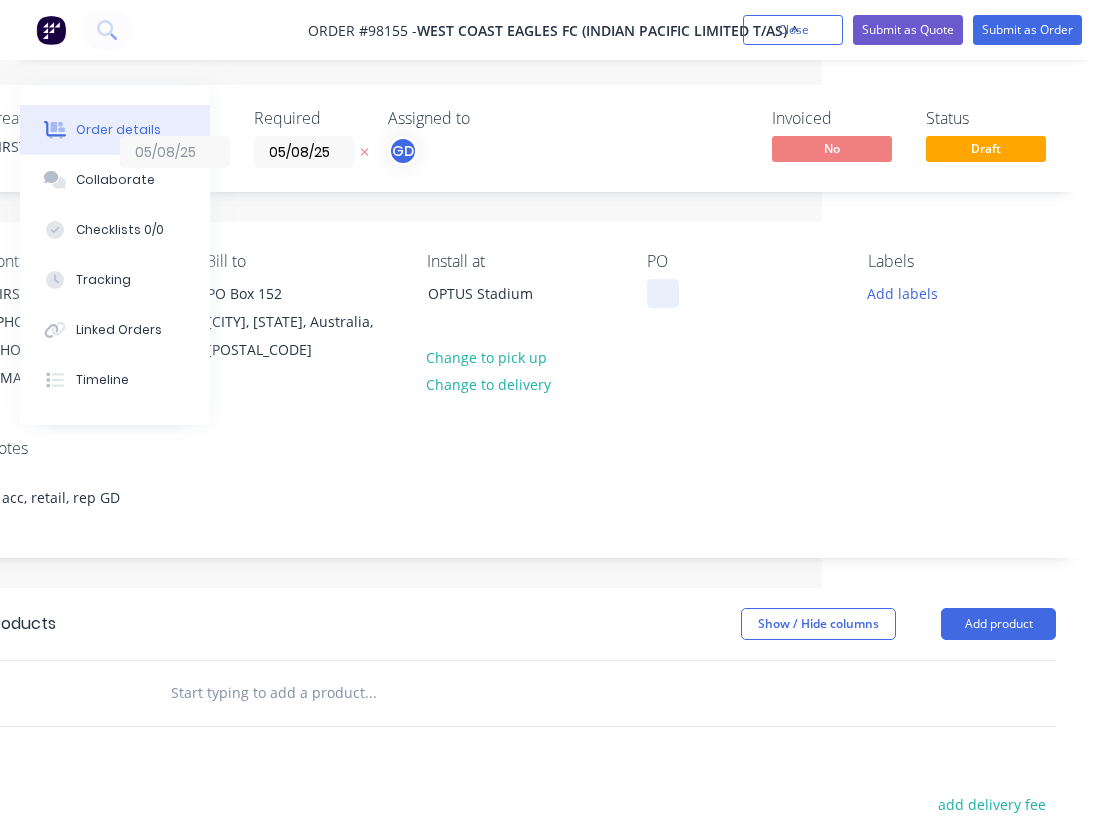 click at bounding box center [663, 293] 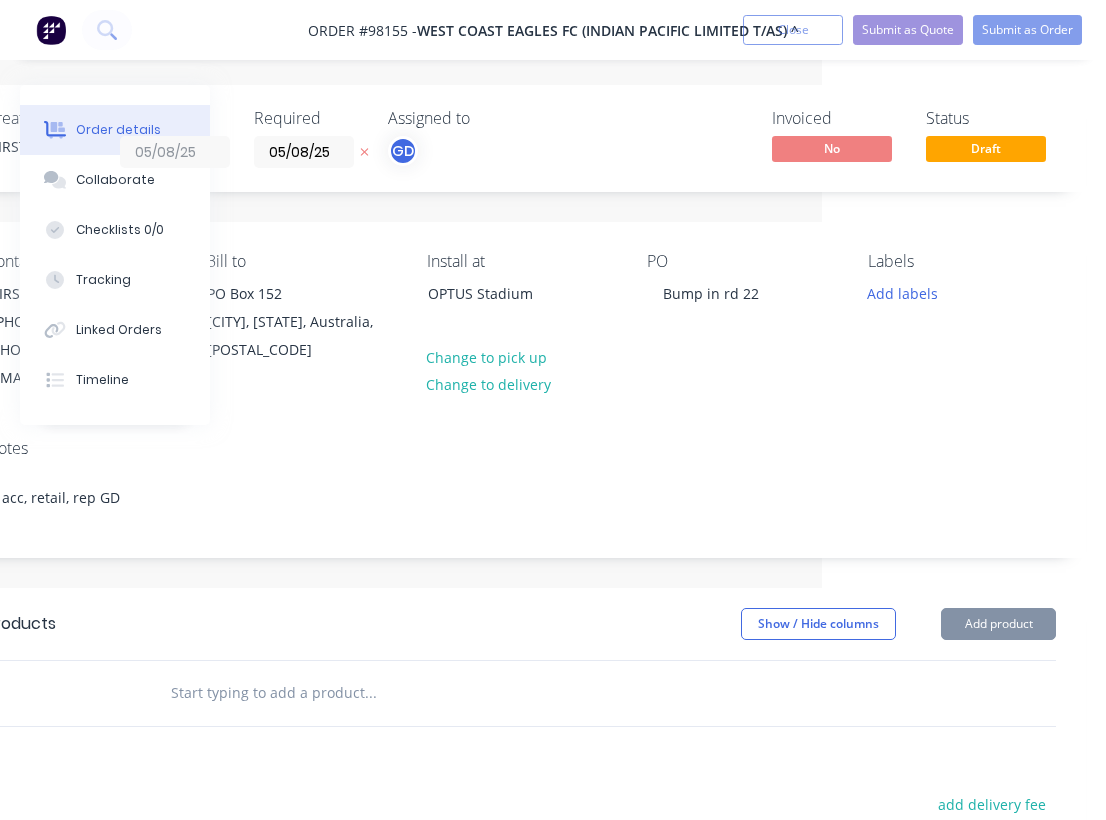 click on "PO Bump in rd 22" at bounding box center (741, 322) 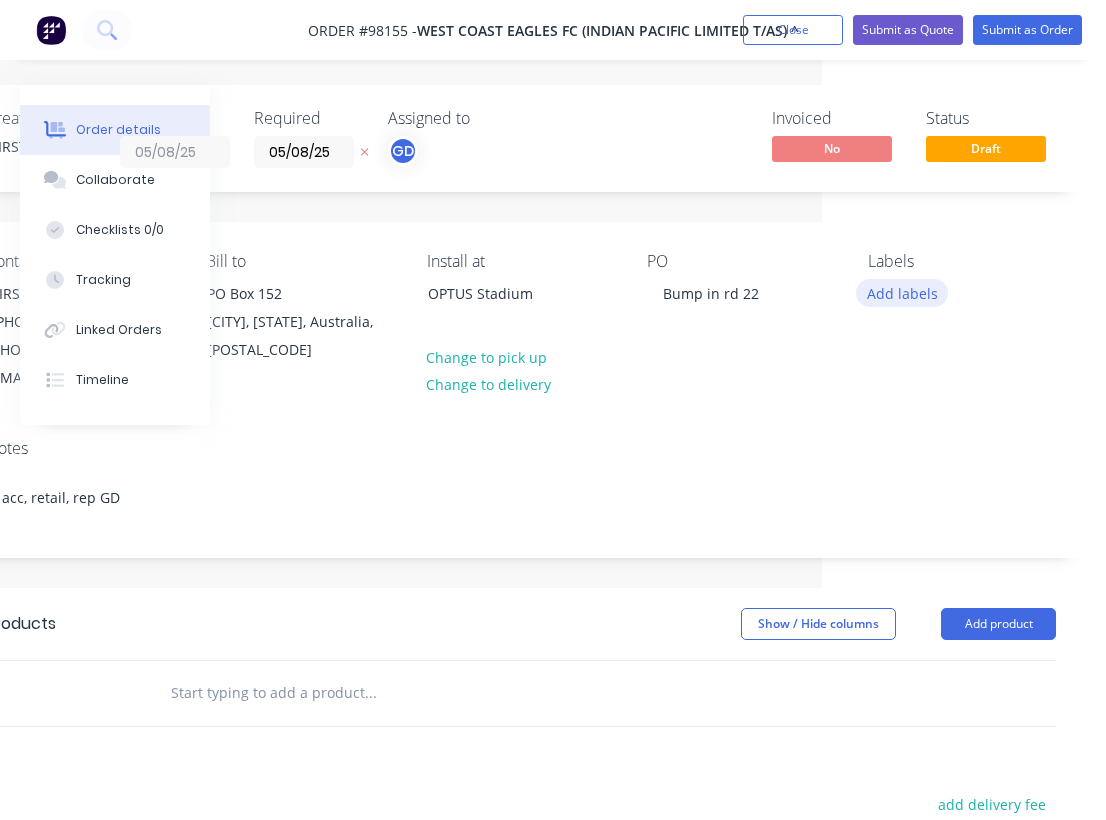 click on "Add labels" at bounding box center (902, 292) 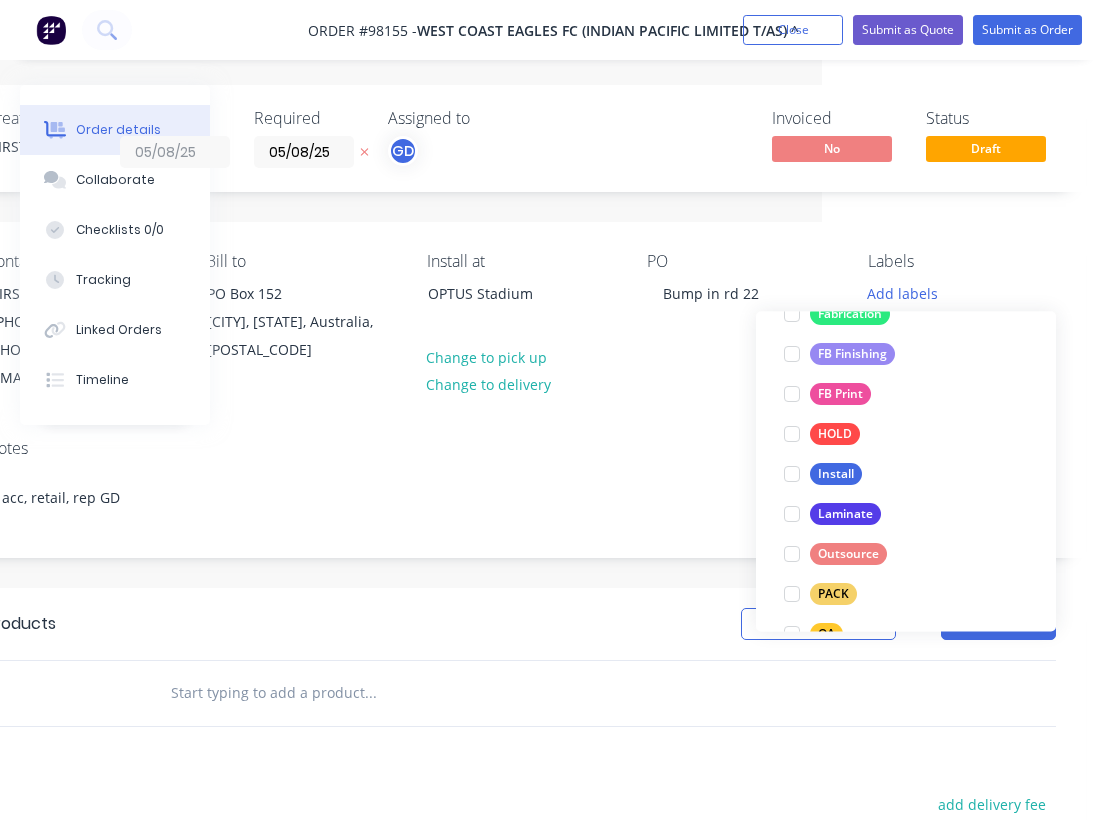 scroll, scrollTop: 545, scrollLeft: 0, axis: vertical 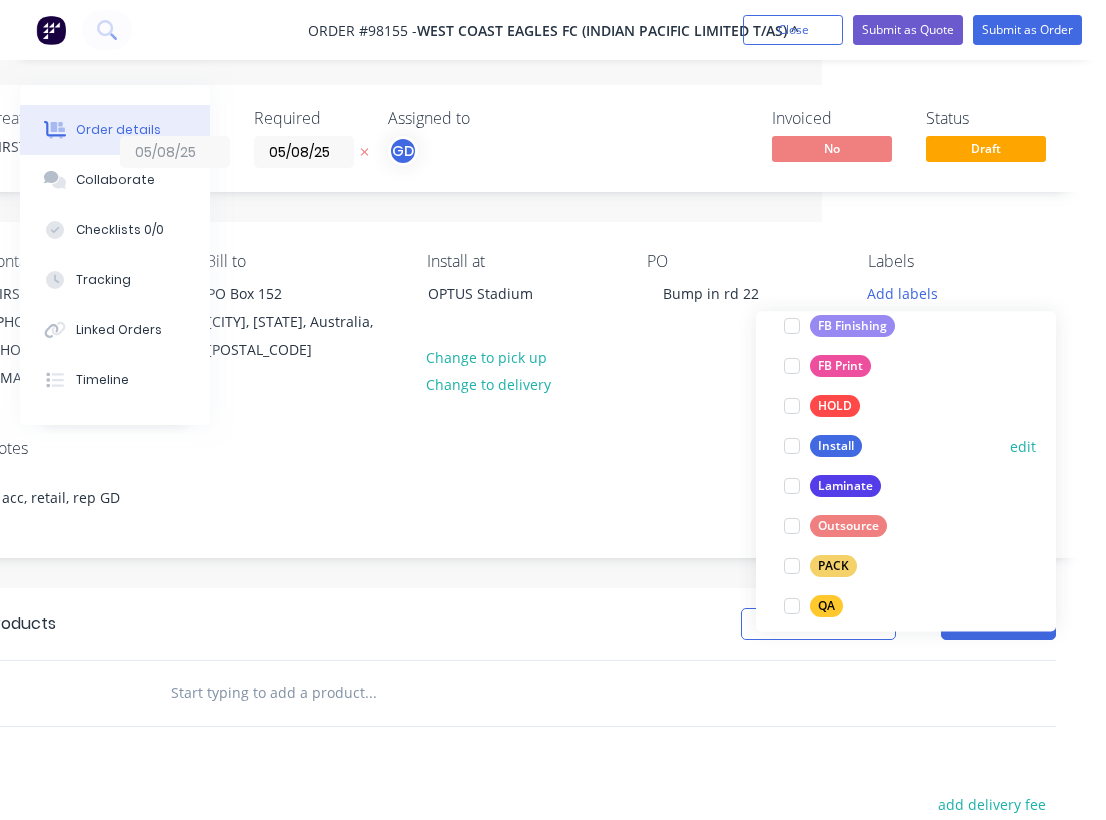 click on "Install" at bounding box center [836, 447] 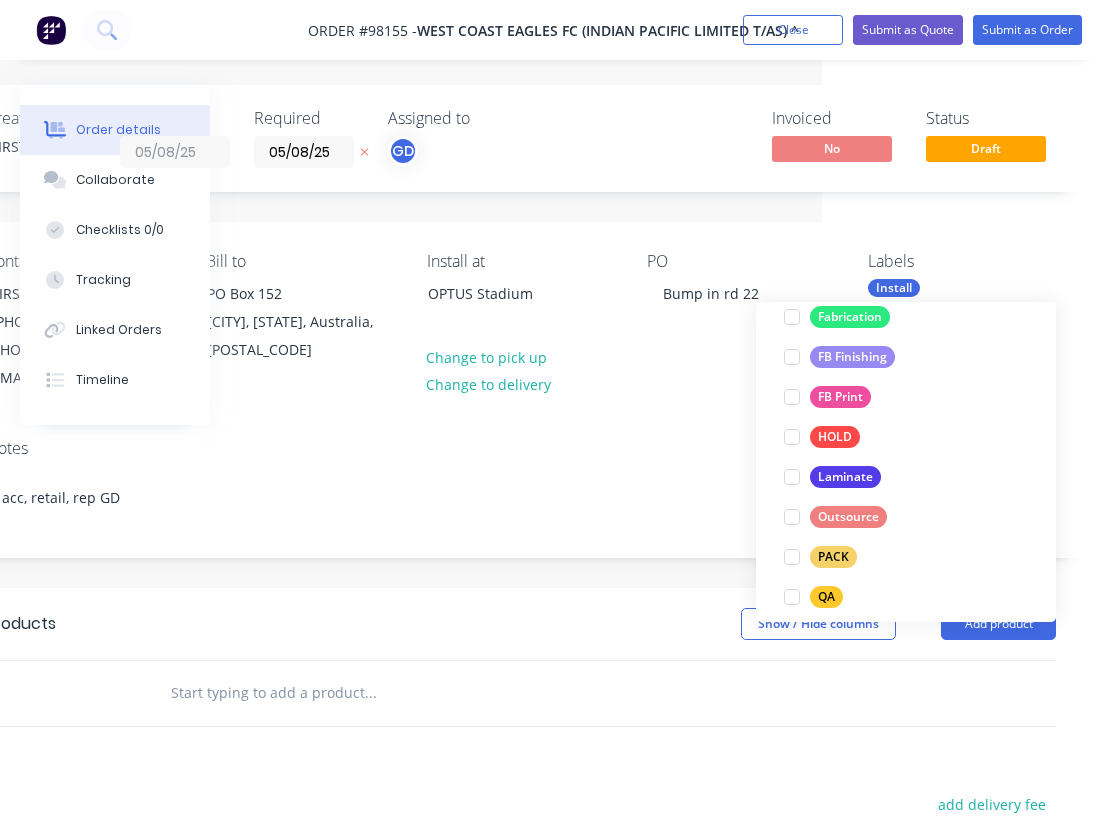 click on "Notes acc, retail, rep GD" at bounding box center [521, 490] 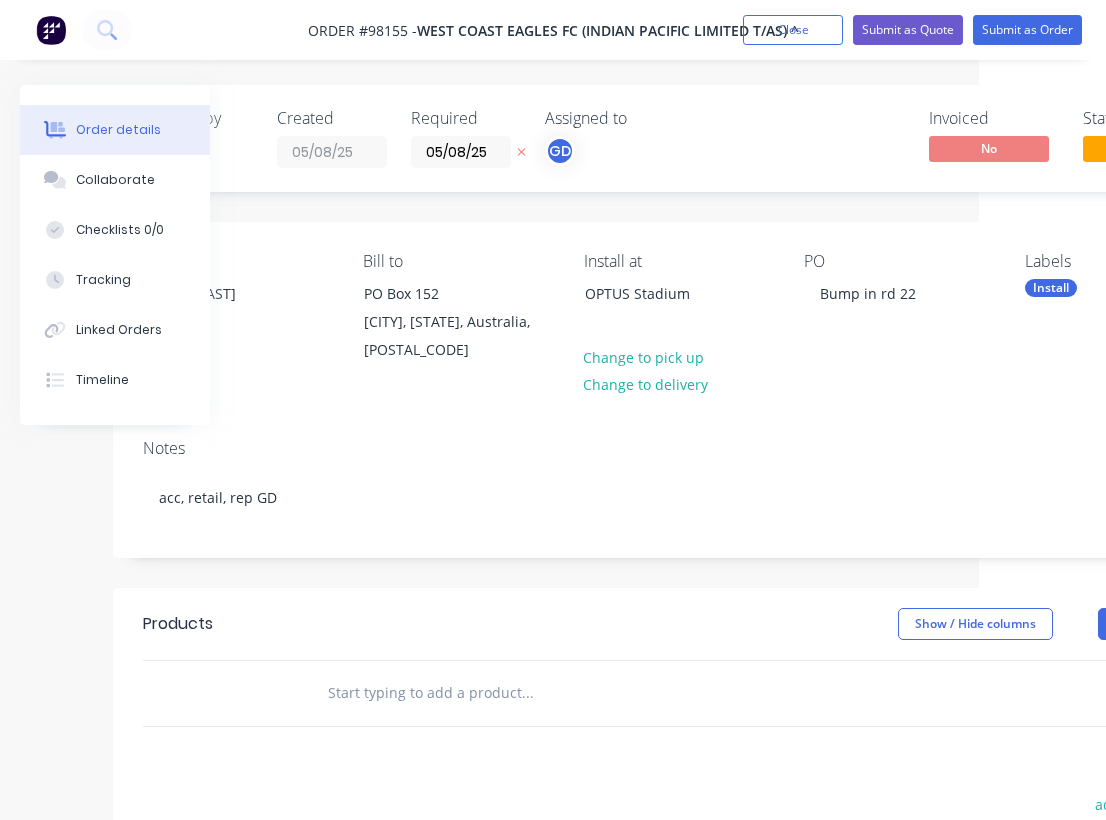 scroll, scrollTop: 0, scrollLeft: 0, axis: both 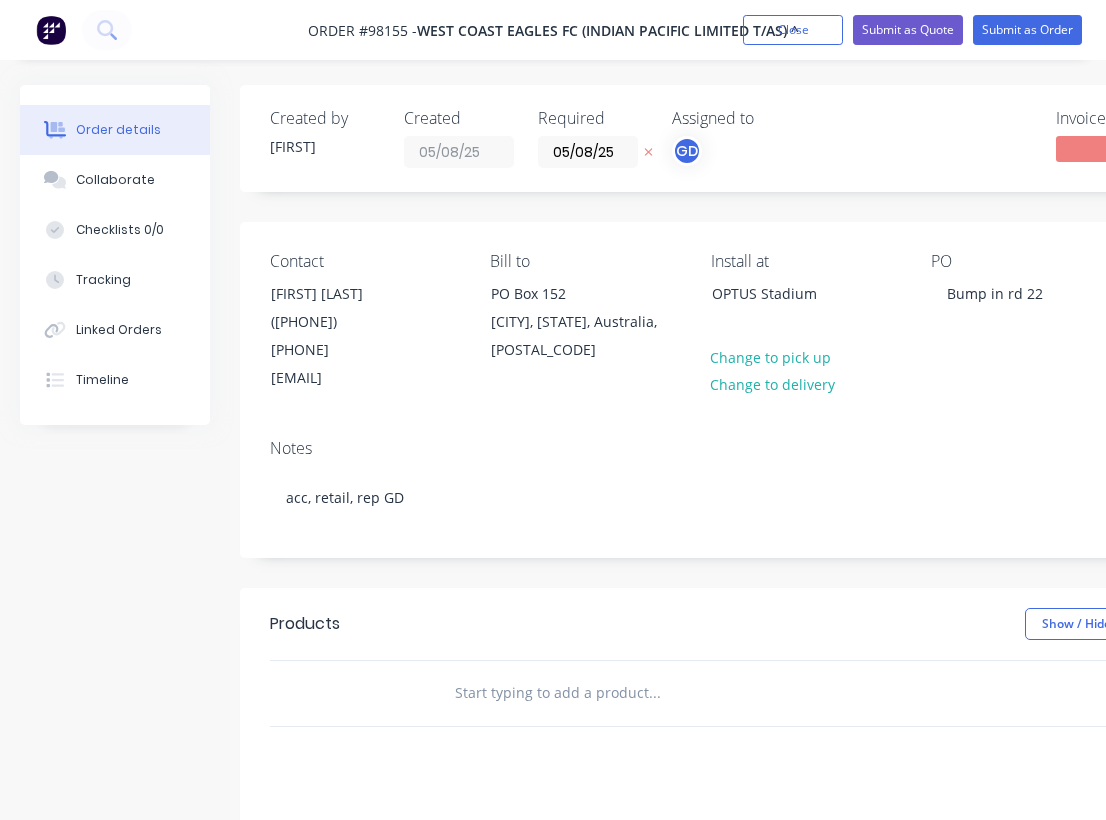 click at bounding box center [654, 693] 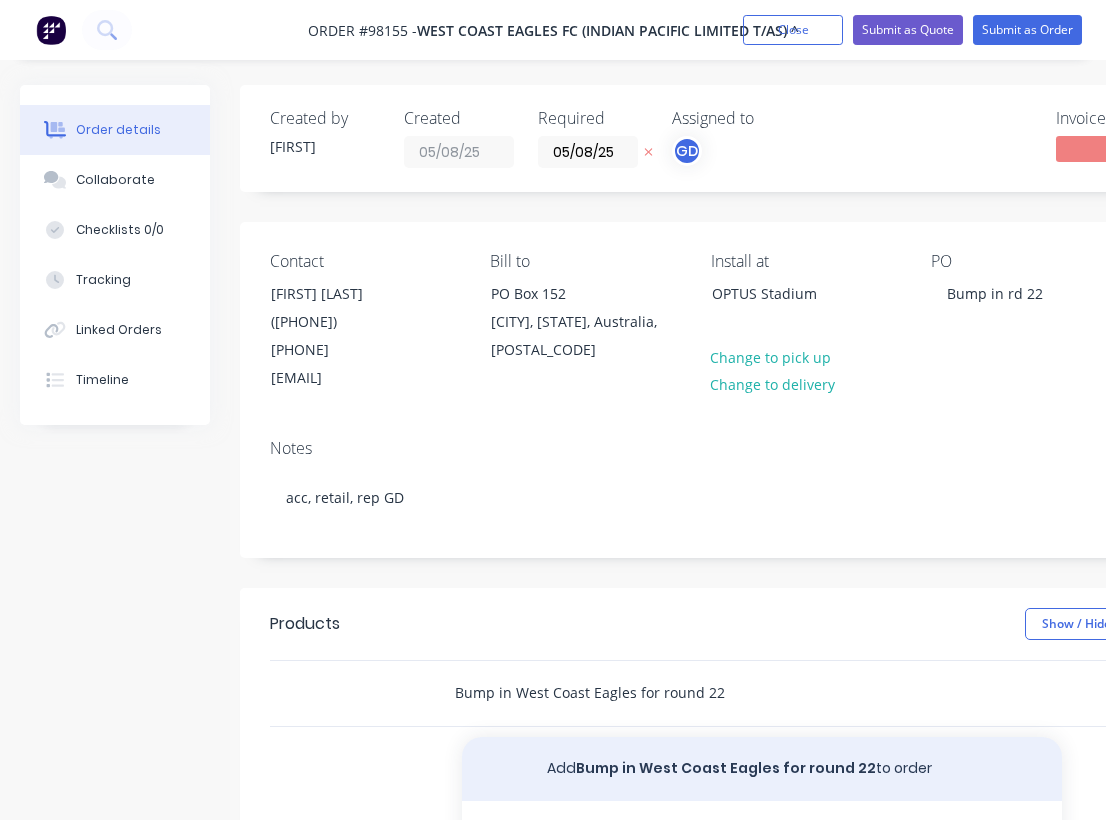 type on "Bump in West Coast Eagles for round 22" 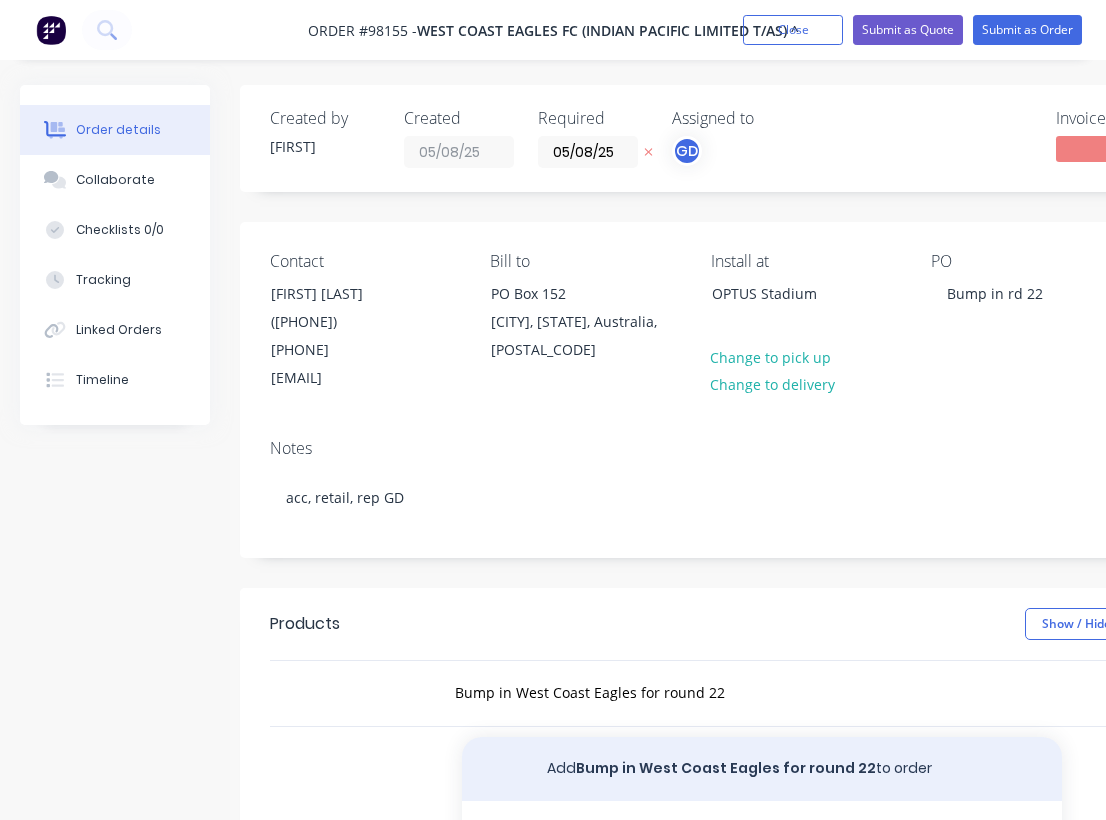 click on "Add  Bump in West Coast Eagles for round 22  to order" at bounding box center [762, 769] 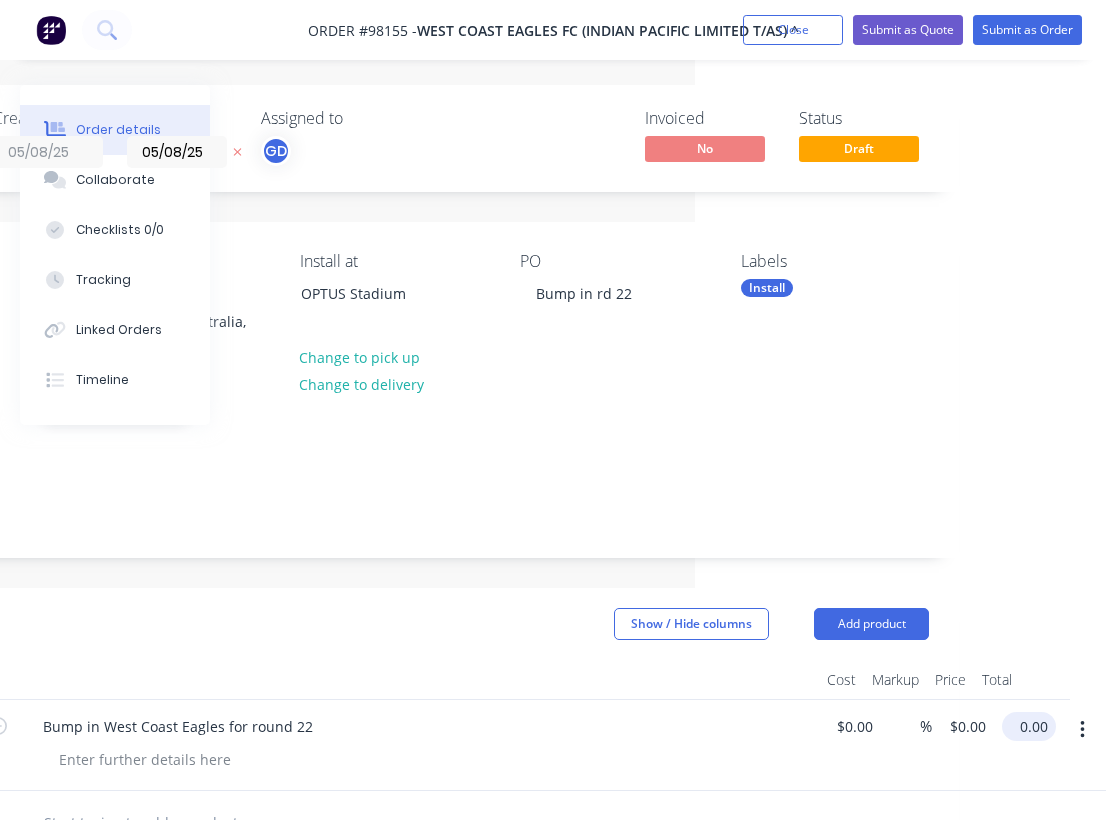 click on "0.00" at bounding box center [1033, 726] 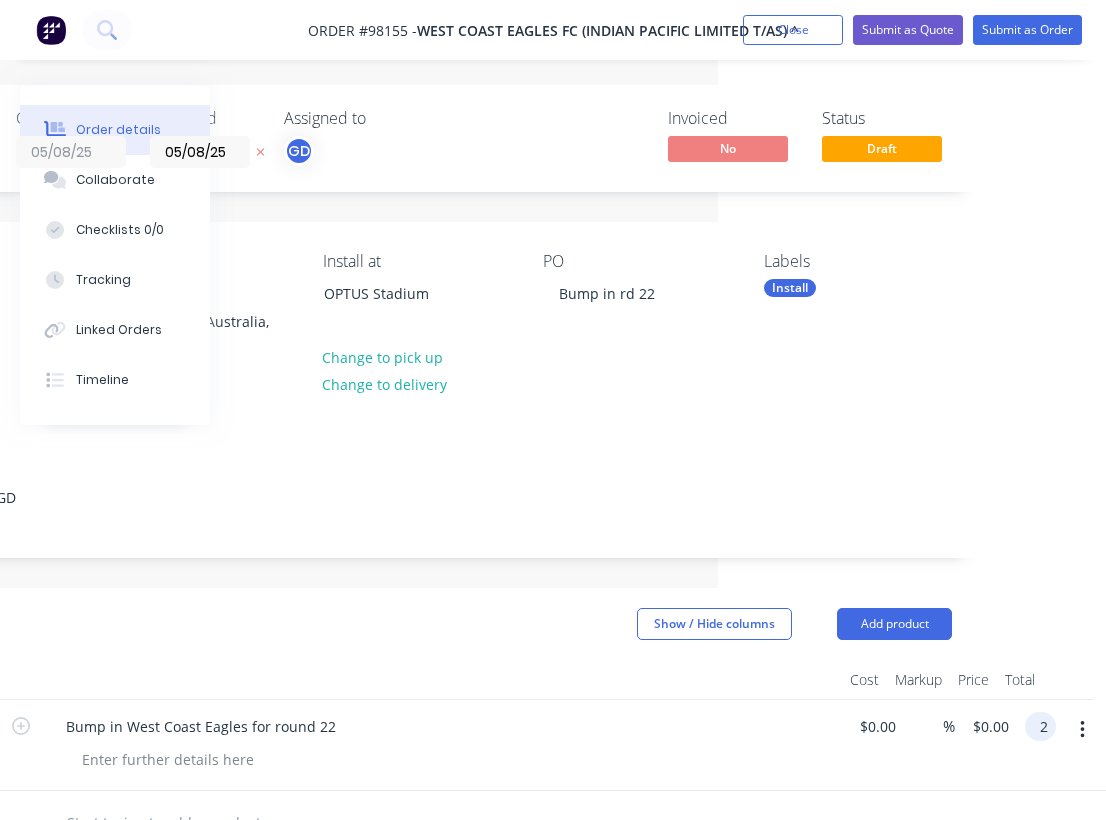scroll, scrollTop: 0, scrollLeft: 388, axis: horizontal 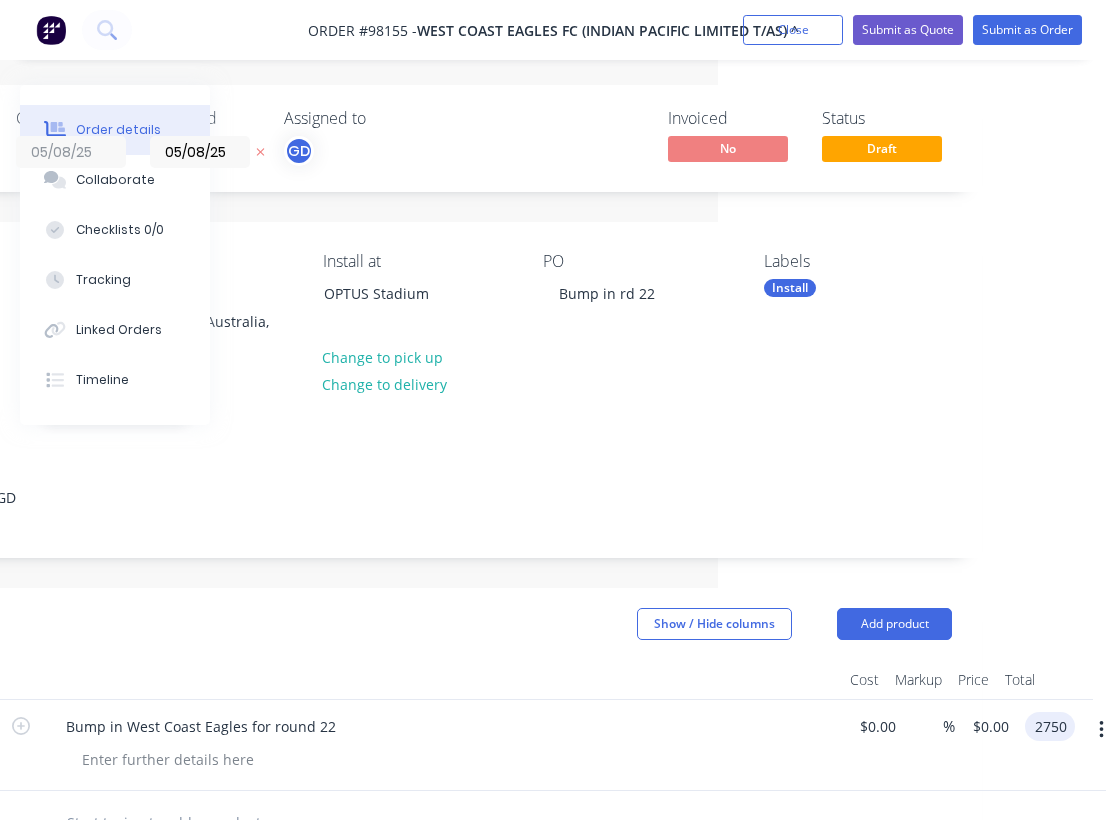 type on "$2,750.00" 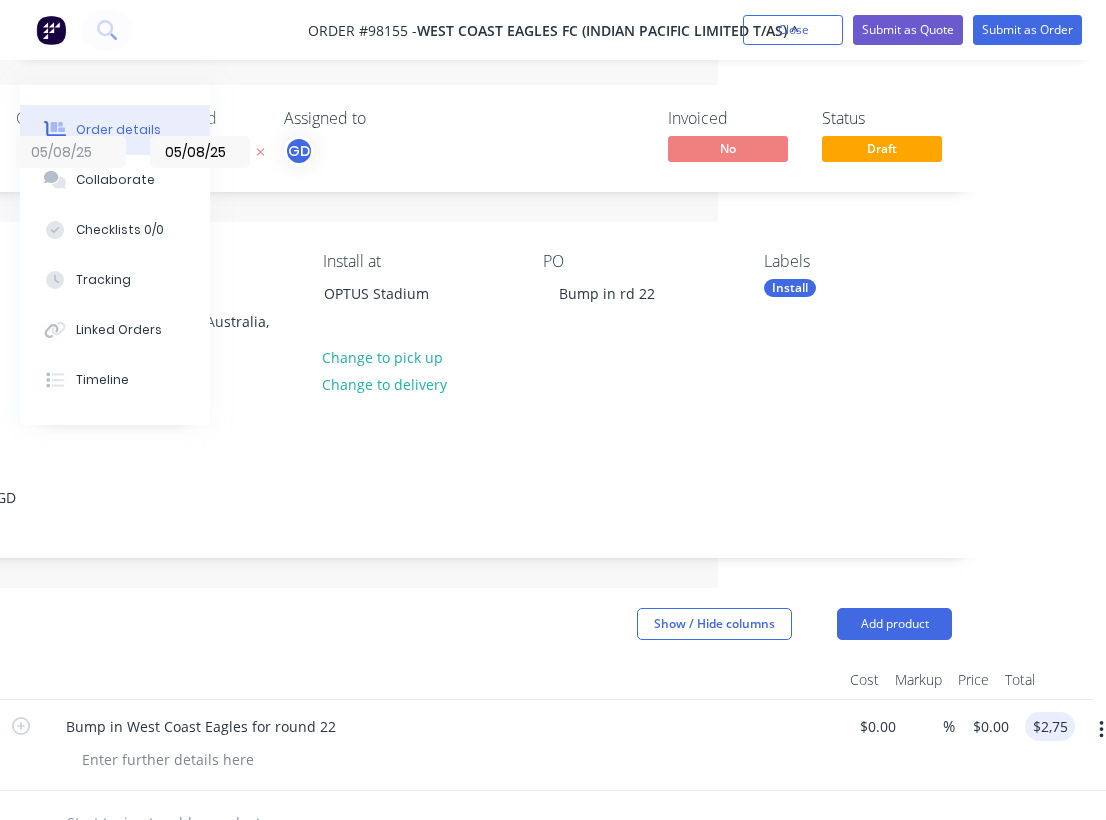 type on "$2,750.00" 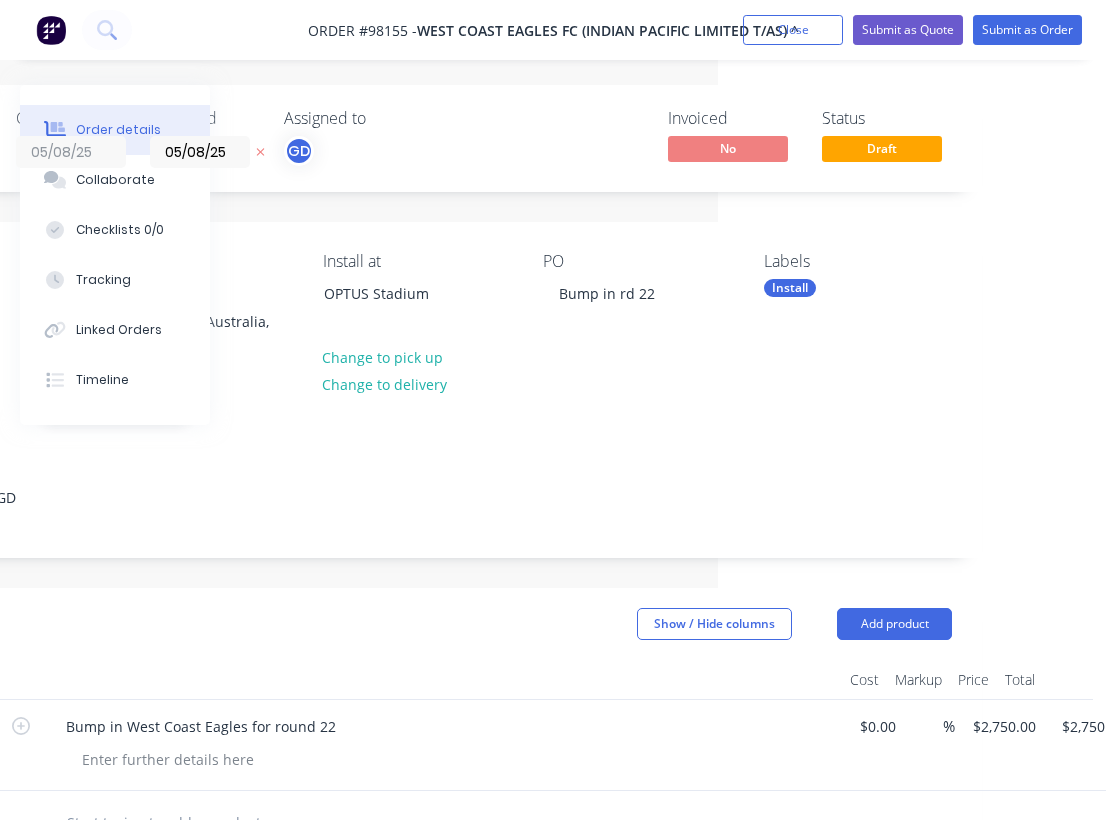 click on "Products Show / Hide columns Add product" at bounding box center (417, 624) 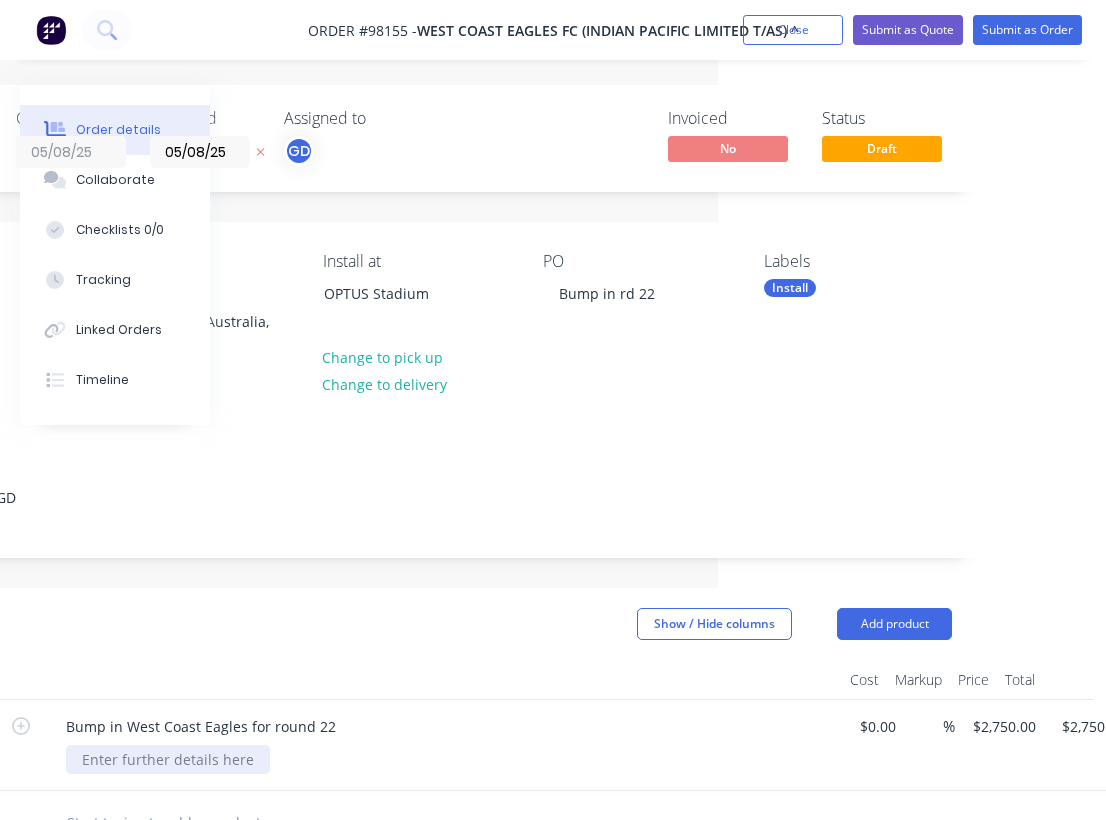 click at bounding box center (168, 759) 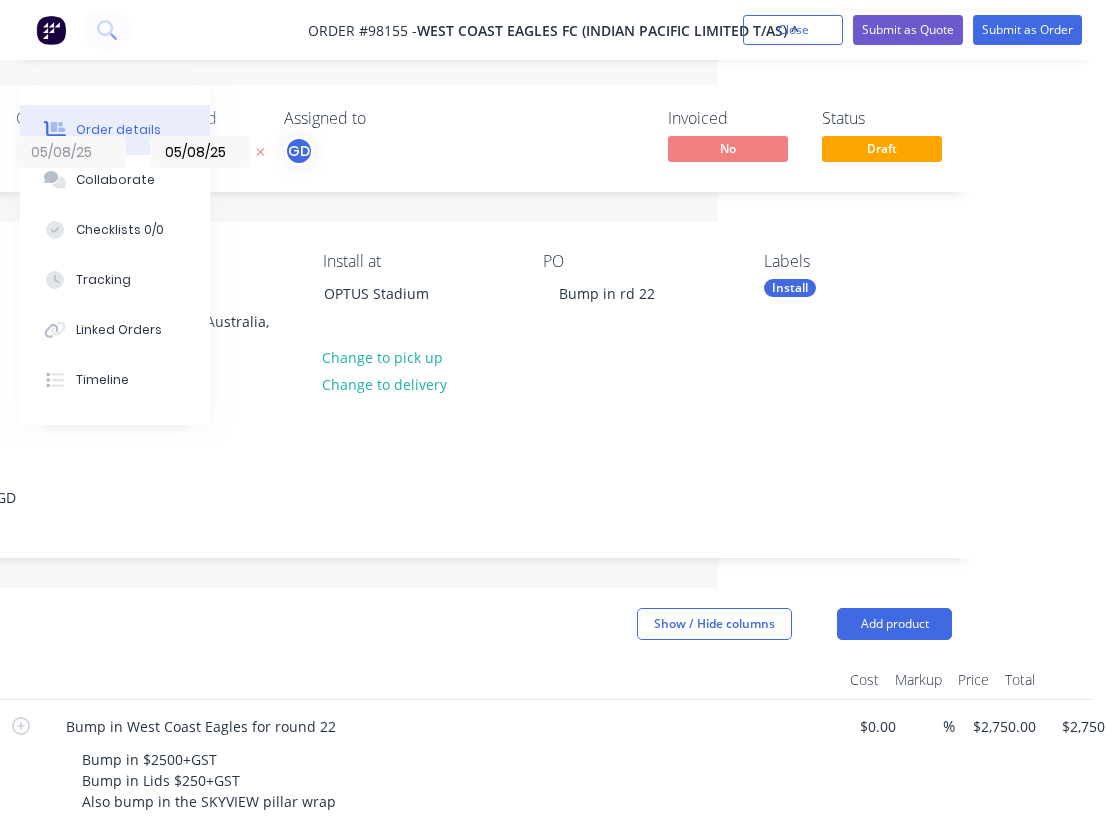 click on "Bump in $2500+GST
Bump in Lids $250+GST
Also bump in the SKYVIEW pillar wrap" at bounding box center (450, 780) 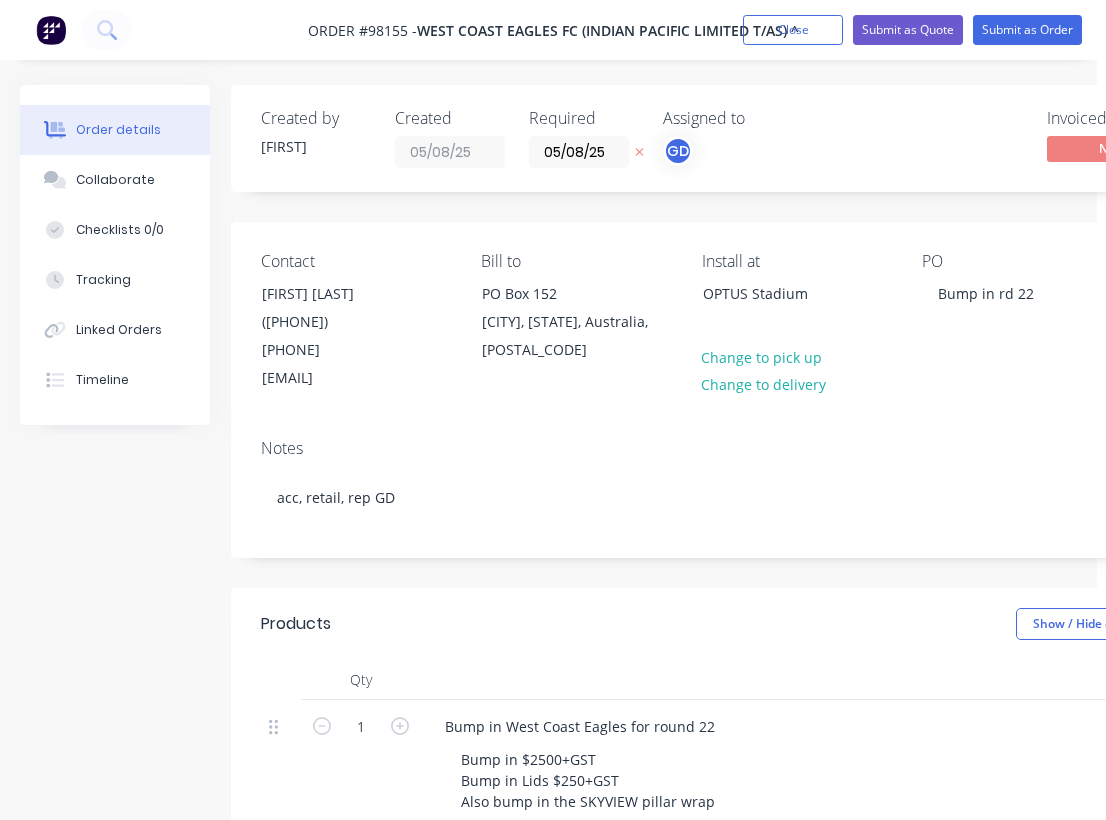 scroll, scrollTop: 0, scrollLeft: 0, axis: both 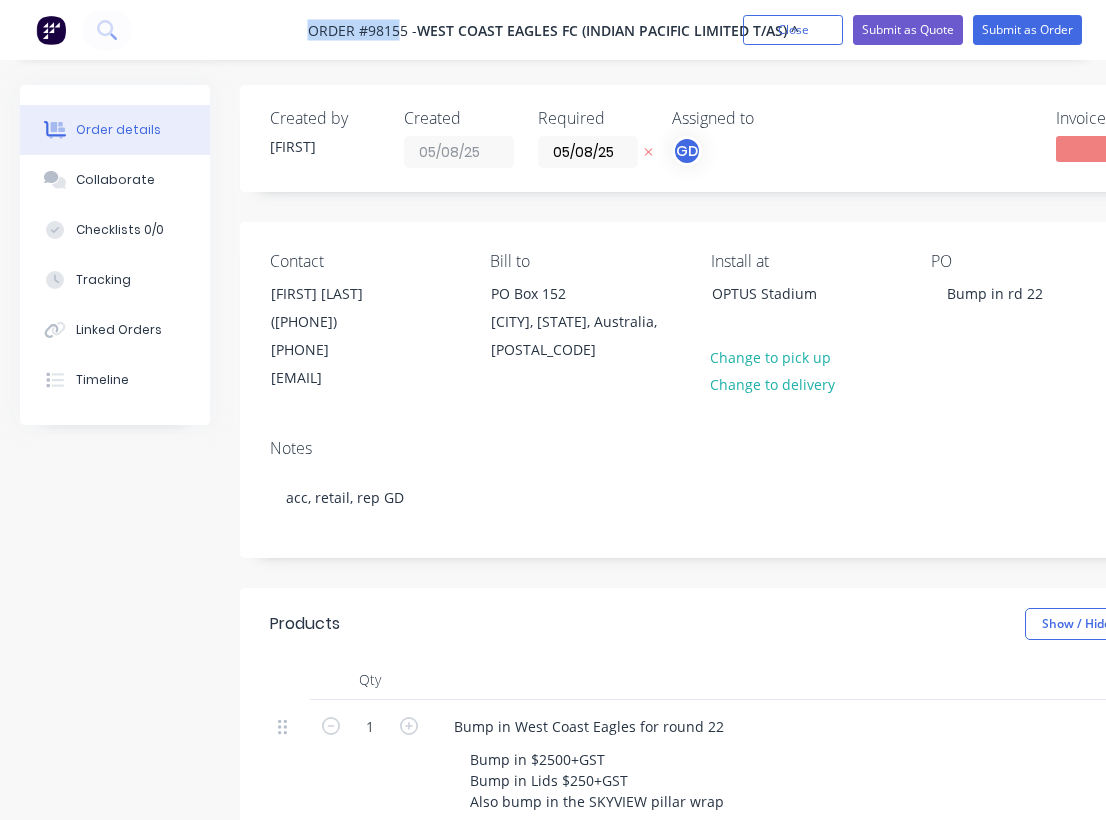 drag, startPoint x: 293, startPoint y: 26, endPoint x: 403, endPoint y: 35, distance: 110.36757 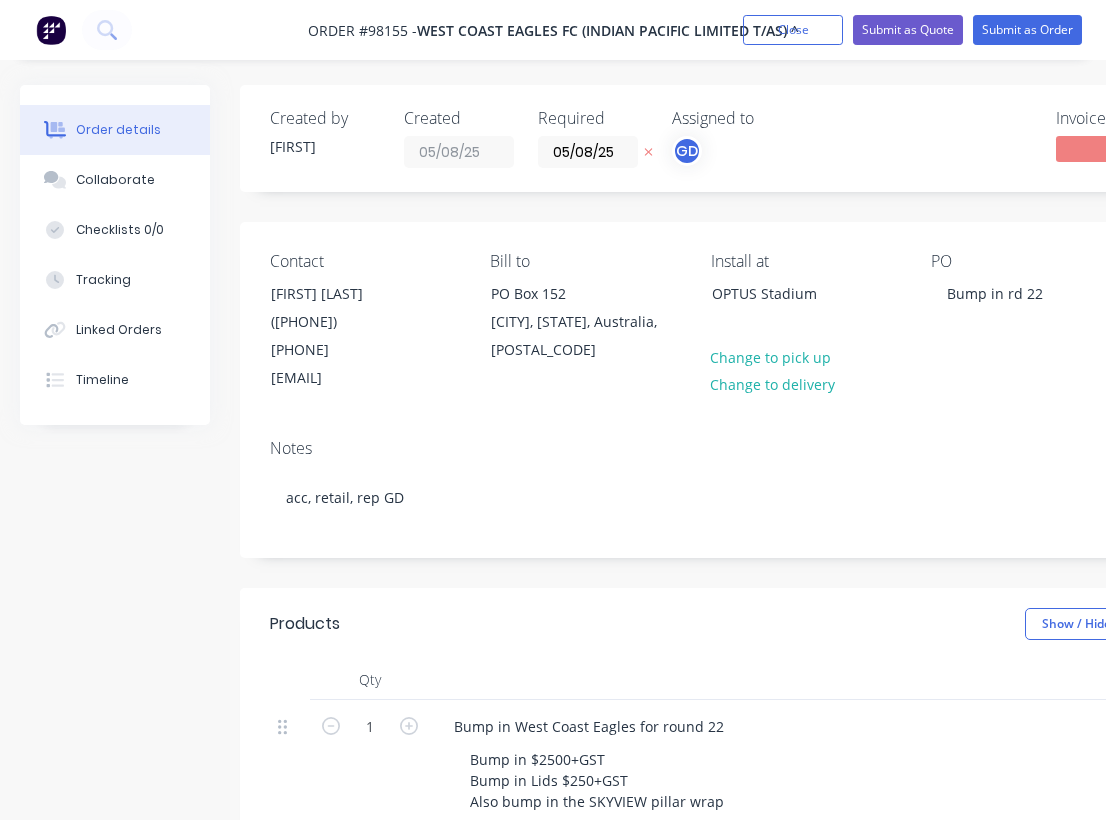 click on "Order #98155 -  WEST COAST EAGLES FC (INDIAN PACIFIC LIMITED T/AS) ^ Add product     Close Submit as Quote Submit as Order" at bounding box center [553, 30] 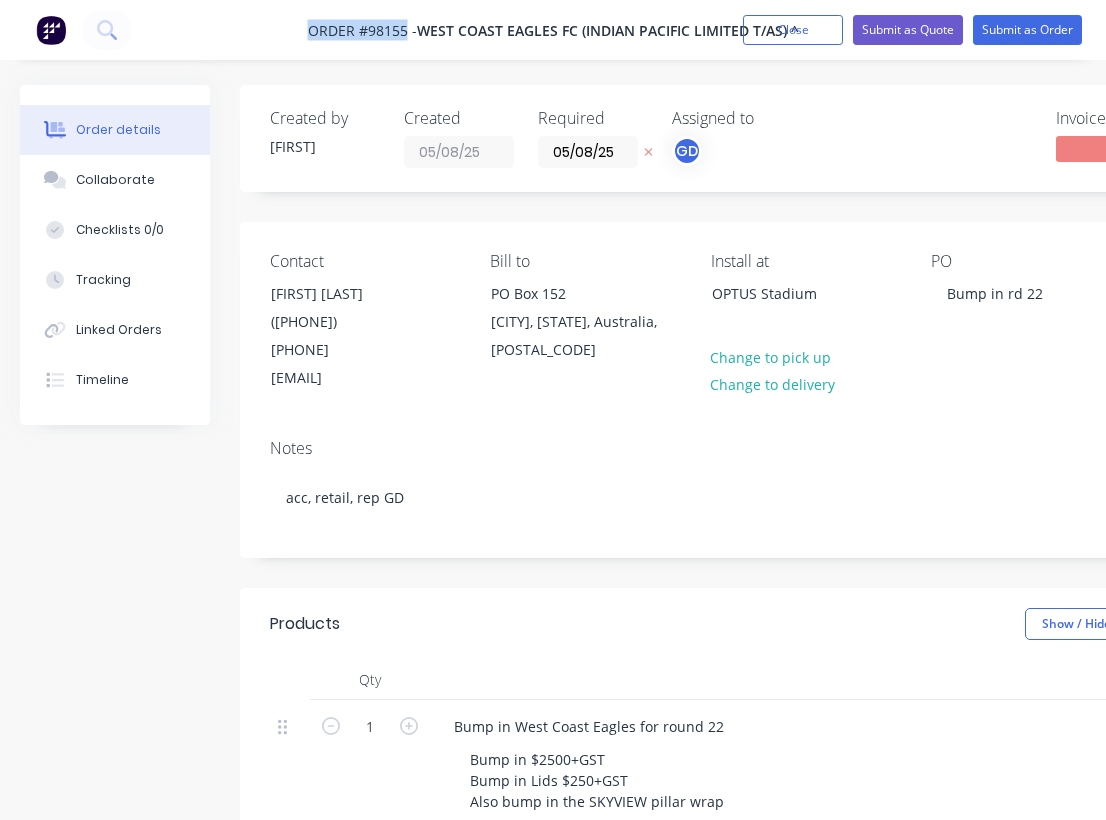drag, startPoint x: 295, startPoint y: 32, endPoint x: 408, endPoint y: 39, distance: 113.216606 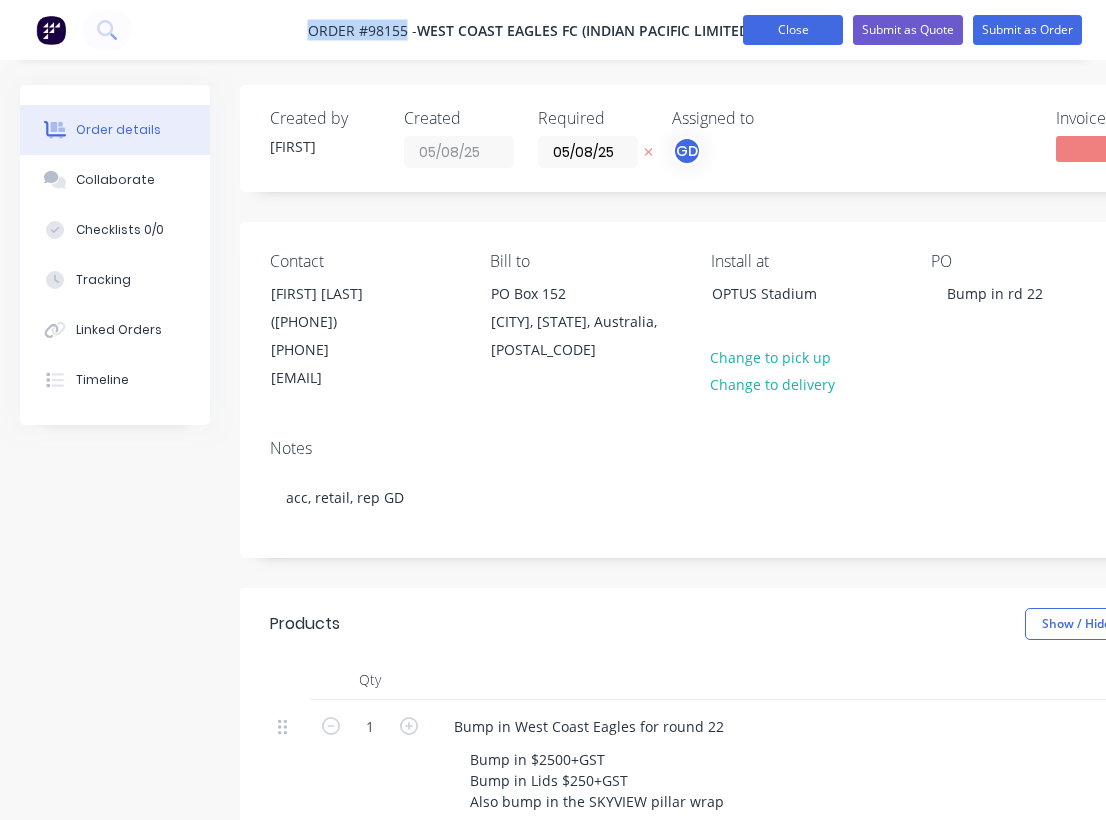 click on "Close" at bounding box center (793, 30) 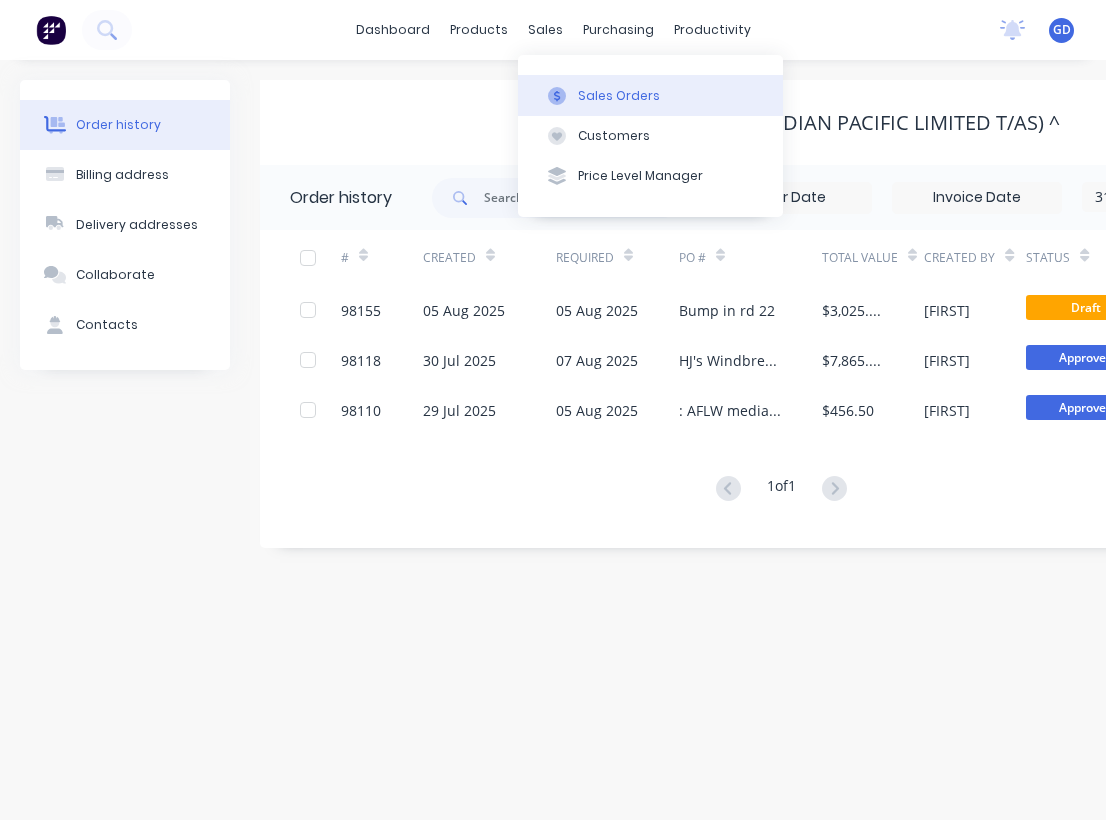 click on "Sales Orders" at bounding box center (619, 96) 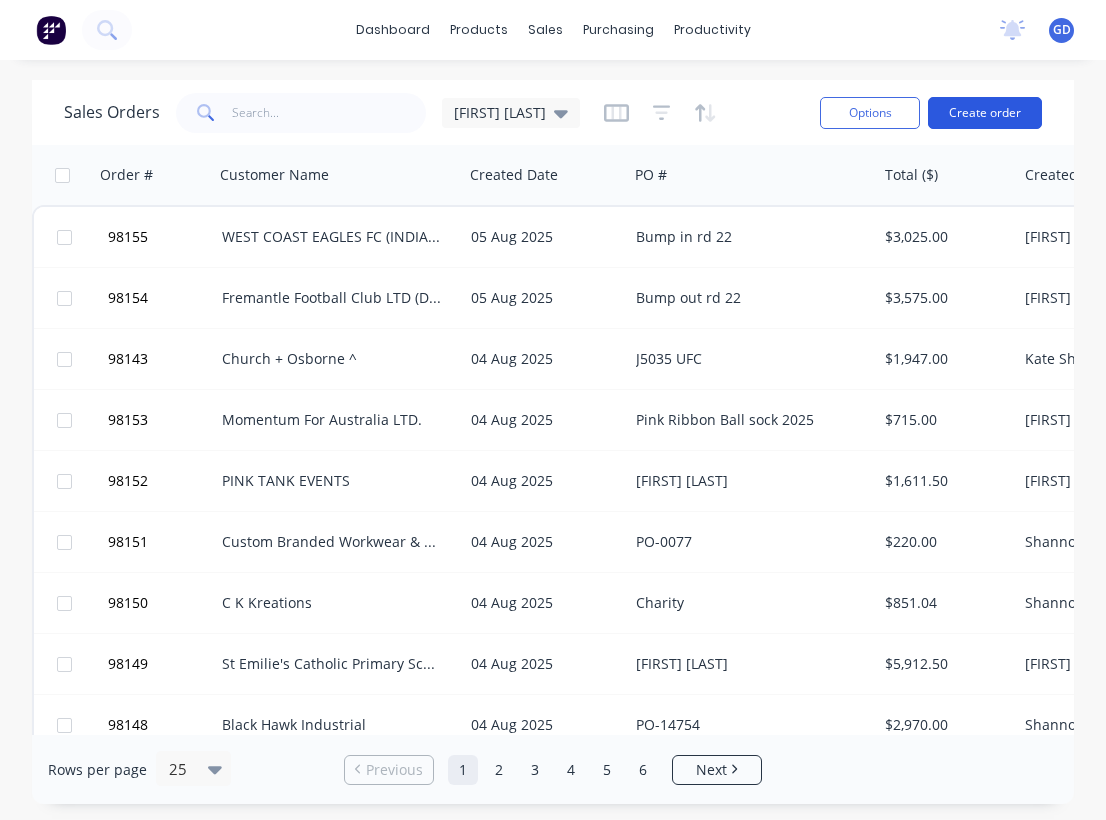 click on "Create order" at bounding box center [985, 113] 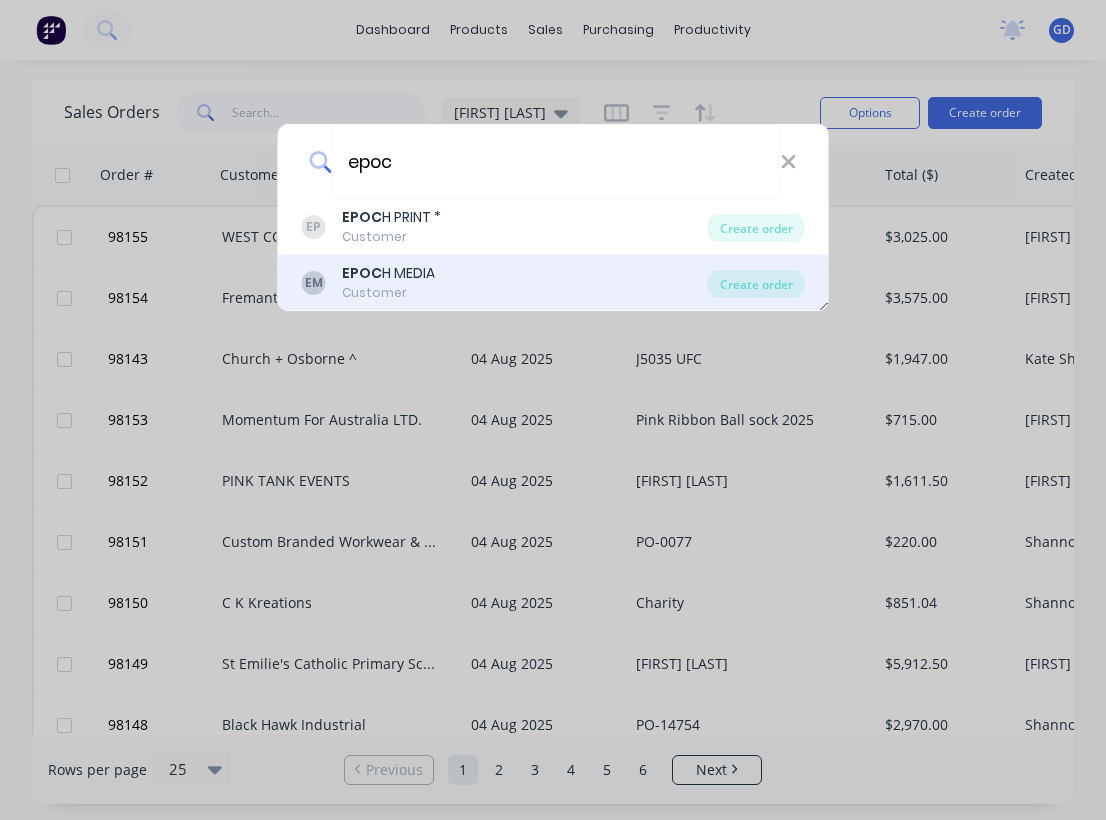 type on "epoc" 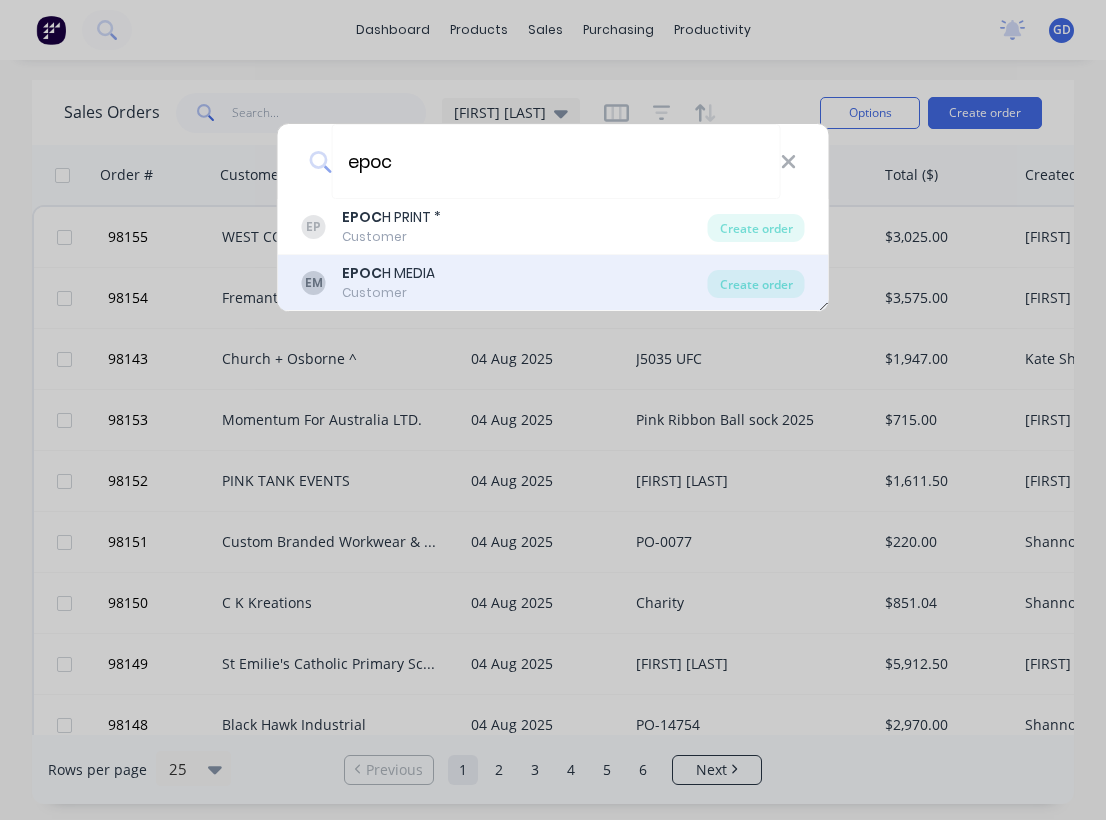 click on "EPOC H MEDIA" at bounding box center (388, 273) 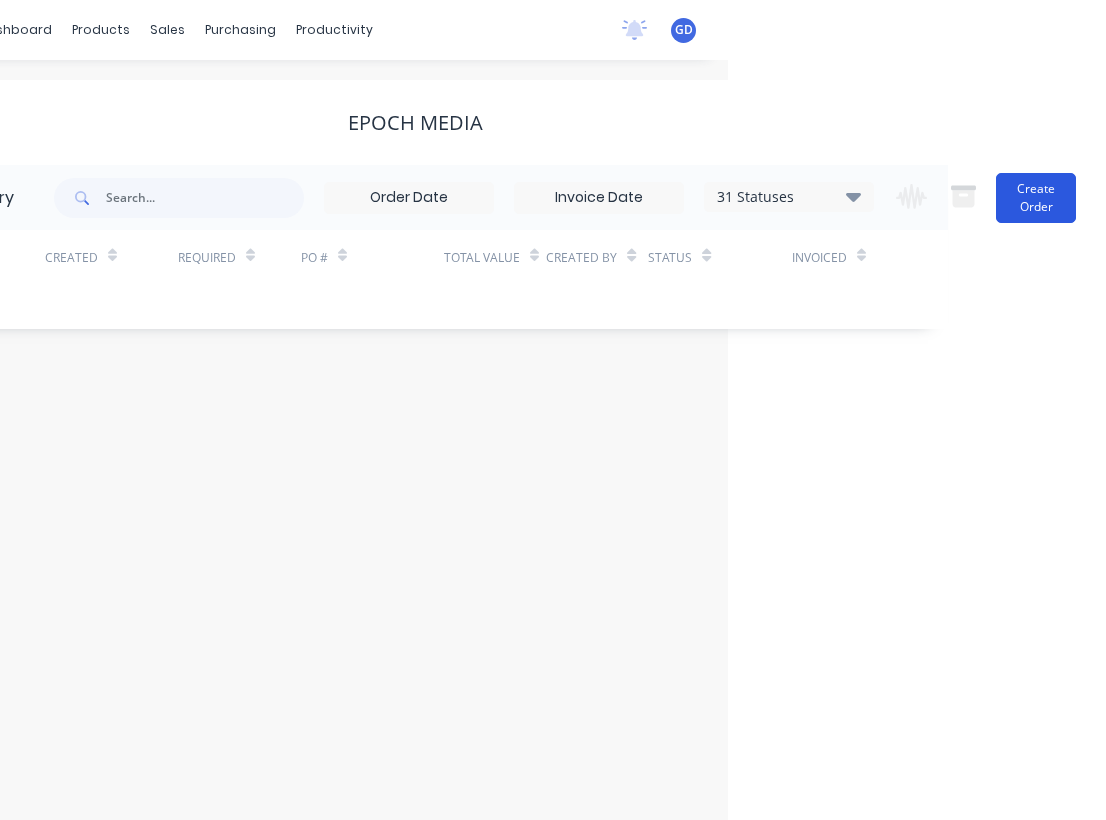 scroll, scrollTop: 0, scrollLeft: 378, axis: horizontal 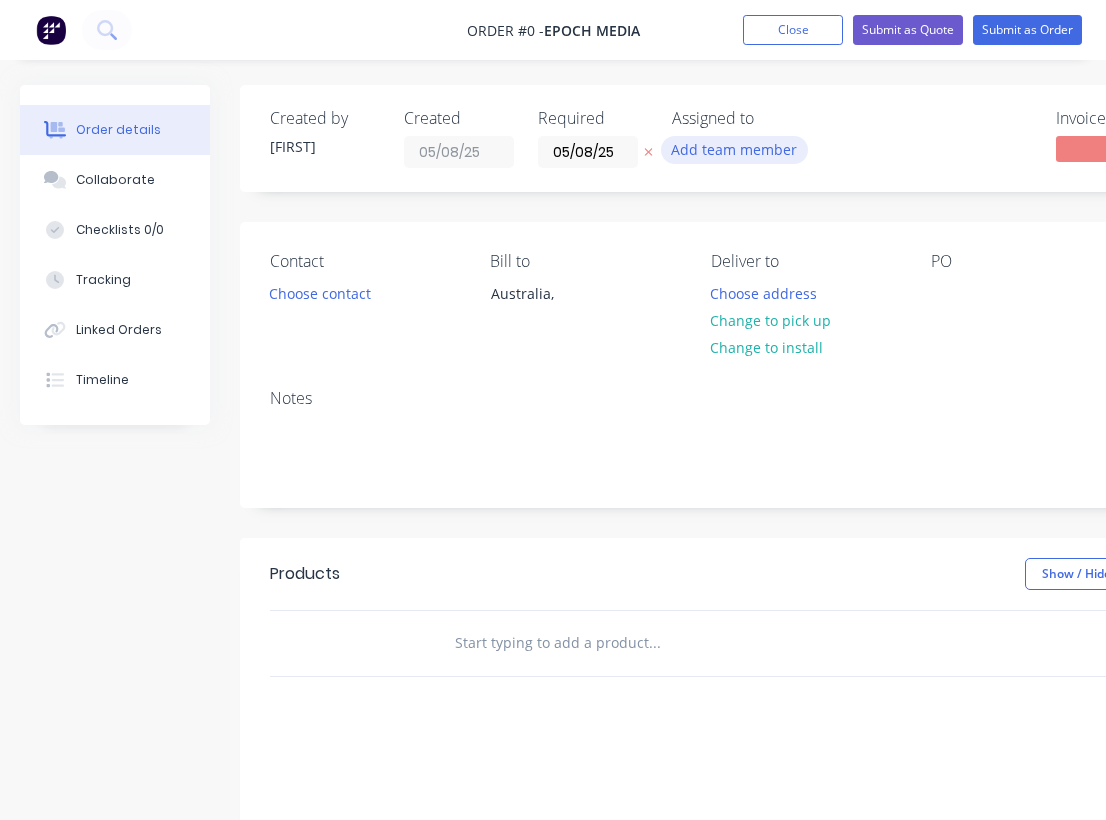 click on "Add team member" at bounding box center (734, 149) 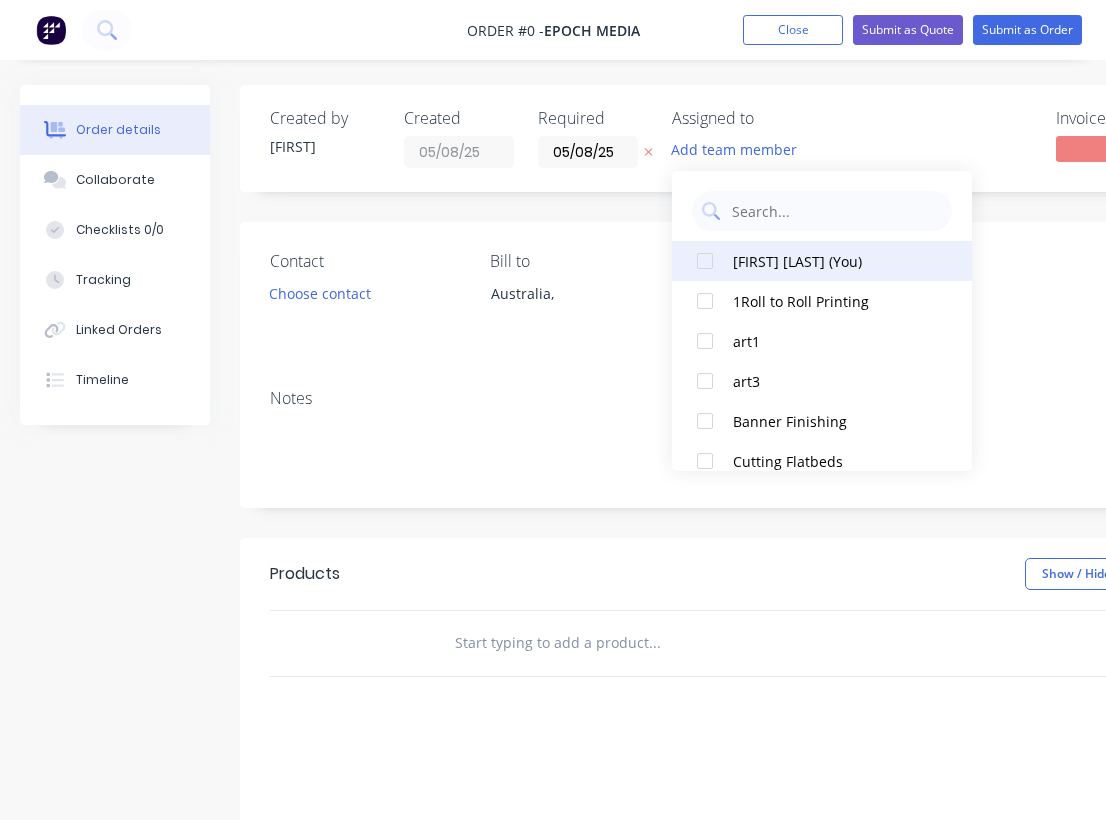 click at bounding box center [705, 261] 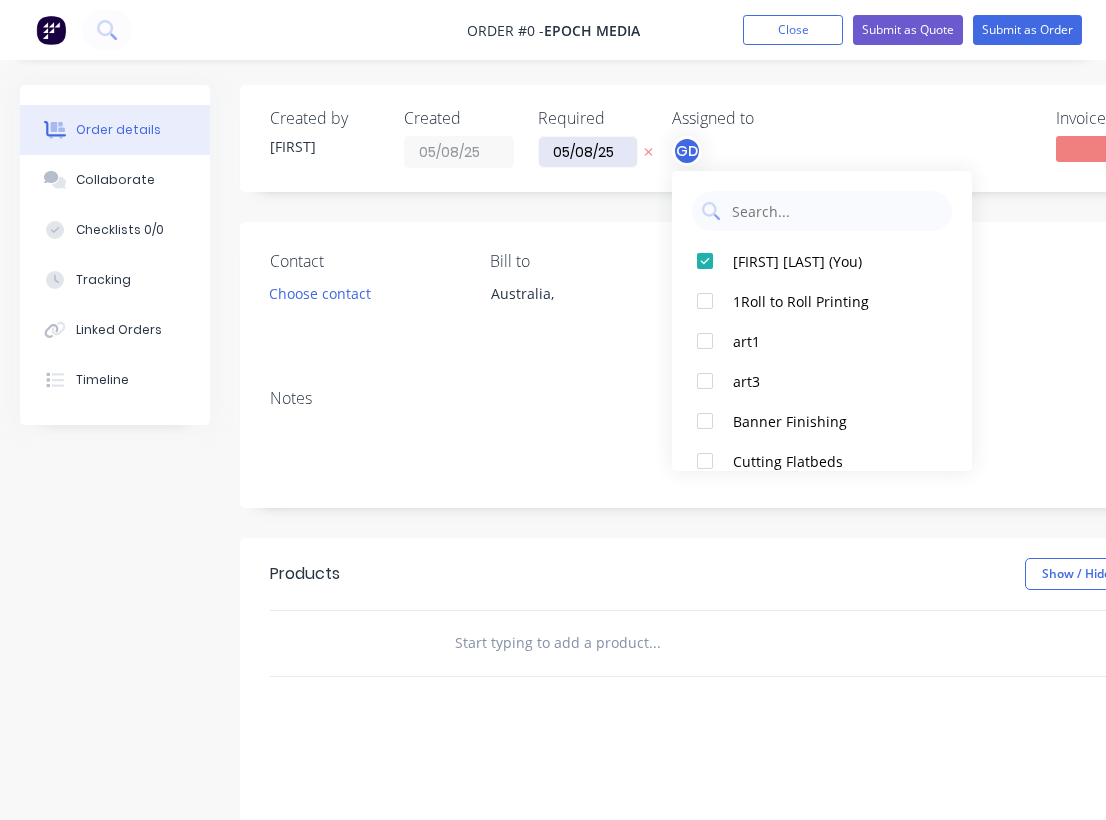 click on "Order details Collaborate Checklists 0/0 Tracking Linked Orders Timeline   Order details   Collaborate   Checklists   Tracking   Linked Orders   Timeline Created by Gino Created 05/08/25 Required 05/08/25 Assigned to GD Invoiced No Status Draft Contact Choose contact Bill to   Australia,  Deliver to Choose address Change to pick up Change to install PO Labels Add labels Notes Products Show / Hide columns Add product     add delivery fee add markup add discount Labour $0.00 Sub total $0.00 Margin $0.00  ( 0 %) Tax $0.00 Total $0.00" at bounding box center (695, 636) 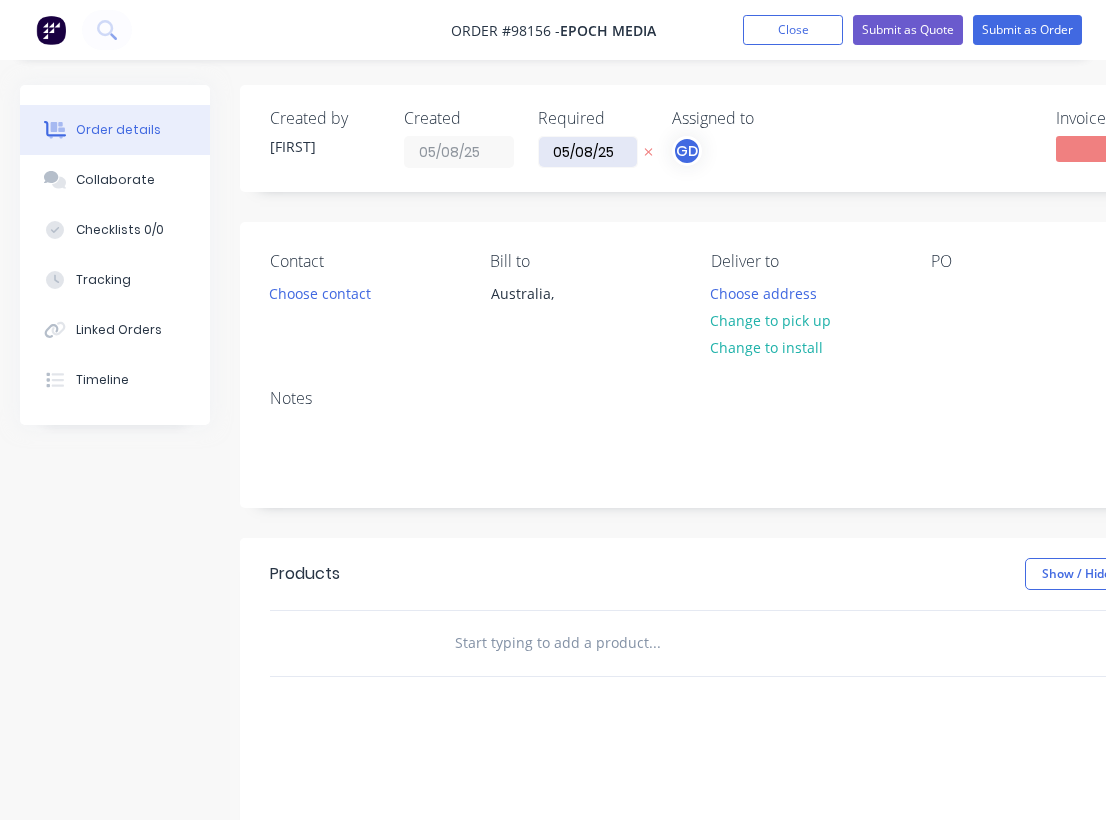 click on "05/08/25" at bounding box center (588, 152) 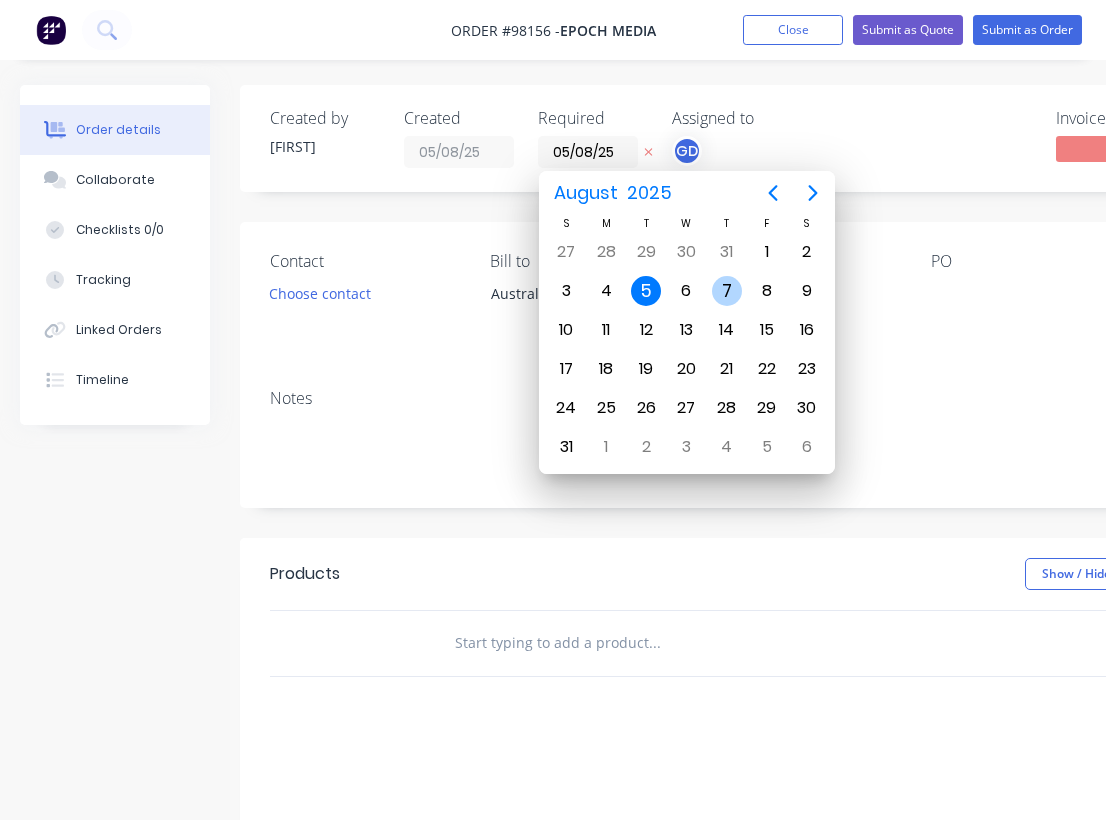 click on "7" at bounding box center [727, 291] 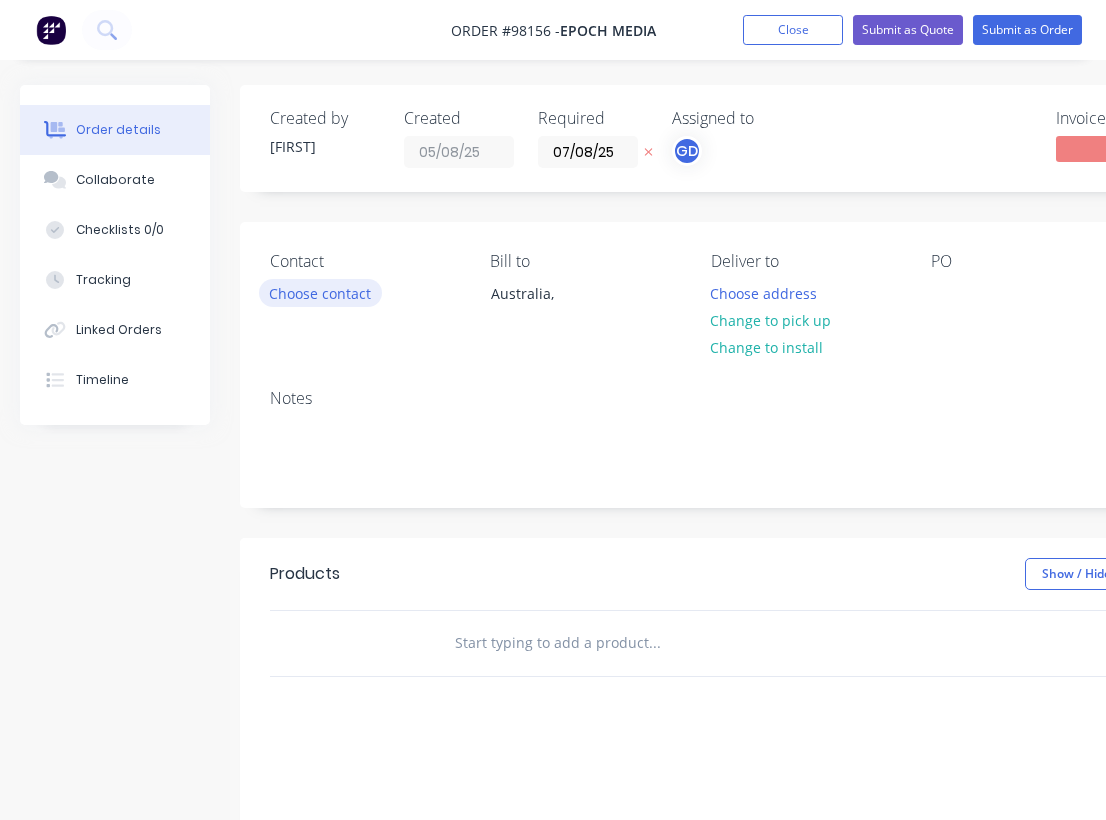 click on "Choose contact" at bounding box center [320, 292] 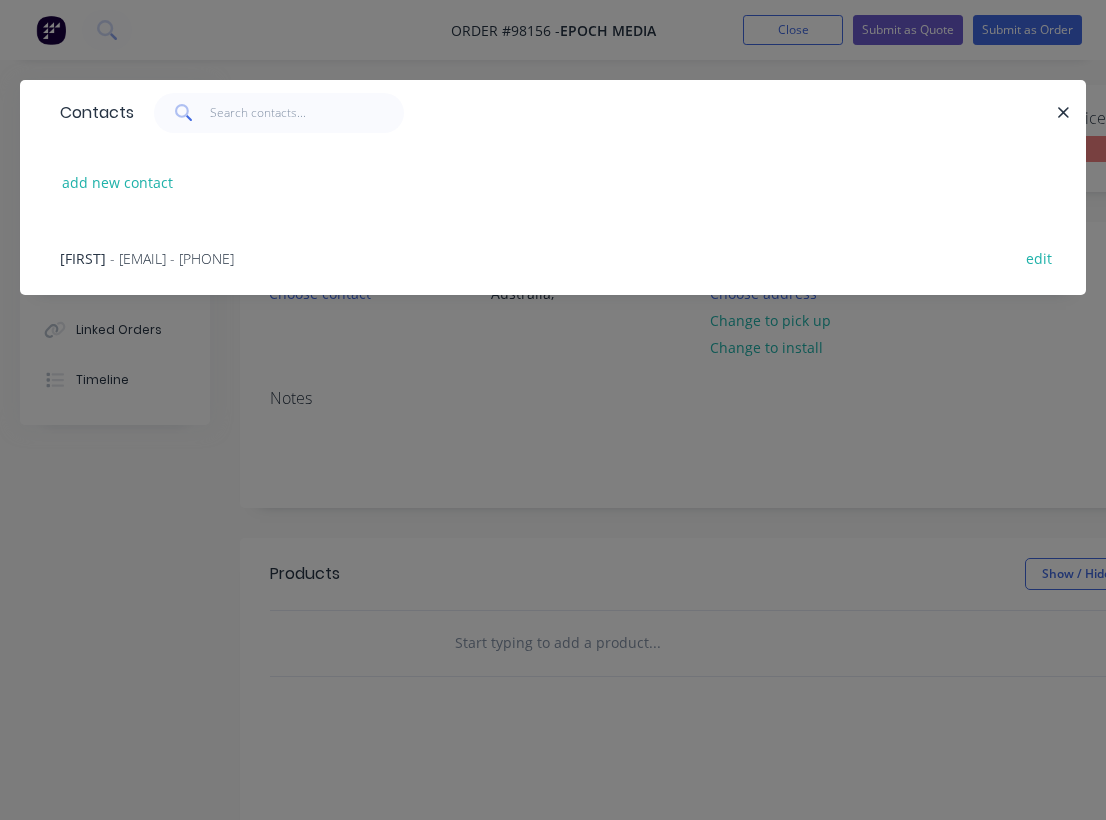 click on "- james@epochmedia.com.au - 0411 627 666" at bounding box center (172, 258) 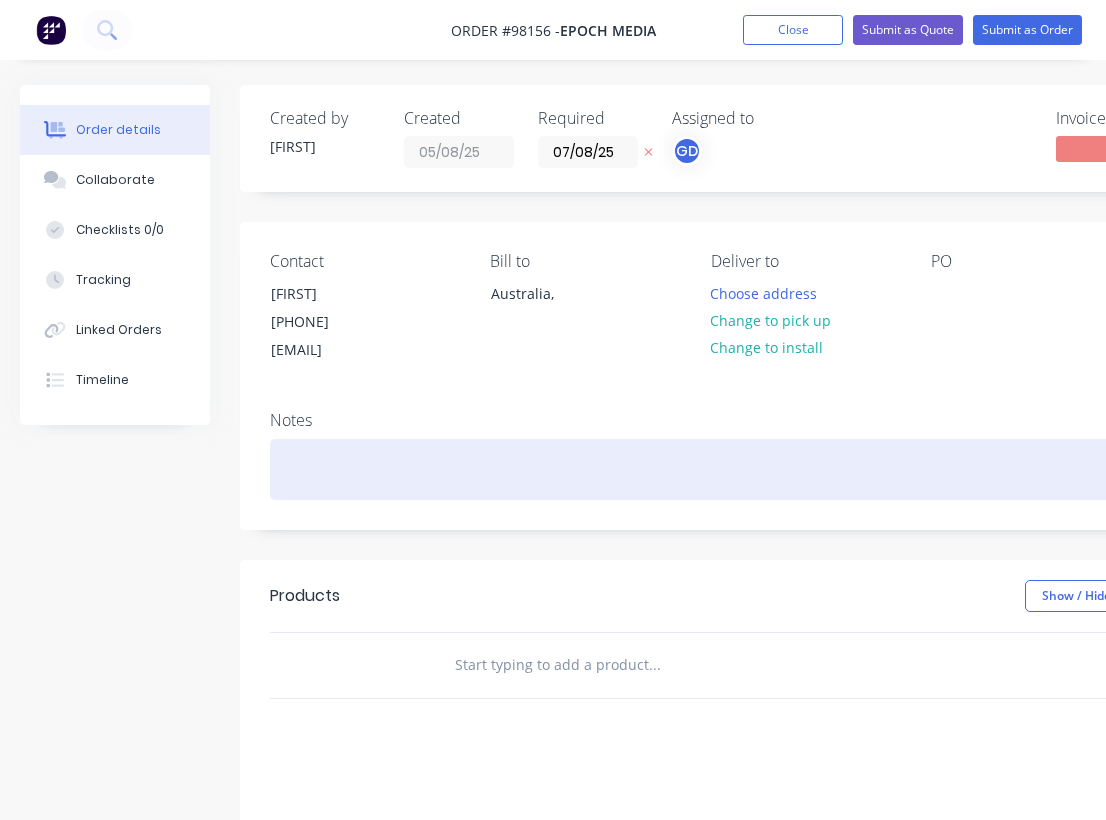 click at bounding box center [805, 469] 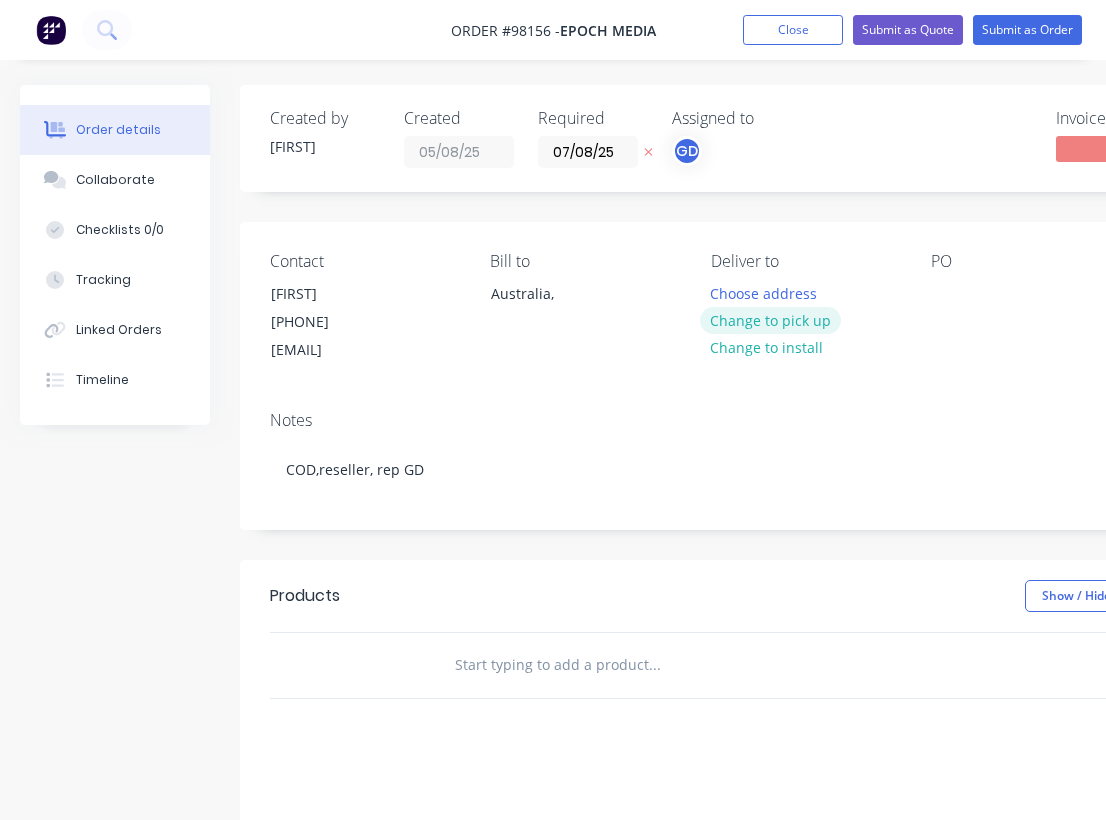 click on "Change to pick up" at bounding box center (771, 320) 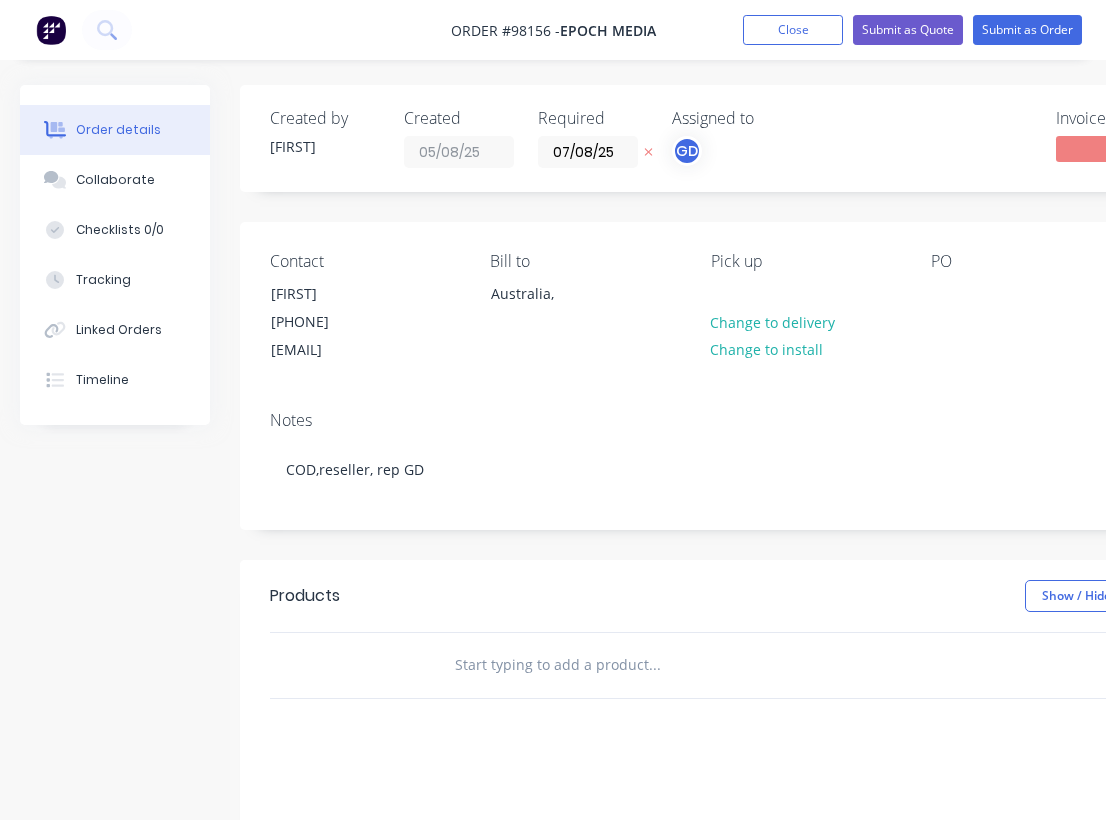 click on "Bill to   Australia," at bounding box center (584, 308) 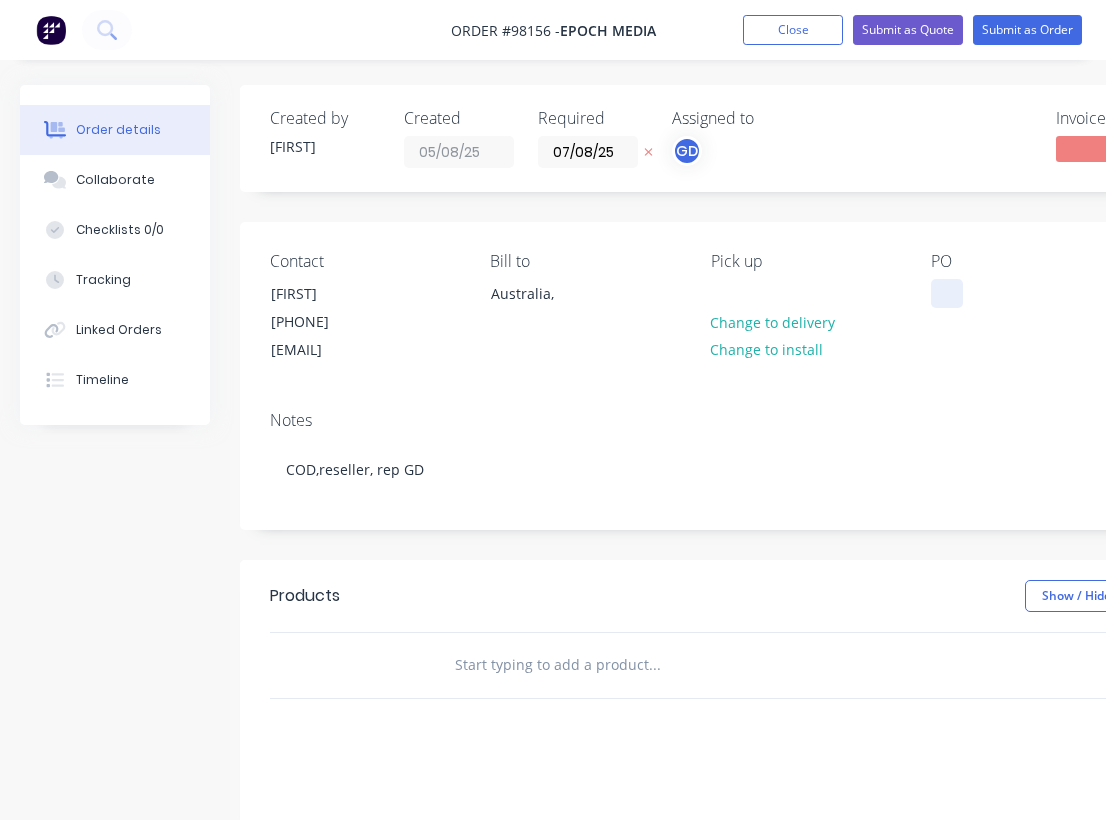 click at bounding box center [947, 293] 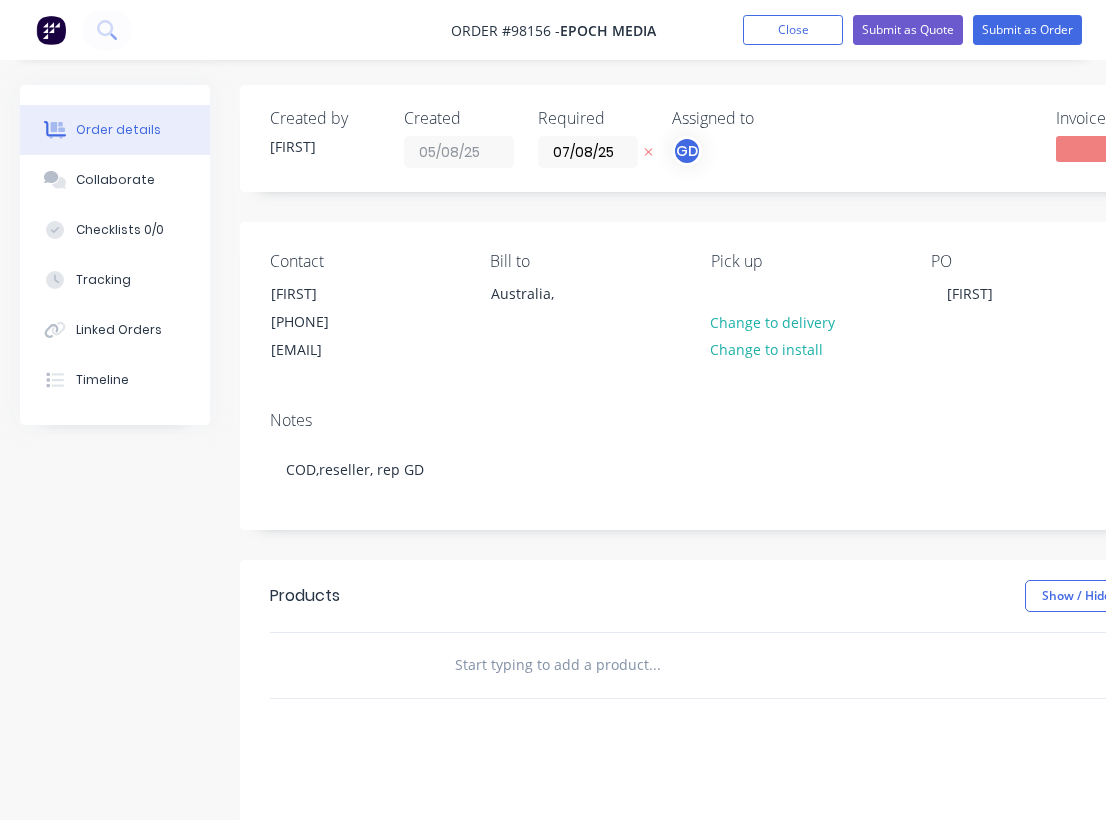 click on "Contact James  0411 627 666 james@epochmedia.com.au Bill to   Australia,  Pick up Change to delivery Change to install PO James Labels Add labels" at bounding box center [805, 308] 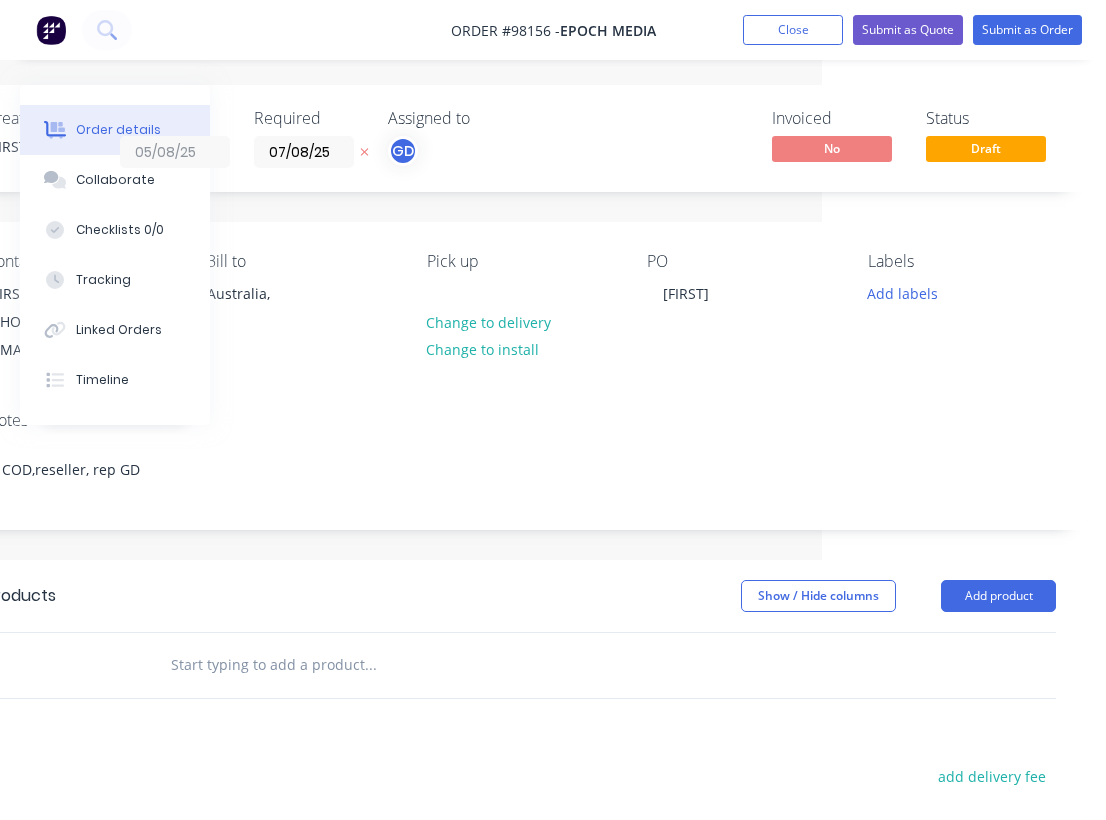 scroll, scrollTop: 0, scrollLeft: 284, axis: horizontal 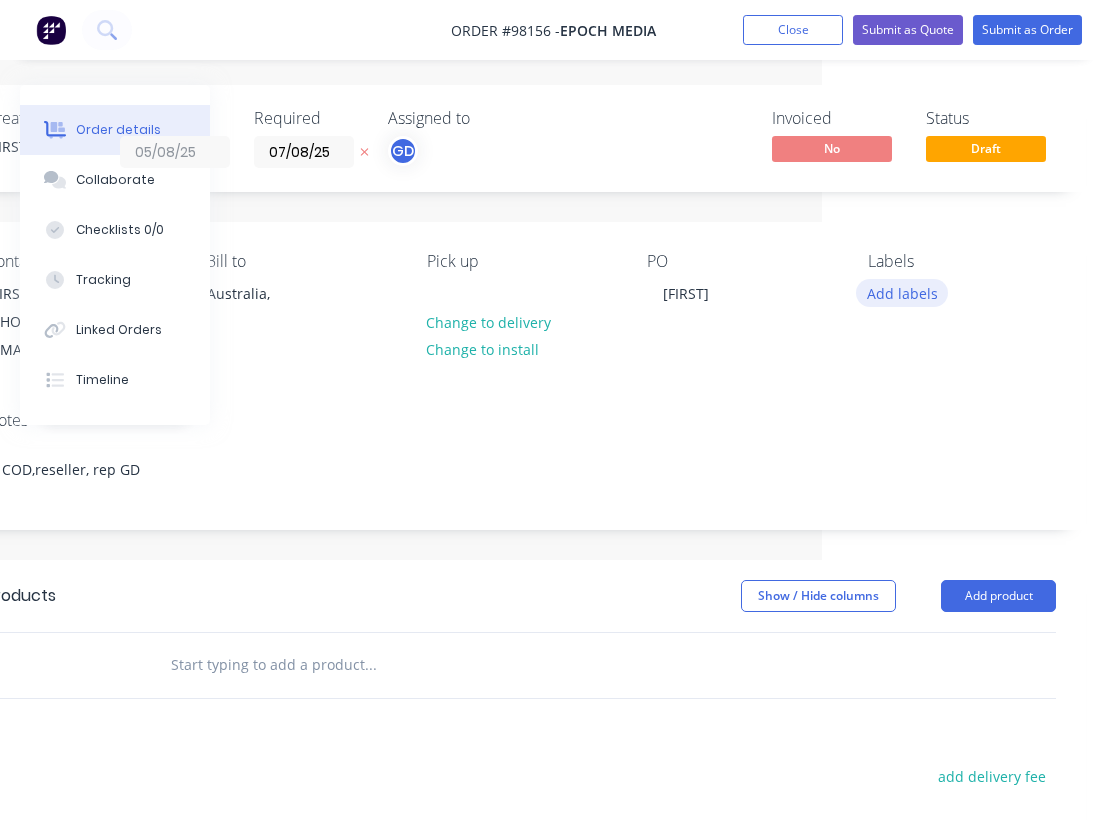 click on "Add labels" at bounding box center (902, 292) 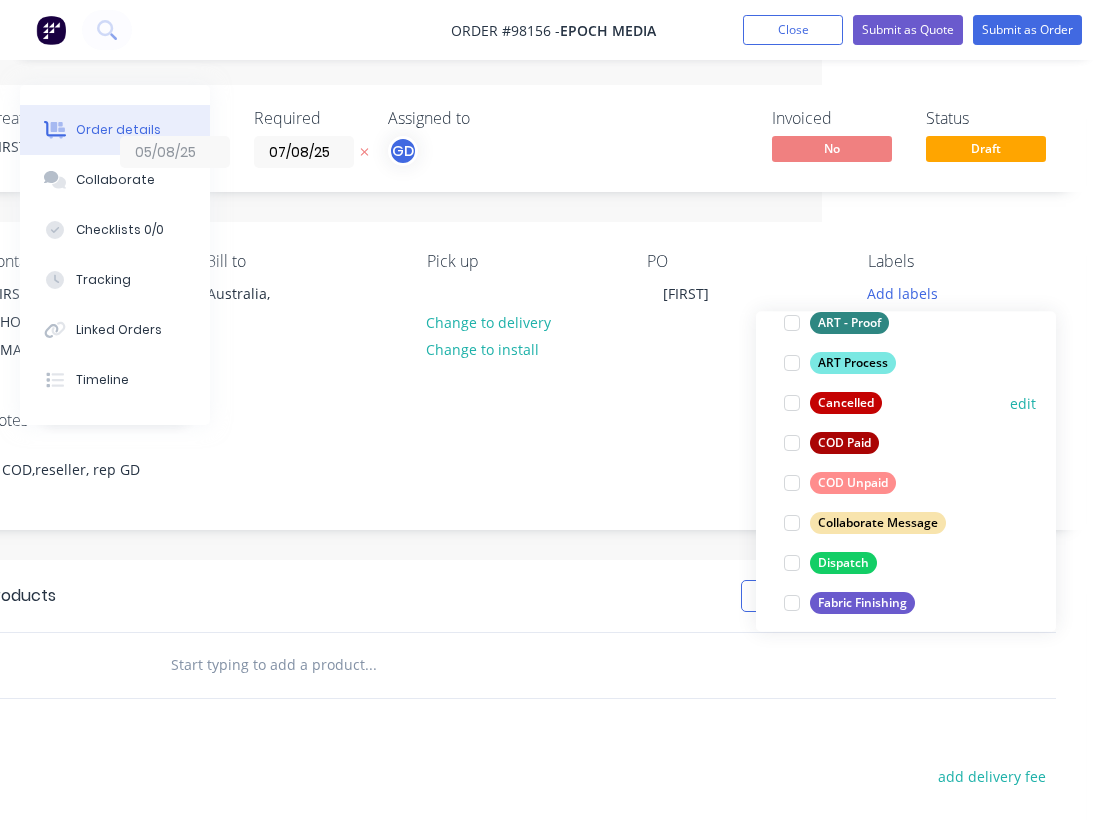 scroll, scrollTop: 158, scrollLeft: 0, axis: vertical 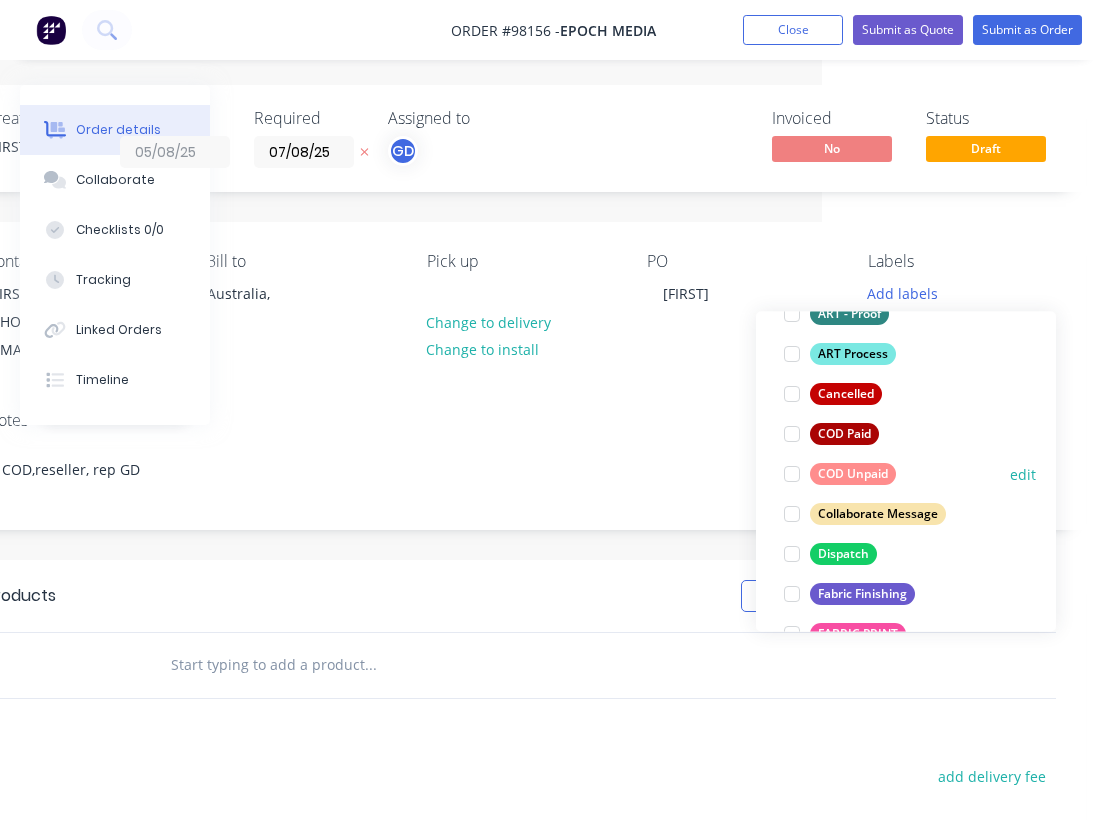 click on "COD Unpaid" at bounding box center (853, 474) 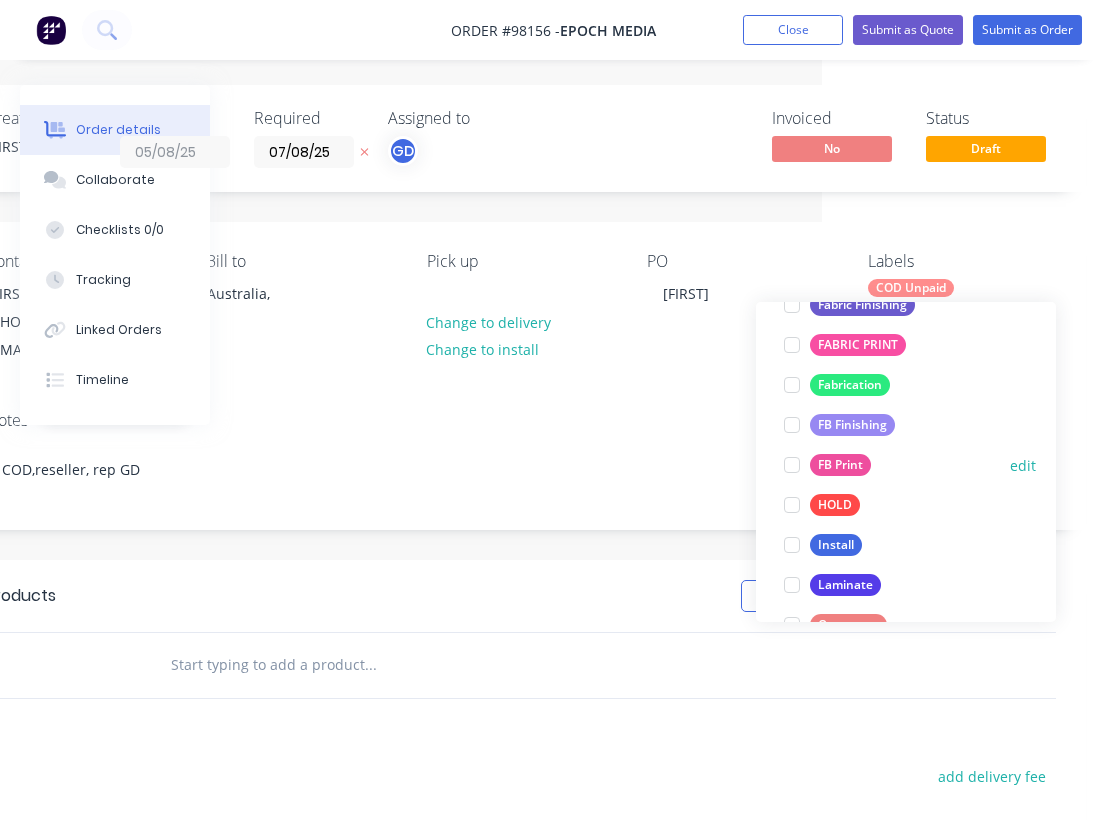 scroll, scrollTop: 442, scrollLeft: 0, axis: vertical 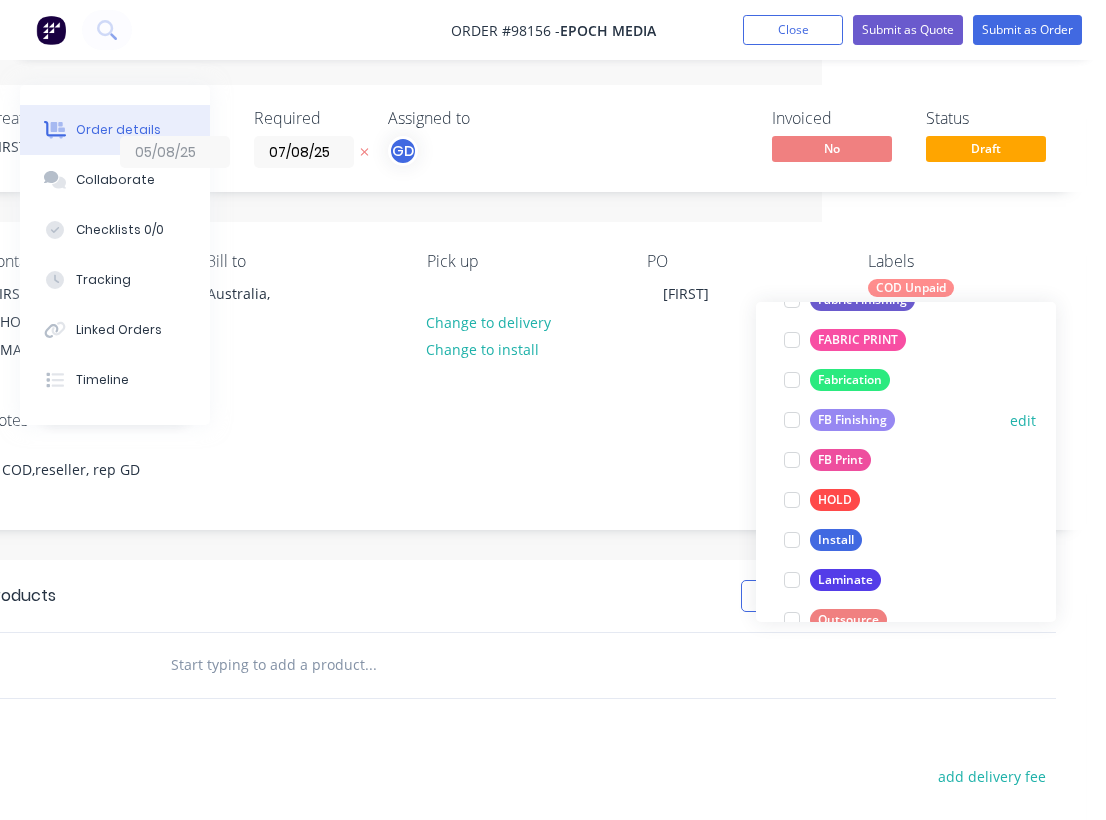 click on "FB Finishing" at bounding box center [852, 420] 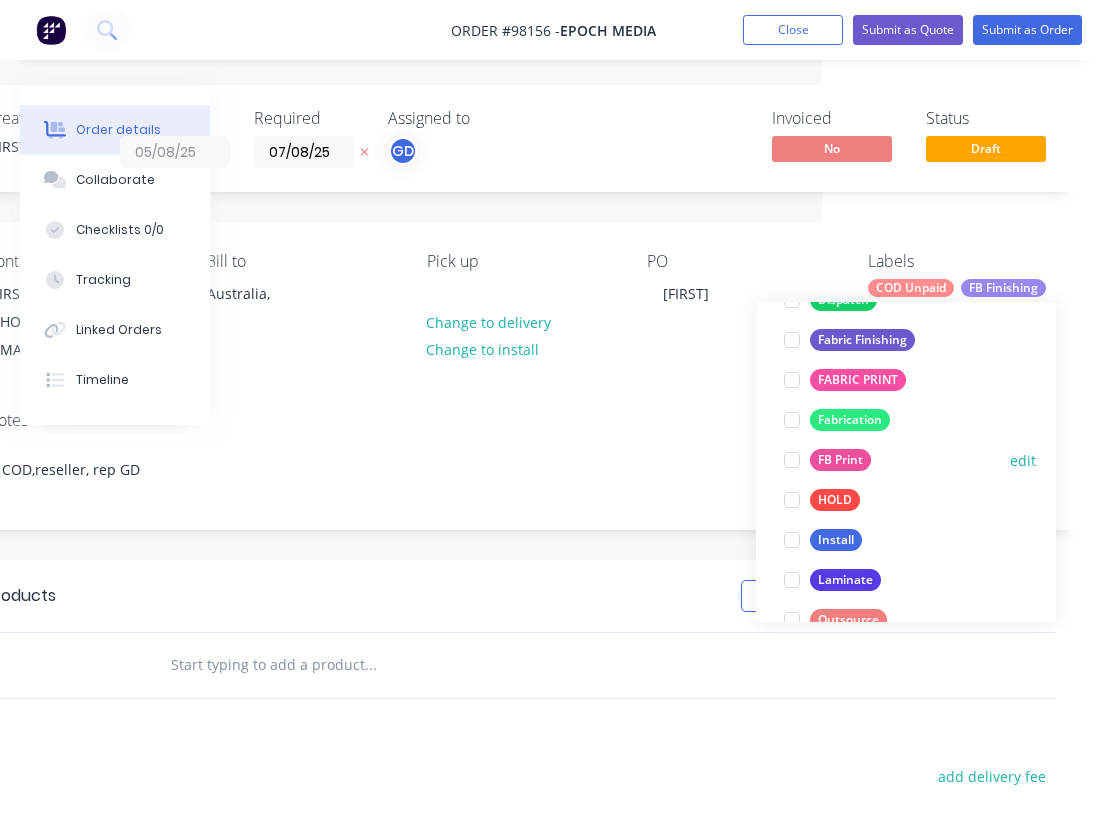 click on "FB Print" at bounding box center (840, 460) 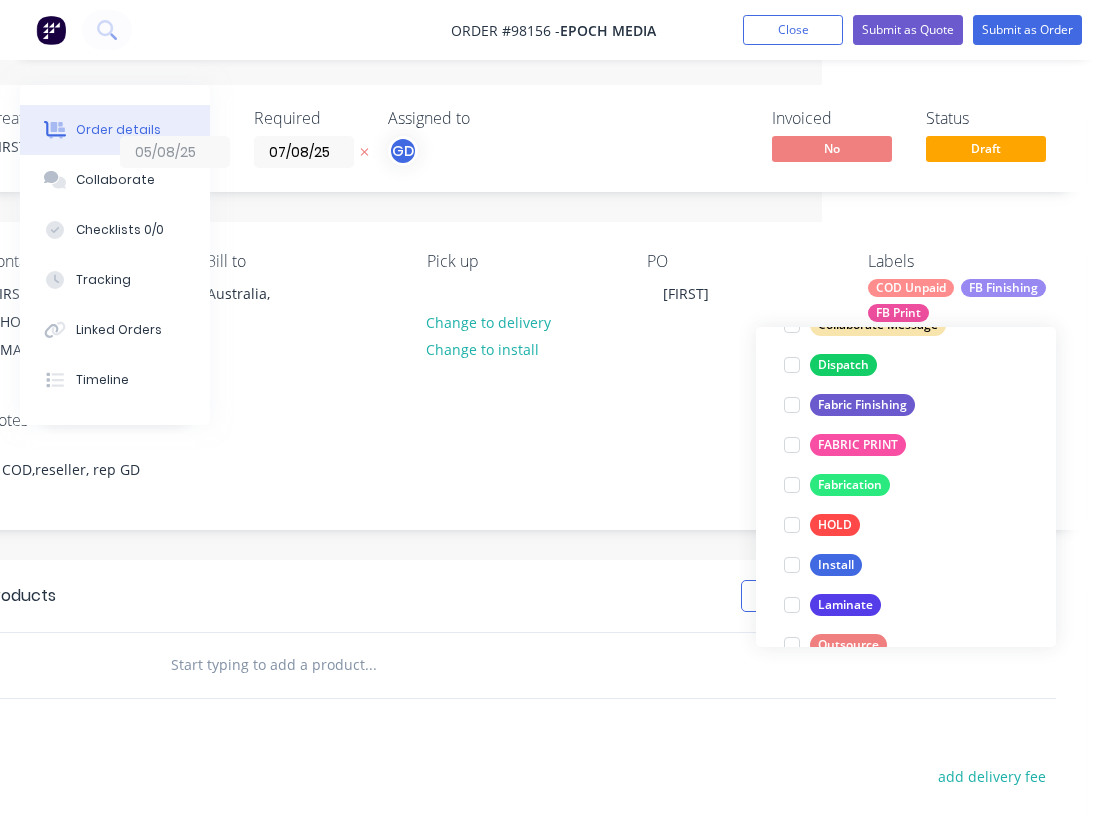 click at bounding box center [370, 665] 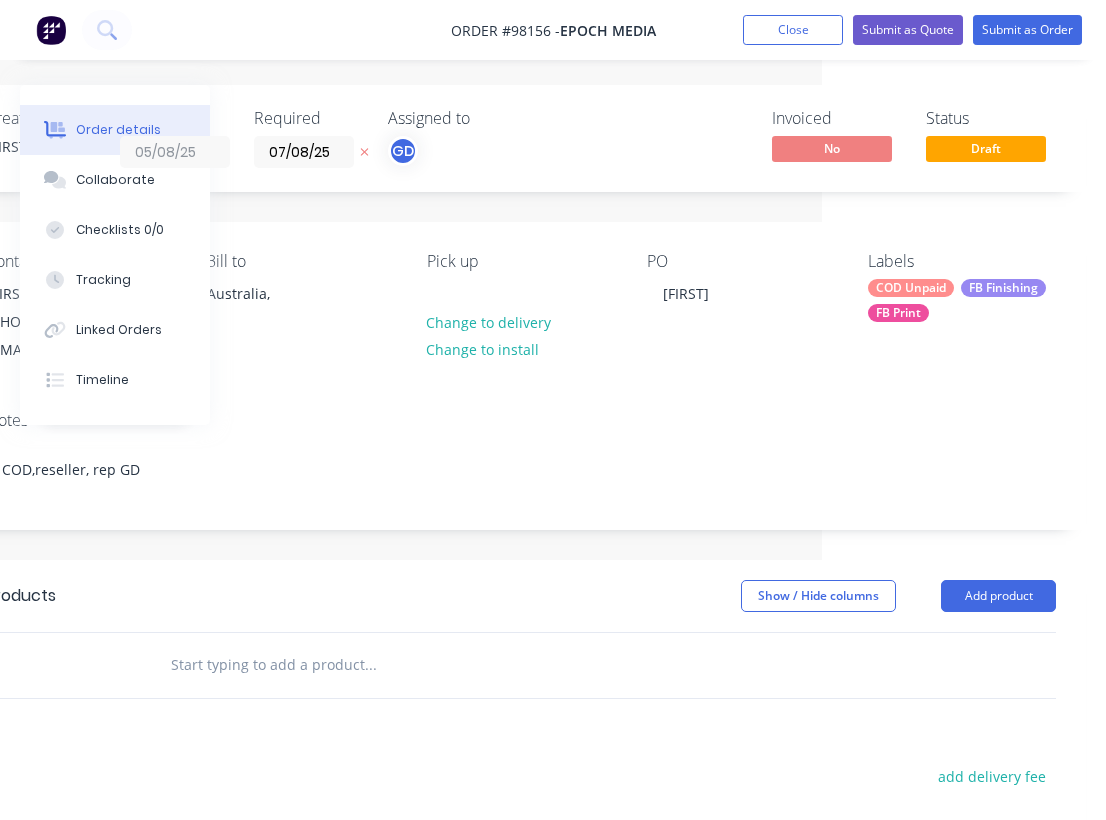 paste on "Bollard wrap 5mm coreflute  1200mm high x 300x300,300 x 300mm wide" 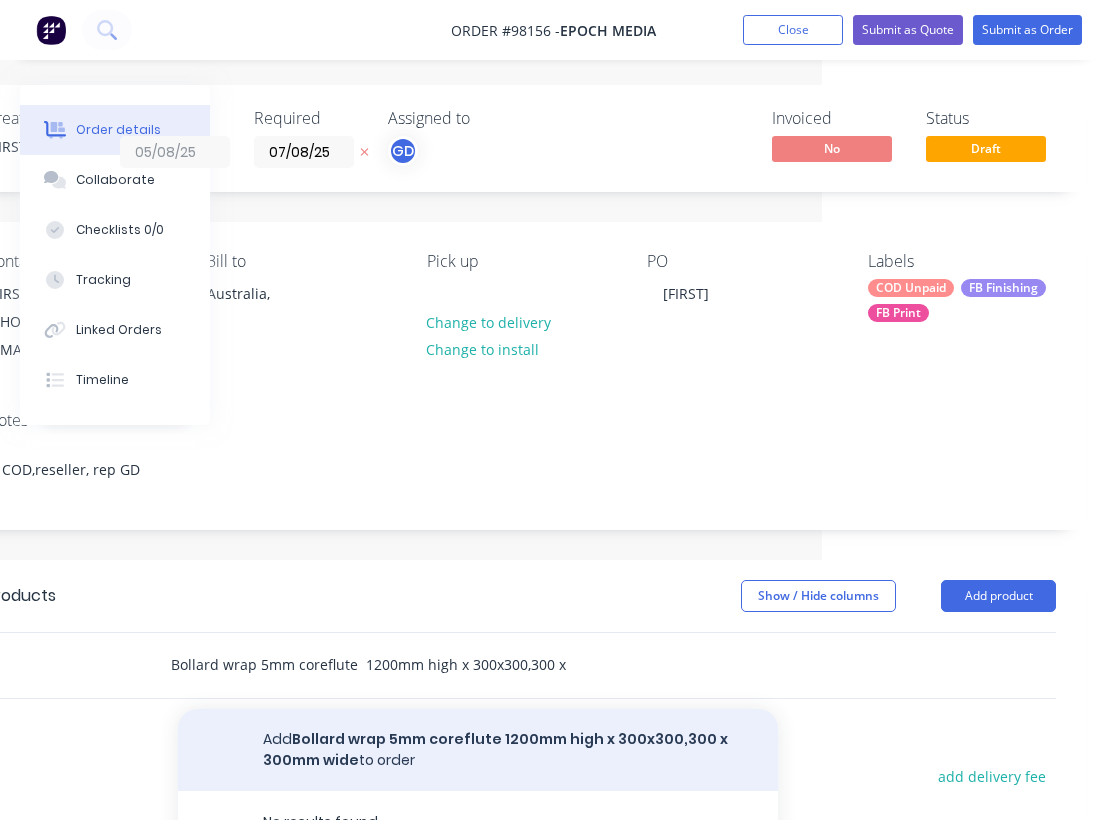 type on "Bollard wrap 5mm coreflute  1200mm high x 300x300,300 x 300mm wide" 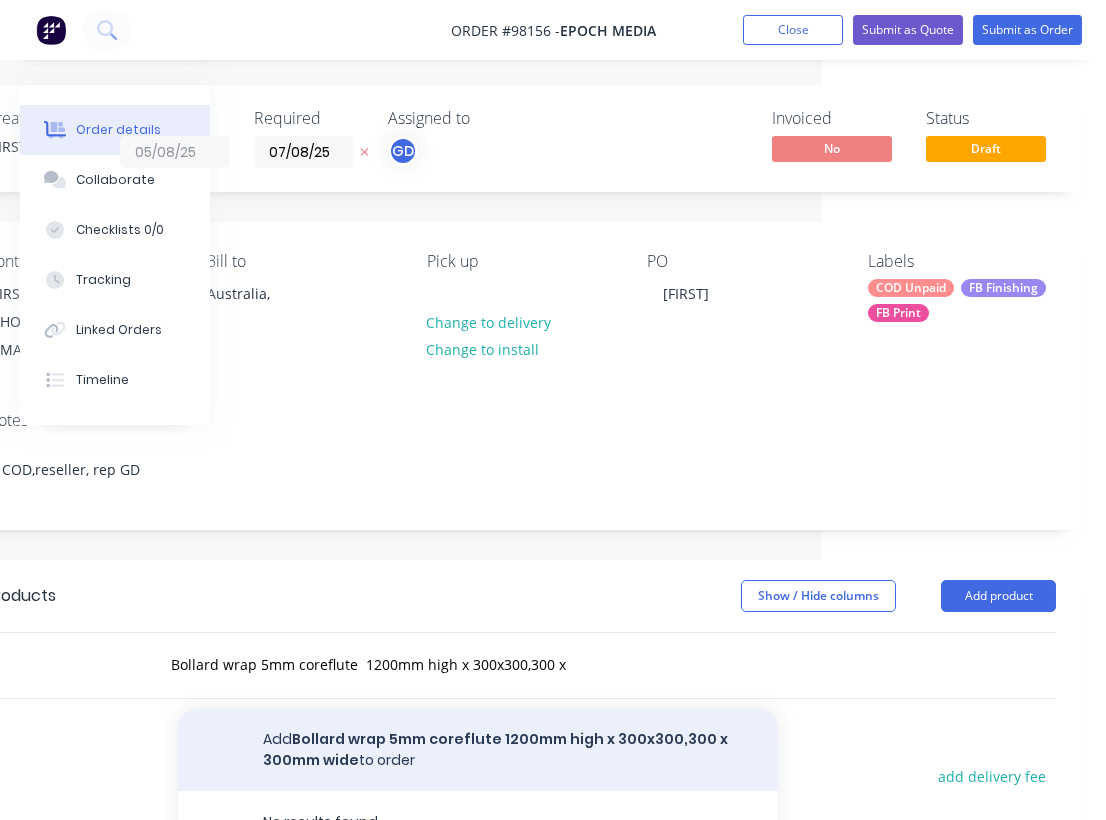 click on "Add  Bollard wrap 5mm coreflute  1200mm high x 300x300,300 x 300mm wide   to order" at bounding box center [478, 750] 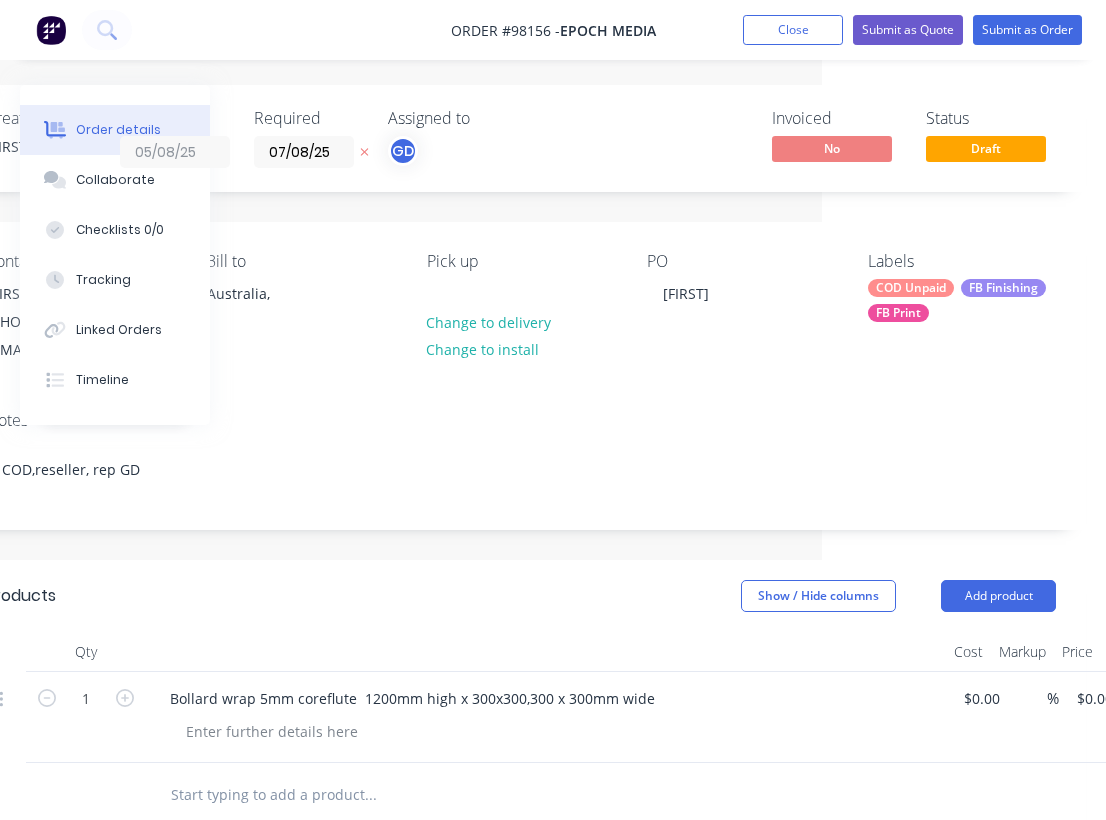 click at bounding box center (125, 696) 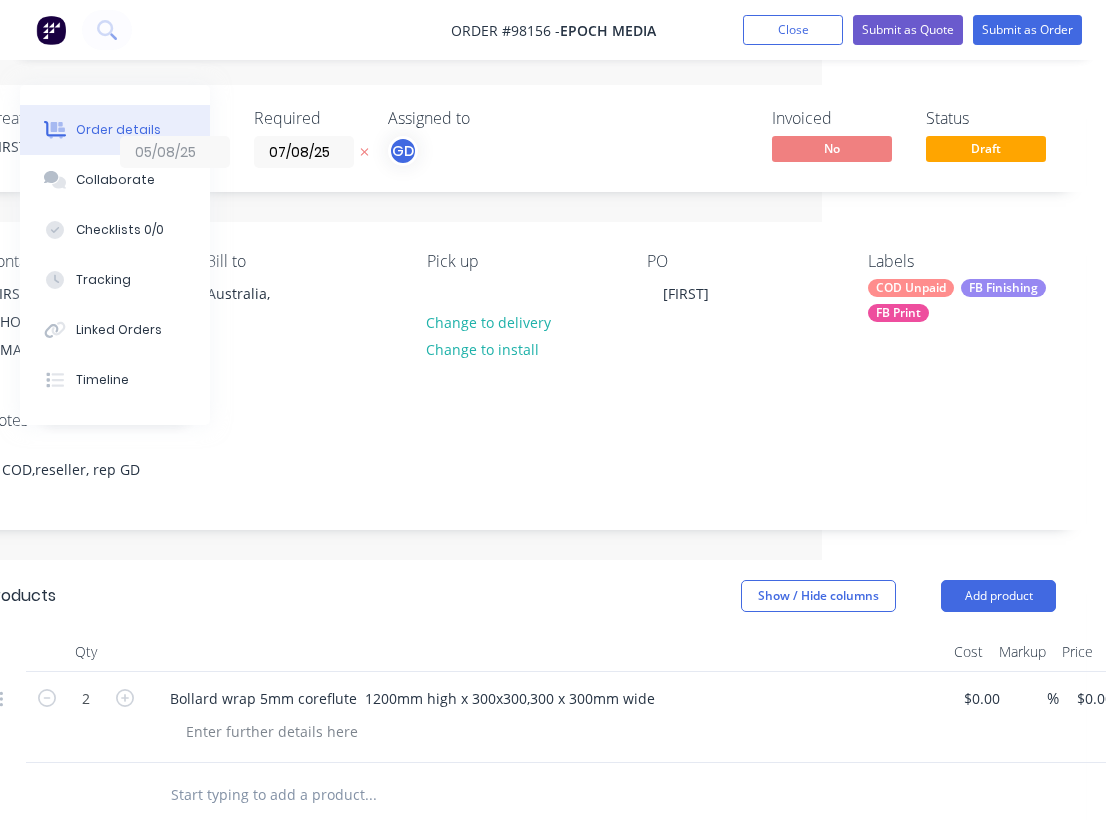 click at bounding box center [125, 696] 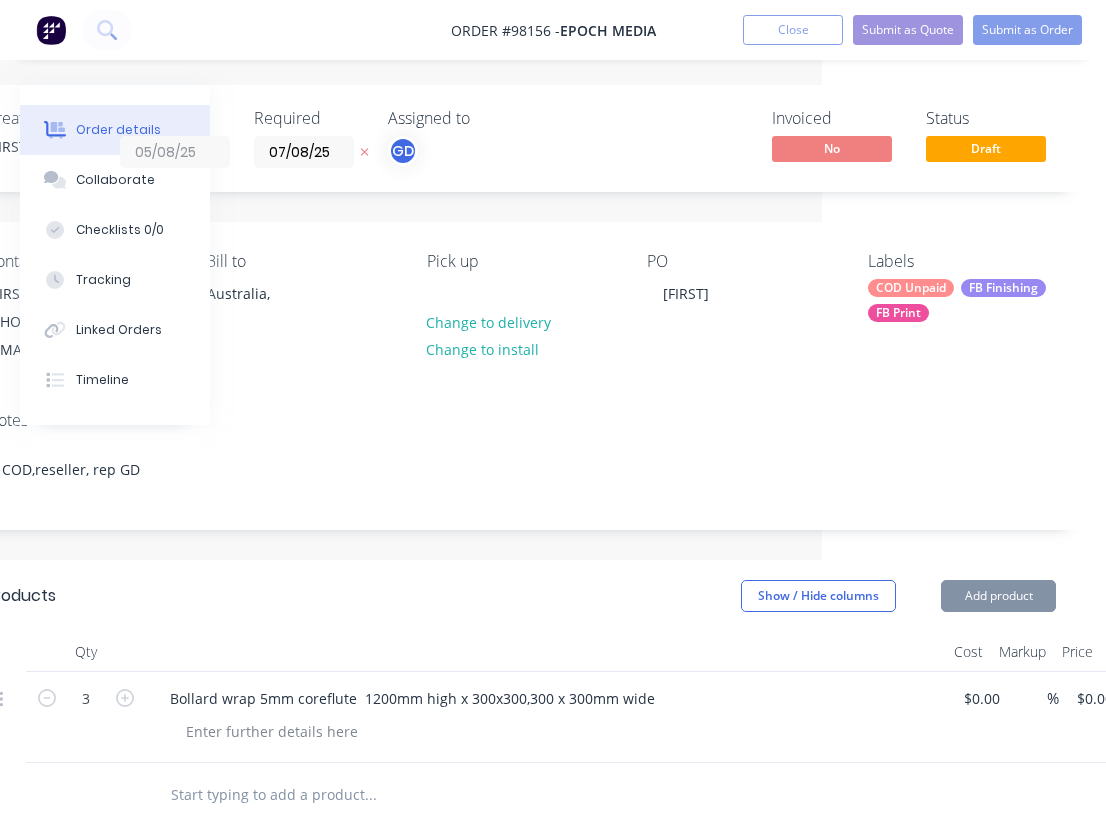 click at bounding box center [125, 696] 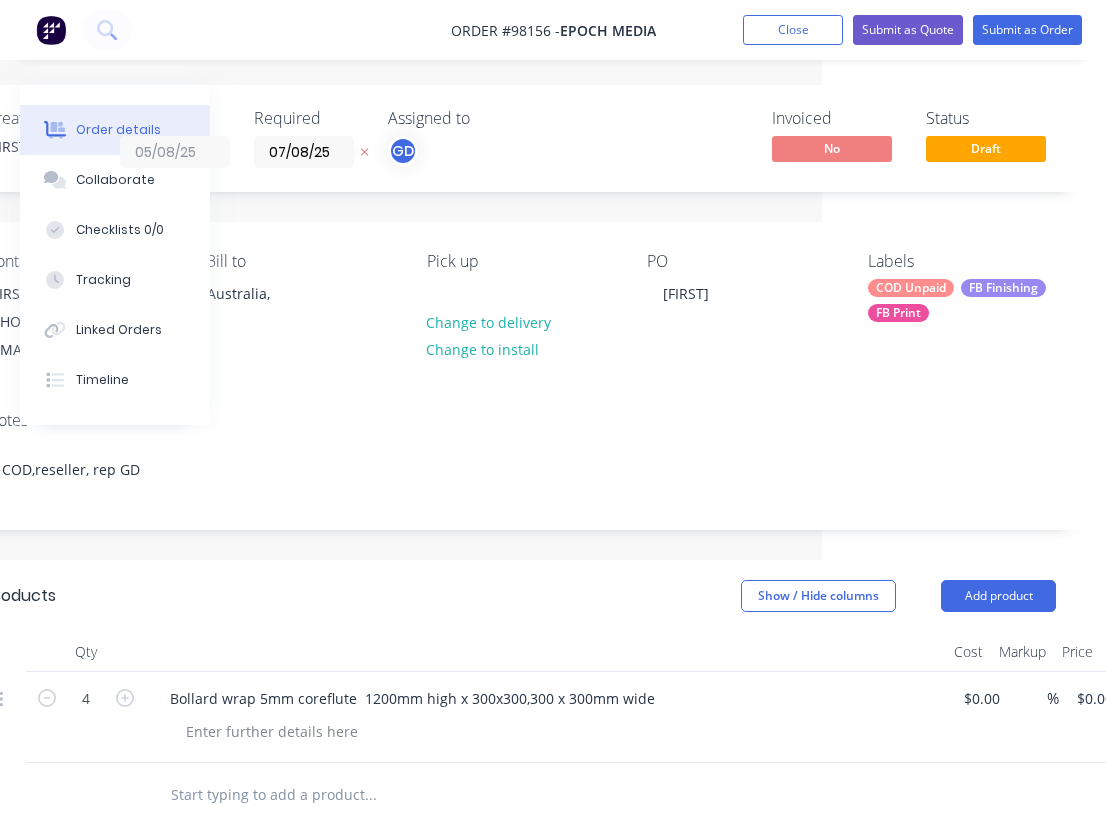 click at bounding box center (546, 652) 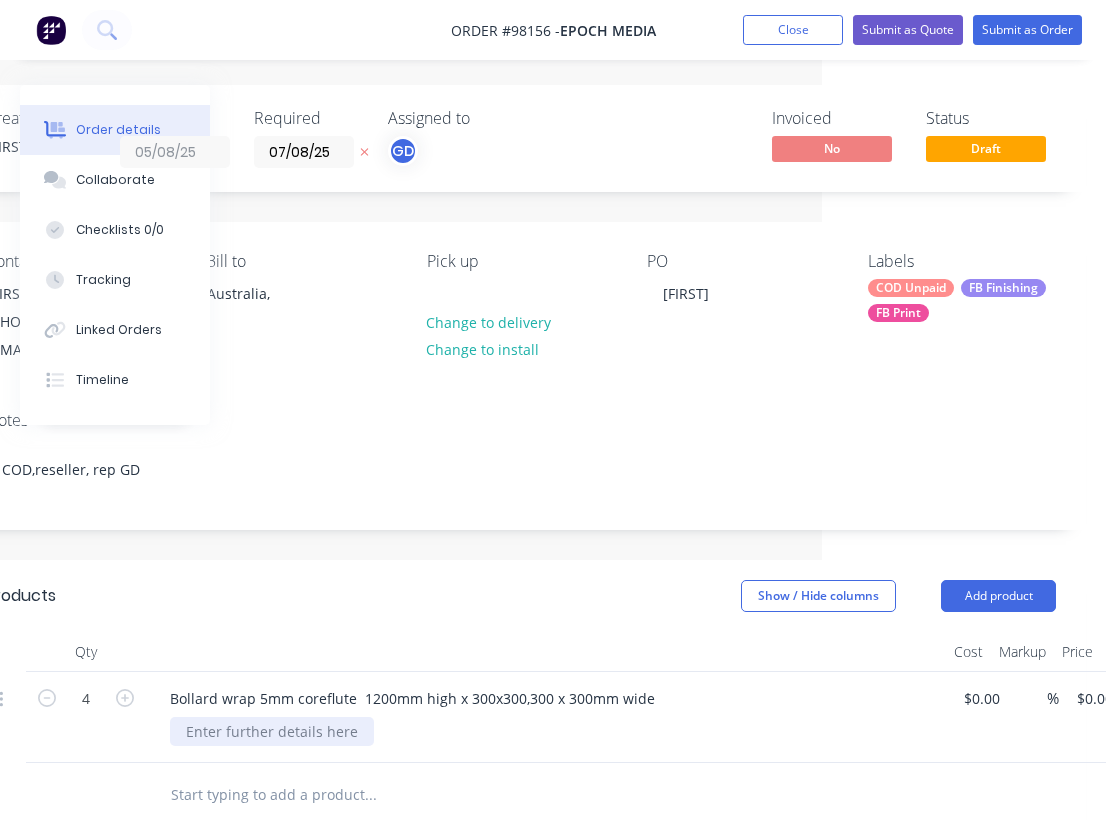 click at bounding box center (272, 731) 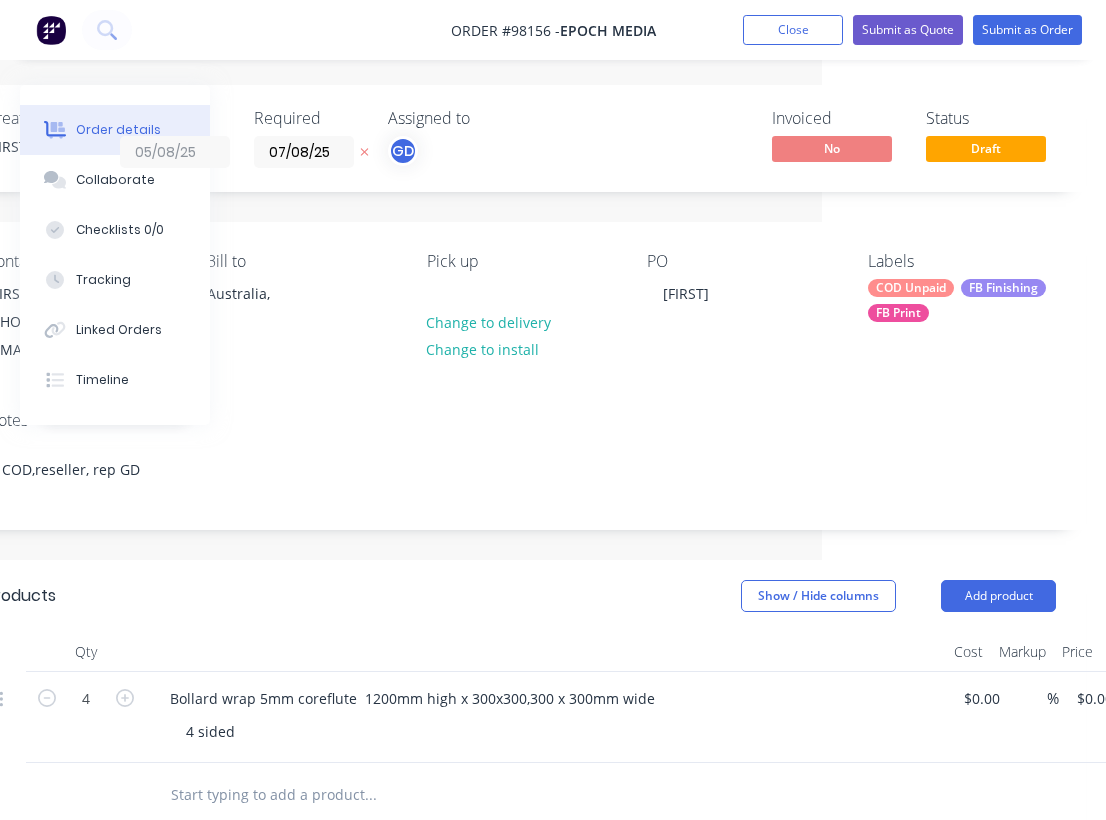 click on "Products Show / Hide columns Add product" at bounding box center [521, 596] 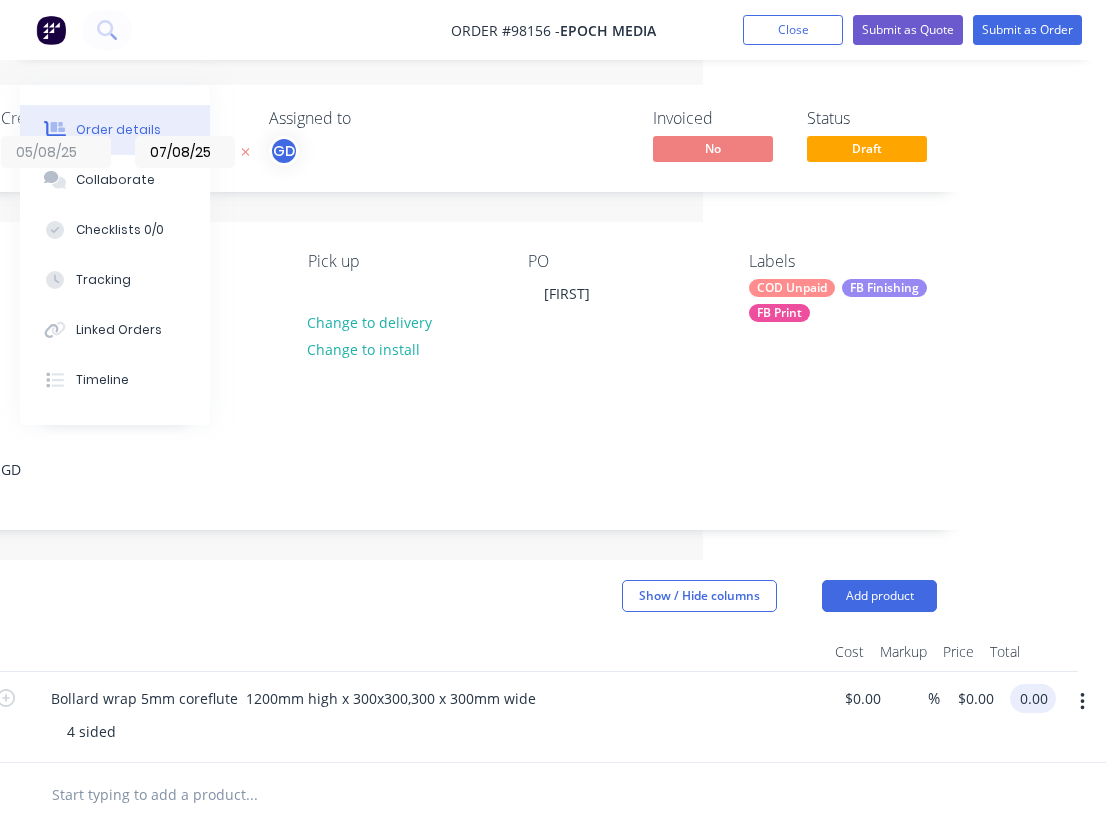 scroll, scrollTop: 0, scrollLeft: 403, axis: horizontal 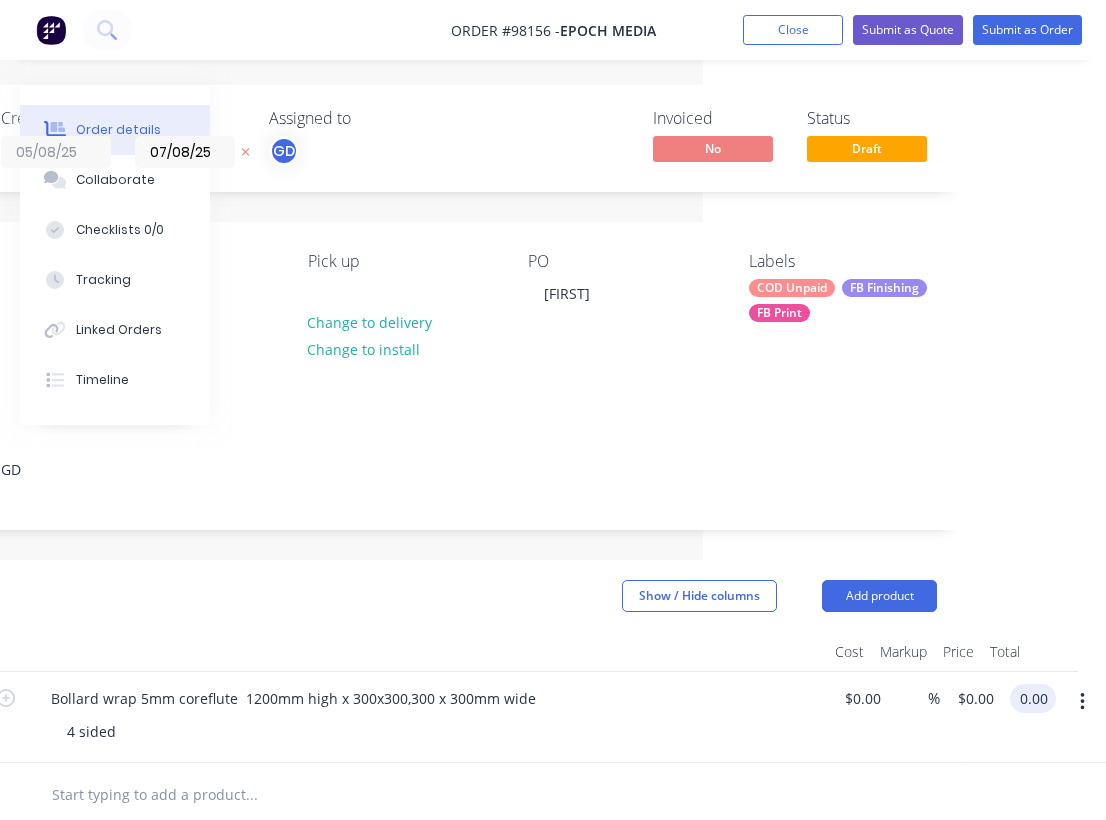 click on "0.00" at bounding box center (1037, 698) 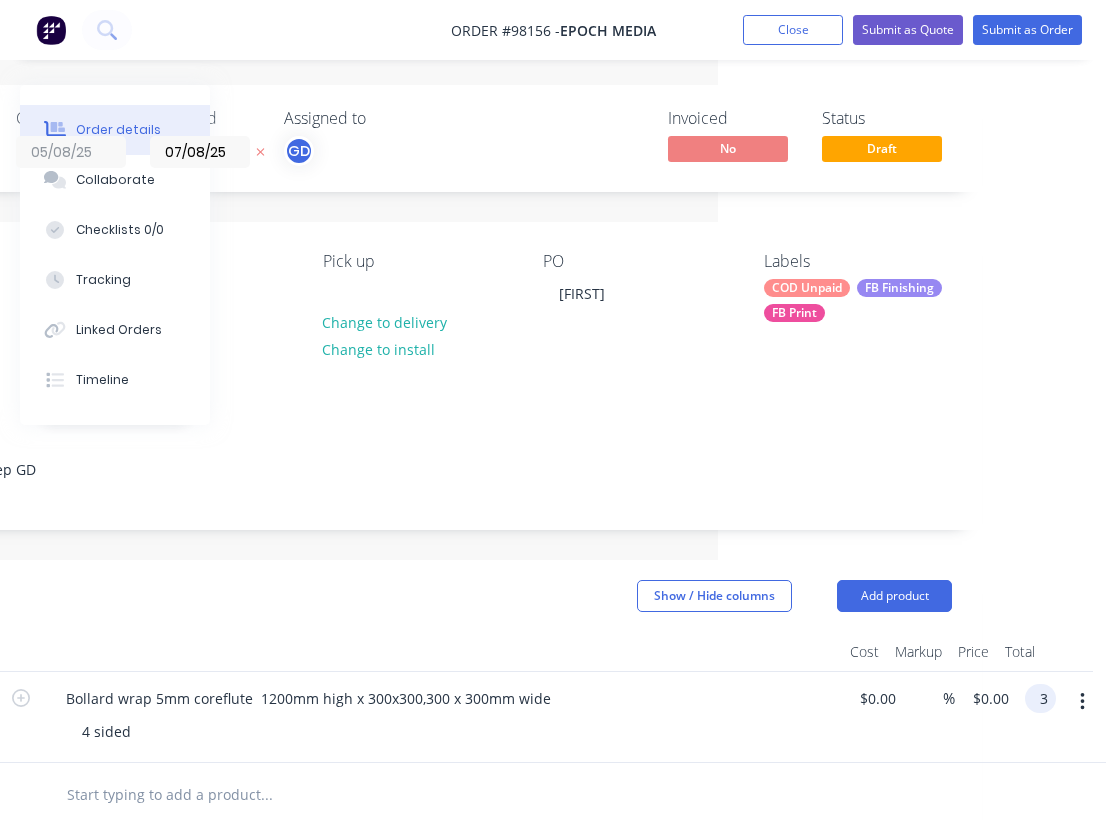 scroll, scrollTop: 0, scrollLeft: 388, axis: horizontal 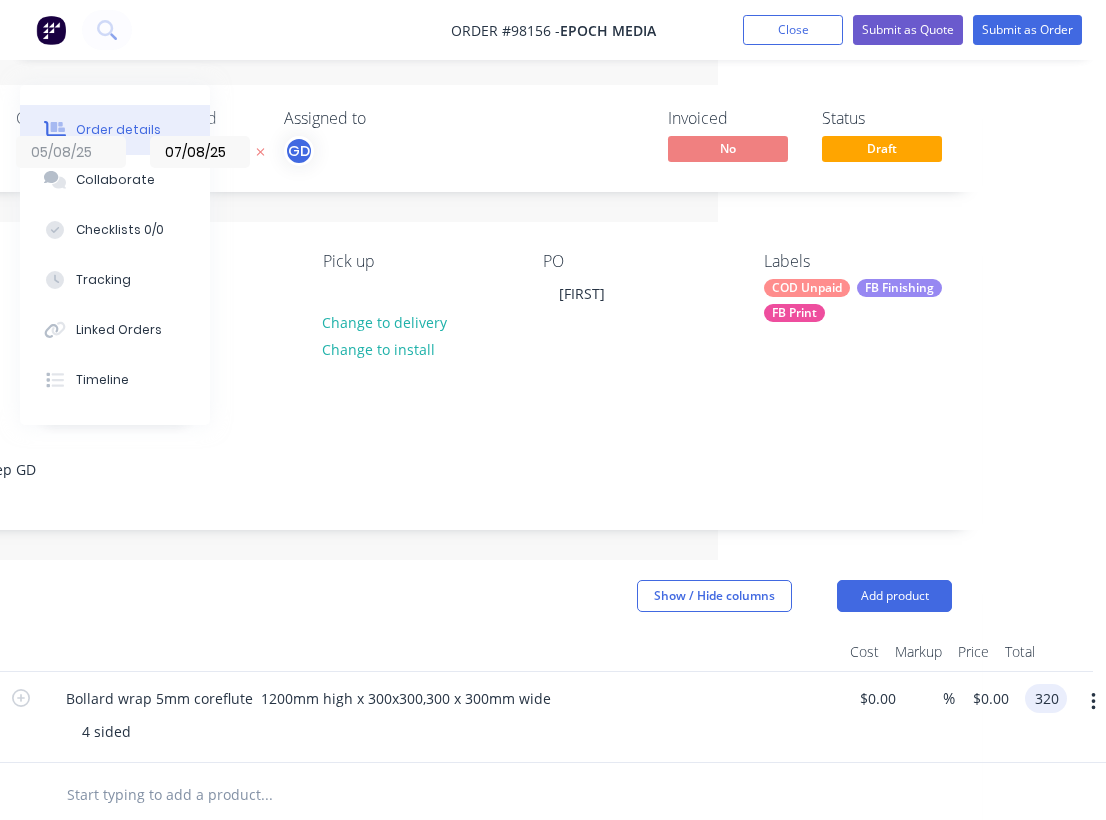 type on "320" 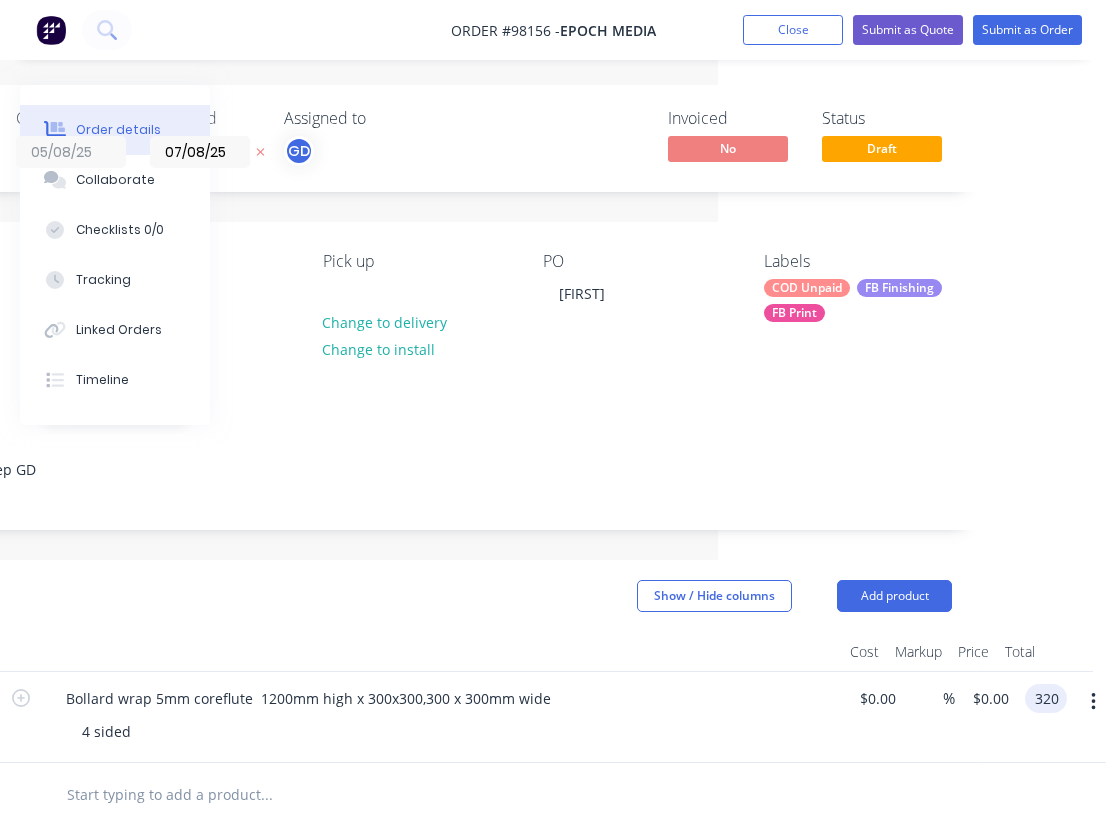 type on "$80.00" 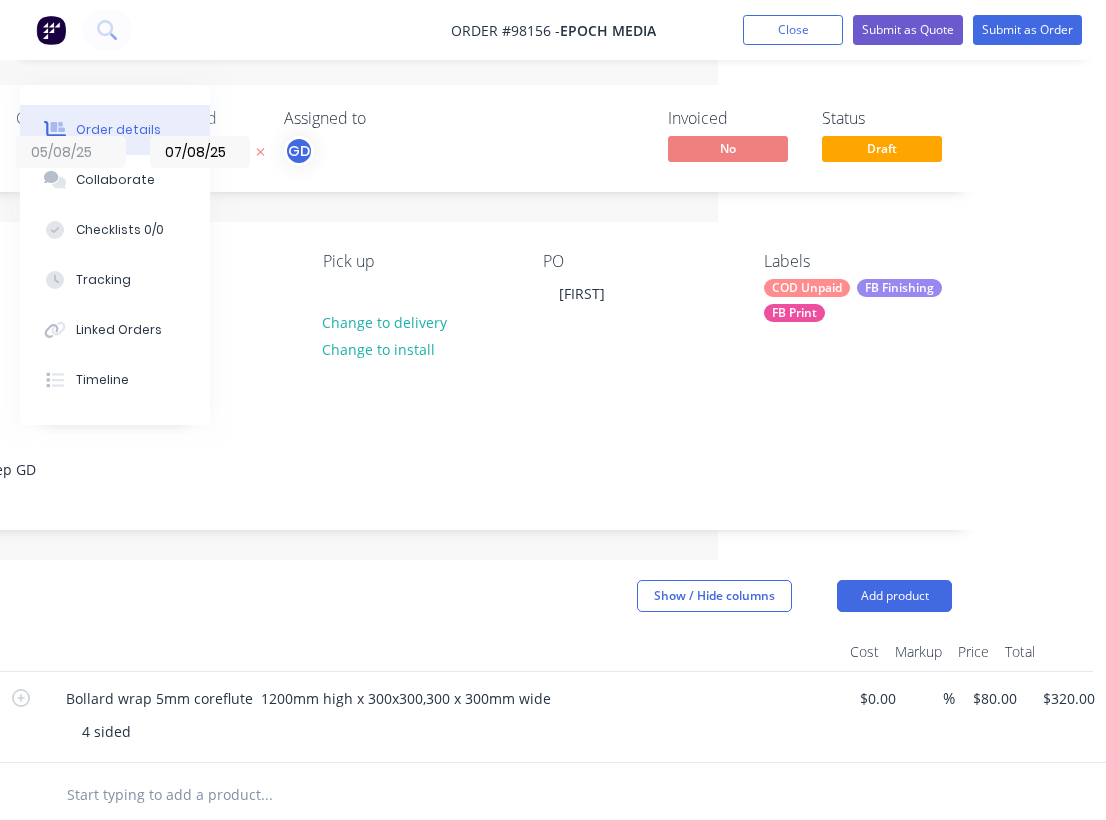 click at bounding box center (442, 652) 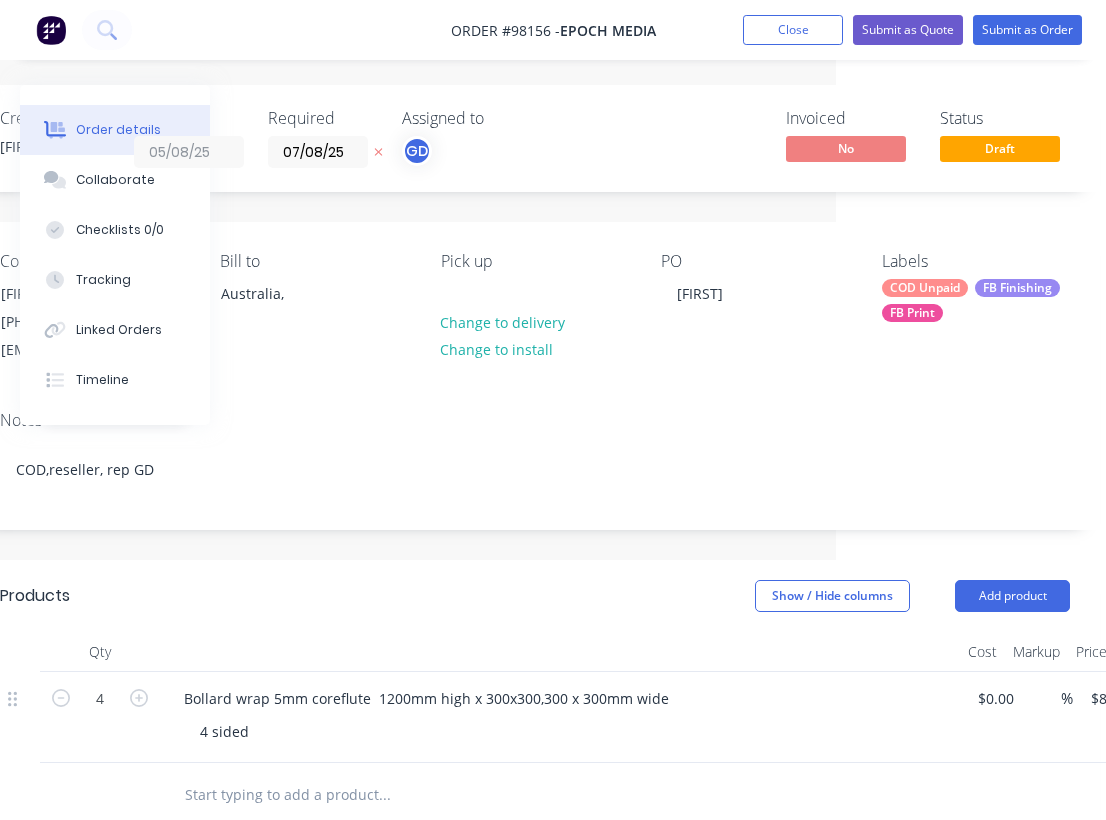 scroll, scrollTop: 0, scrollLeft: 0, axis: both 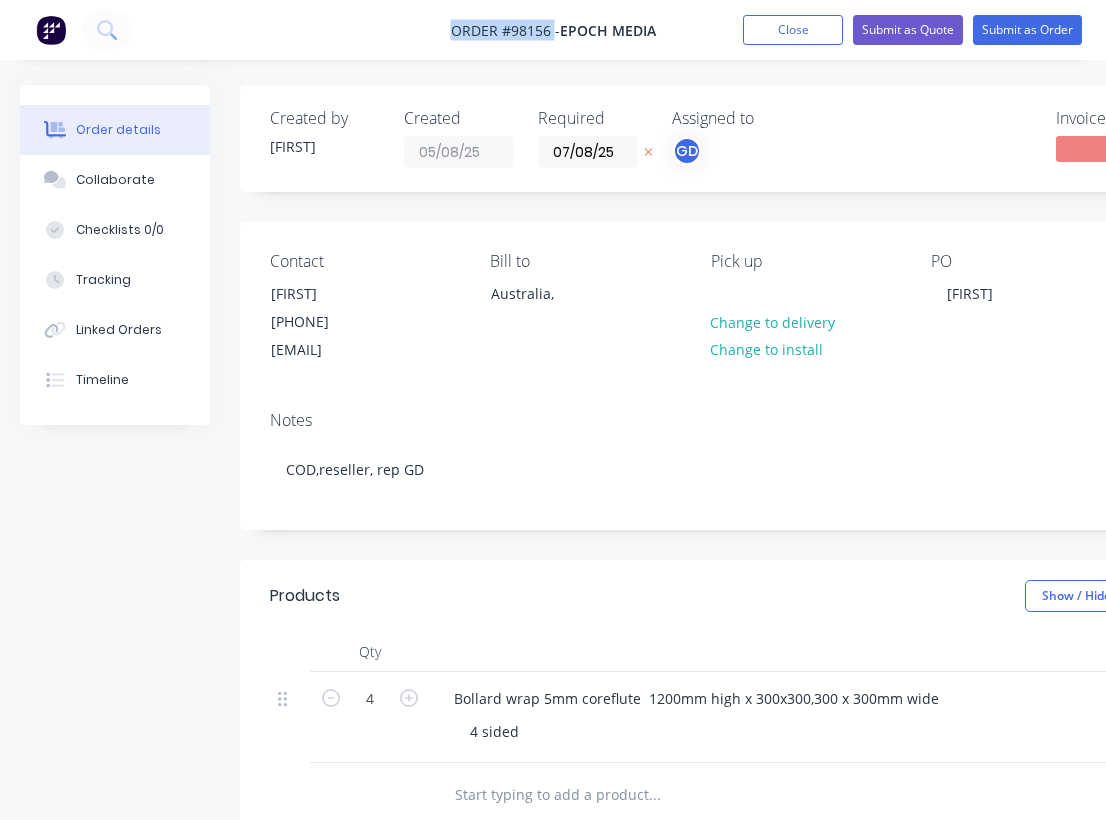 drag, startPoint x: 438, startPoint y: 26, endPoint x: 553, endPoint y: 36, distance: 115.43397 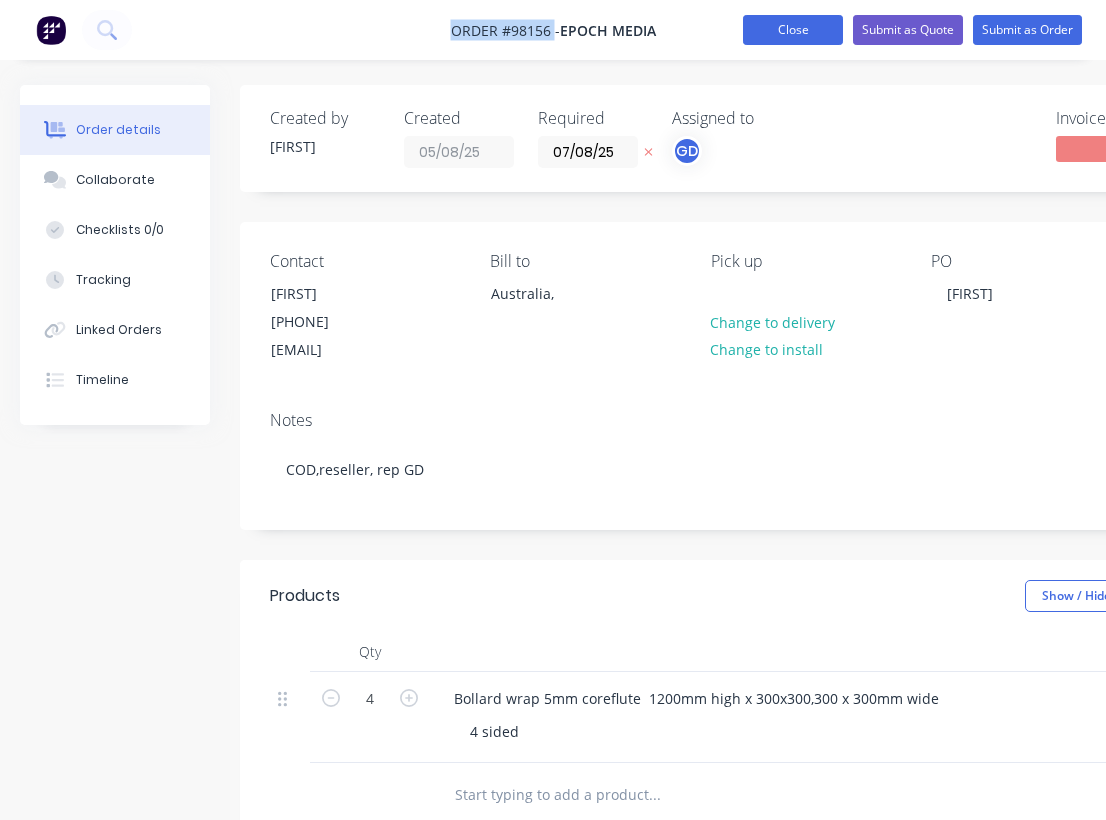 click on "Close" at bounding box center [793, 30] 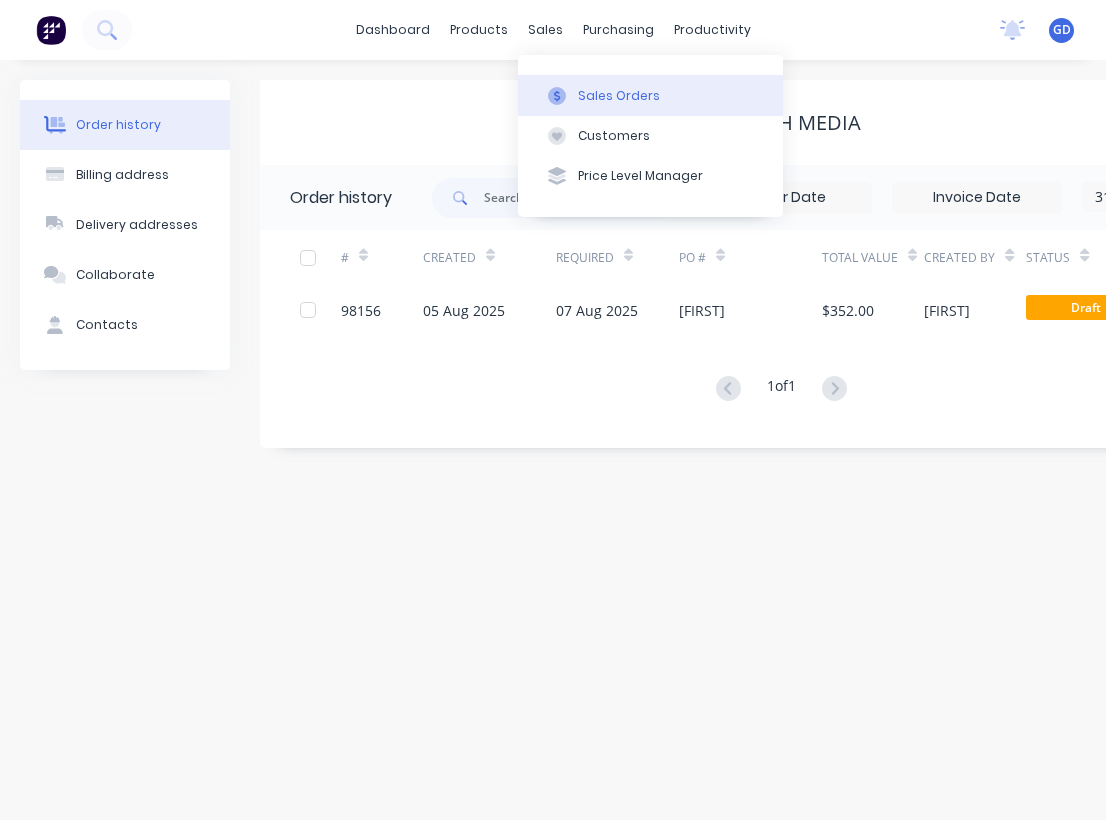 click on "Sales Orders" at bounding box center (619, 96) 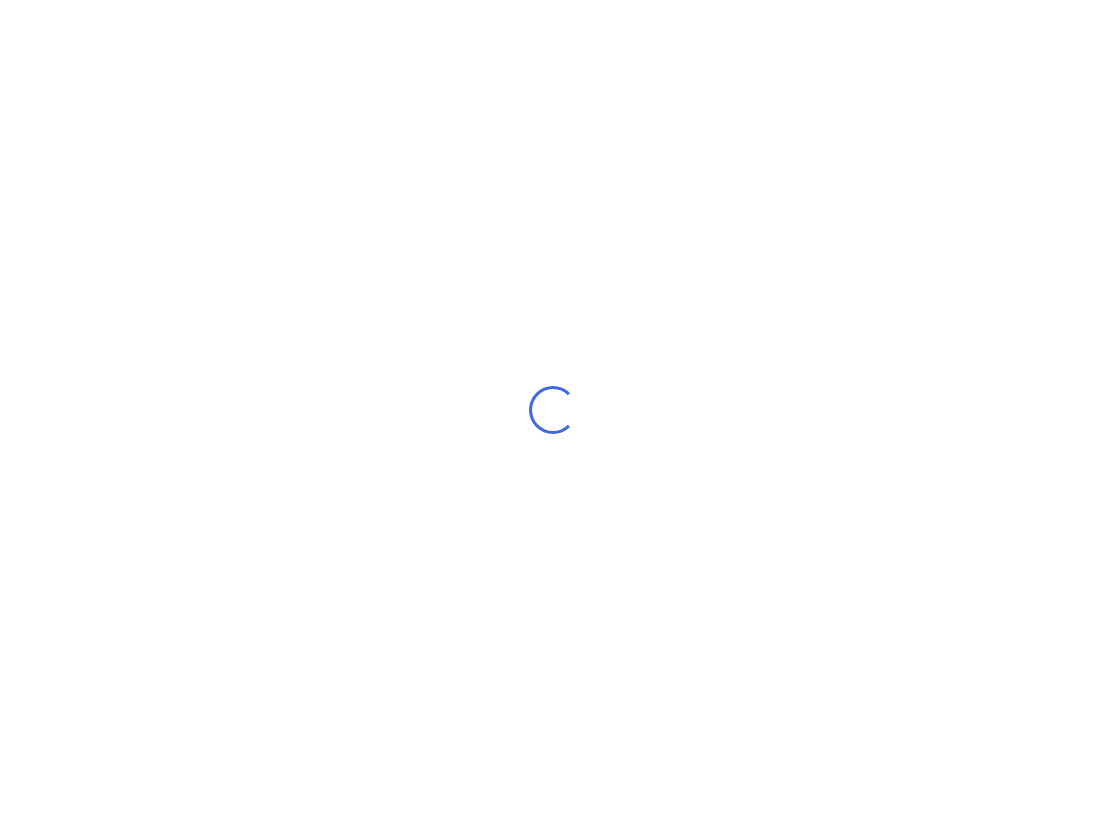 scroll, scrollTop: 0, scrollLeft: 0, axis: both 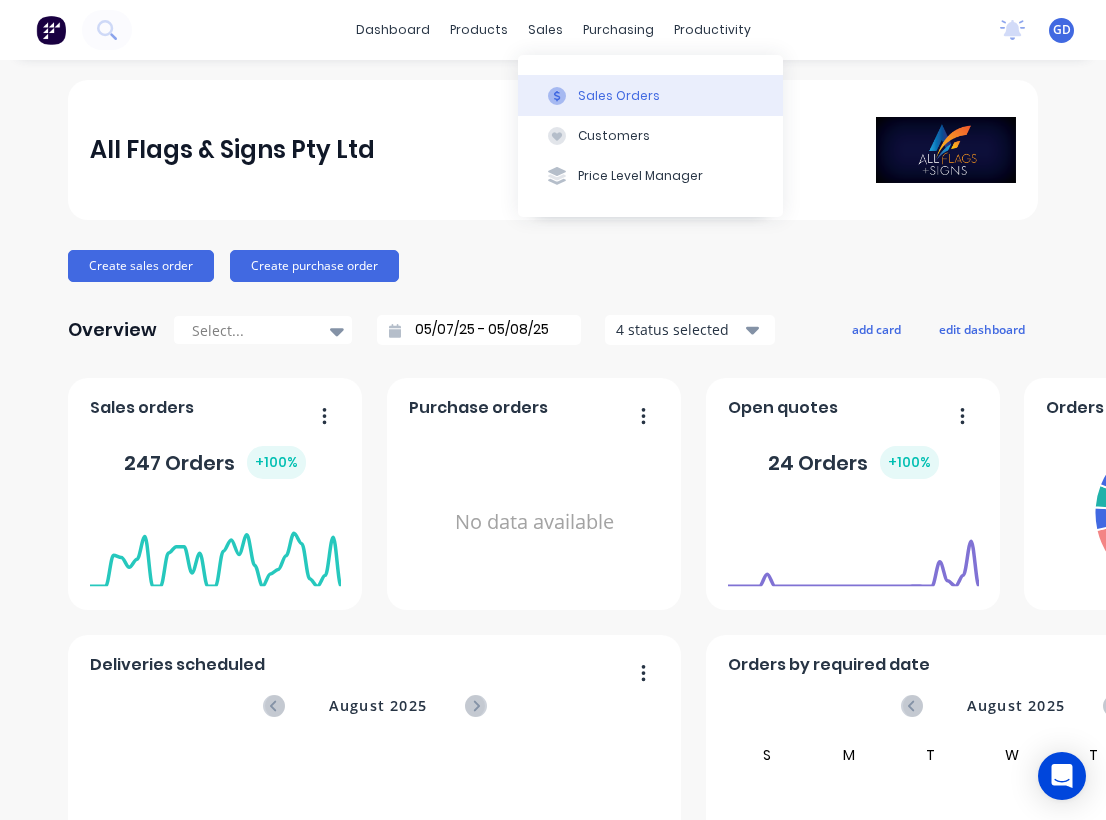 click on "Sales Orders" at bounding box center [619, 96] 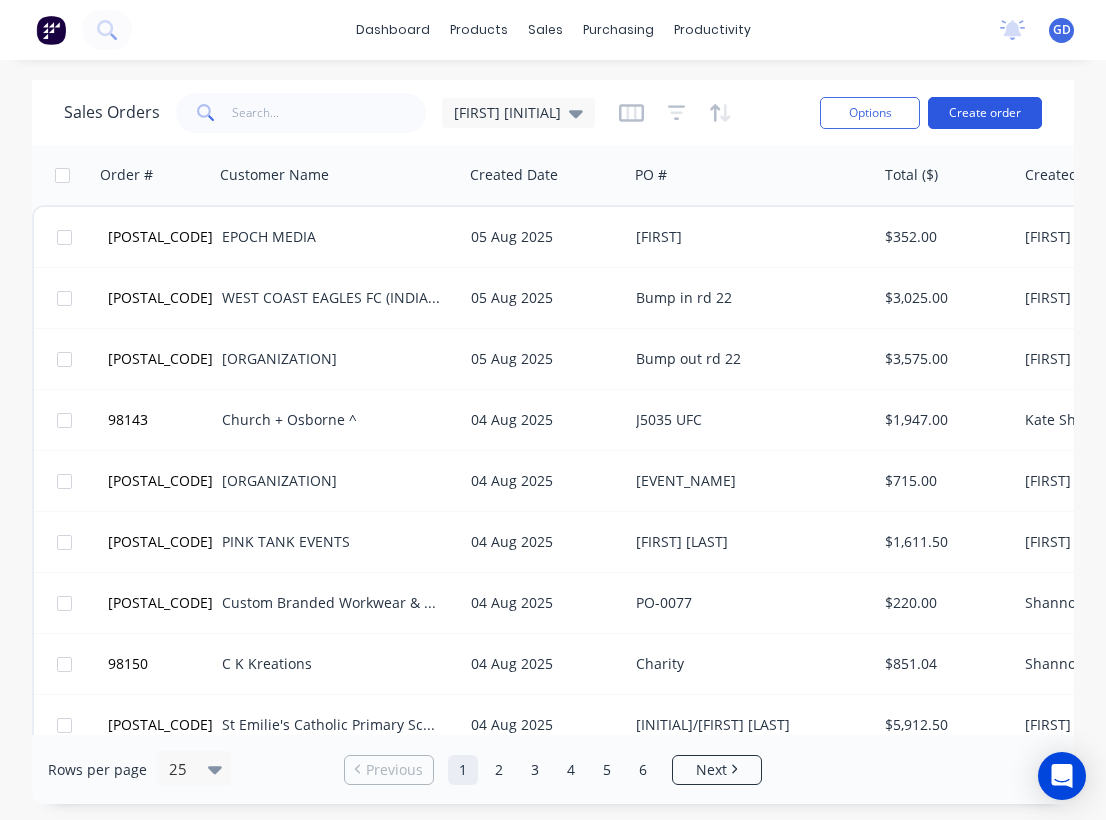 click on "Create order" at bounding box center (985, 113) 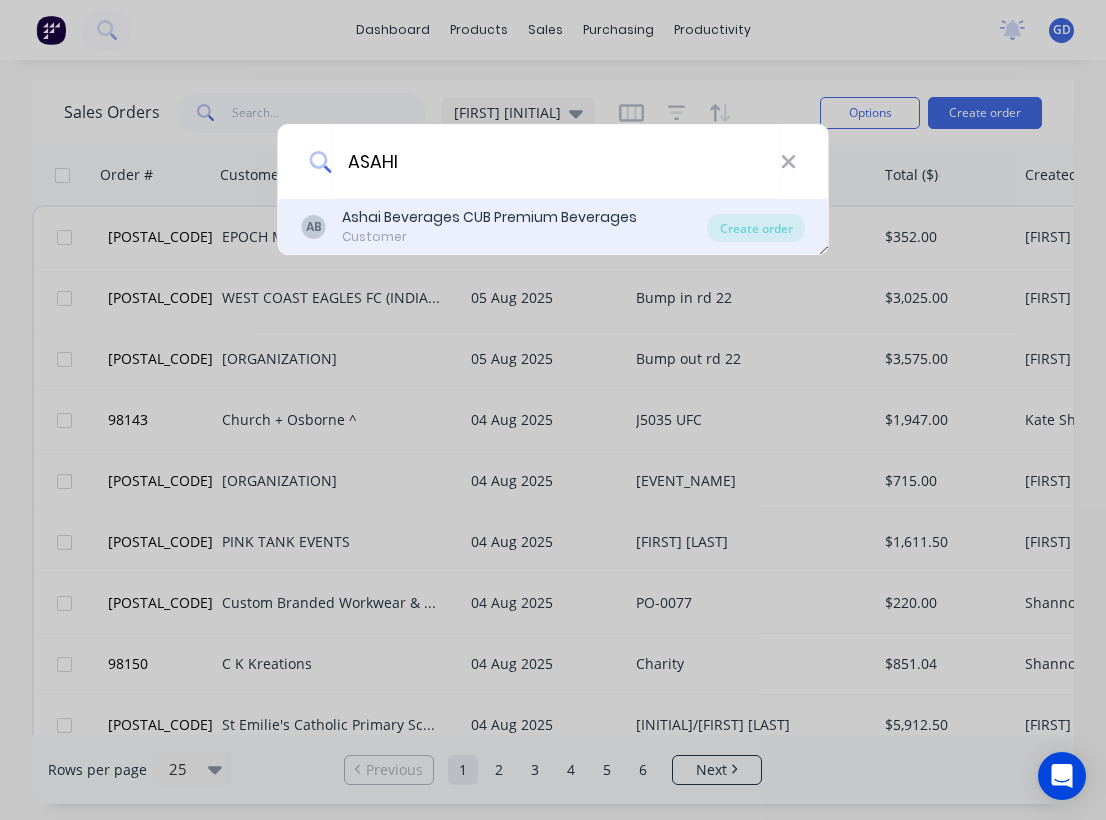 type on "ASAHI" 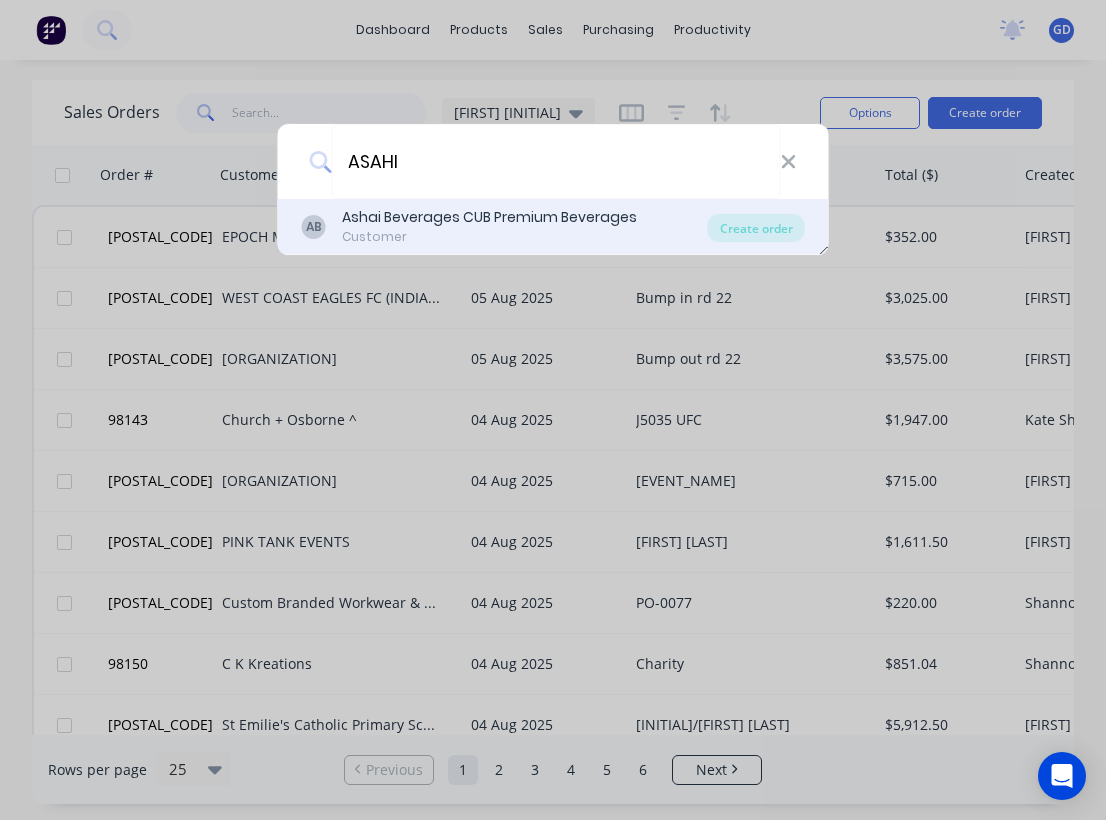 click on "Ashai Beverages CUB Premium Beverages" at bounding box center (489, 217) 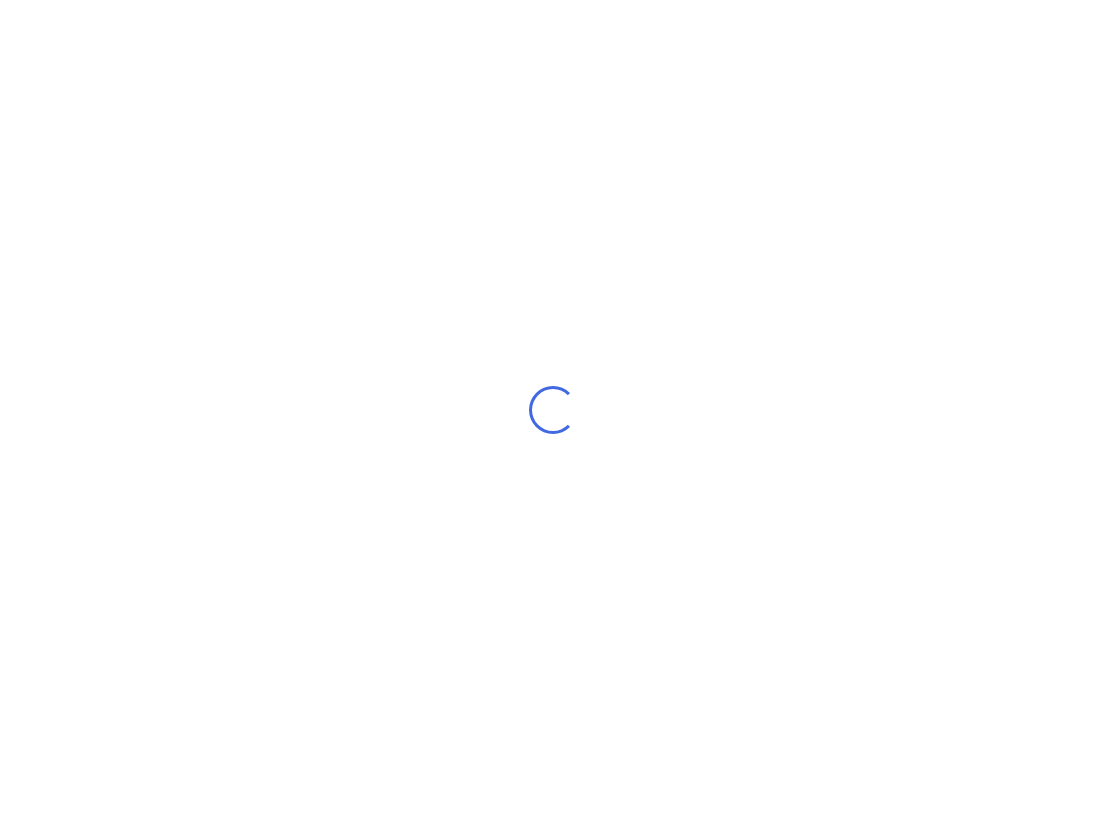 scroll, scrollTop: 0, scrollLeft: 0, axis: both 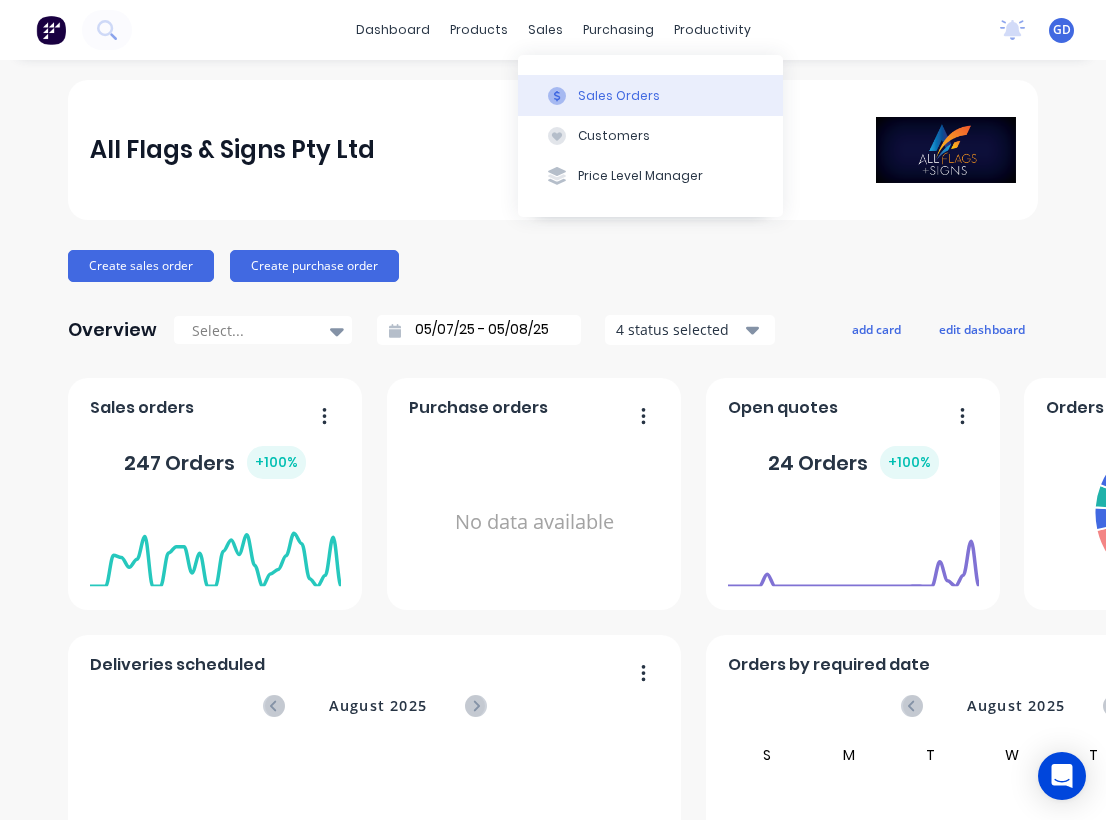 click on "Sales Orders" at bounding box center (619, 96) 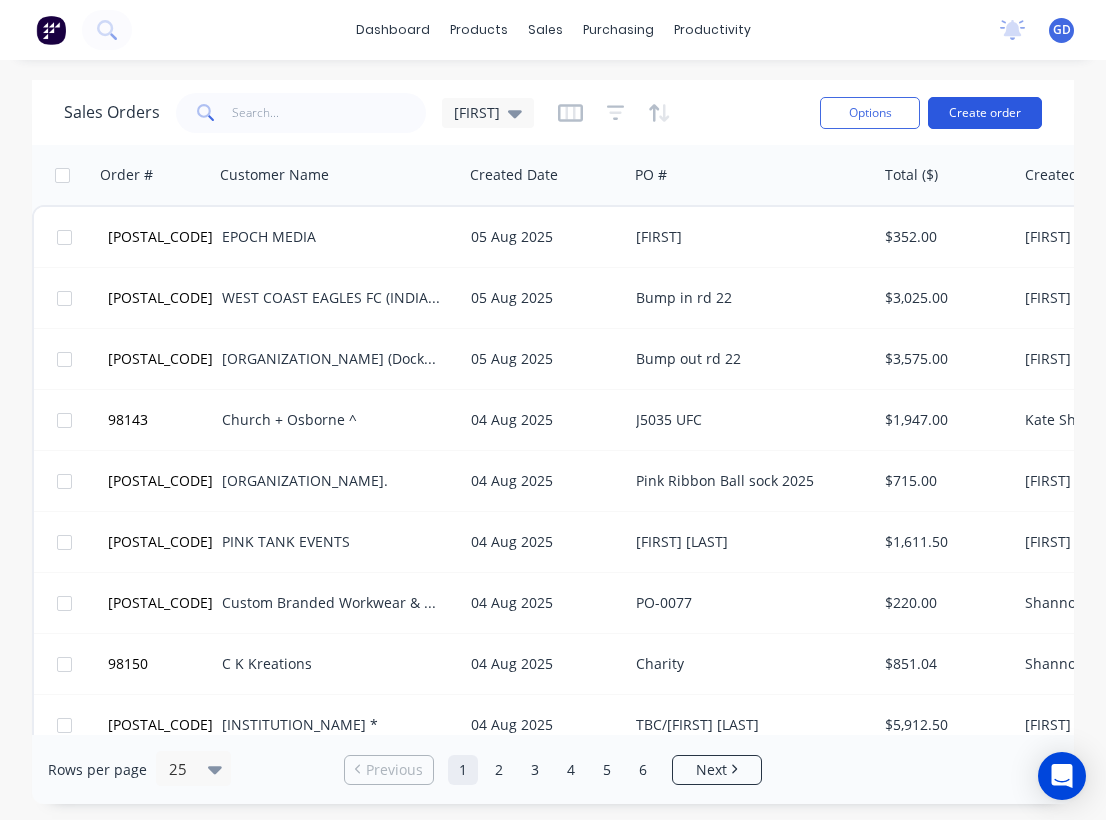 click on "Create order" at bounding box center (985, 113) 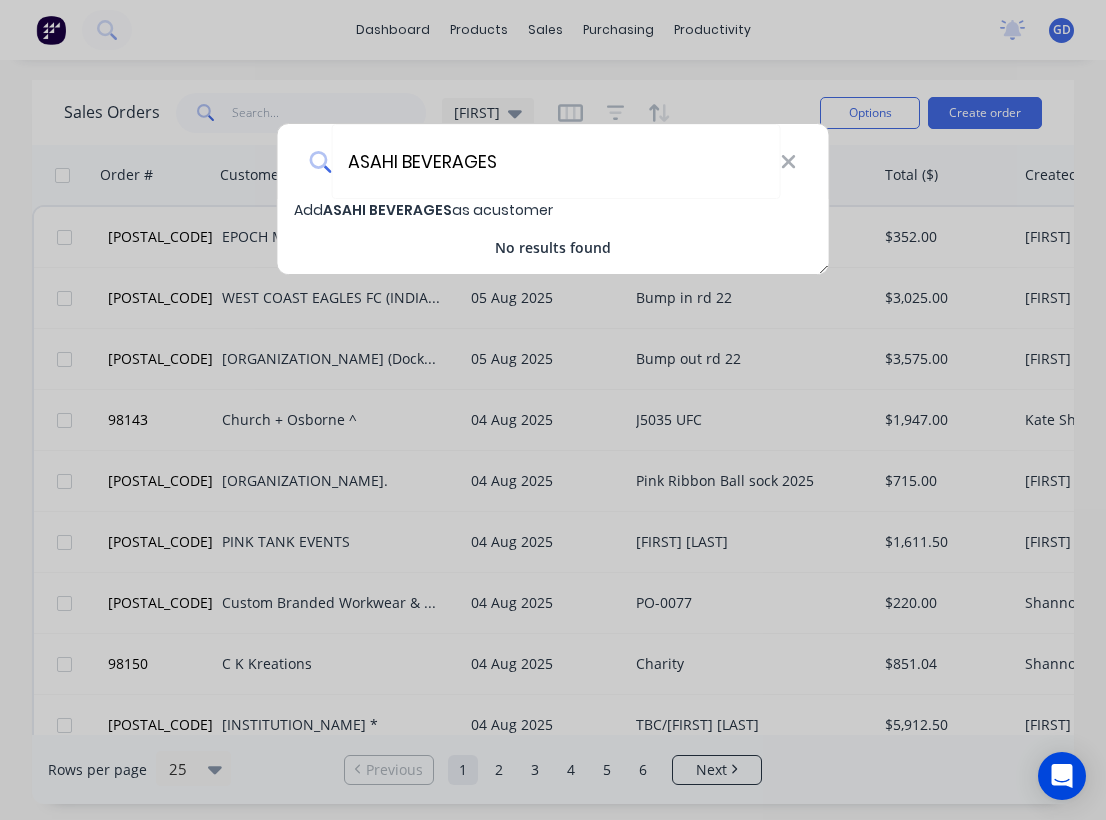 type on "ASAHI BEVERAGES" 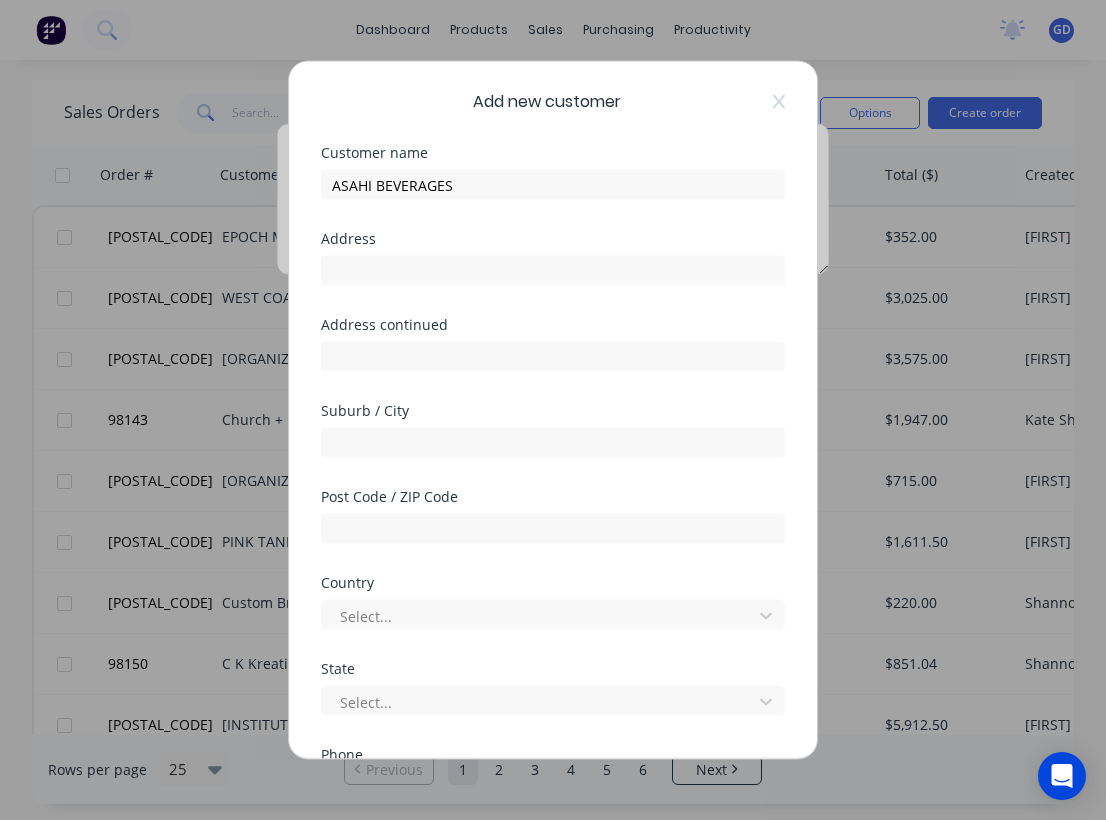 select on "AU" 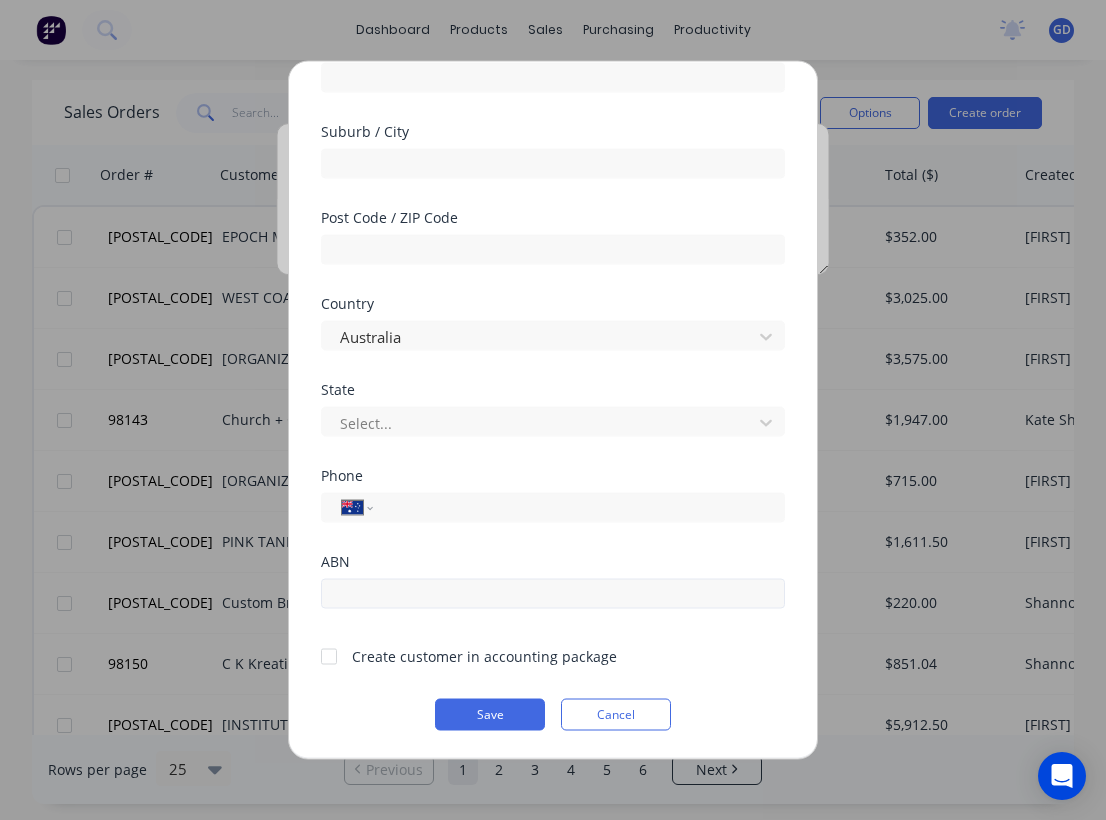 scroll, scrollTop: 279, scrollLeft: 0, axis: vertical 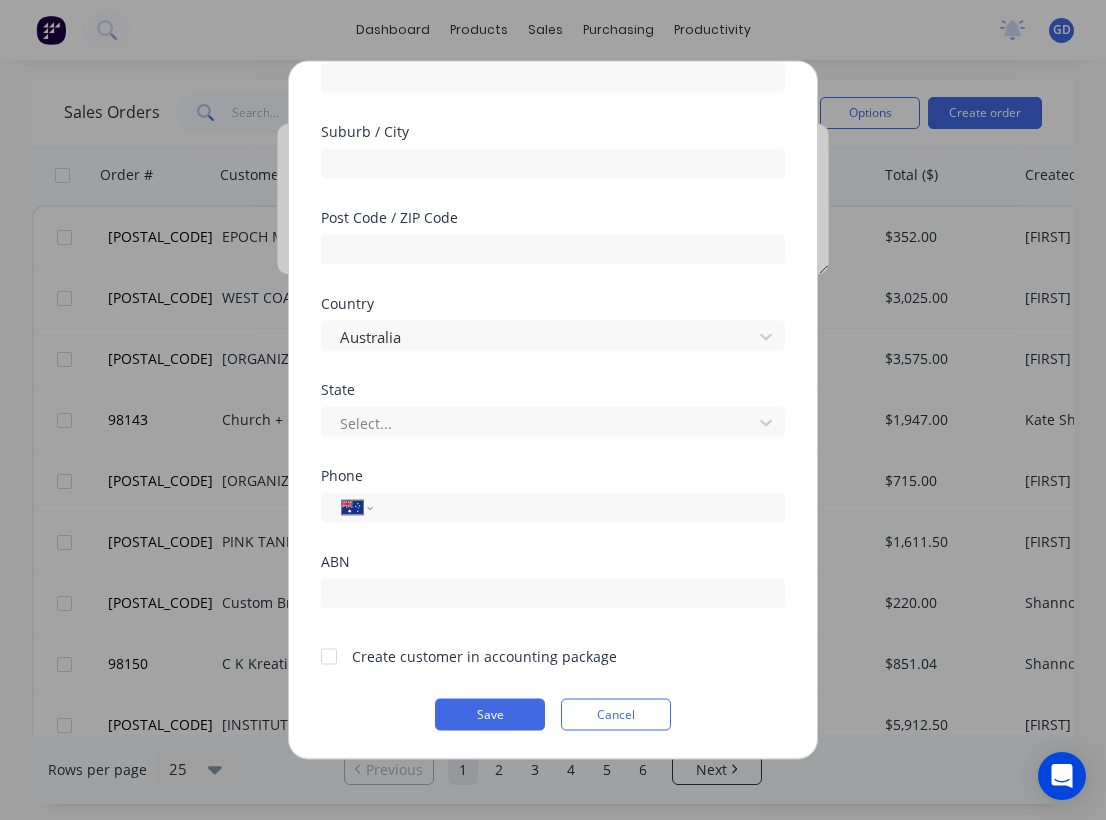 click at bounding box center (329, 656) 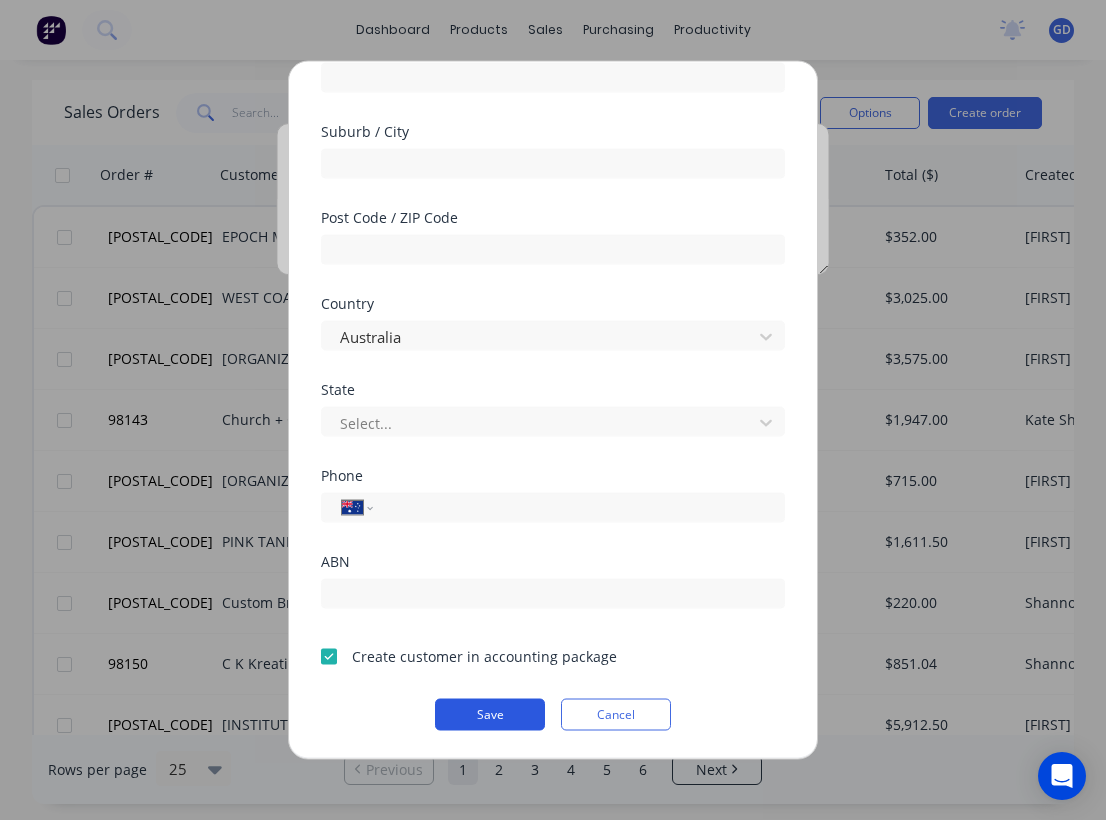 click on "Save" at bounding box center [490, 715] 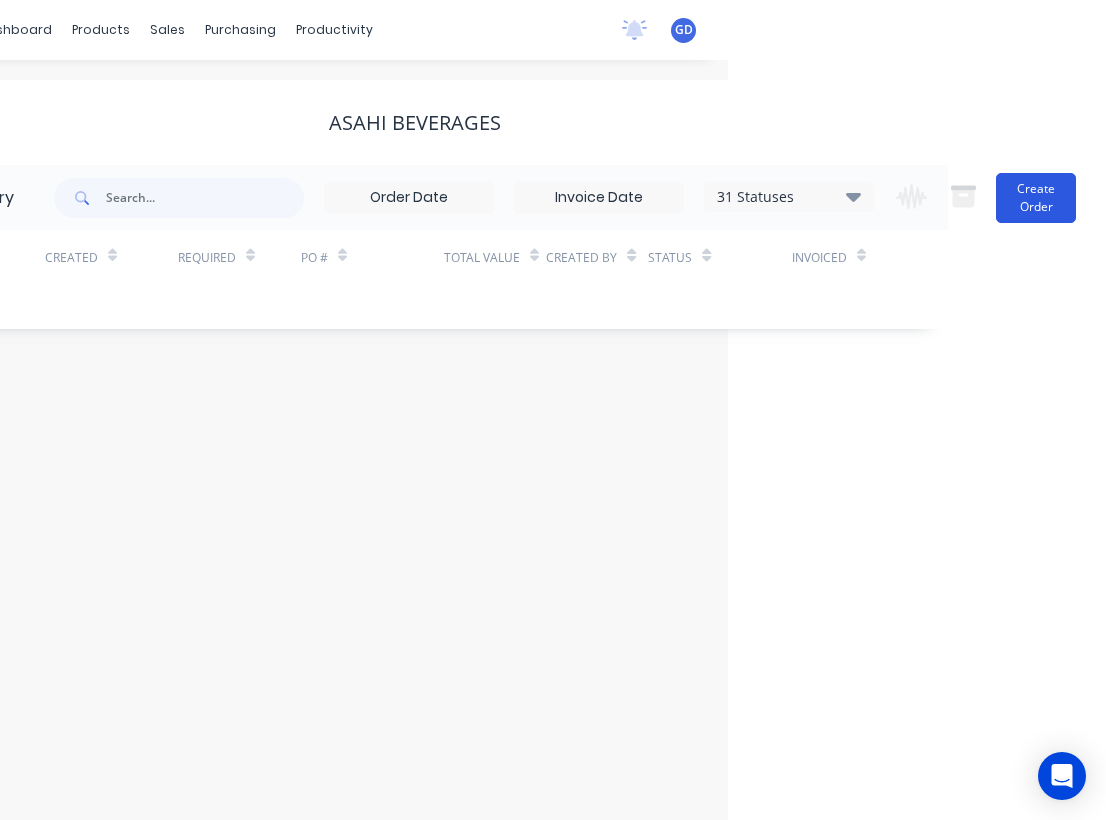 scroll, scrollTop: 0, scrollLeft: 378, axis: horizontal 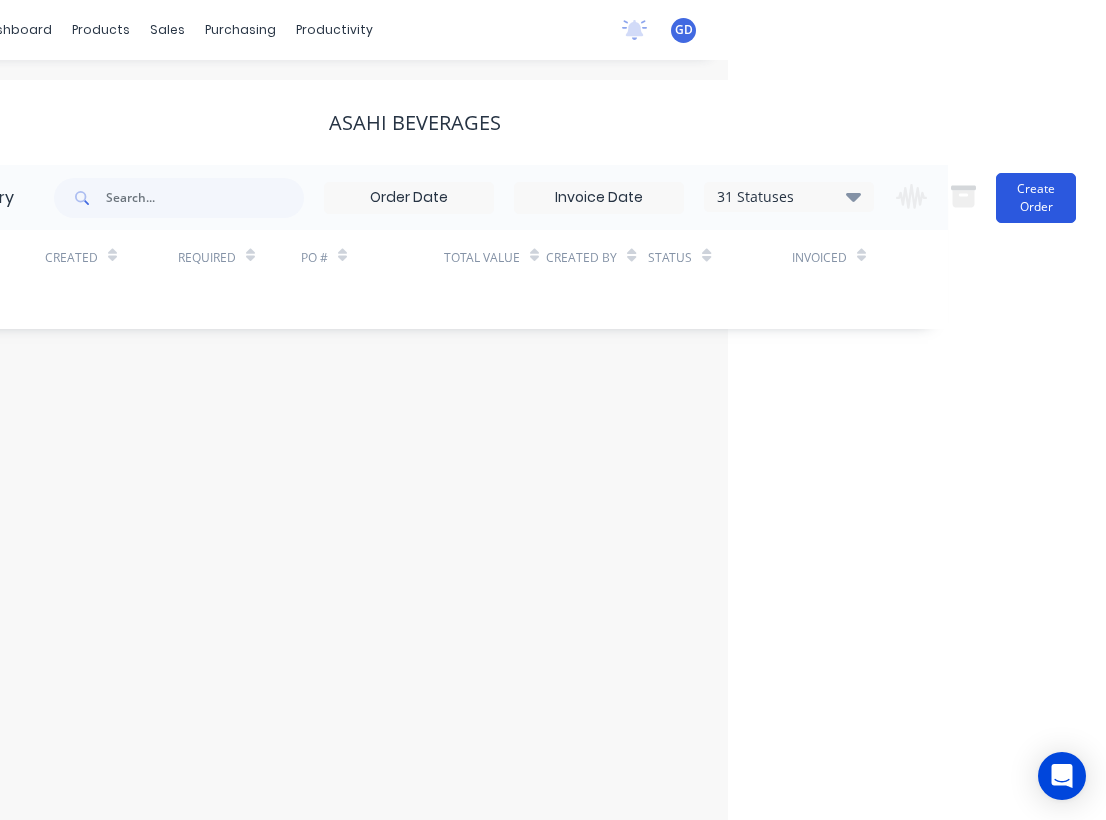 click on "Create Order" at bounding box center [1036, 198] 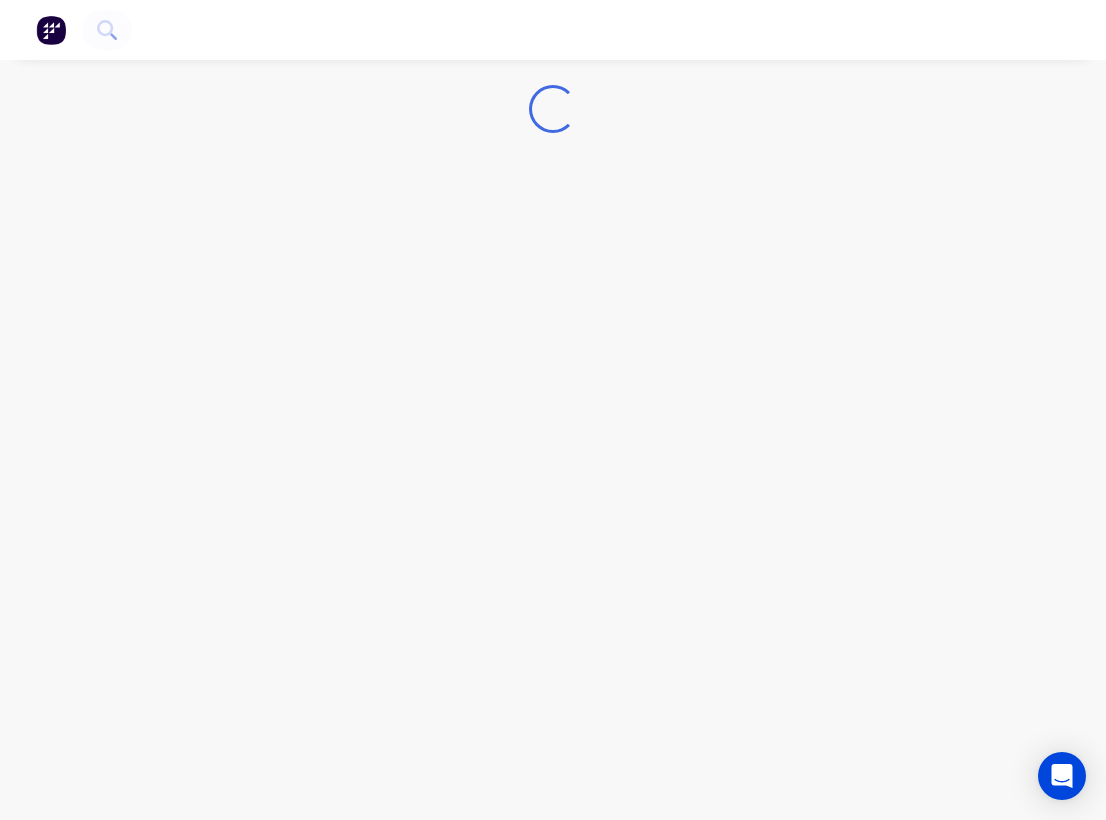 scroll, scrollTop: 0, scrollLeft: 0, axis: both 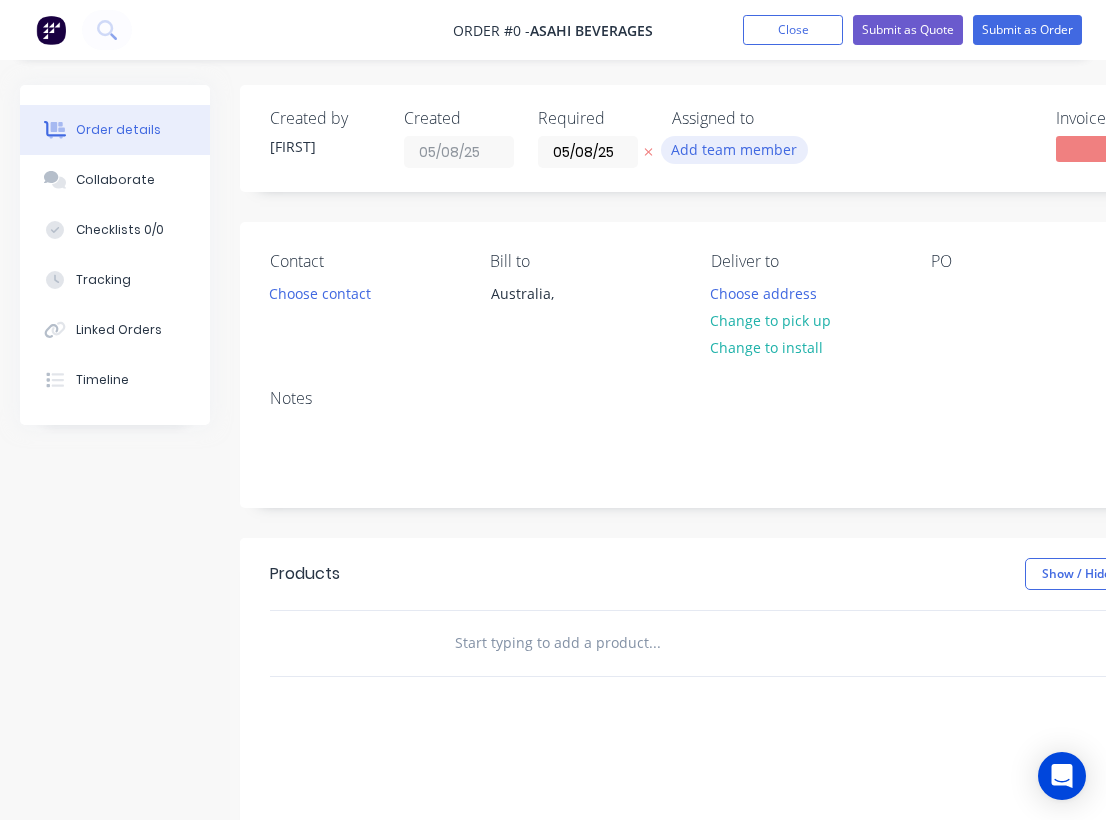 click on "Add team member" at bounding box center (734, 149) 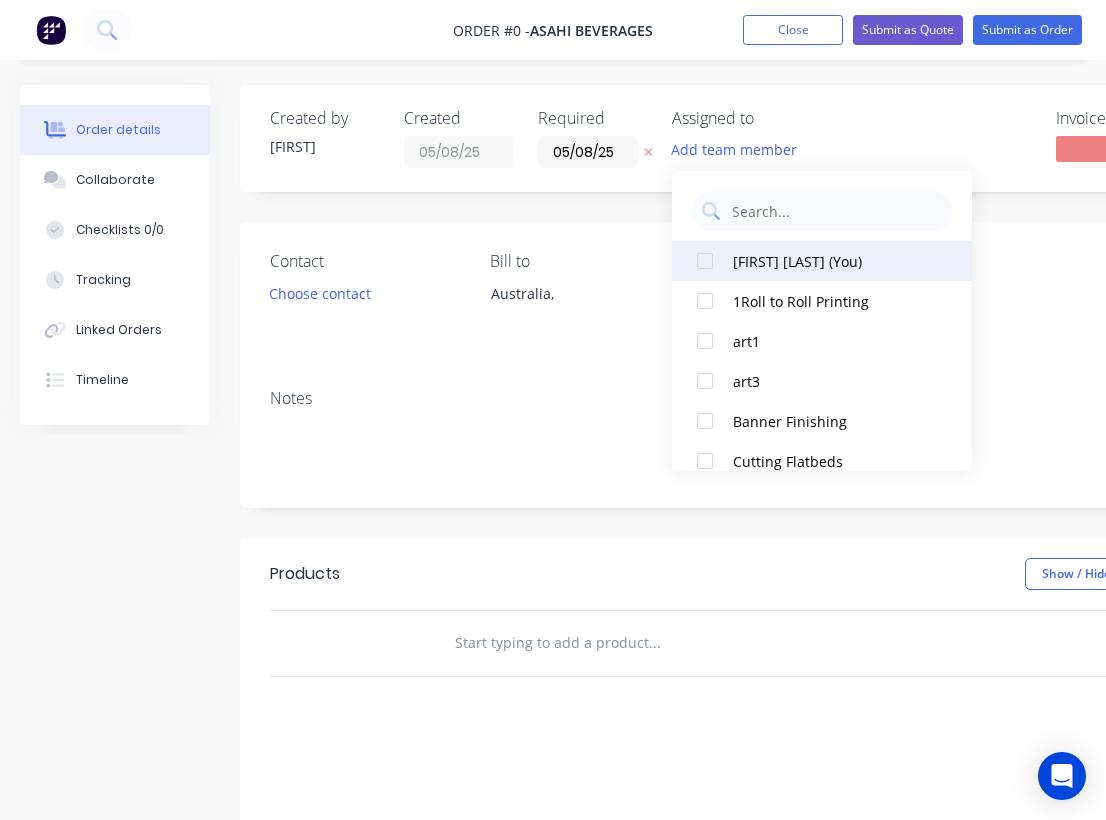 click at bounding box center (705, 261) 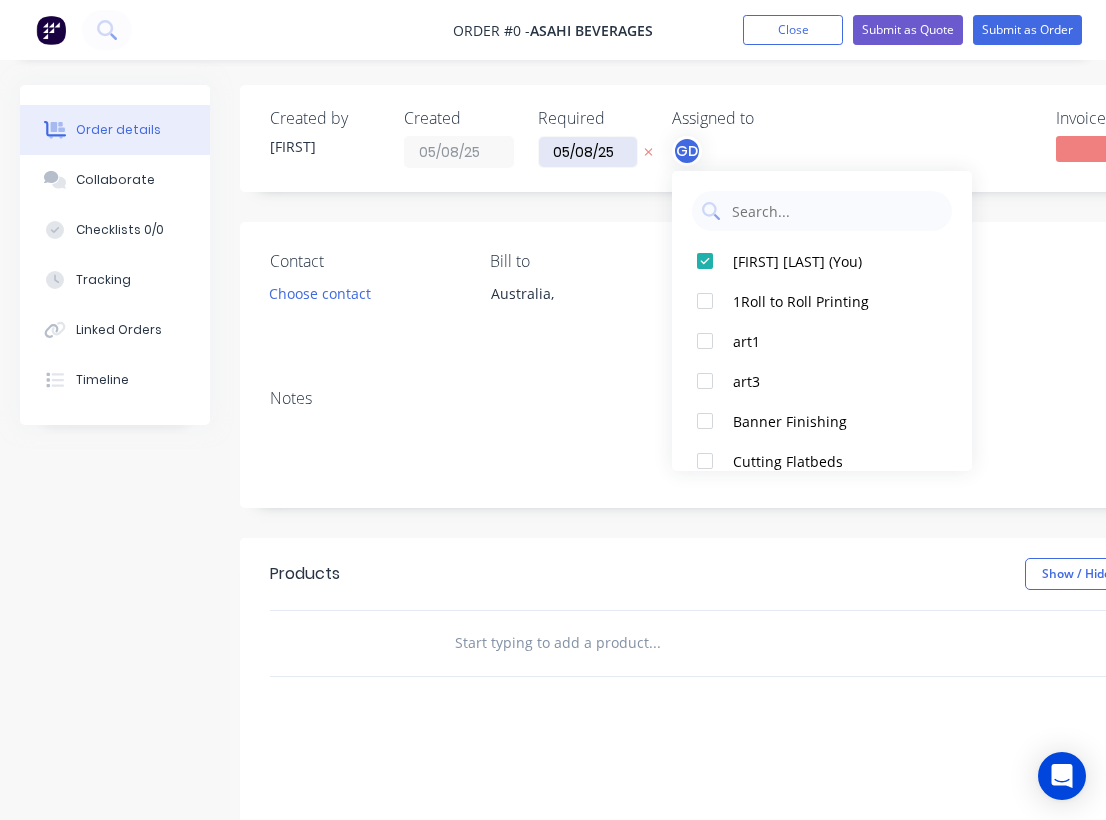 click on "Order details Collaborate Checklists 0/0 Tracking Linked Orders Timeline   Order details   Collaborate   Checklists   Tracking   Linked Orders   Timeline Created by [FIRST] Created [DATE] Required [DATE] Assigned to GD Invoiced No Status Draft Contact Choose contact Bill to   Australia,  Deliver to Choose address Change to pick up Change to install PO Labels Add labels Notes Products Show / Hide columns Add product     add delivery fee add markup add discount Labour $0.00 Sub total $0.00 Margin $0.00  ( 0 %) Tax $0.00 Total $0.00" at bounding box center (695, 636) 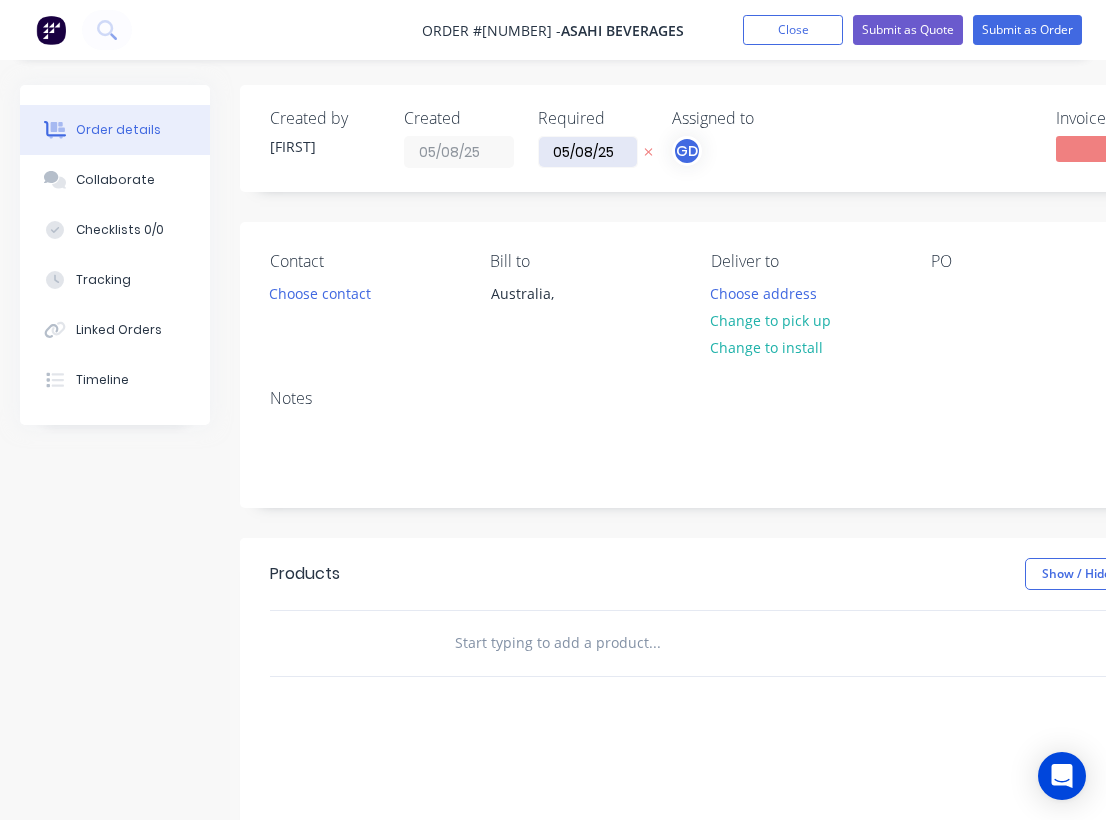 click on "05/08/25" at bounding box center (588, 152) 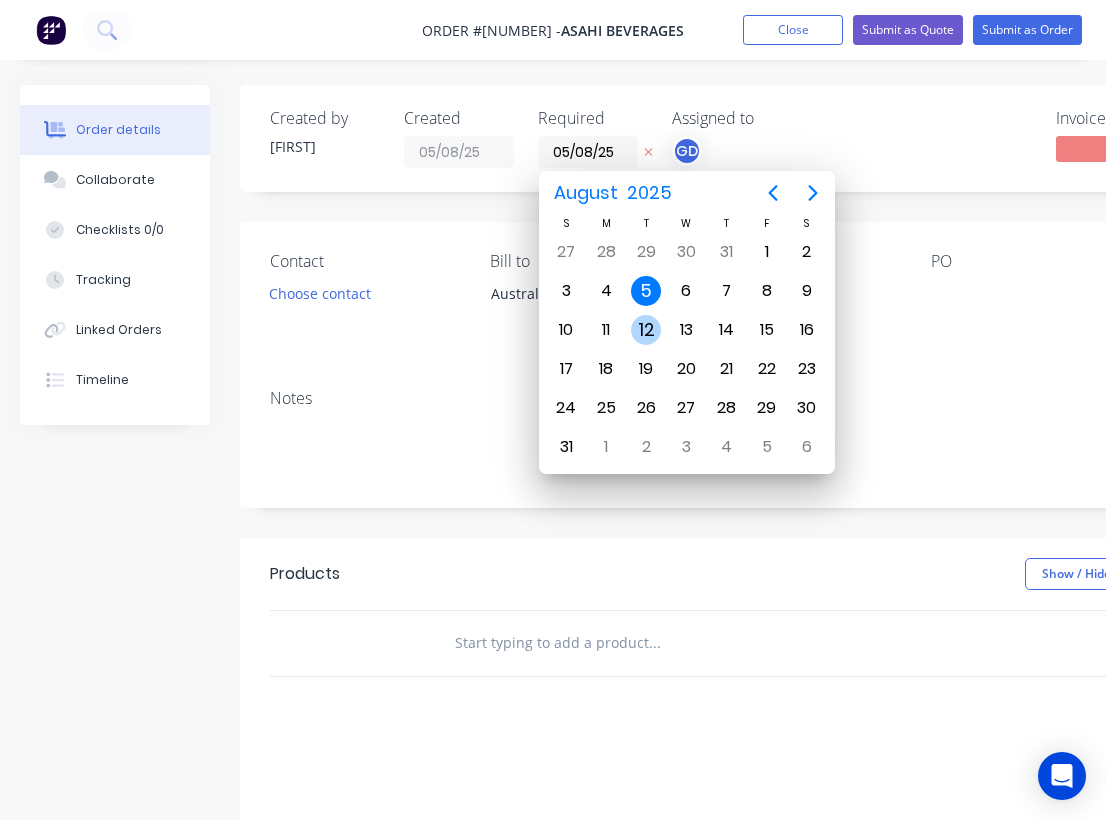 click on "12" at bounding box center (646, 330) 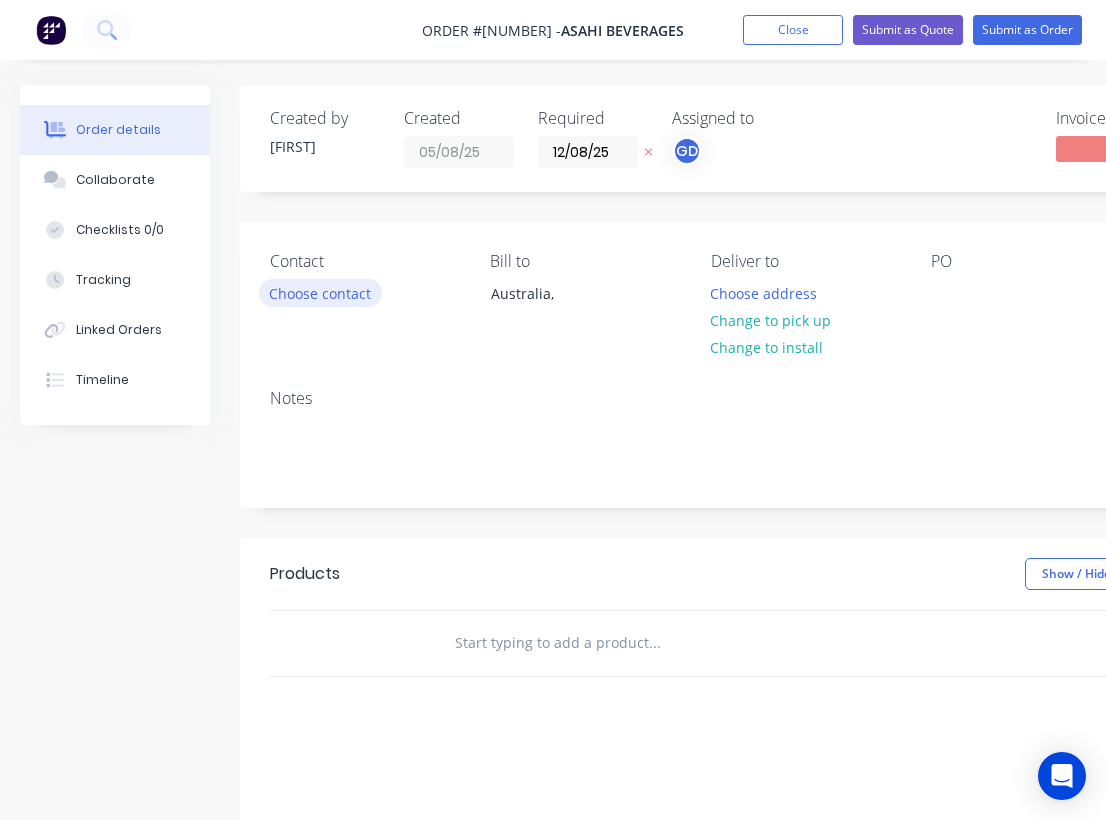 click on "Choose contact" at bounding box center [320, 292] 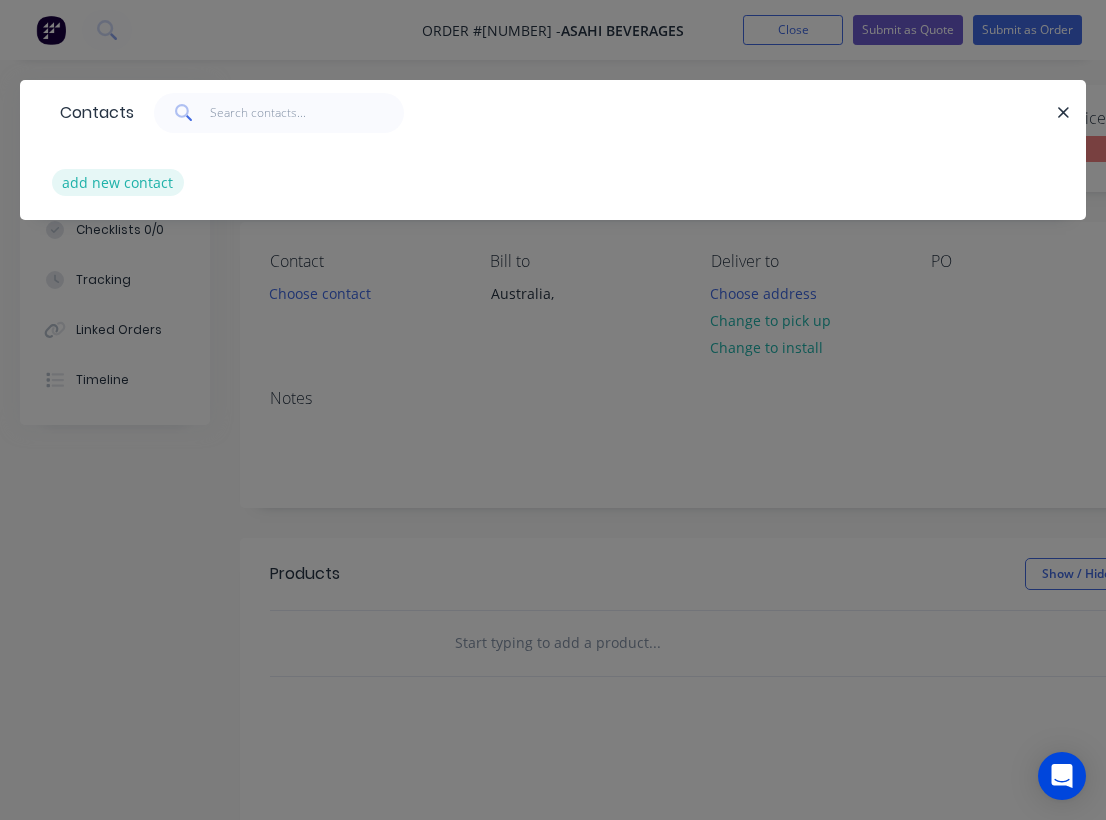 click on "add new contact" at bounding box center [118, 182] 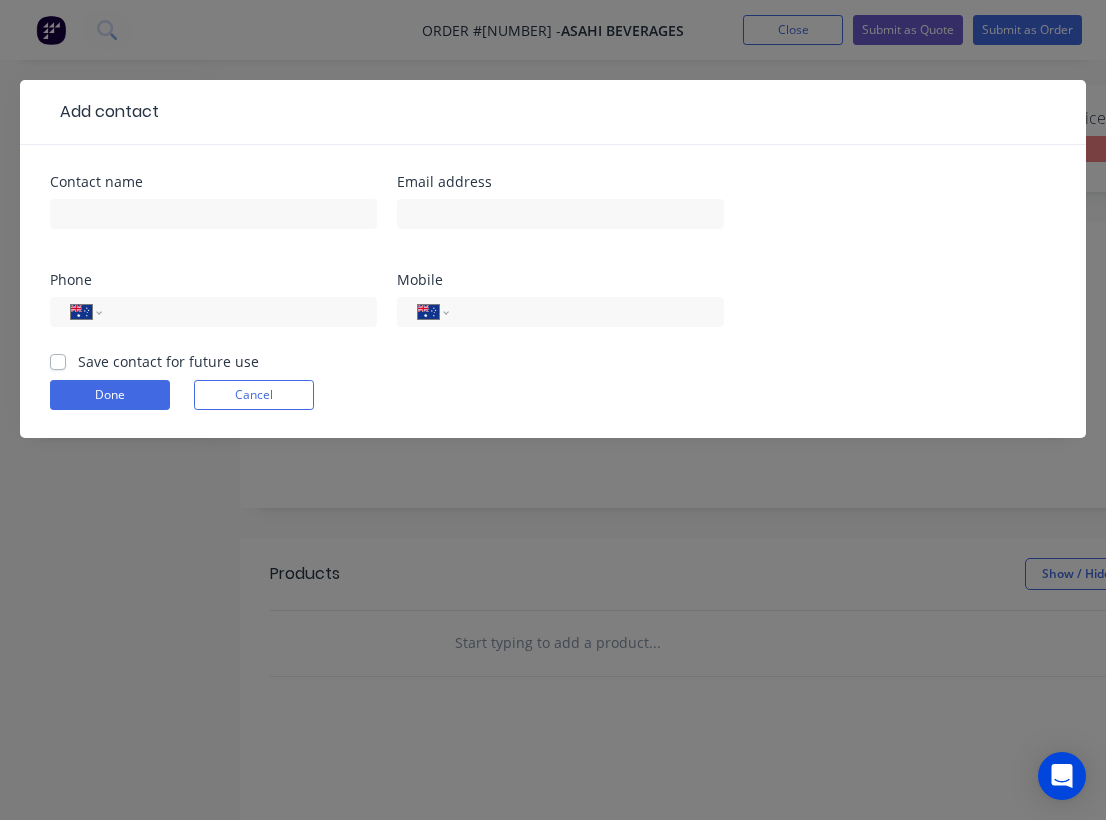 click on "Save contact for future use" at bounding box center [168, 361] 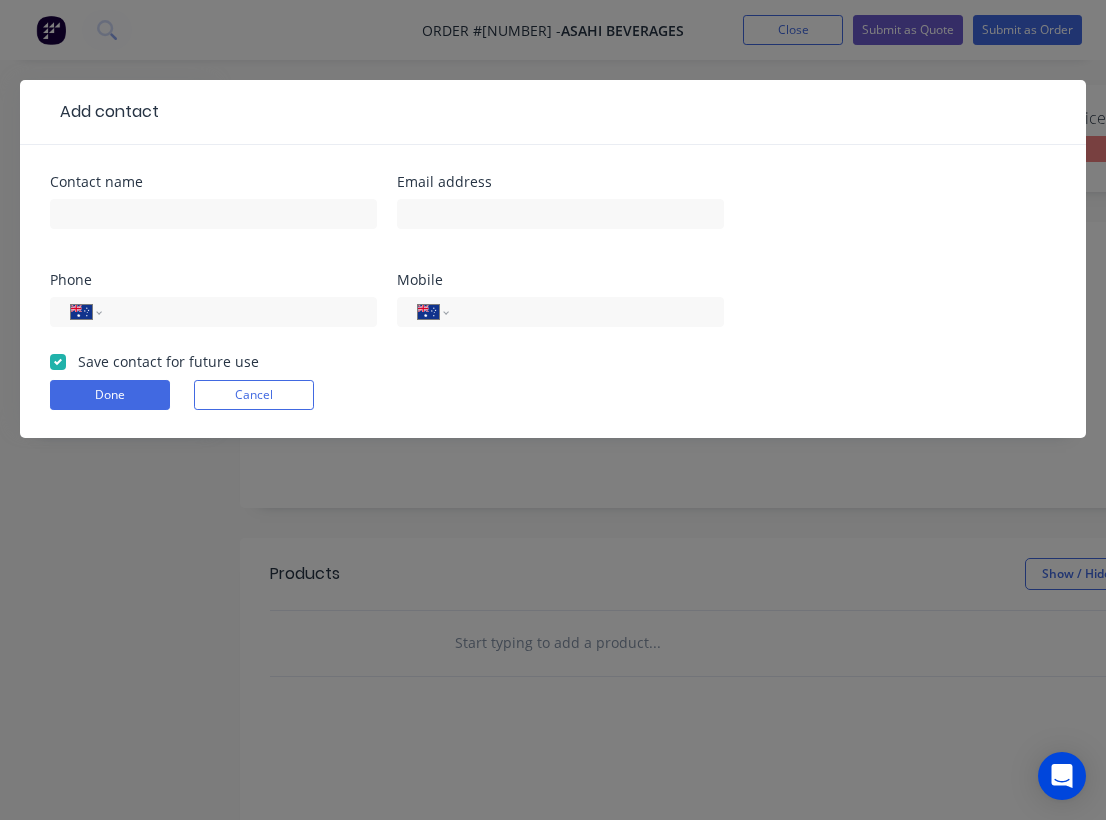 checkbox on "true" 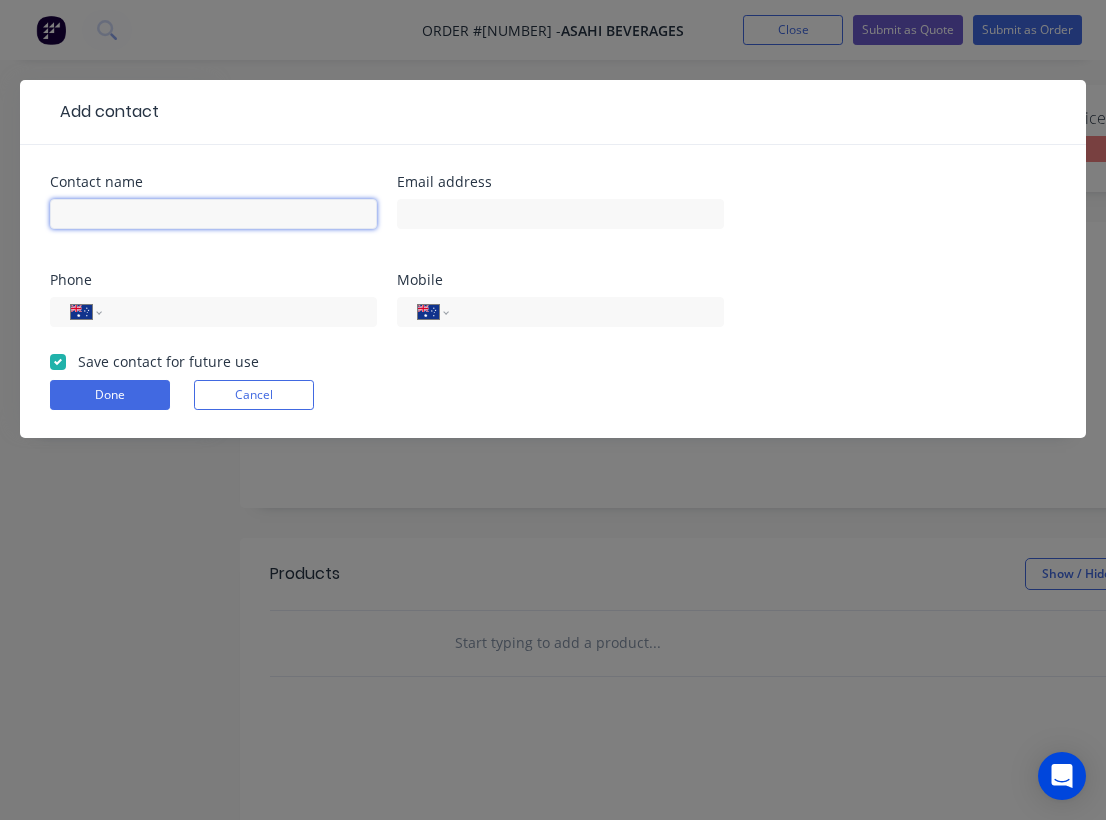paste on "[FIRST] [LAST]" 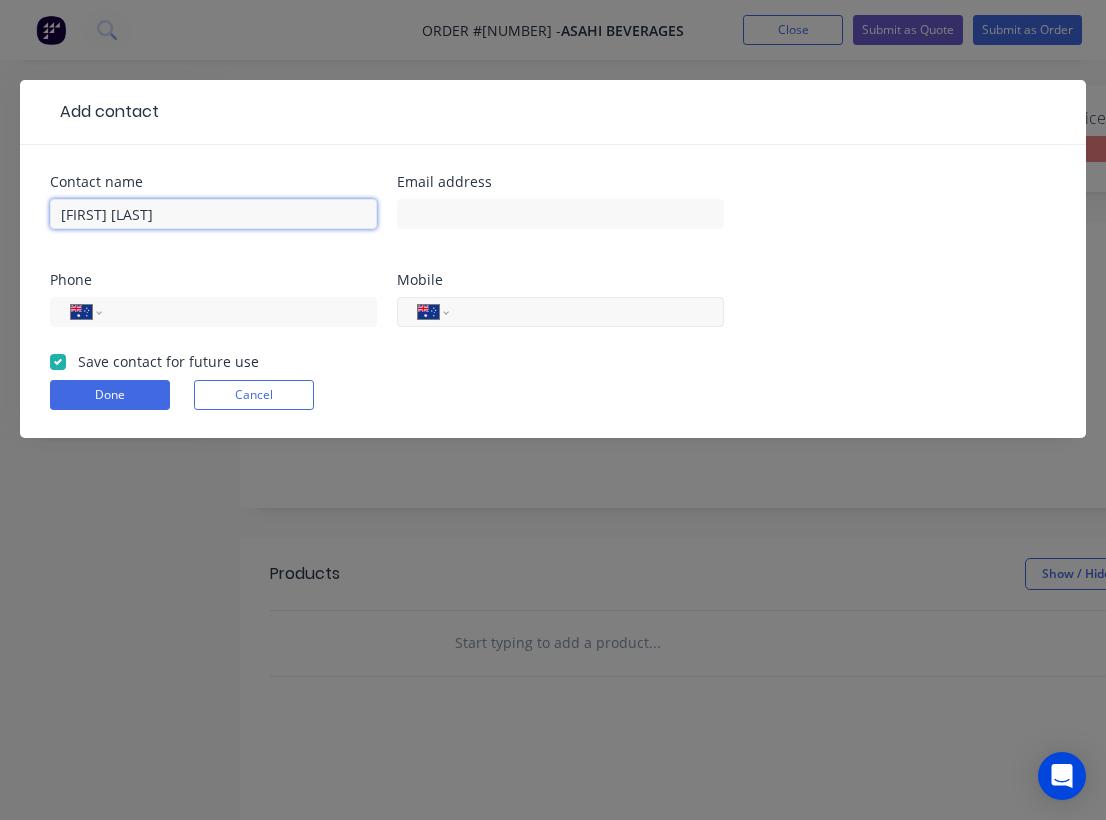 type on "[FIRST] [LAST]" 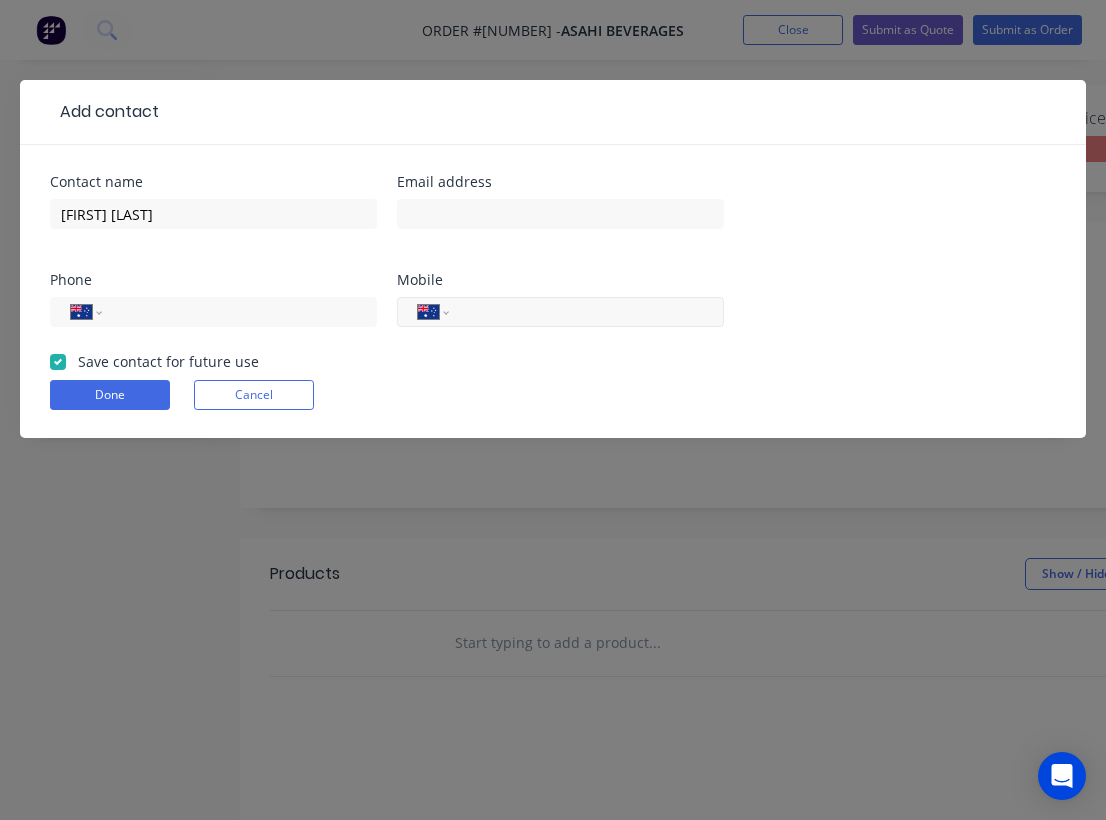 click at bounding box center (583, 312) 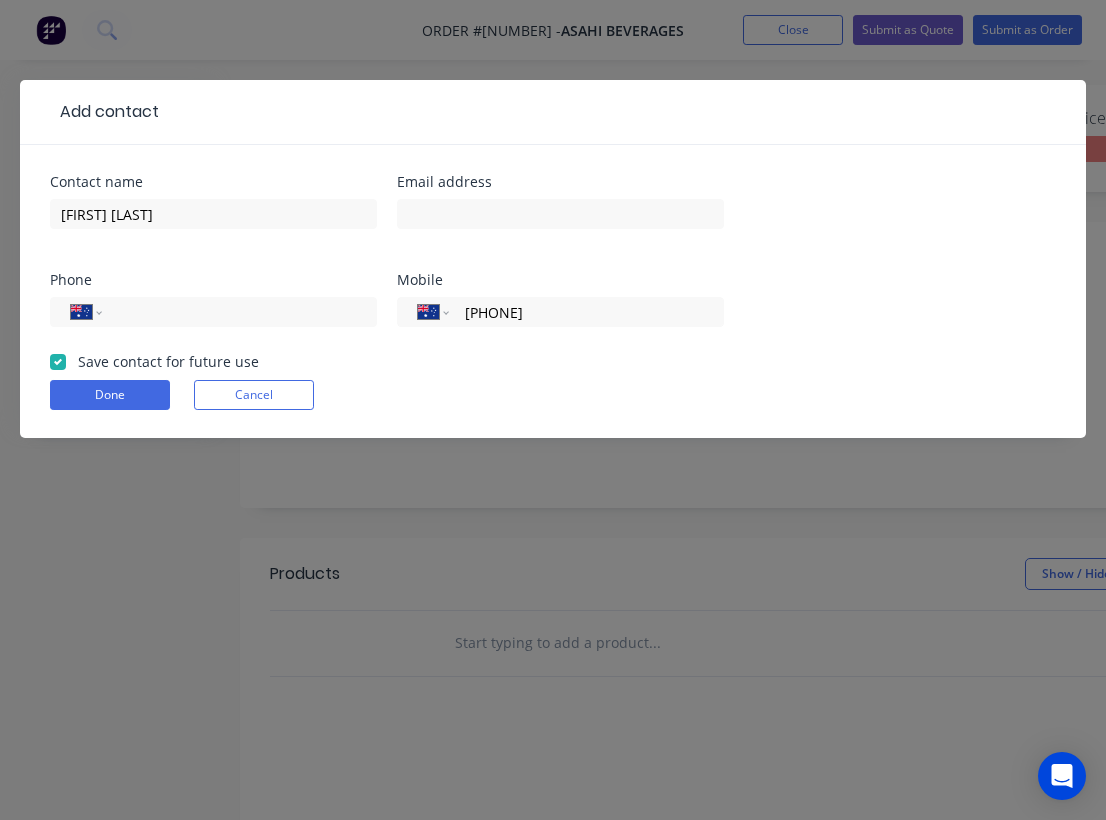type on "[PHONE]" 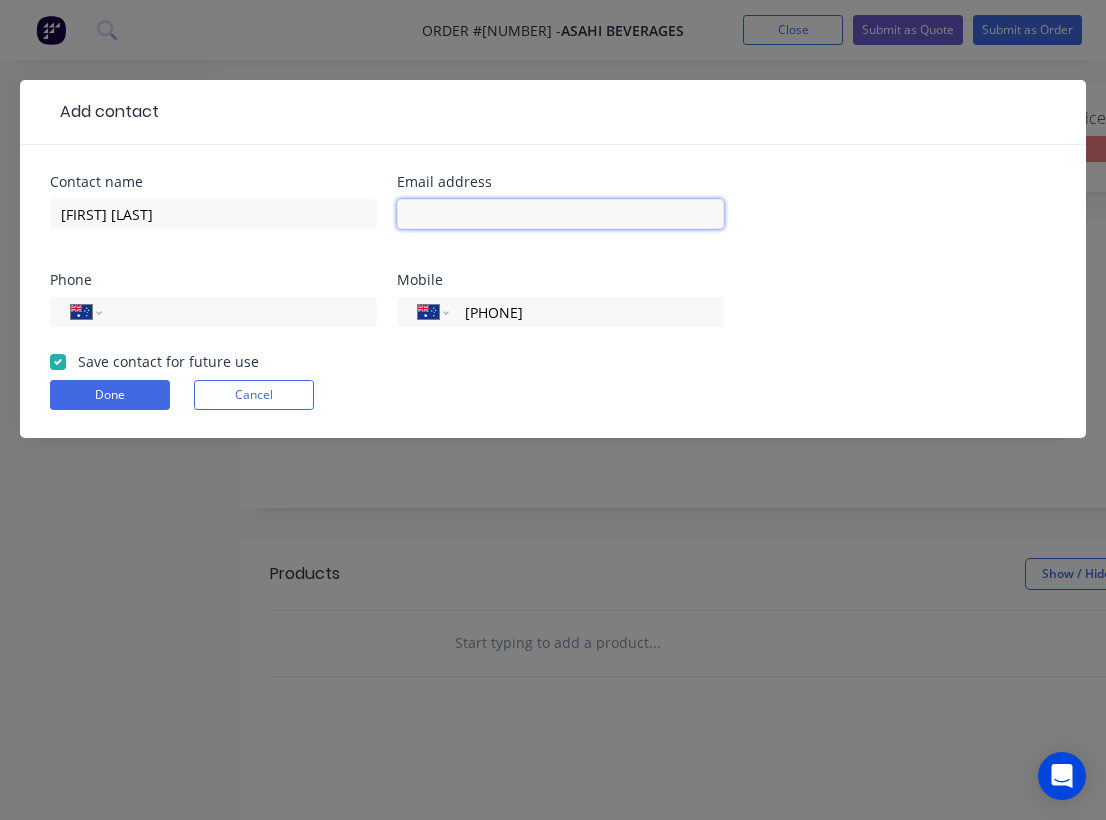 paste on "[EMAIL]" 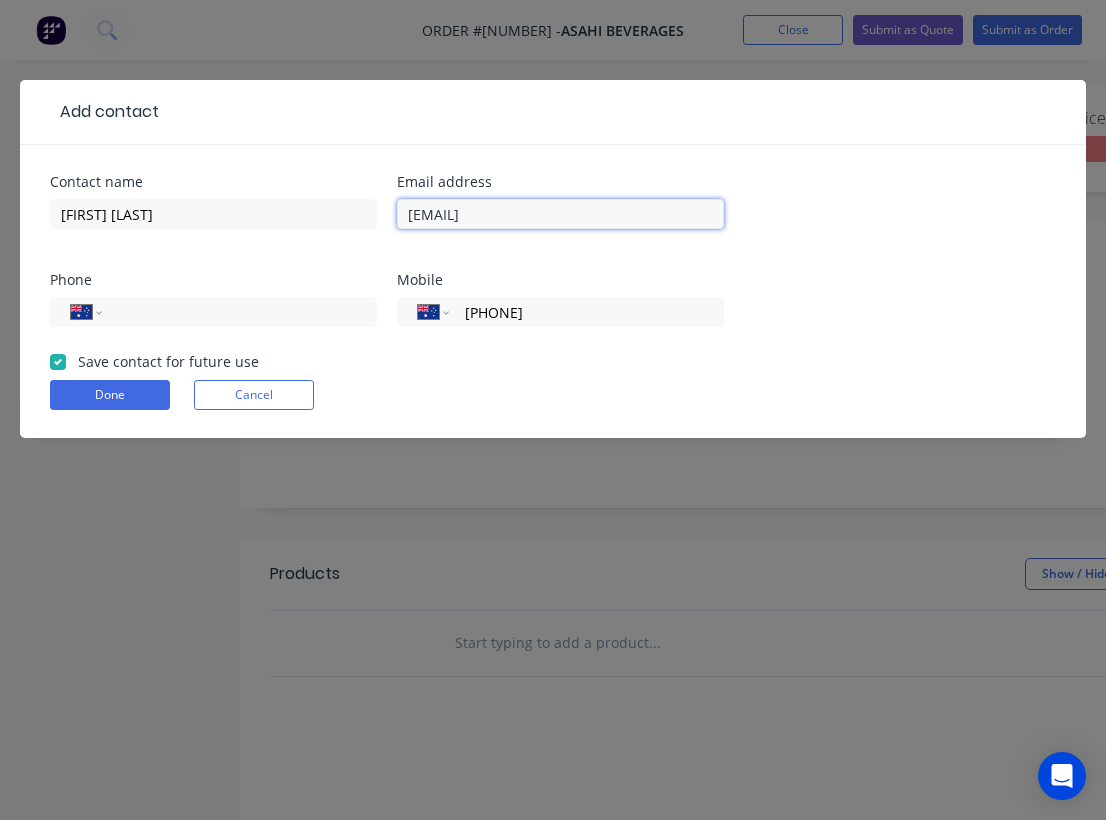 type on "[EMAIL]" 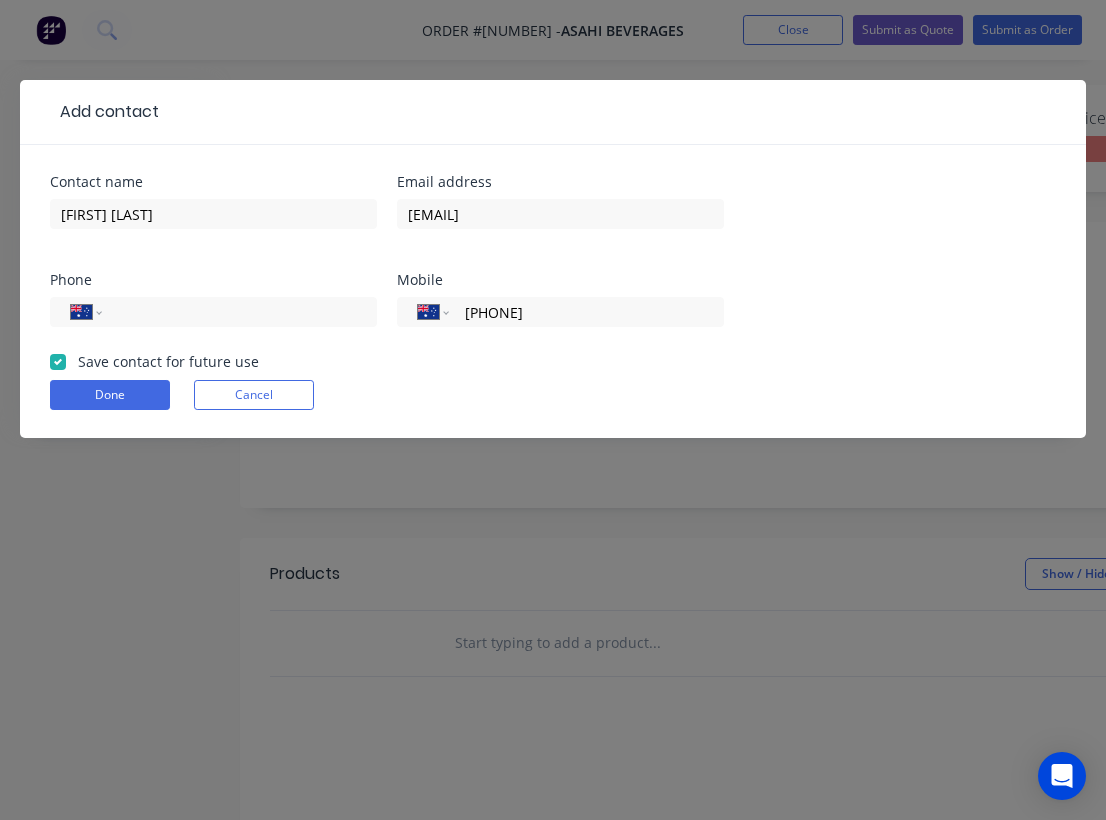 click on "Add contact Contact name [FIRST] [LAST] Email address [EMAIL] Phone International Afghanistan Åland Islands Albania Algeria American Samoa Andorra Angola Anguilla Antigua and Barbuda Argentina Armenia Aruba Ascension Island Australia Austria Azerbaijan Bahamas Bahrain Bangladesh Barbados Belarus Belgium Belize Benin Bermuda Bhutan Bolivia Bonaire, Sint Eustatius and Saba Bosnia and Herzegovina Botswana Brazil British Indian Ocean Territory Brunei Darussalam Bulgaria Burkina Faso Burundi Cambodia Cameroon Canada Cape Verde Cayman Islands Central African Republic Chad Chile China Christmas Island Cocos (Keeling) Islands Colombia Comoros Congo Congo, Democratic Republic of the Cook Islands Costa Rica Cote d'Ivoire Croatia Cuba Curaçao Cyprus Czech Republic Denmark Djibouti Dominica Dominican Republic Ecuador Egypt El Salvador Equatorial Guinea Eritrea Estonia Ethiopia Falkland Islands Faroe Islands Federated States of Micronesia Fiji Finland France French Guiana French Polynesia Gabon Gambia Georgia Germany Ghana Greece" at bounding box center [553, 263] 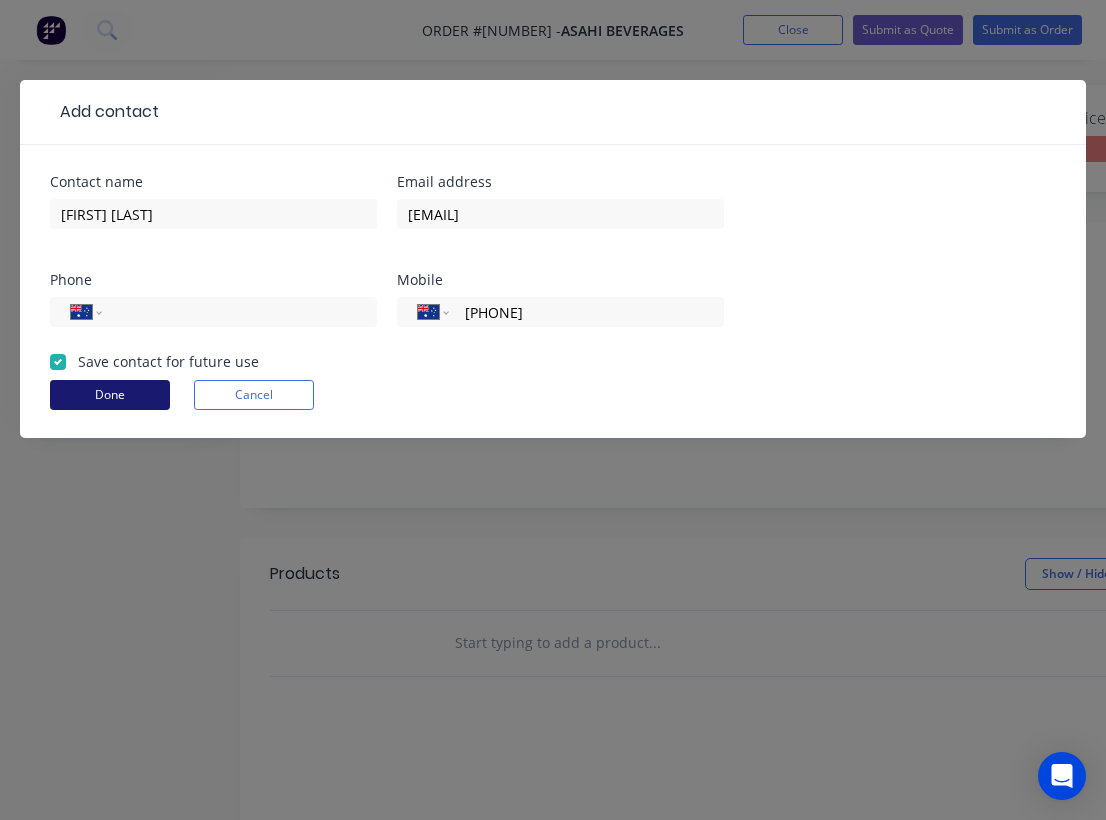 click on "Done" at bounding box center [110, 395] 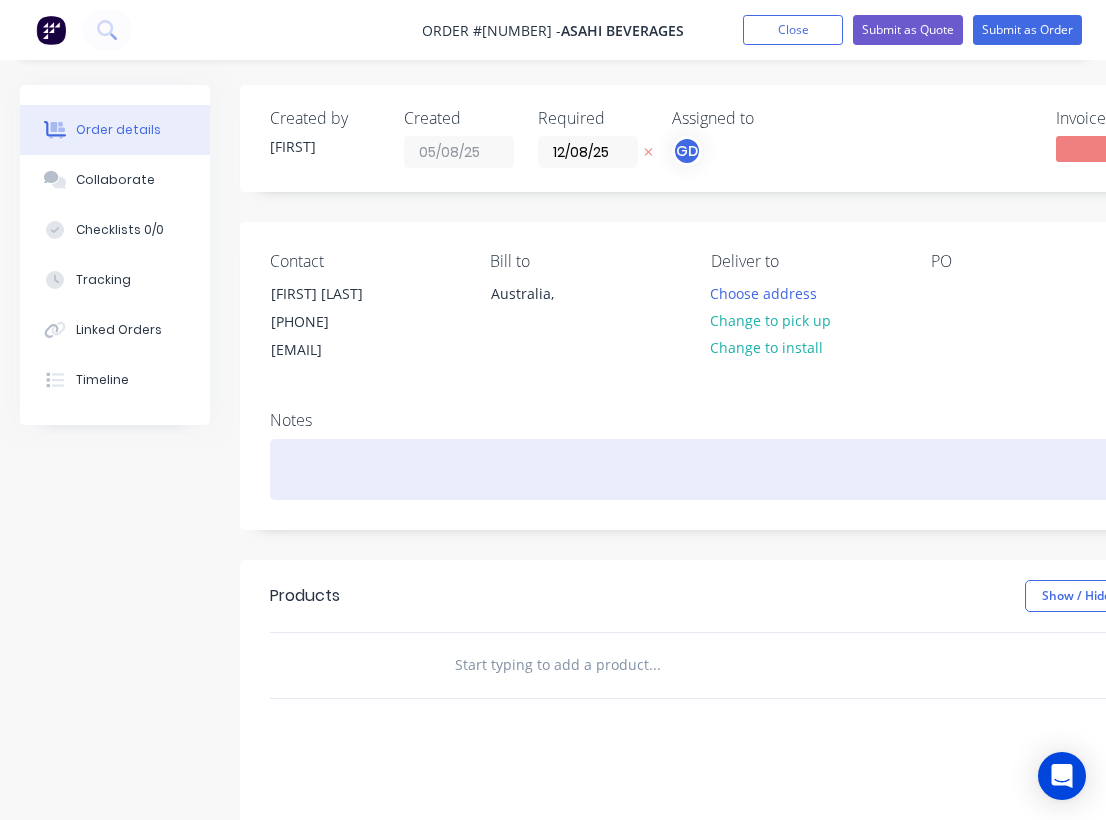 click at bounding box center (805, 469) 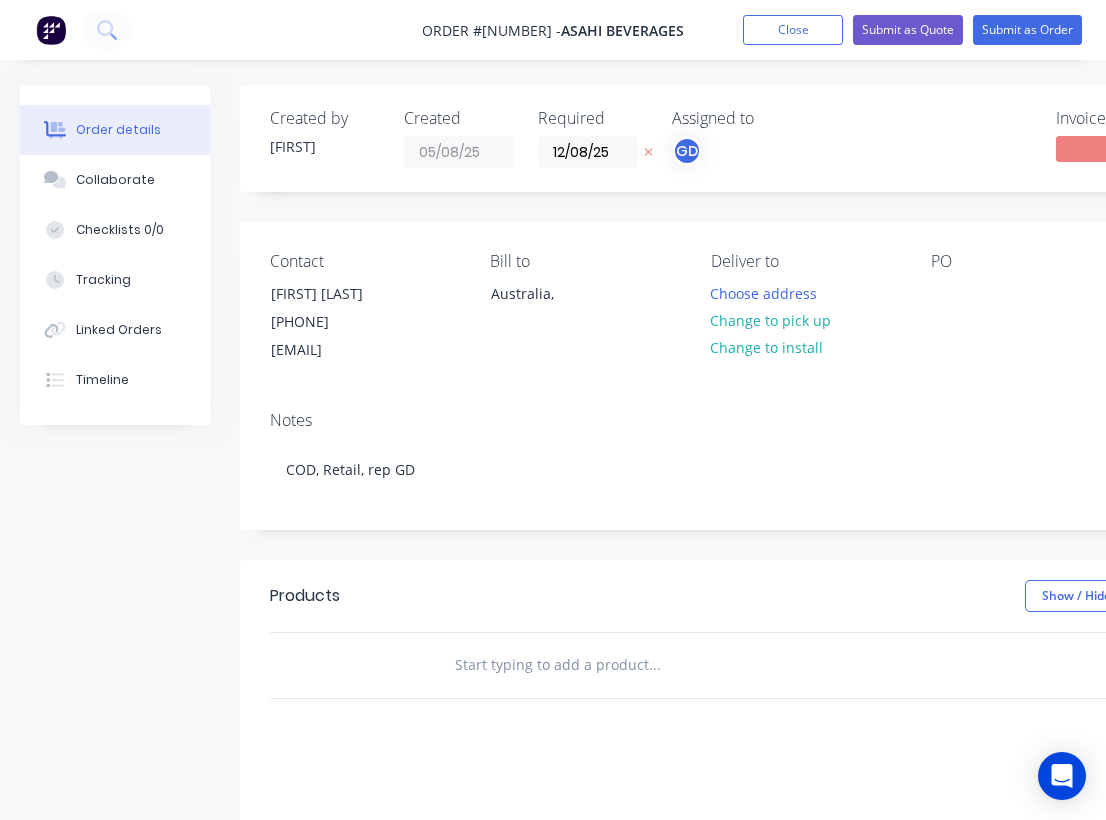 click on "Contact [FIRST] [LAST] [PHONE] [EMAIL] Bill to   Australia,  Deliver to Choose address Change to pick up Change to install PO Labels Add labels" at bounding box center [805, 308] 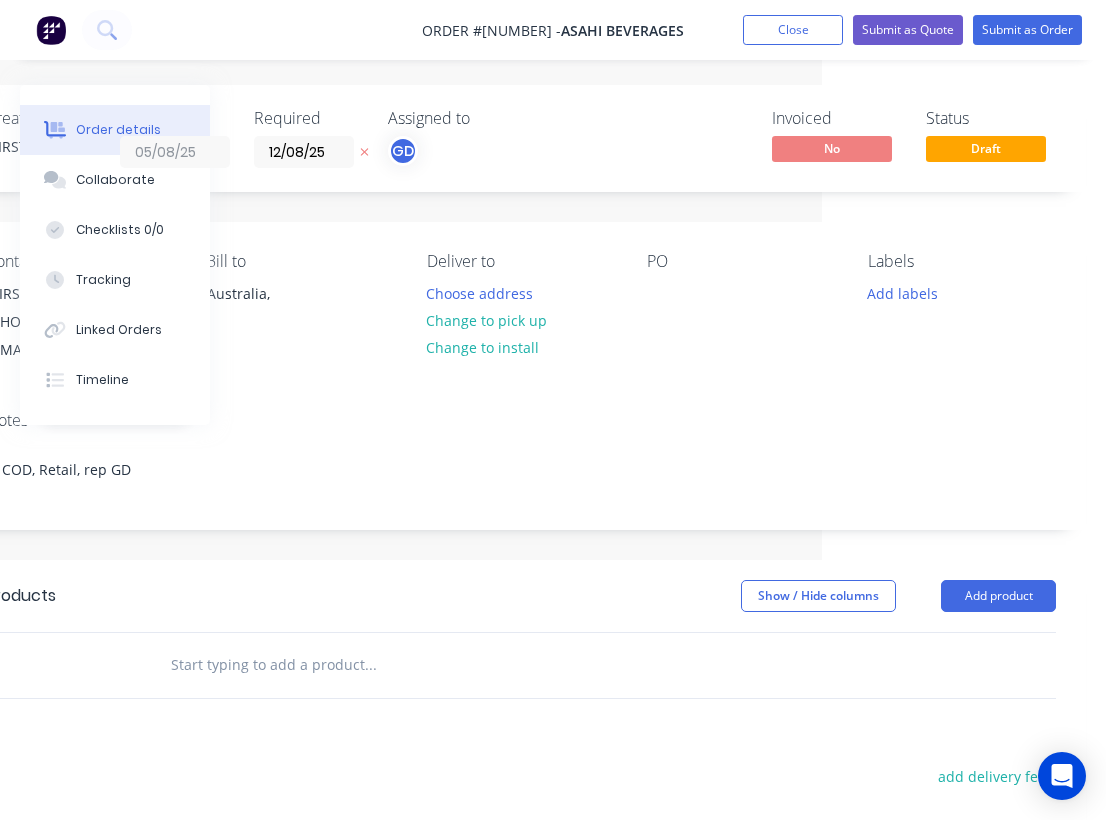 scroll, scrollTop: 0, scrollLeft: 284, axis: horizontal 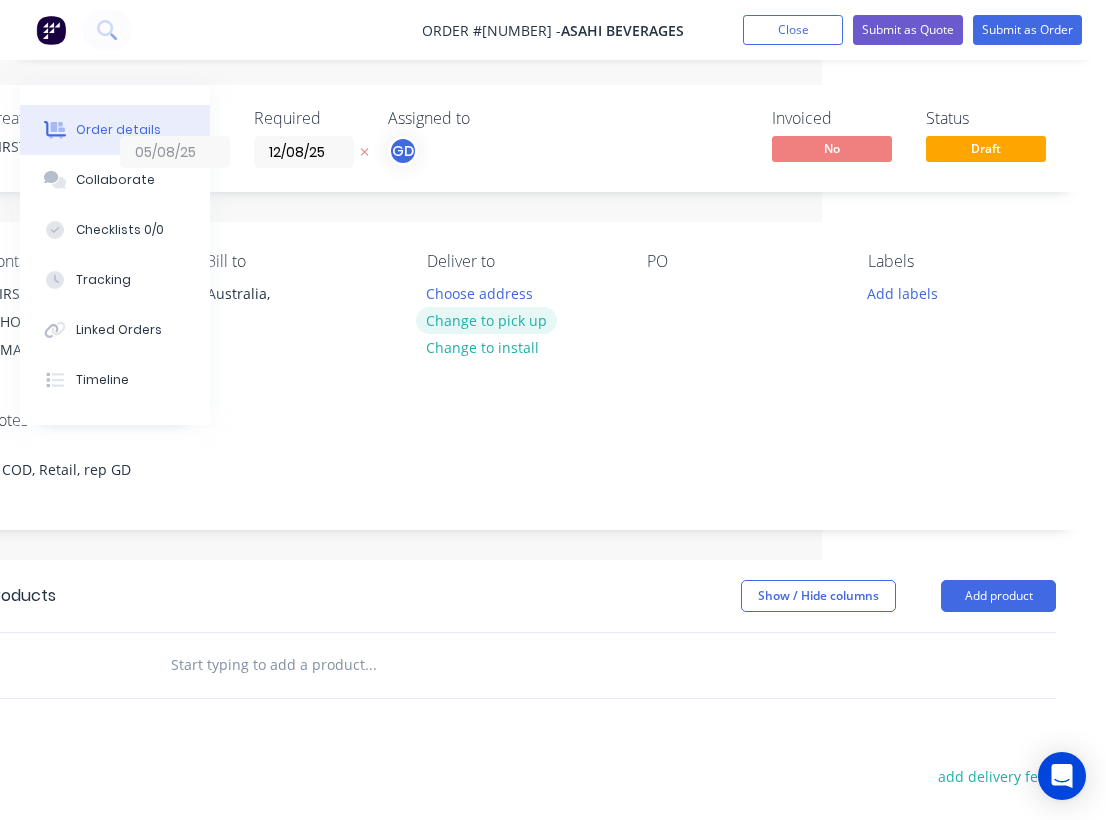 click on "Change to pick up" at bounding box center (487, 320) 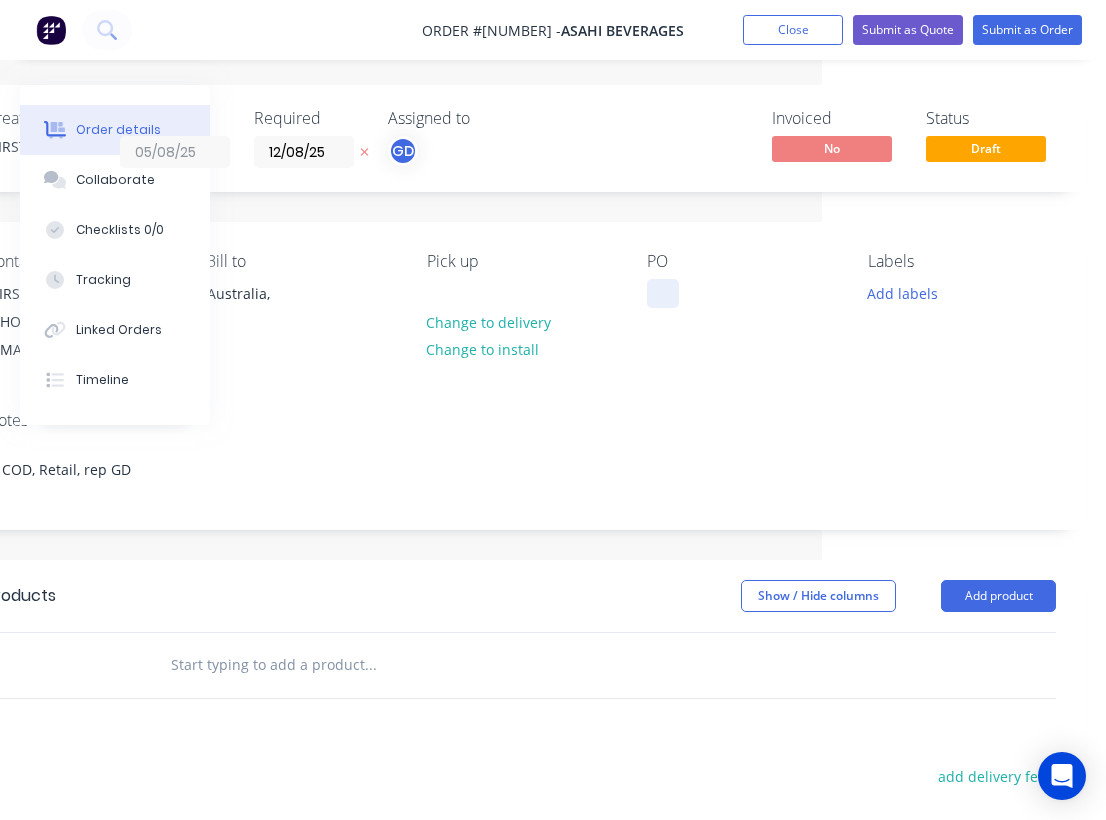 click at bounding box center (663, 293) 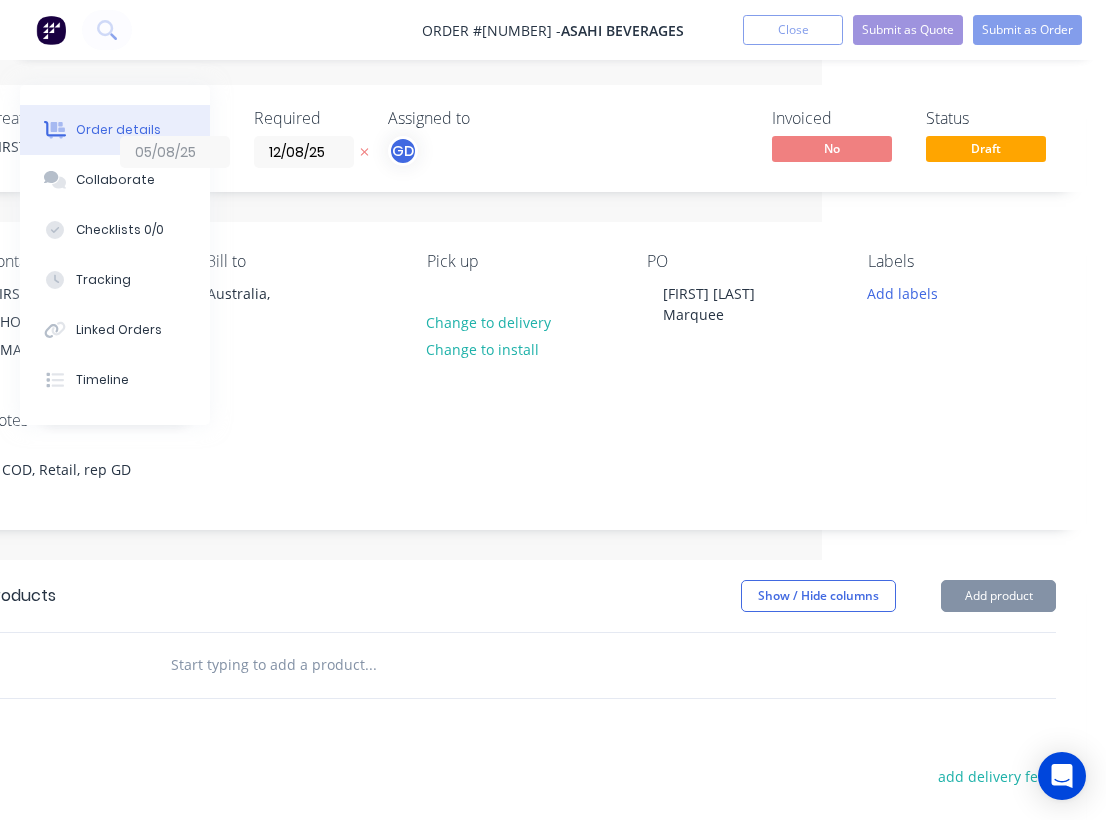 click on "Notes" at bounding box center [521, 420] 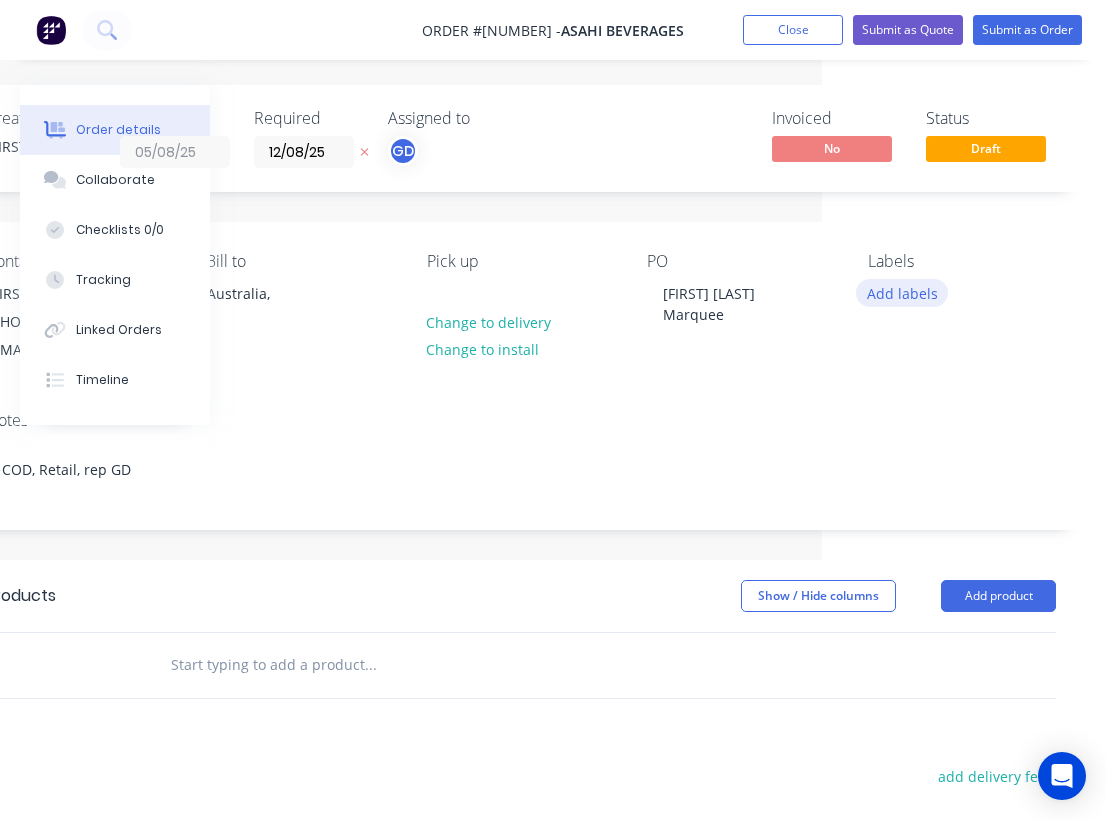 click on "Add labels" at bounding box center [902, 292] 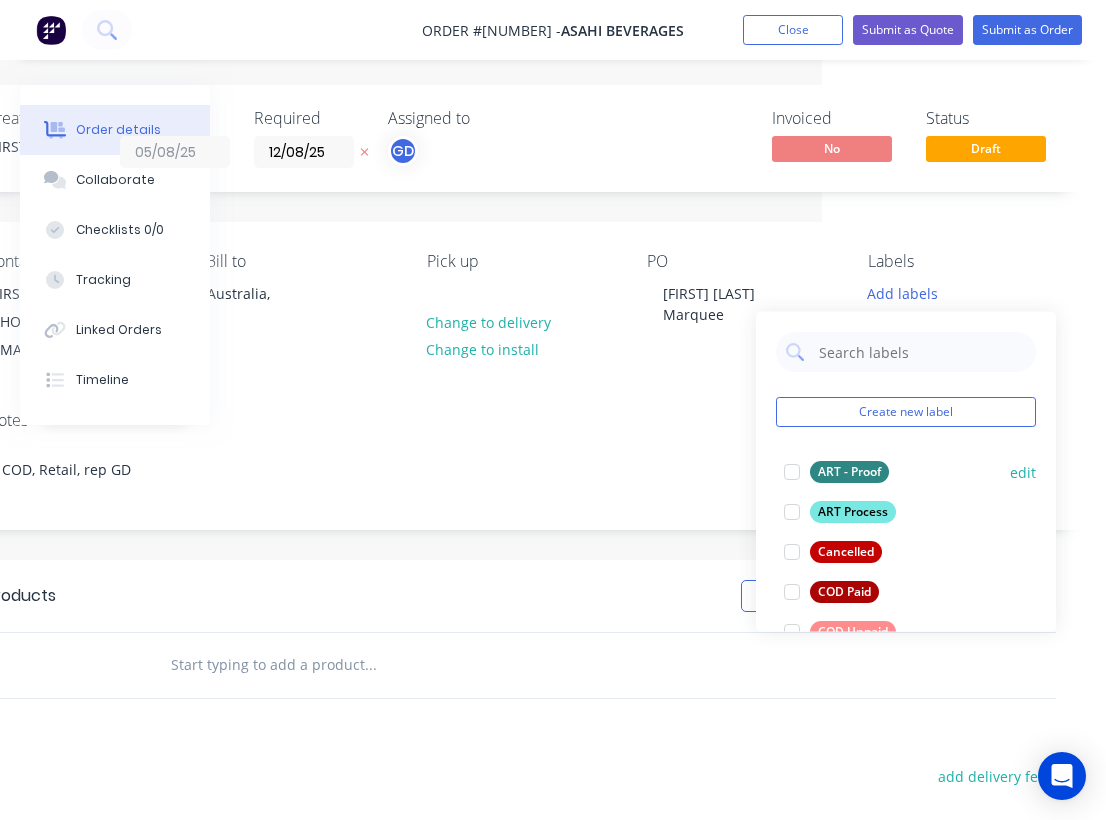 click on "ART - Proof" at bounding box center [849, 472] 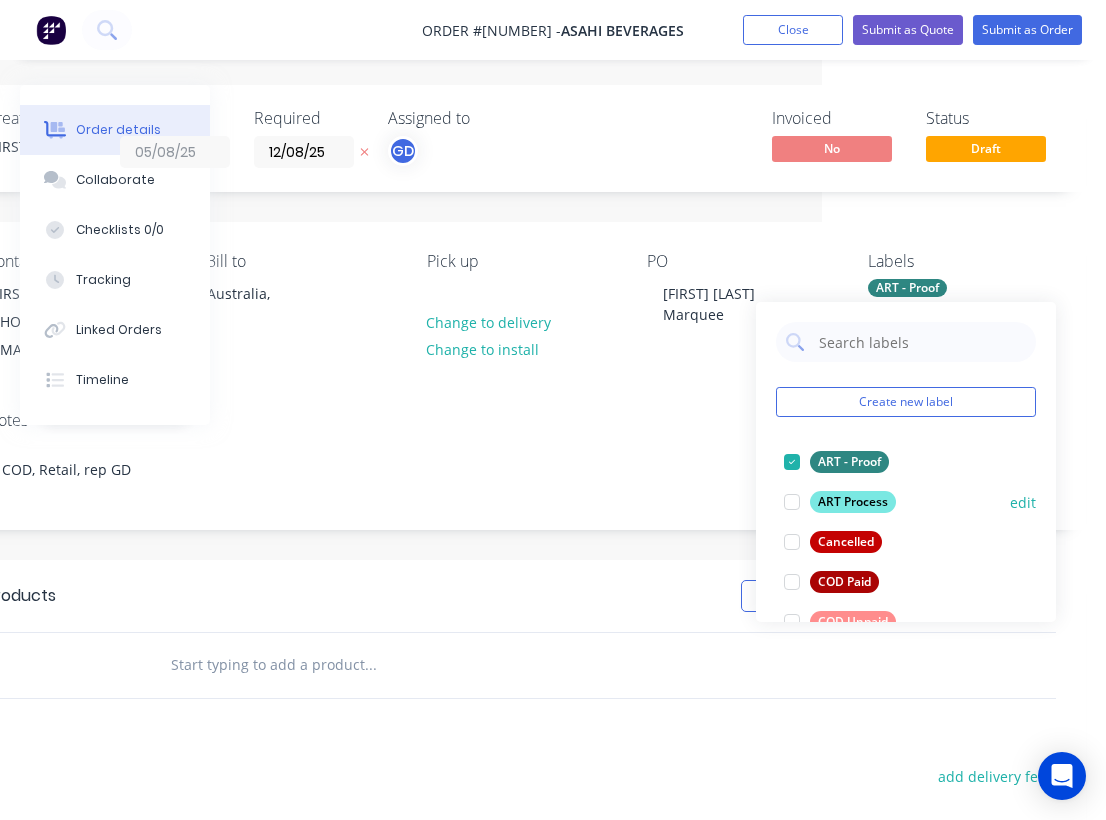 click on "ART Process" at bounding box center (853, 502) 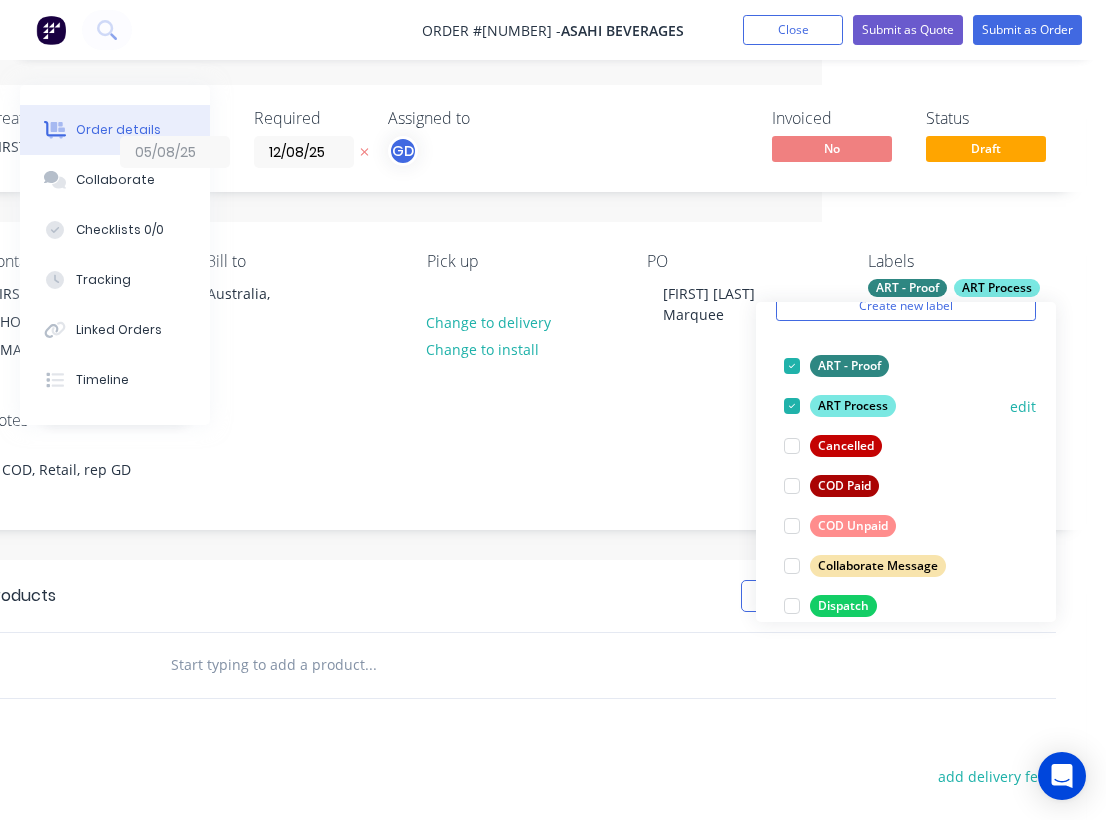 scroll, scrollTop: 103, scrollLeft: 0, axis: vertical 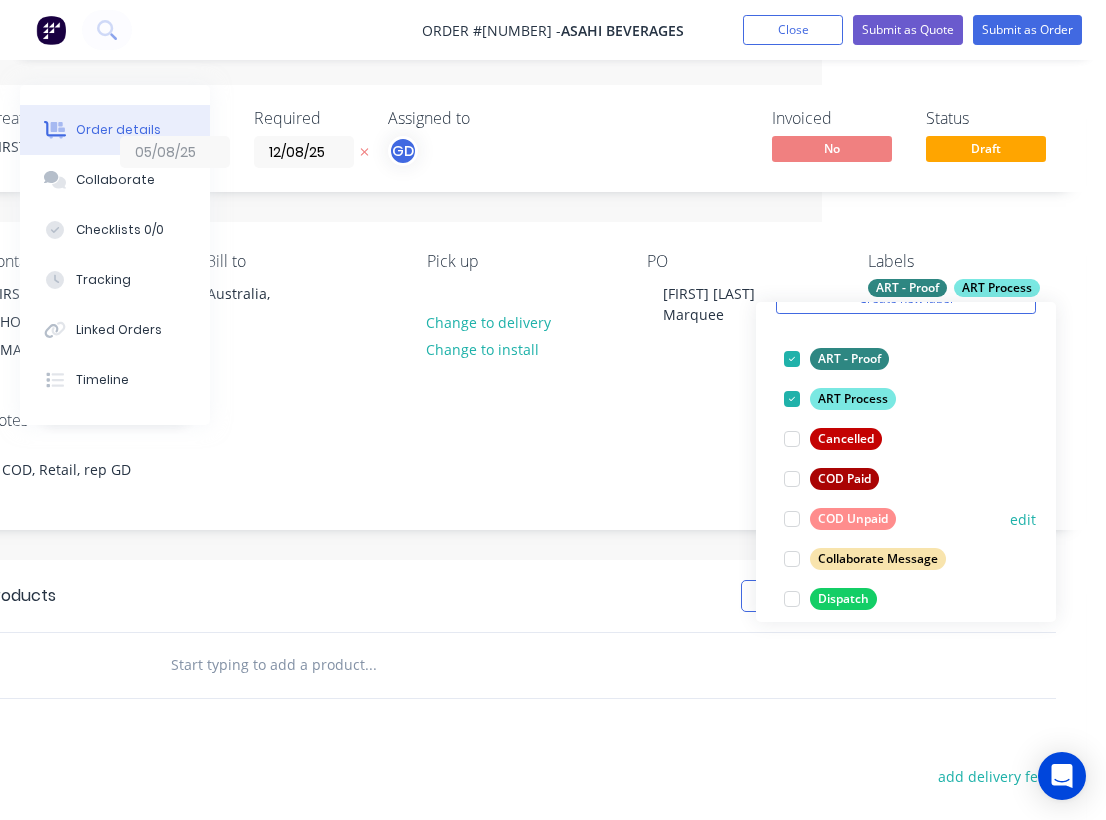 click on "COD Unpaid" at bounding box center [853, 519] 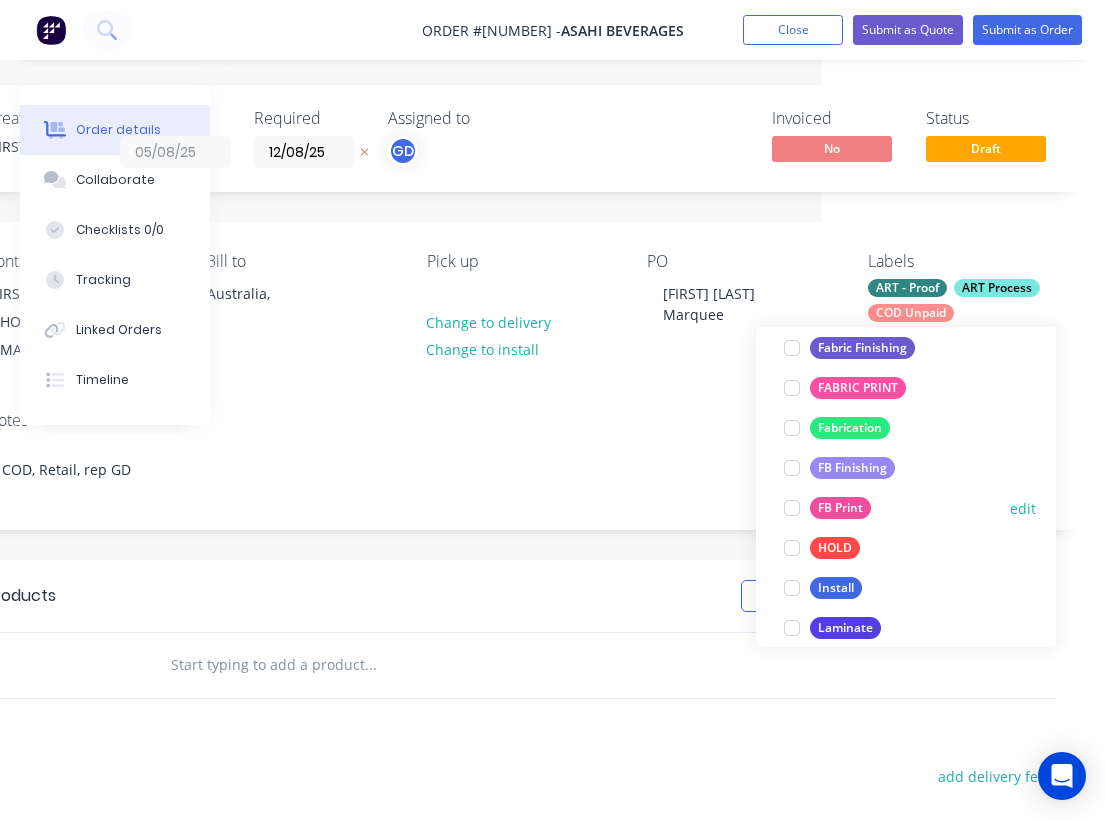 scroll, scrollTop: 420, scrollLeft: 0, axis: vertical 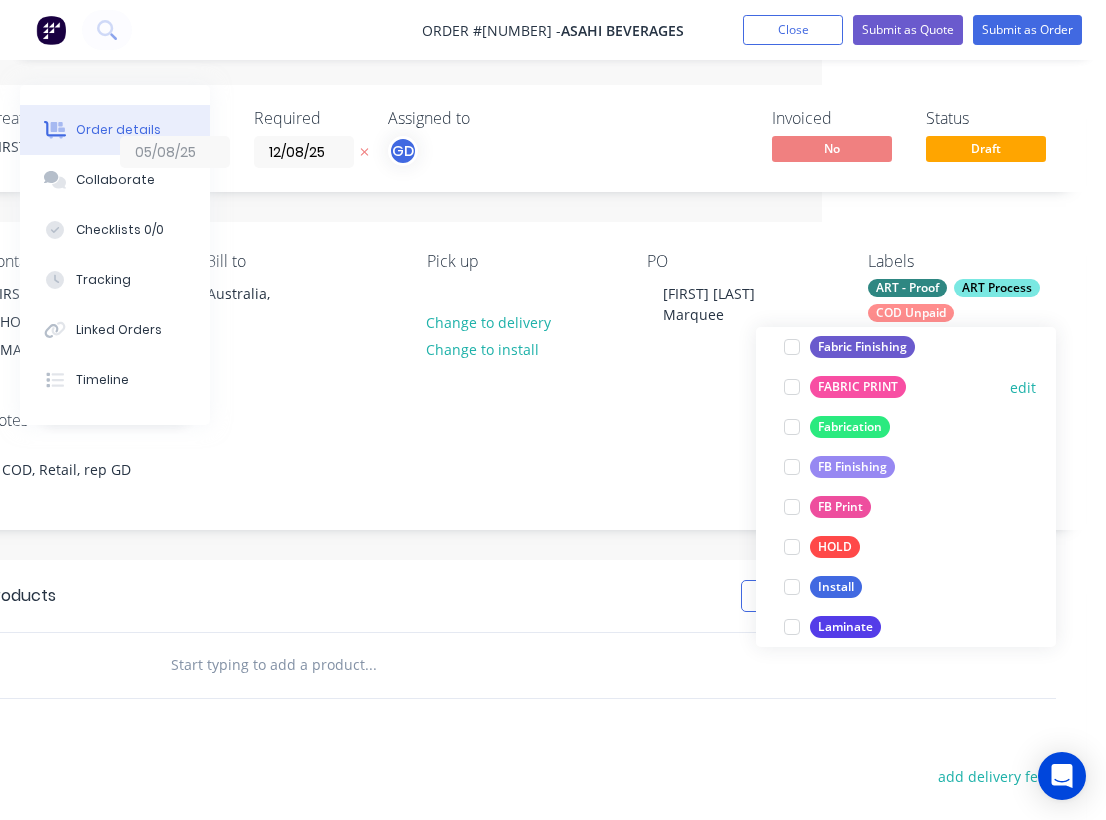 click on "FABRIC PRINT" at bounding box center [858, 387] 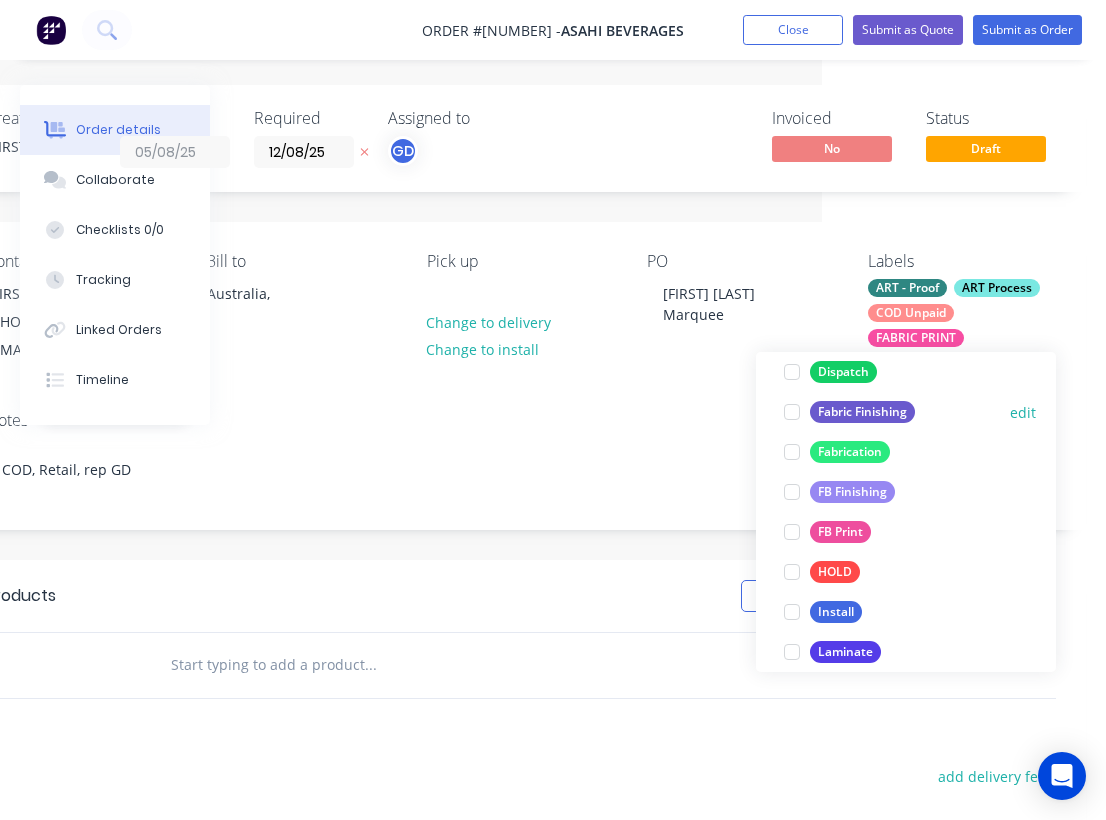click on "Fabric Finishing" at bounding box center [862, 412] 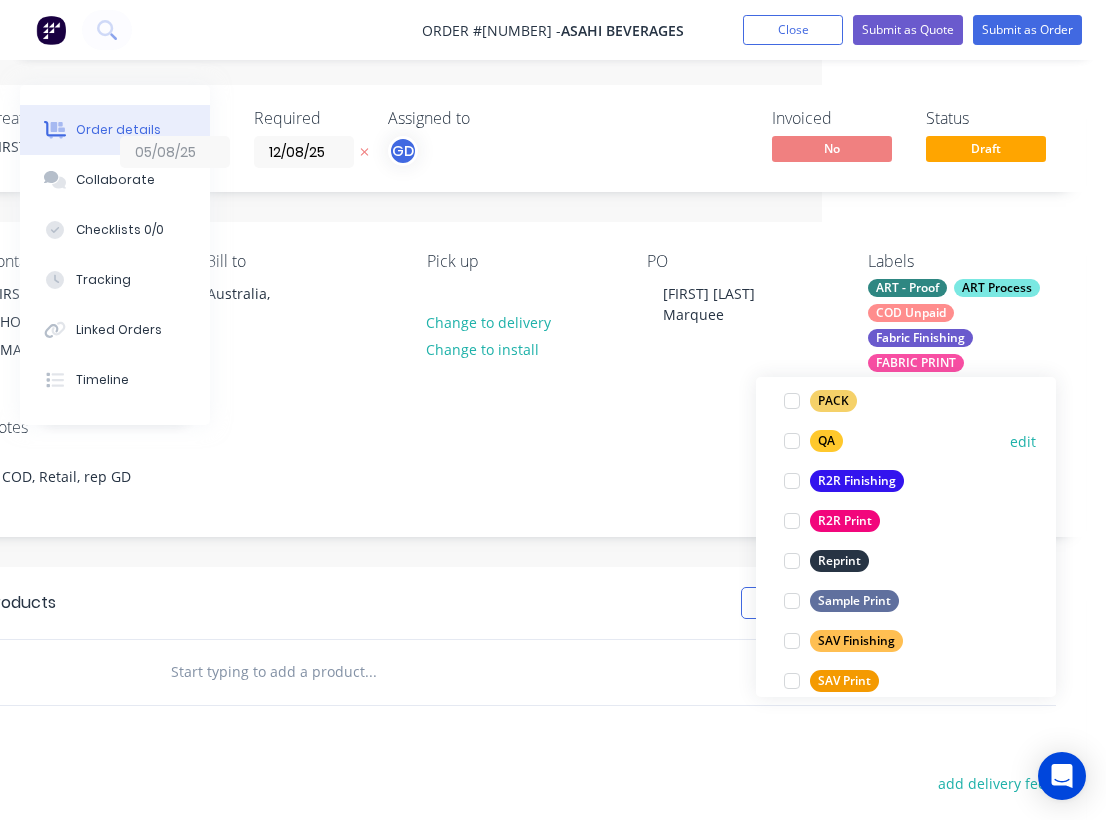 scroll, scrollTop: 778, scrollLeft: 0, axis: vertical 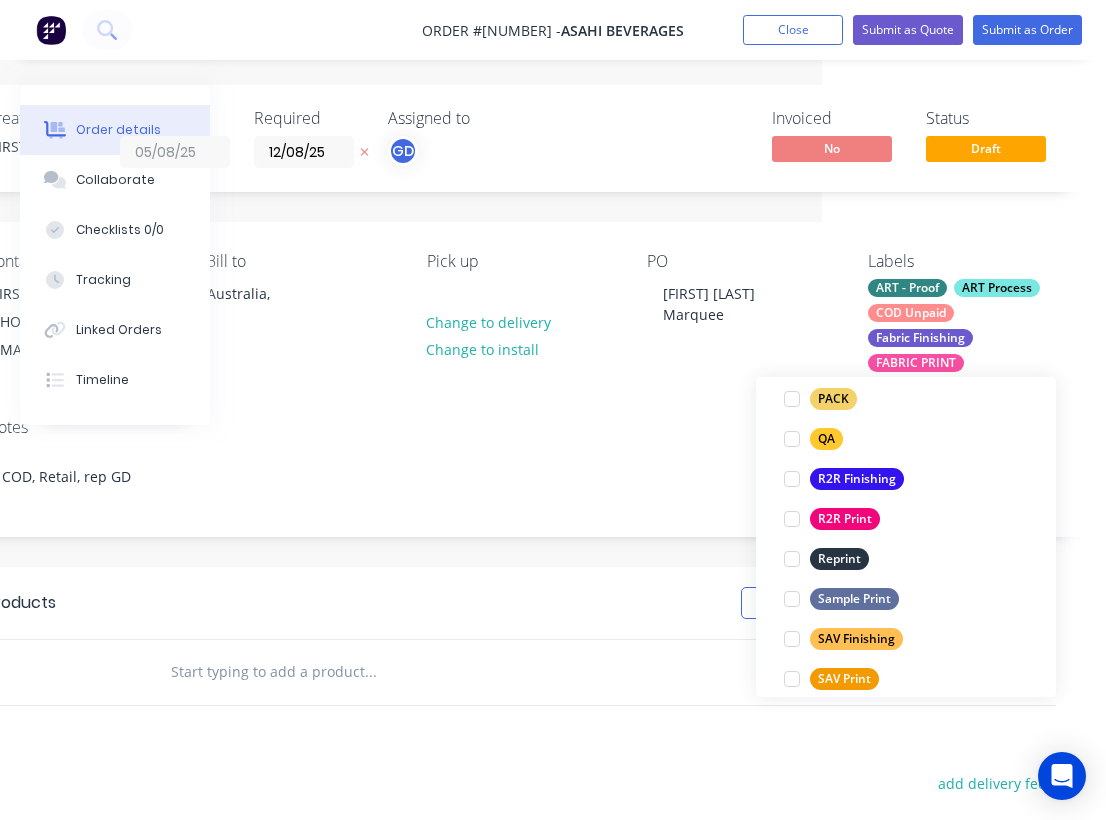 click on "Notes COD, Retail, rep GD" at bounding box center [521, 469] 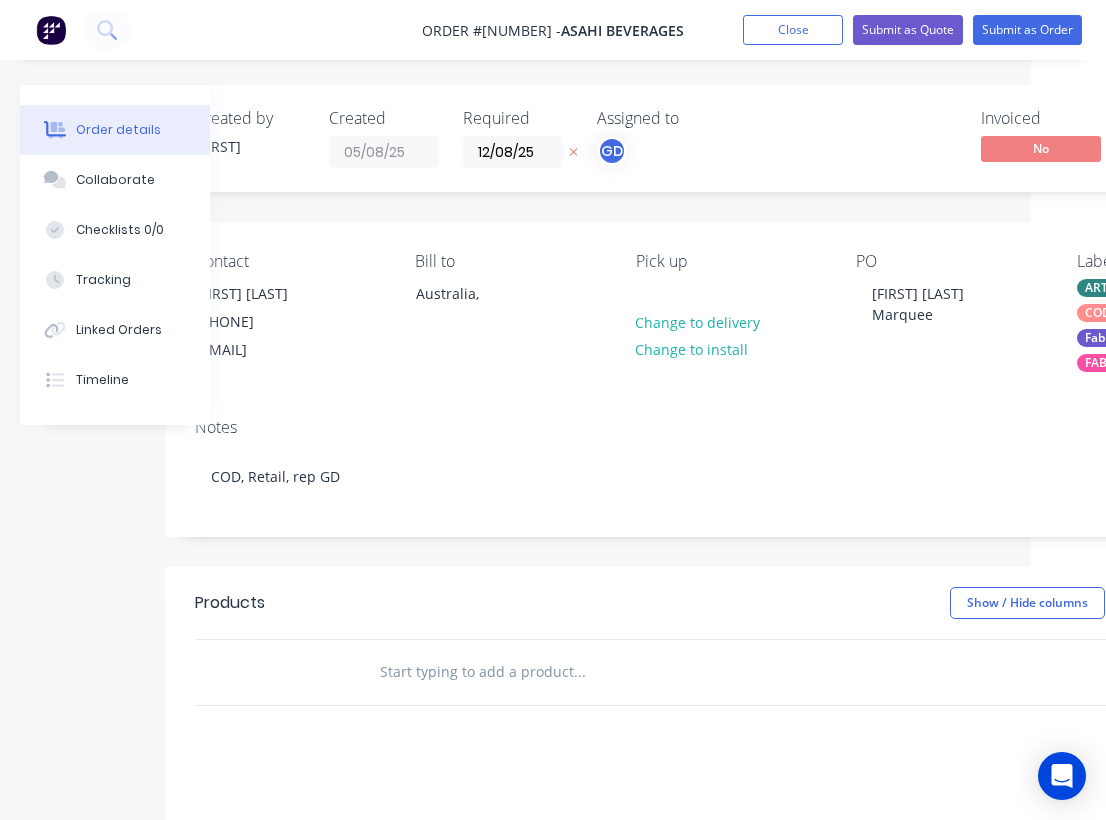 scroll, scrollTop: 0, scrollLeft: 73, axis: horizontal 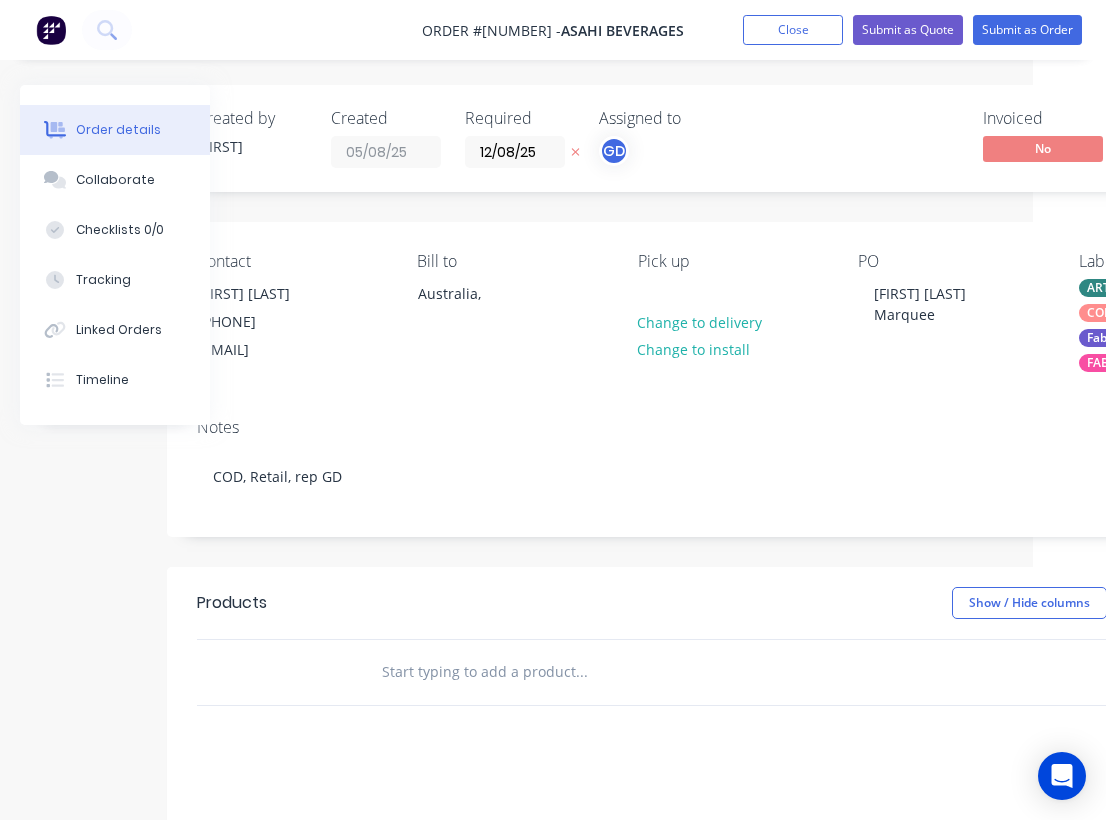 click at bounding box center (581, 672) 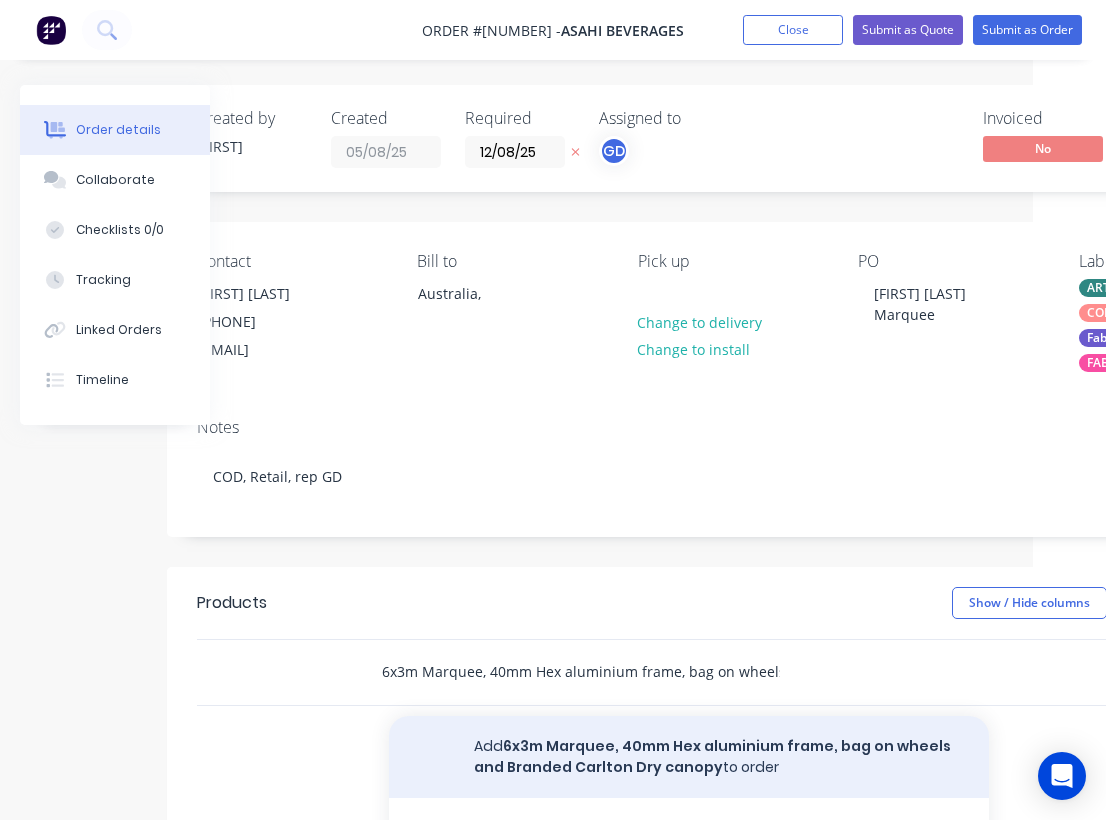 type on "6x3m Marquee, 40mm Hex aluminium frame, bag on wheels and Branded Carlton Dry canopy" 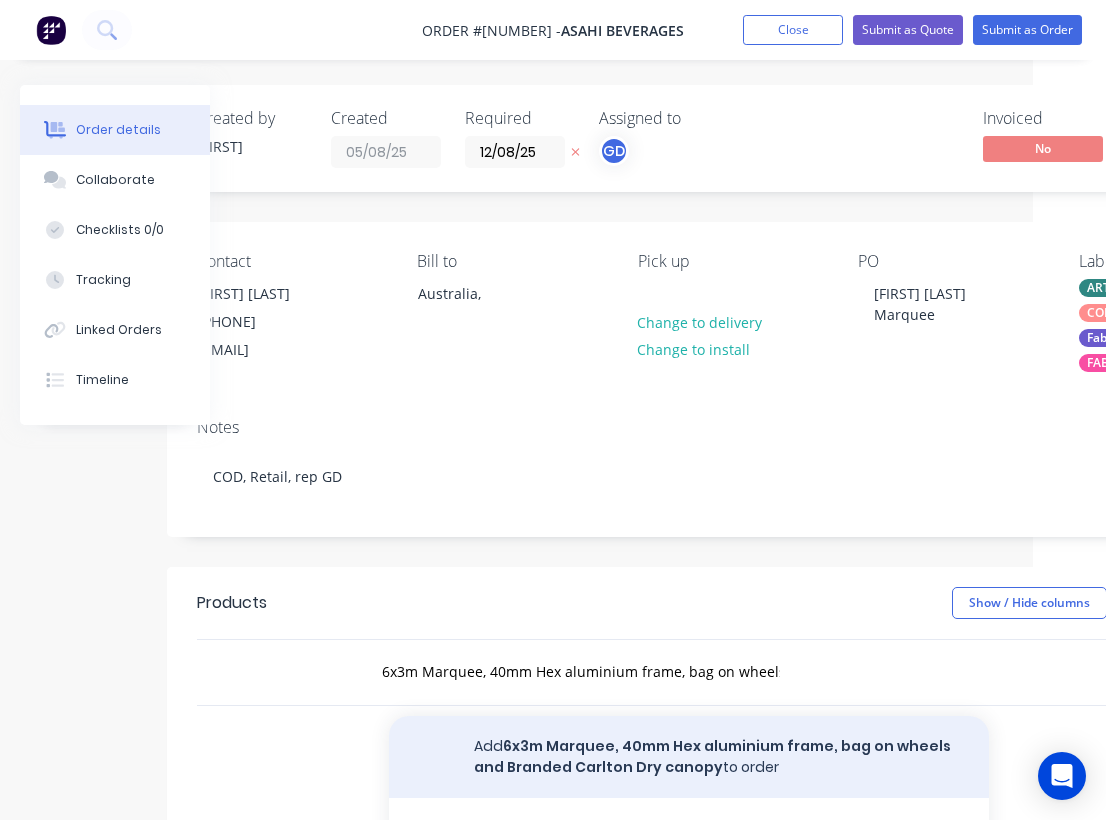 click on "Add   6x3m Marquee, 40mm Hex aluminium frame, bag on wheels and Branded Carlton Dry canopy  to order" at bounding box center (689, 757) 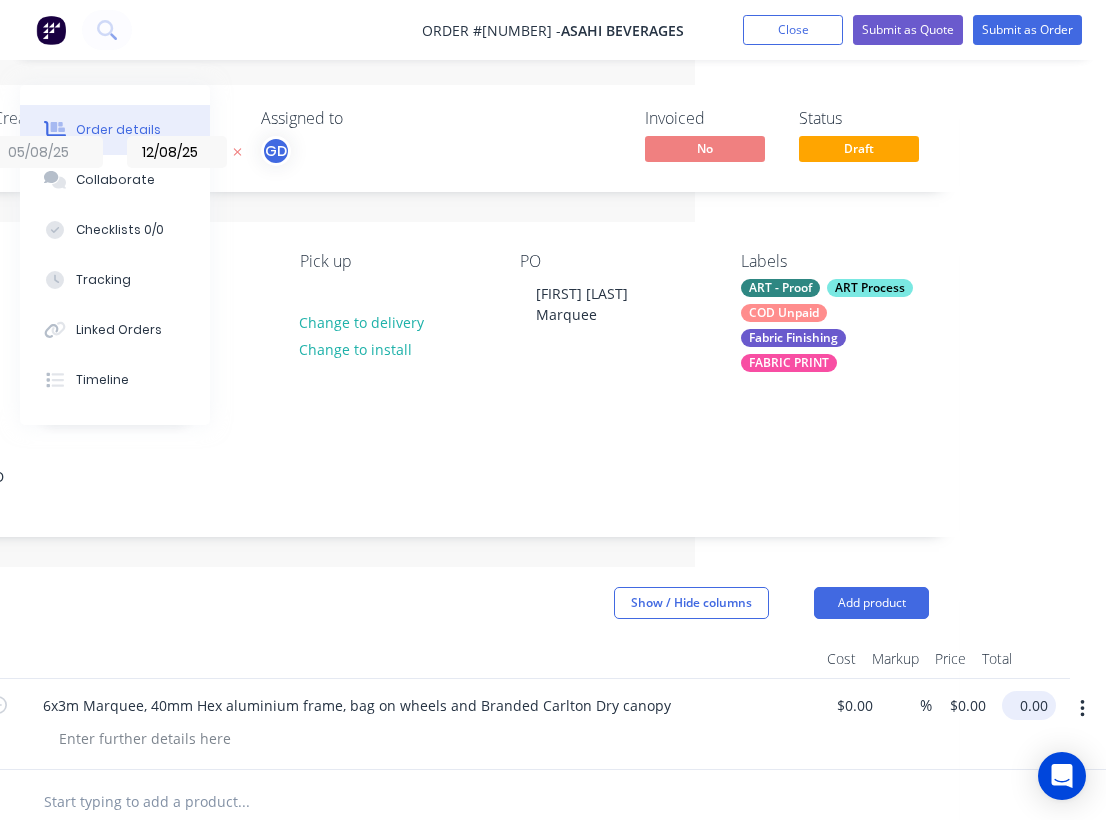 click on "0.00" at bounding box center (1033, 705) 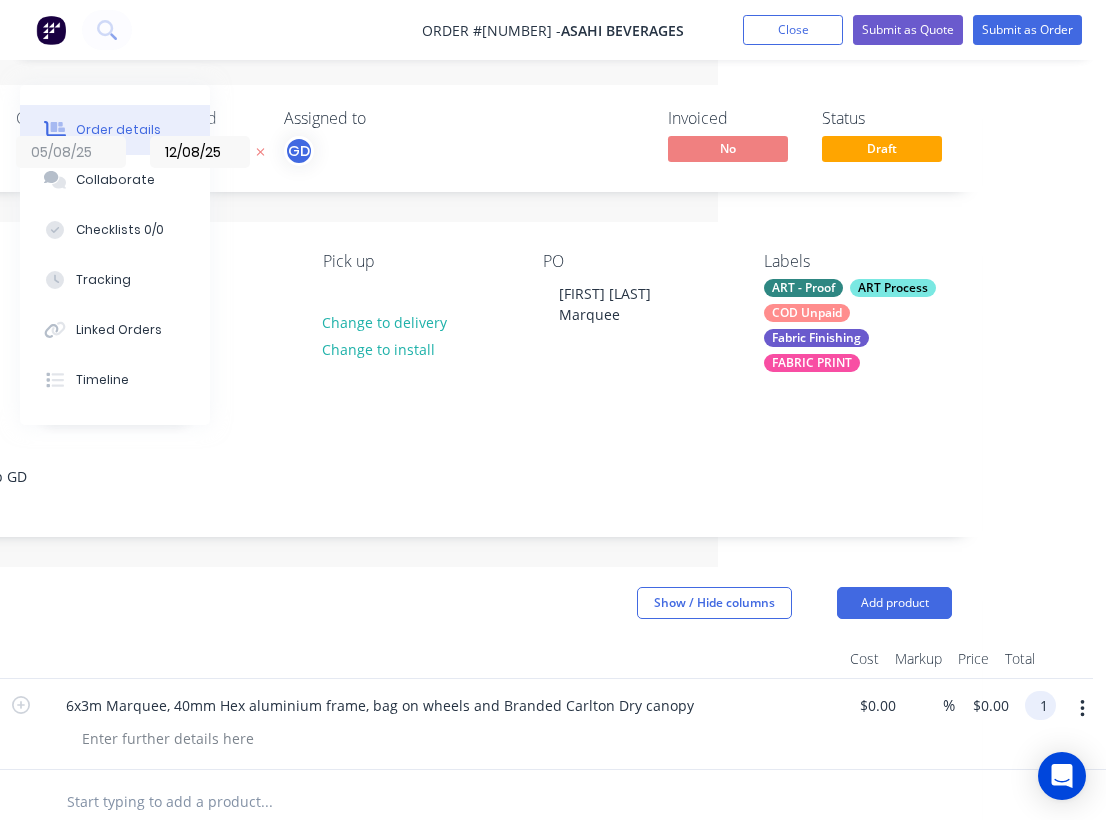 scroll, scrollTop: 0, scrollLeft: 388, axis: horizontal 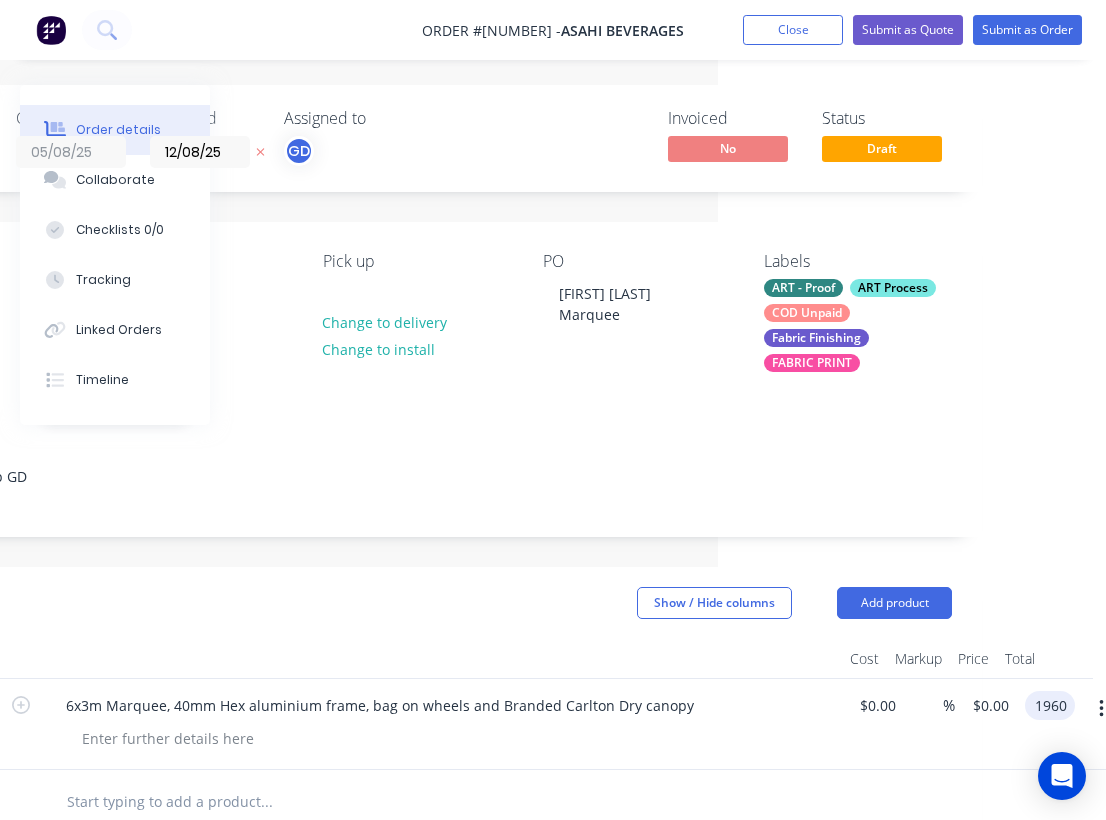 type on "$1,960.00" 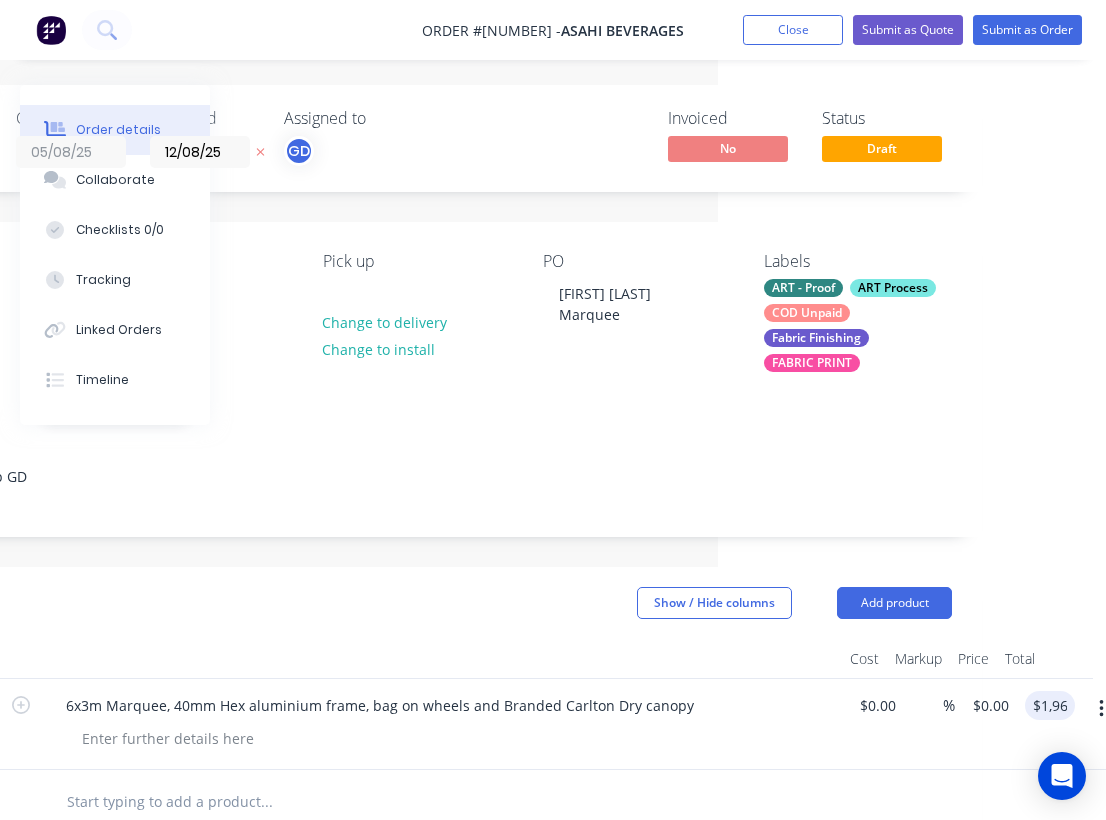 type on "$1,960.00" 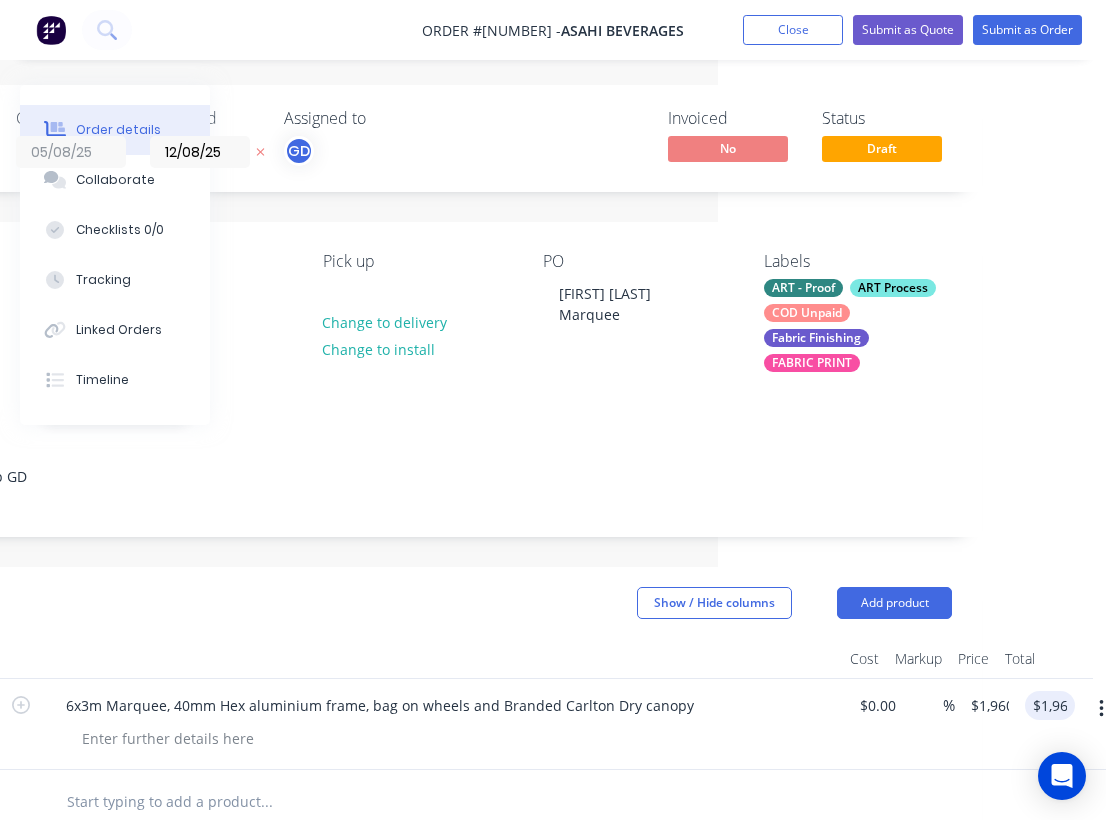 click on "Products Show / Hide columns Add product" at bounding box center [417, 603] 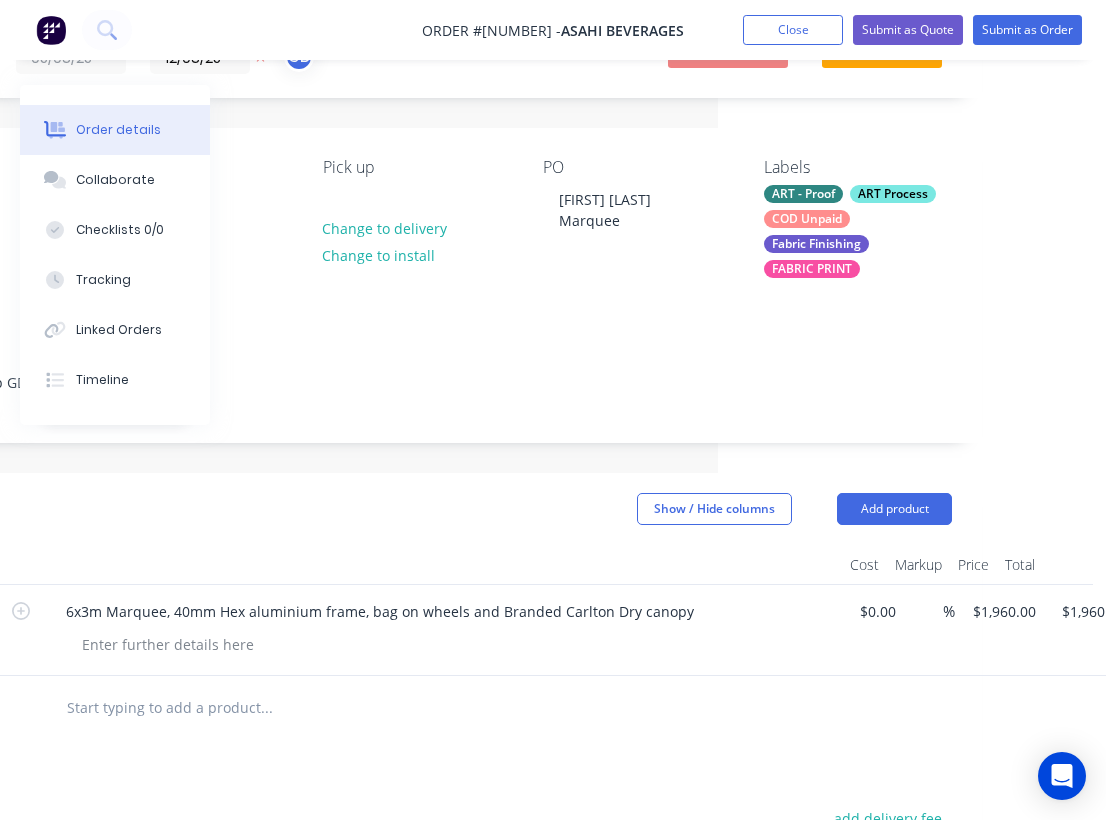 scroll, scrollTop: 119, scrollLeft: 388, axis: both 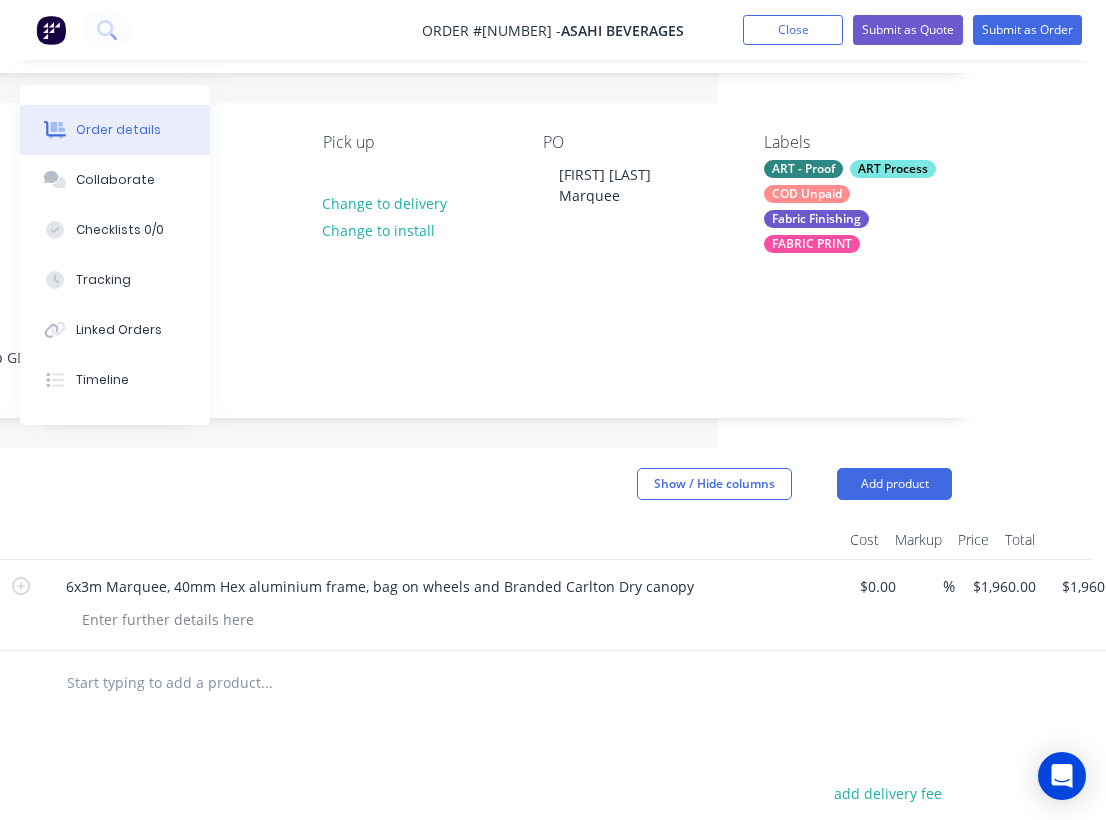 click at bounding box center [266, 683] 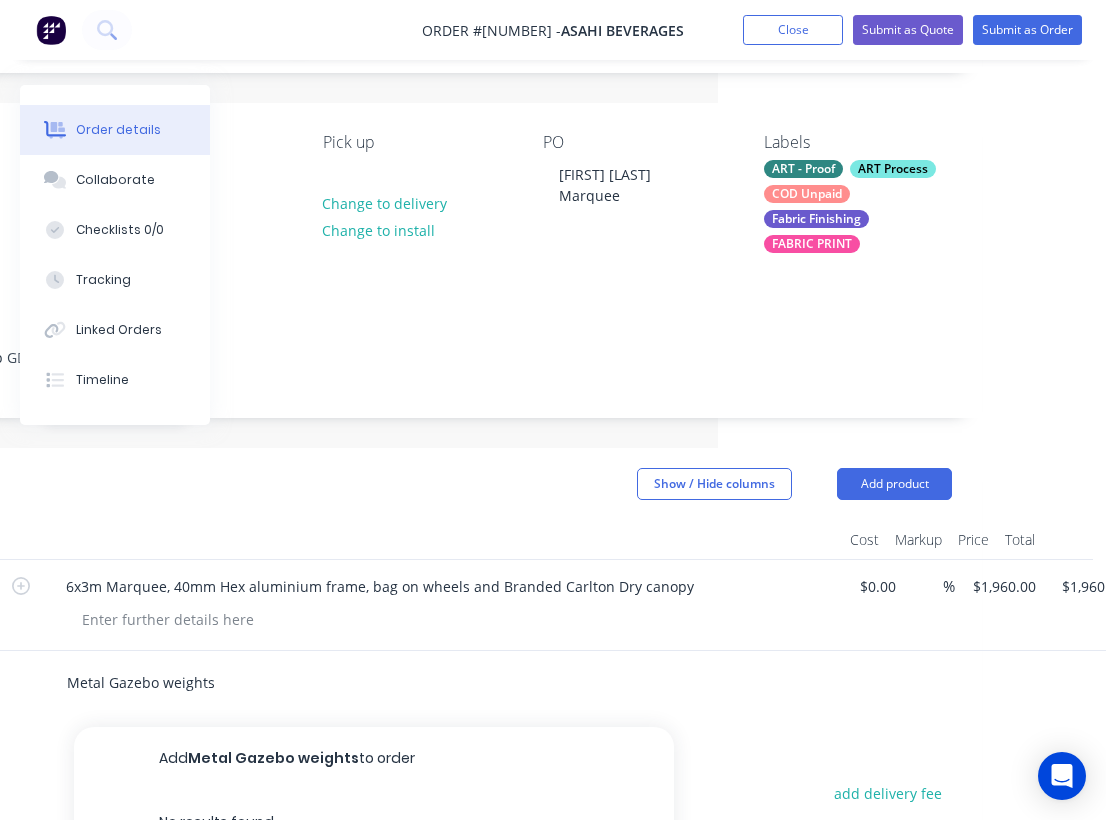 type on "Metal Gazebo weights" 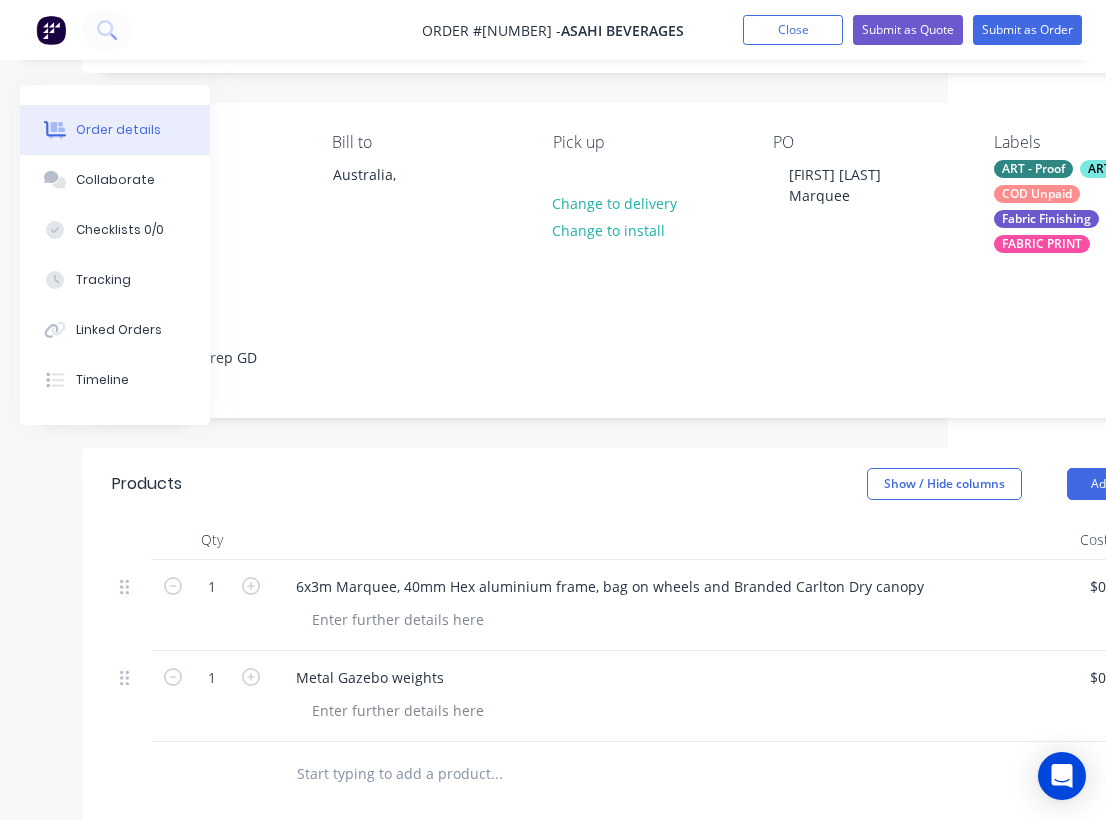 scroll, scrollTop: 119, scrollLeft: 0, axis: vertical 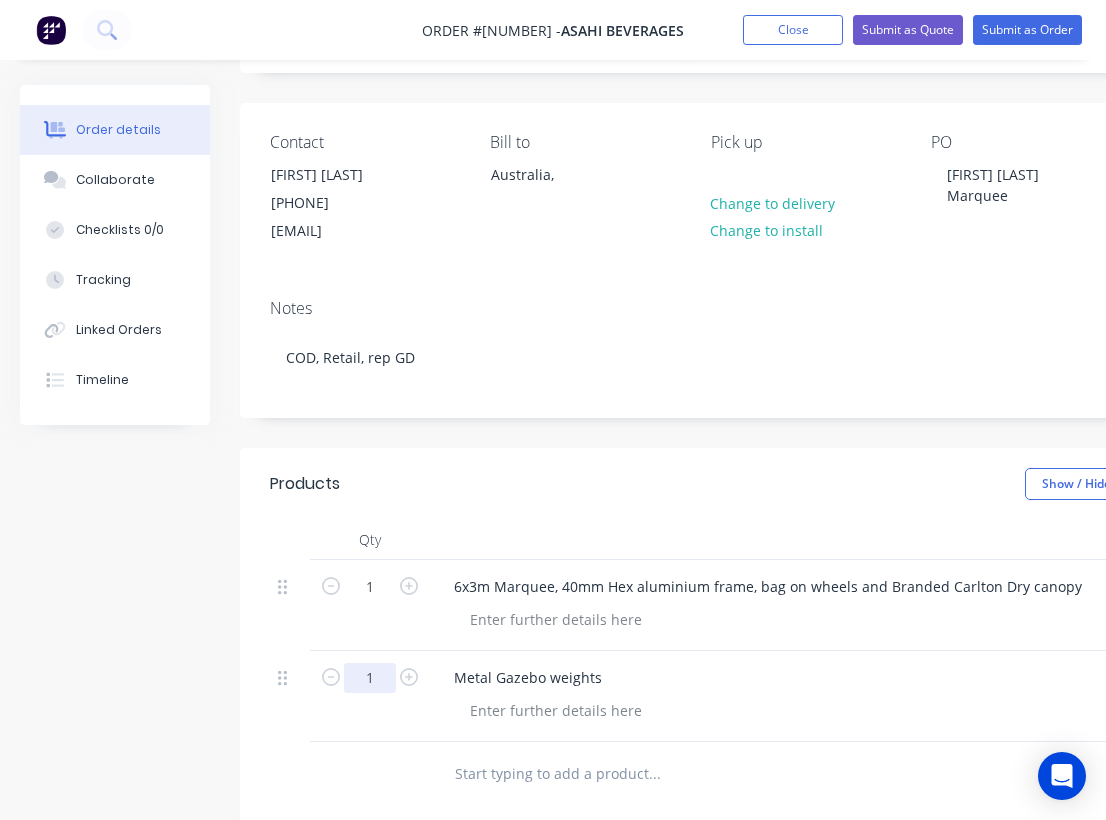 click on "1" at bounding box center [370, 587] 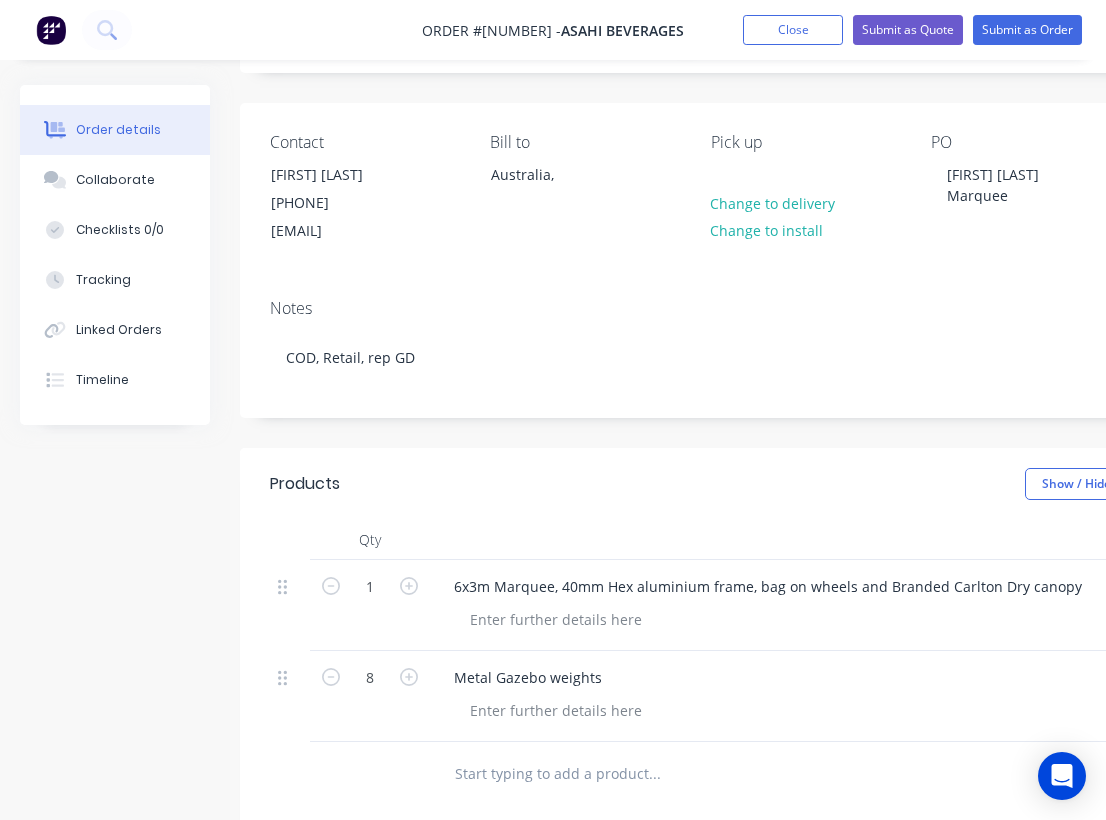click at bounding box center (838, 710) 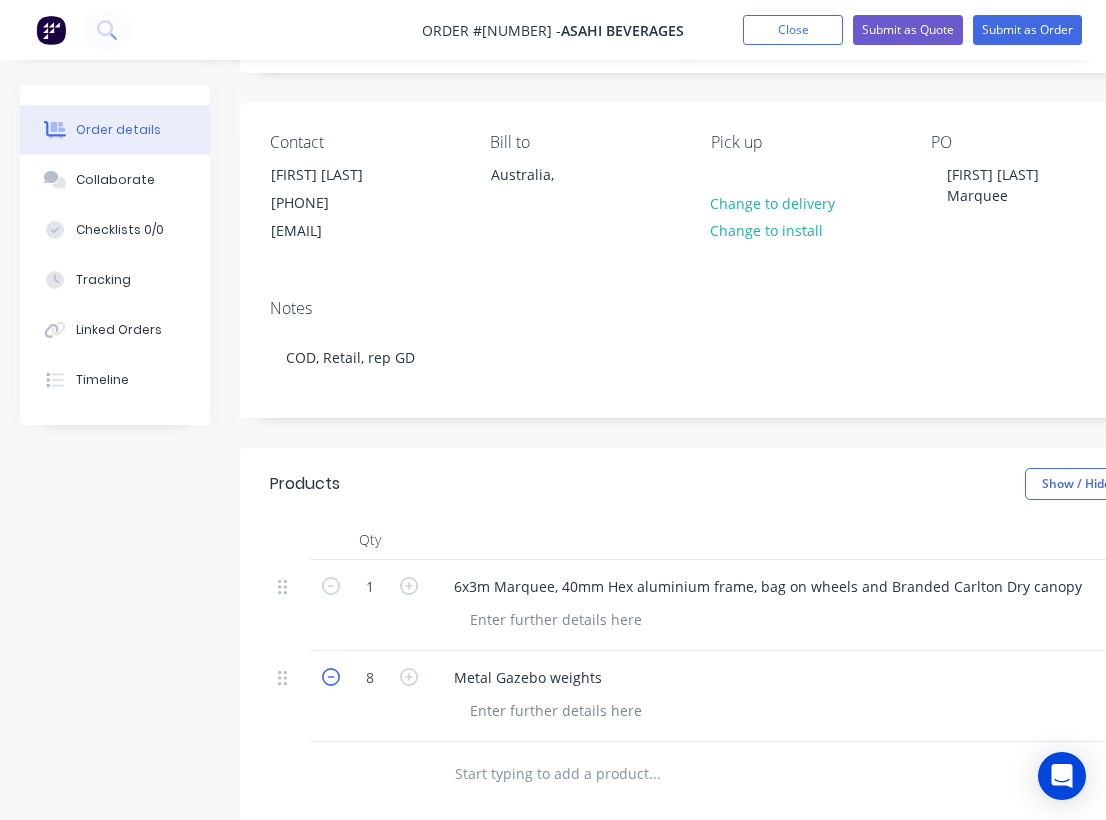 click 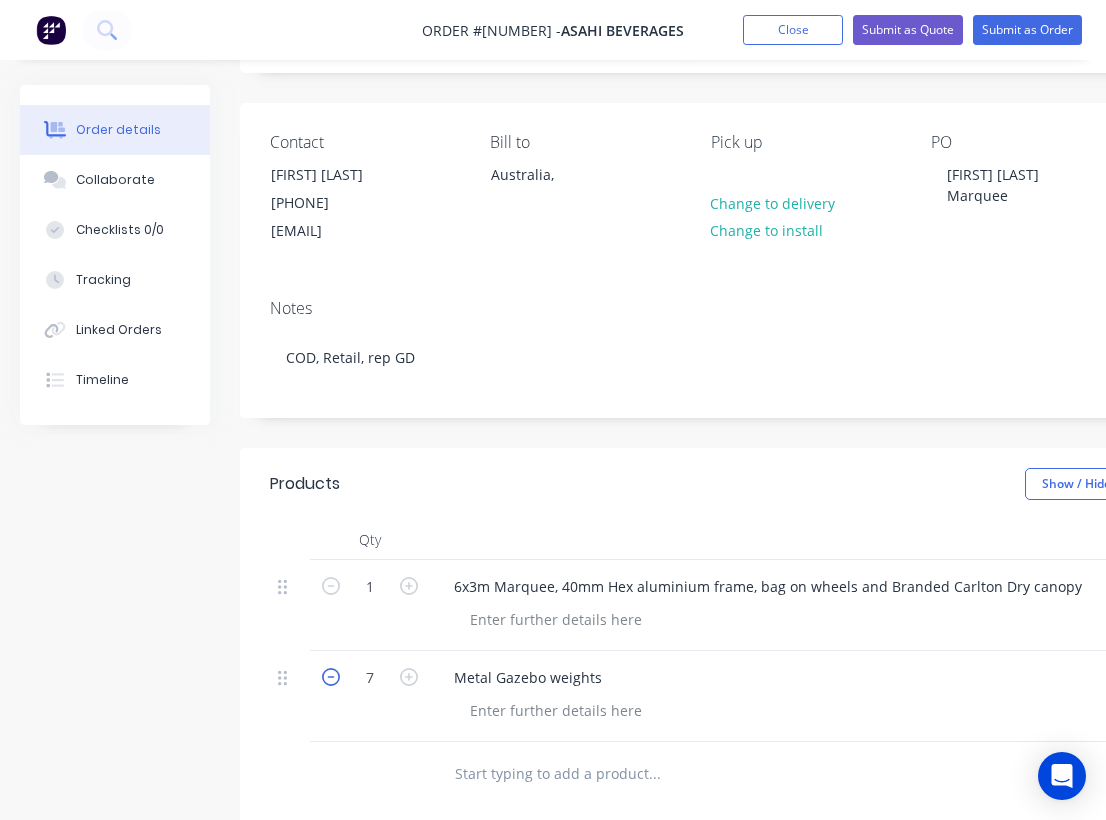click 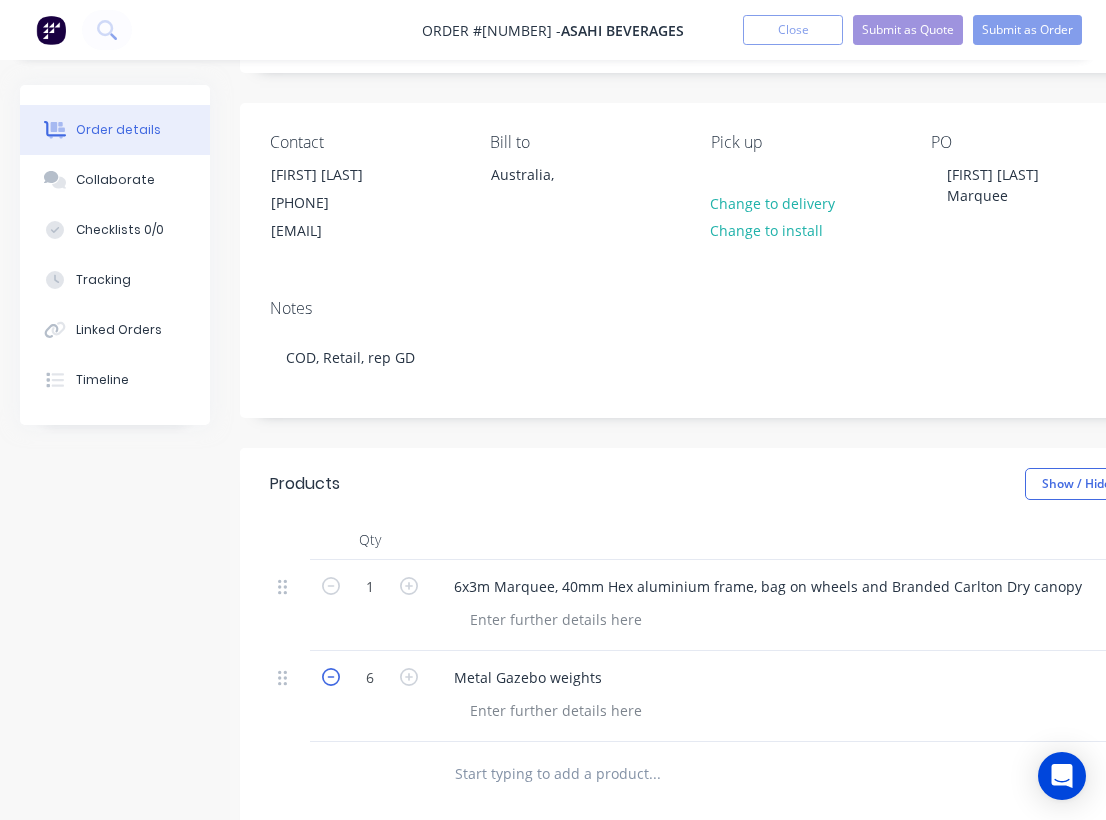 click 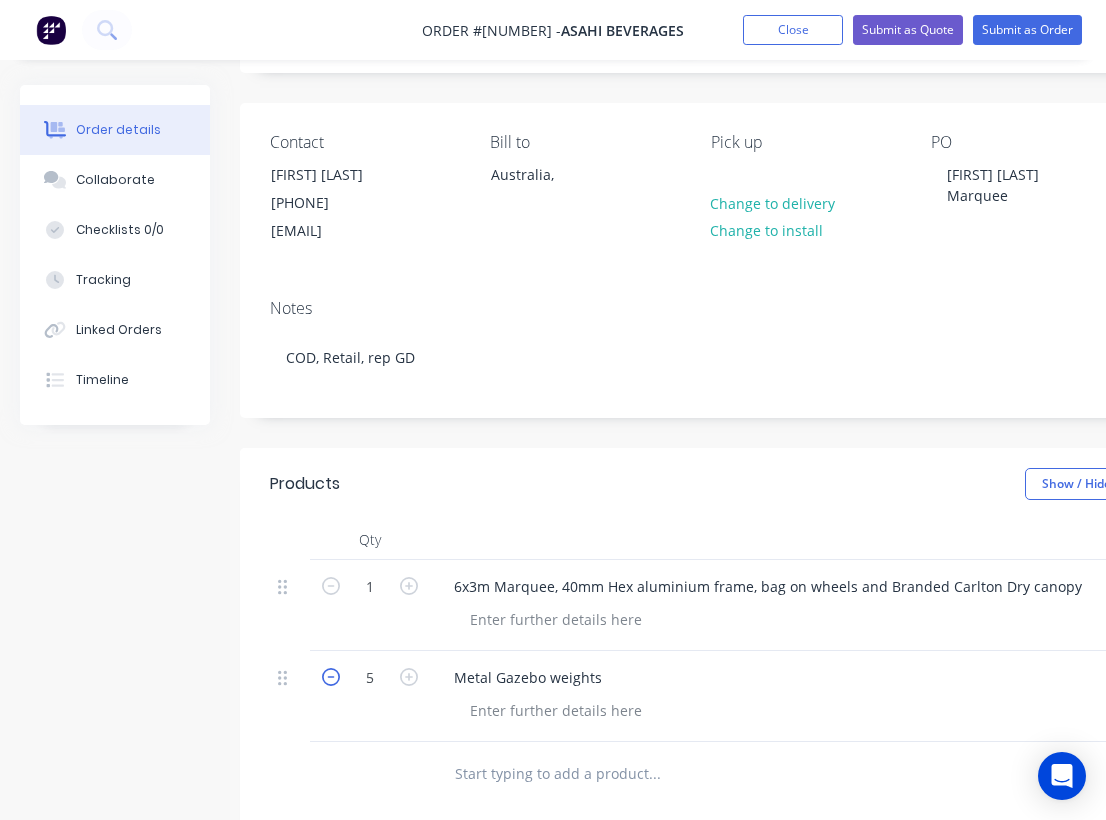 click 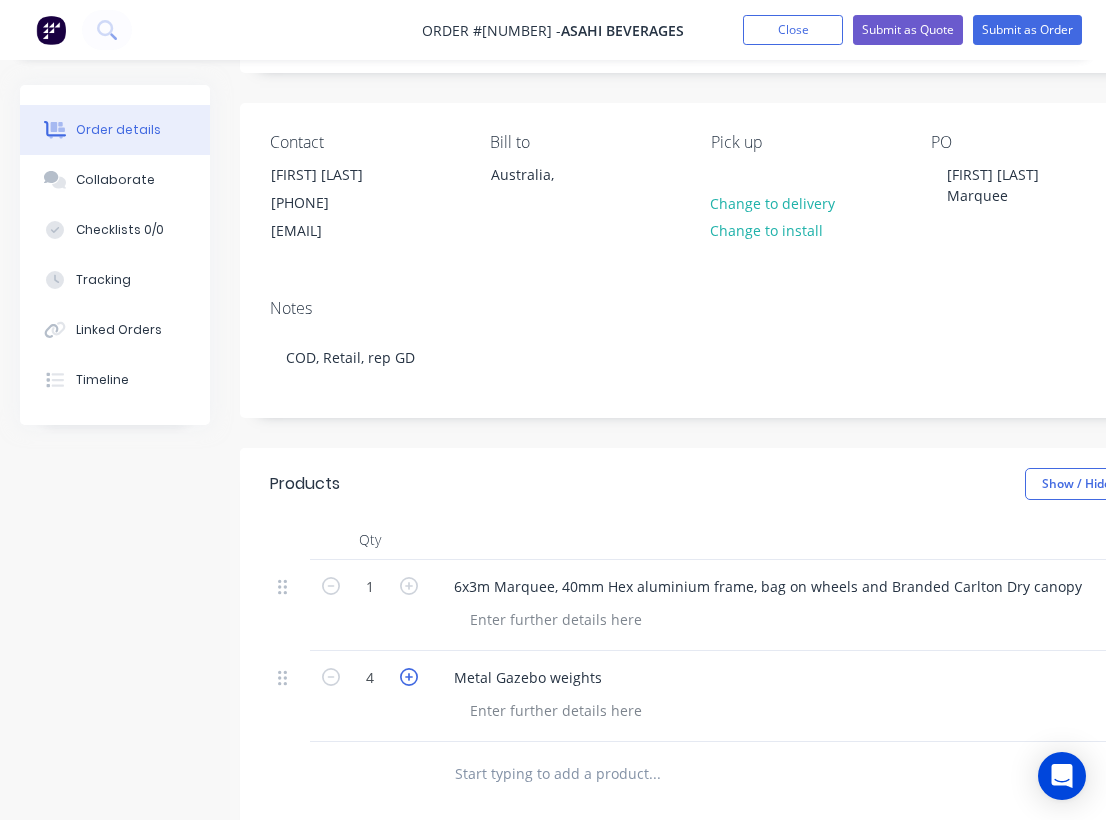 click 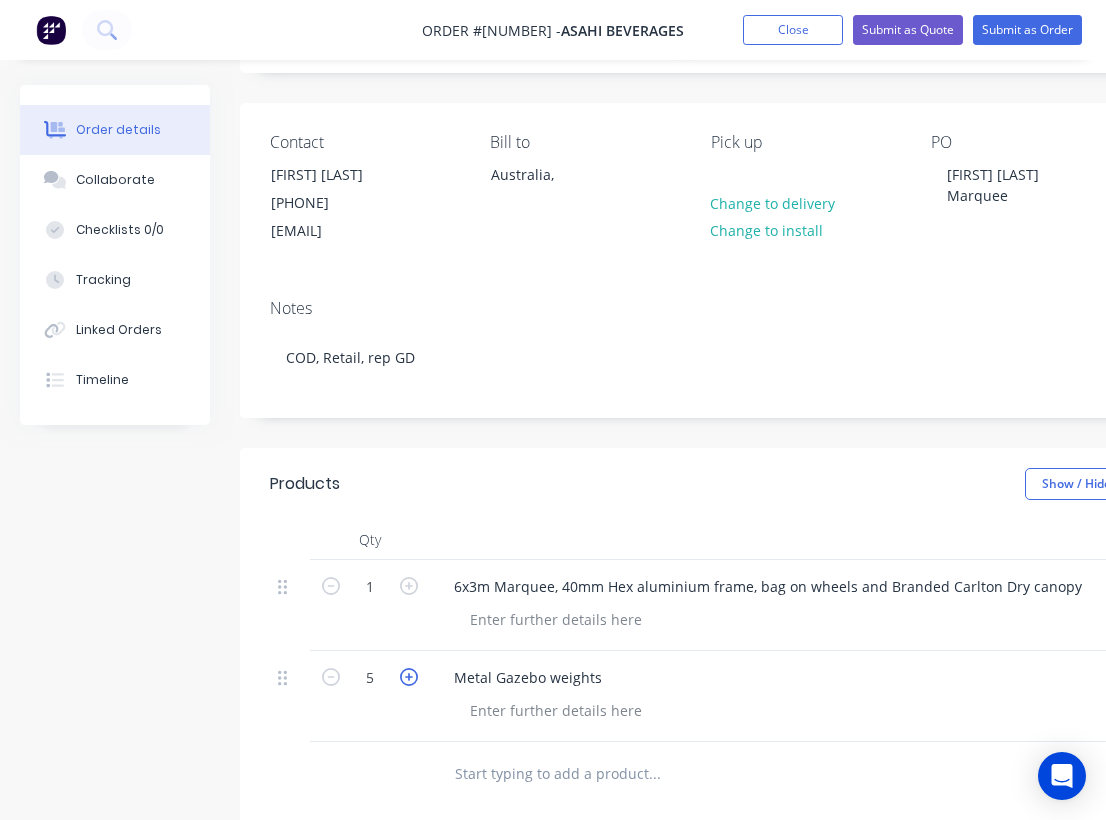 click 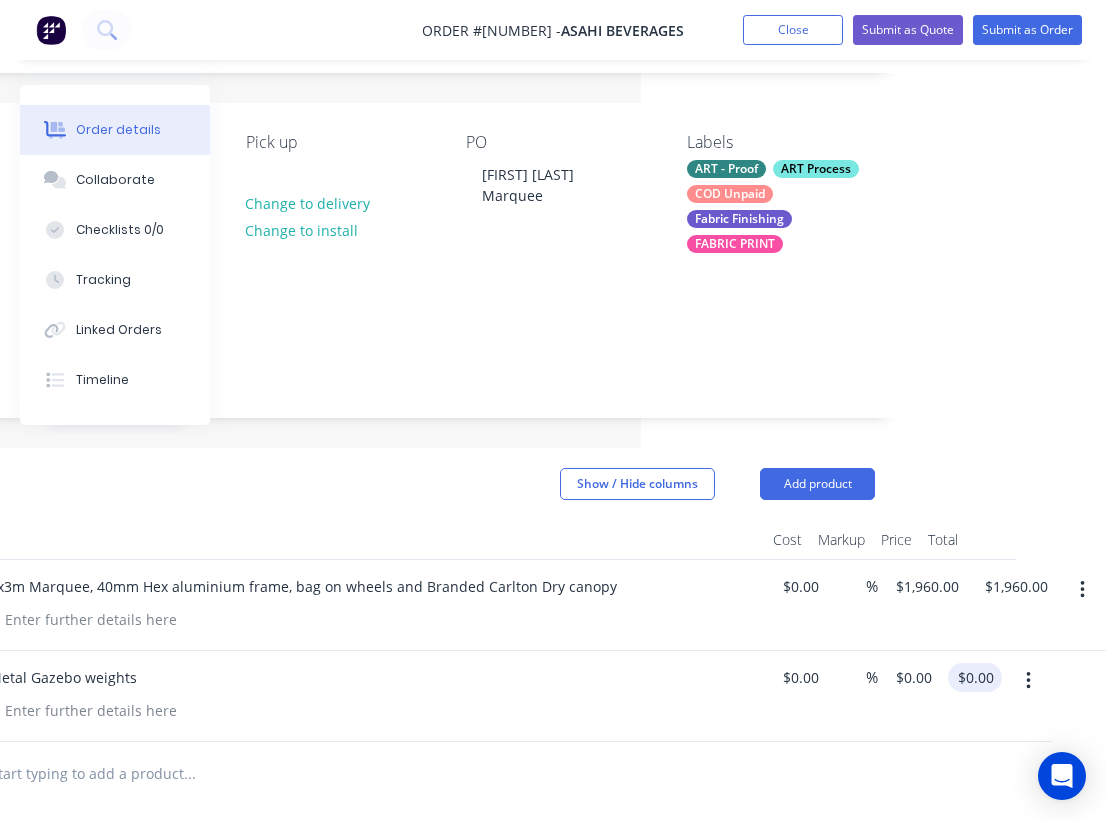 scroll, scrollTop: 119, scrollLeft: 465, axis: both 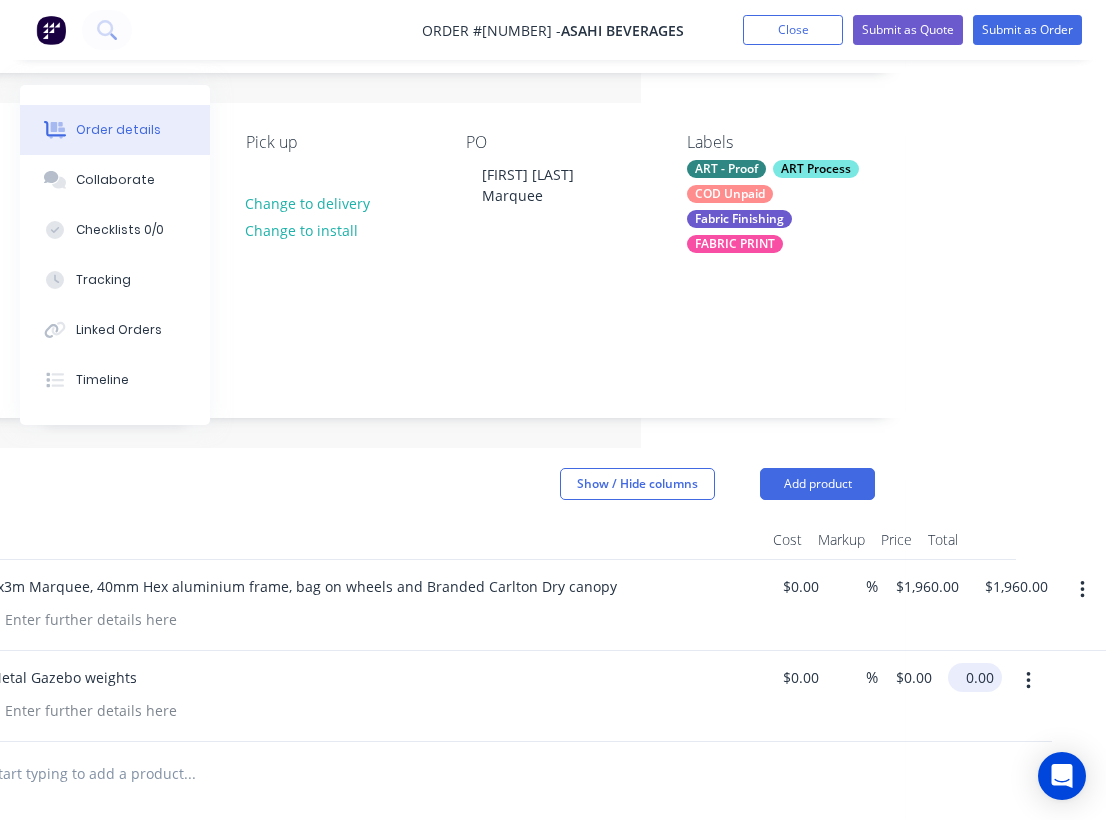 click on "0.00" at bounding box center (979, 677) 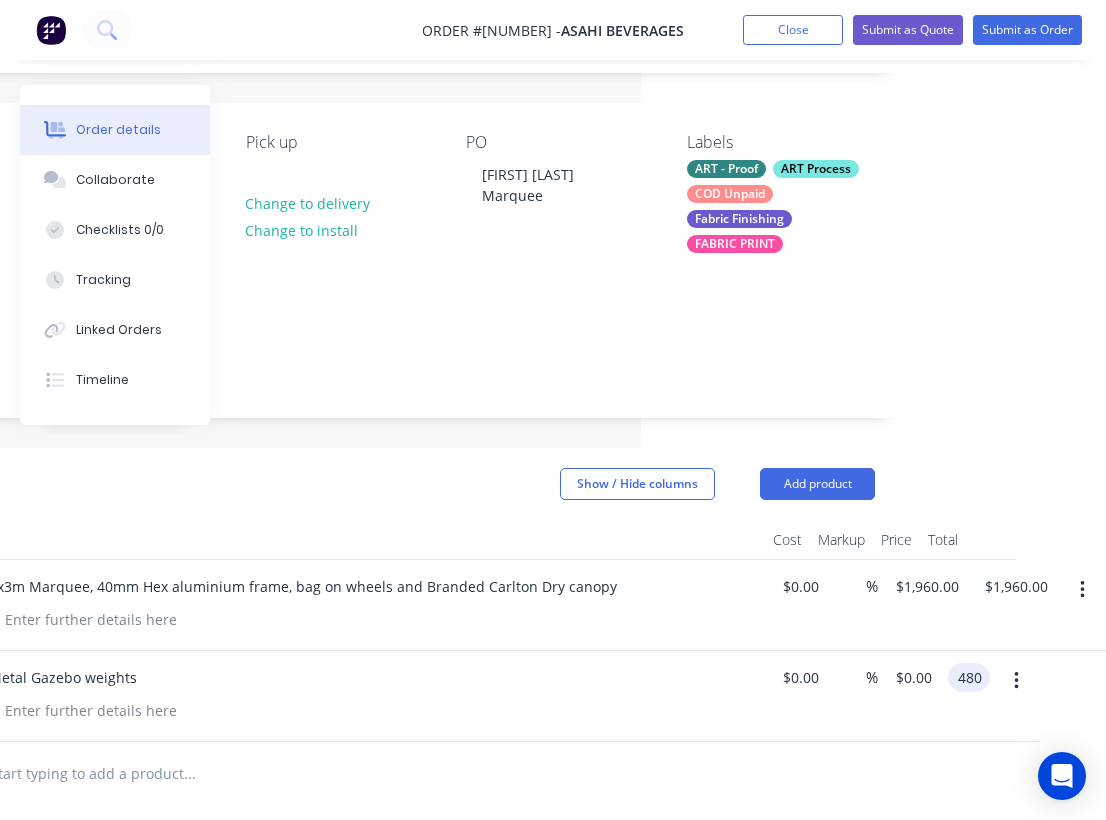 type on "$480.00" 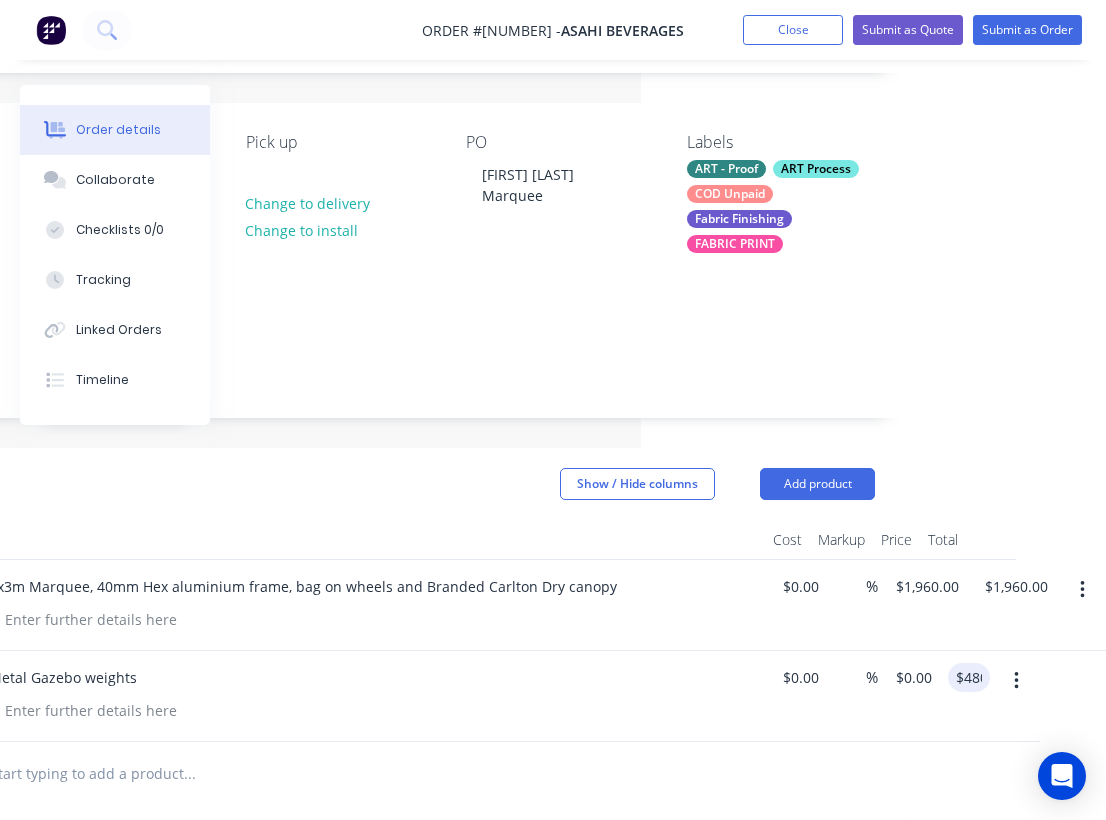 type on "$80.00" 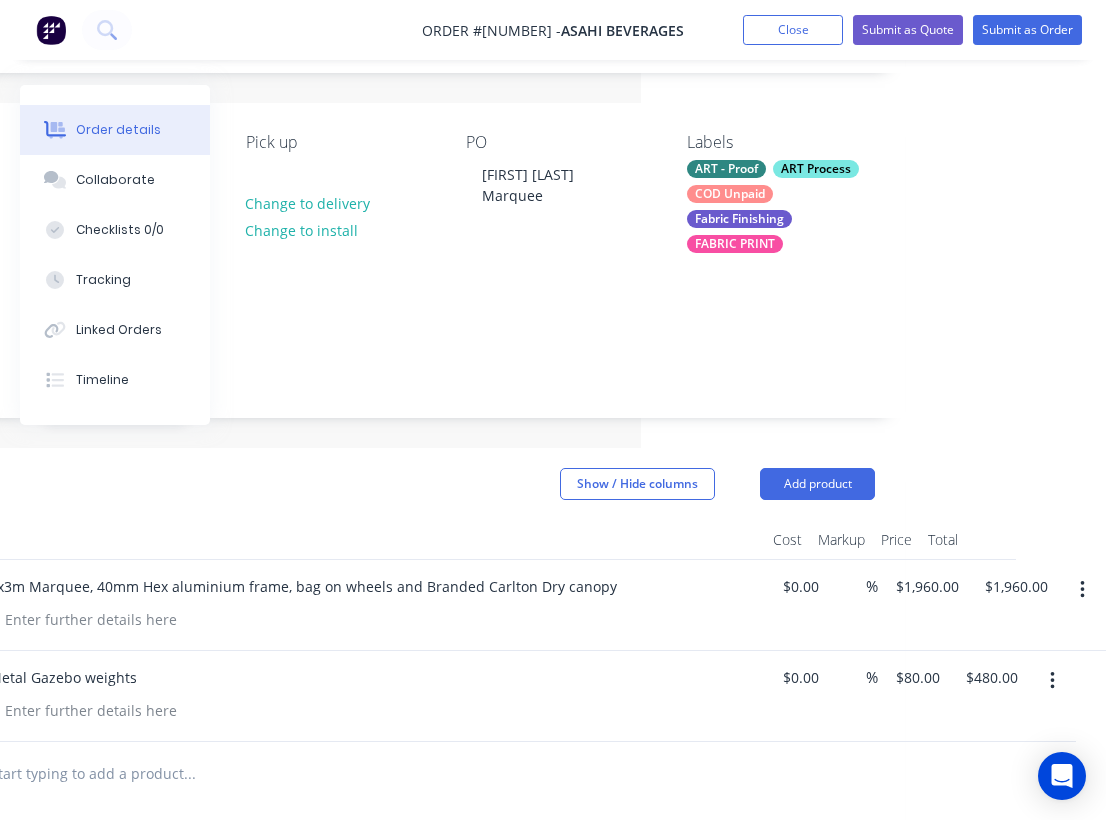 click at bounding box center [373, 619] 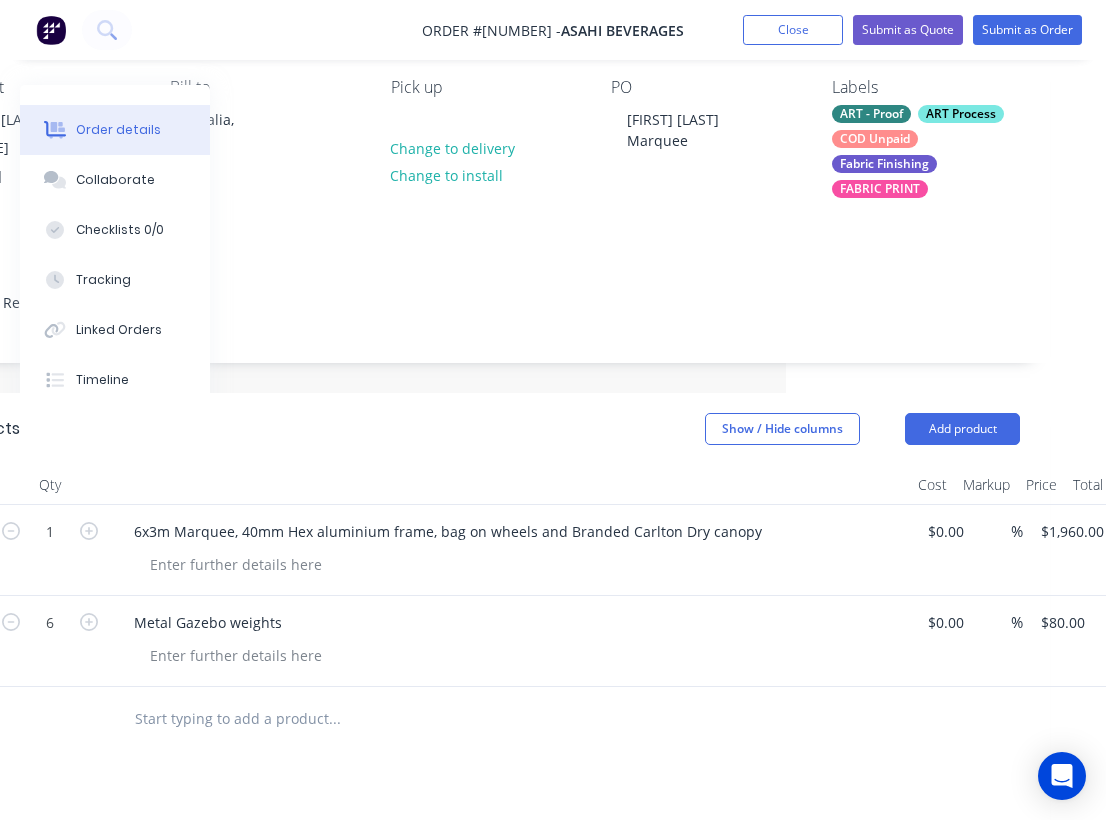 scroll, scrollTop: 204, scrollLeft: 320, axis: both 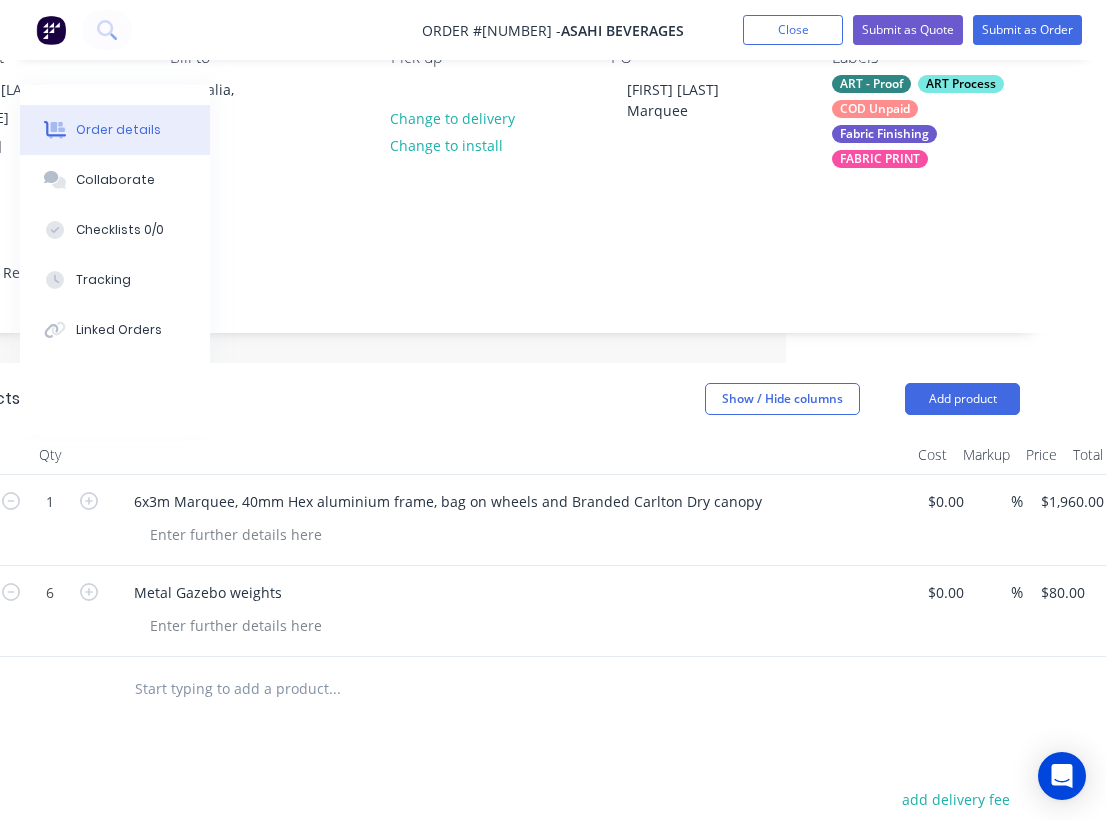 click at bounding box center (334, 689) 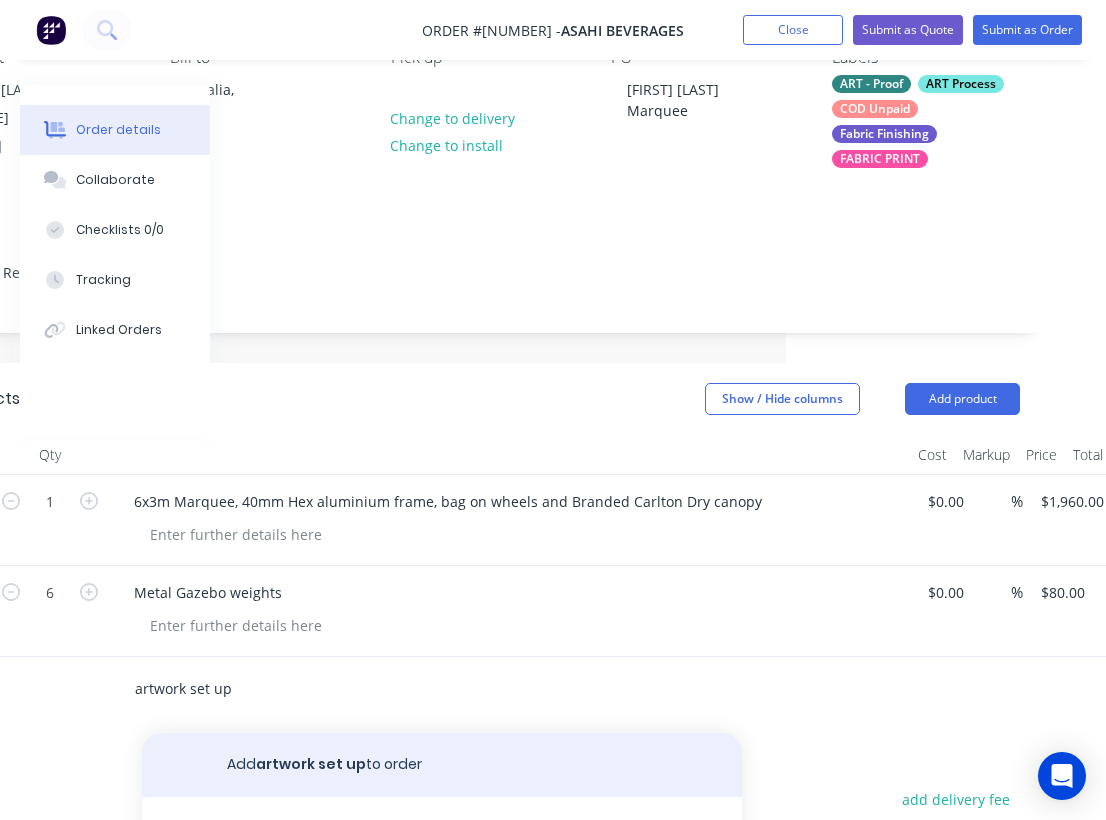type on "artwork set up" 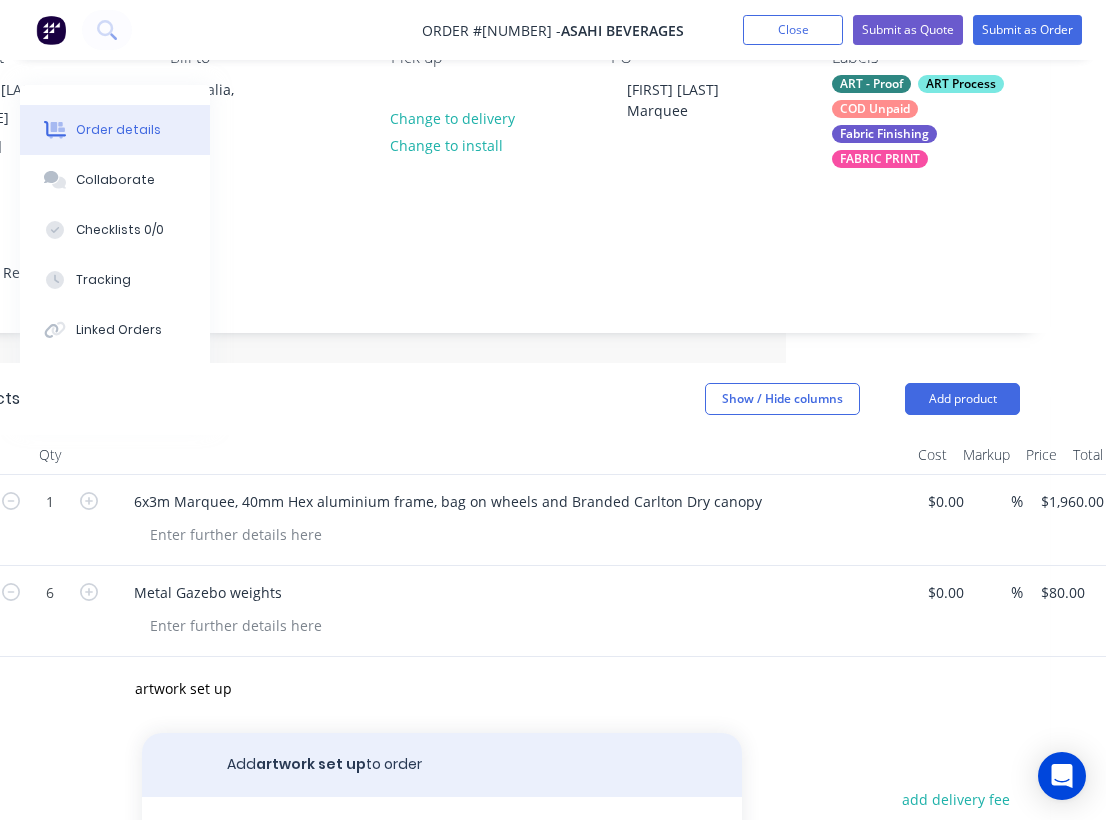 click on "Add  artwork set up  to order" at bounding box center [442, 765] 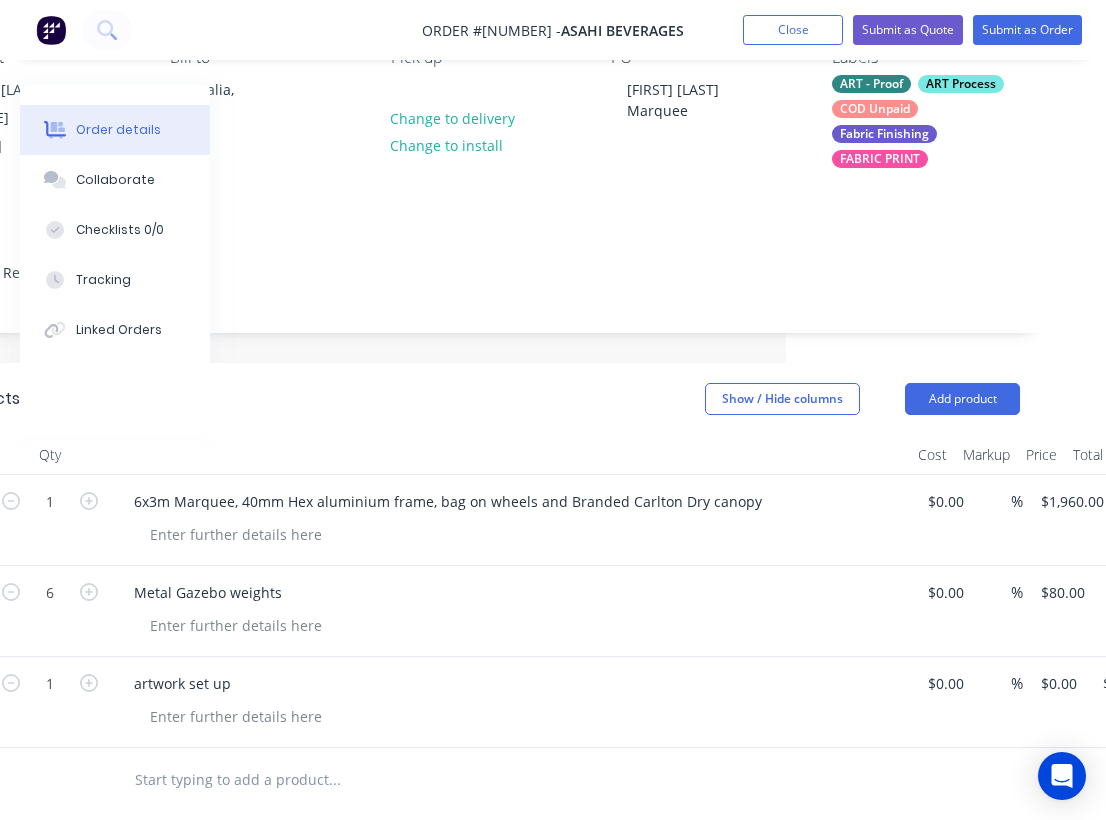 click on "Notes COD, Retail, rep GD" at bounding box center (485, 265) 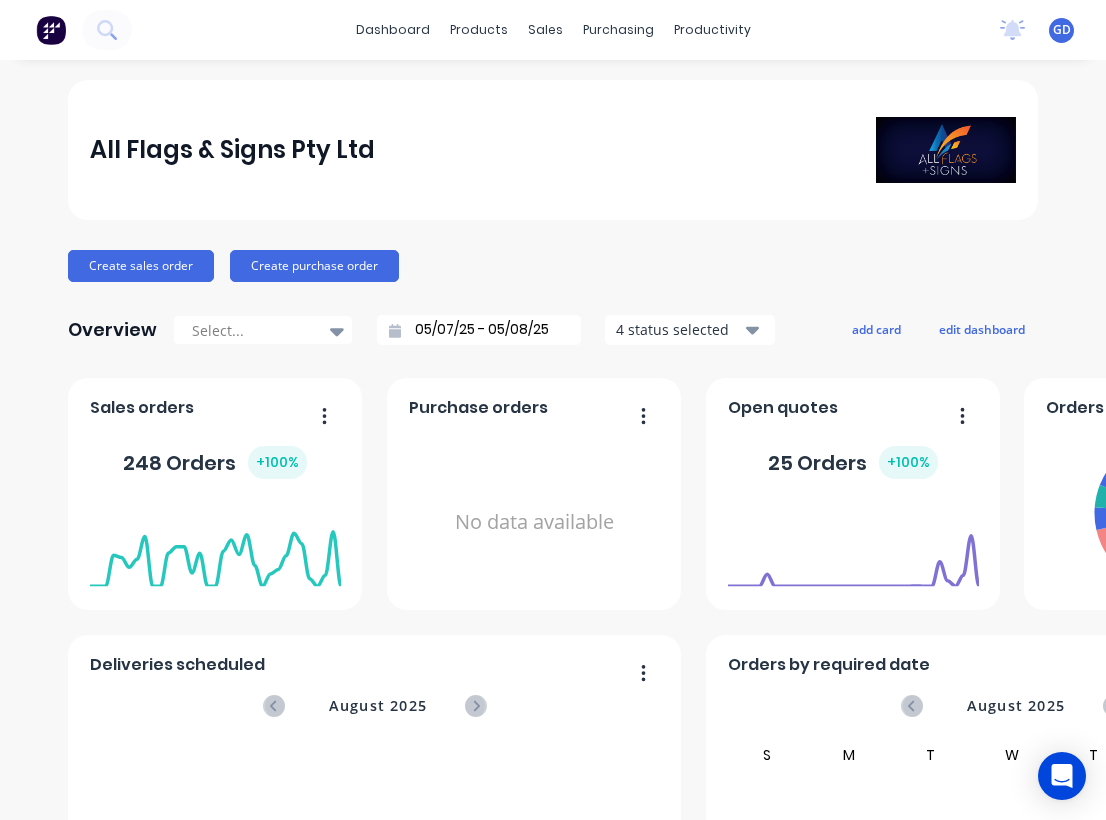 scroll, scrollTop: 0, scrollLeft: 0, axis: both 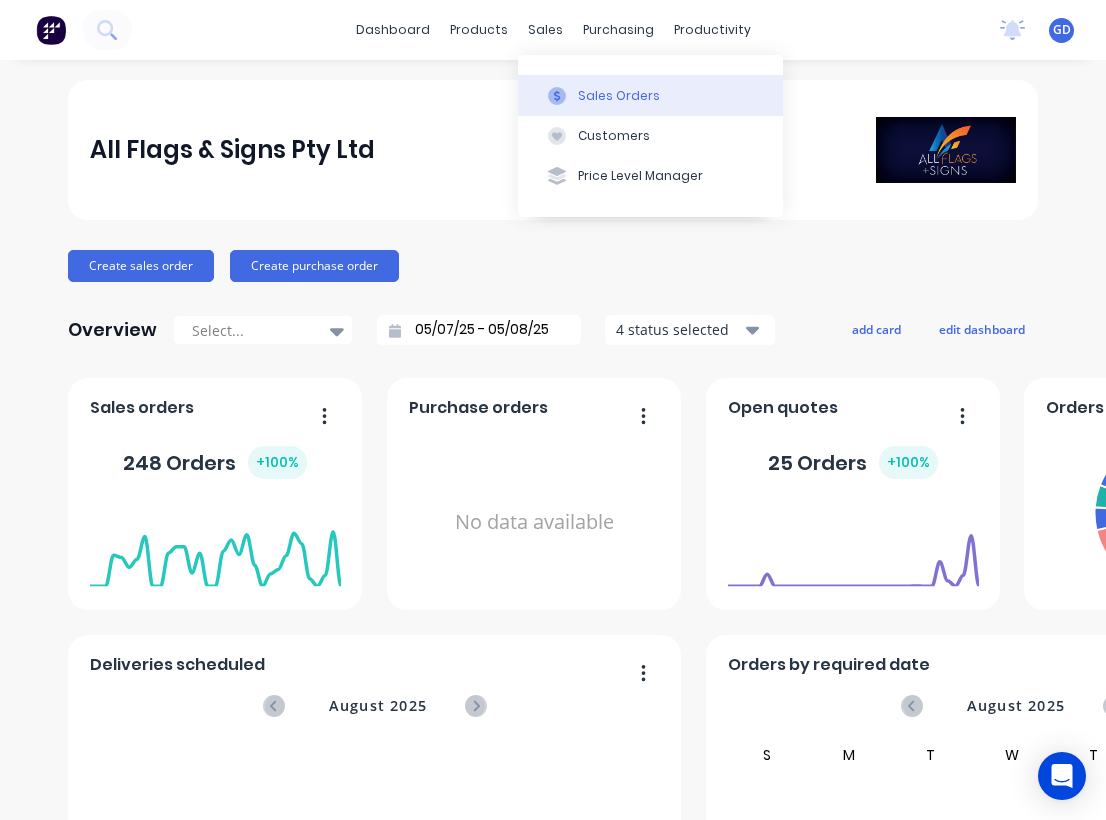 click on "Sales Orders" at bounding box center [619, 96] 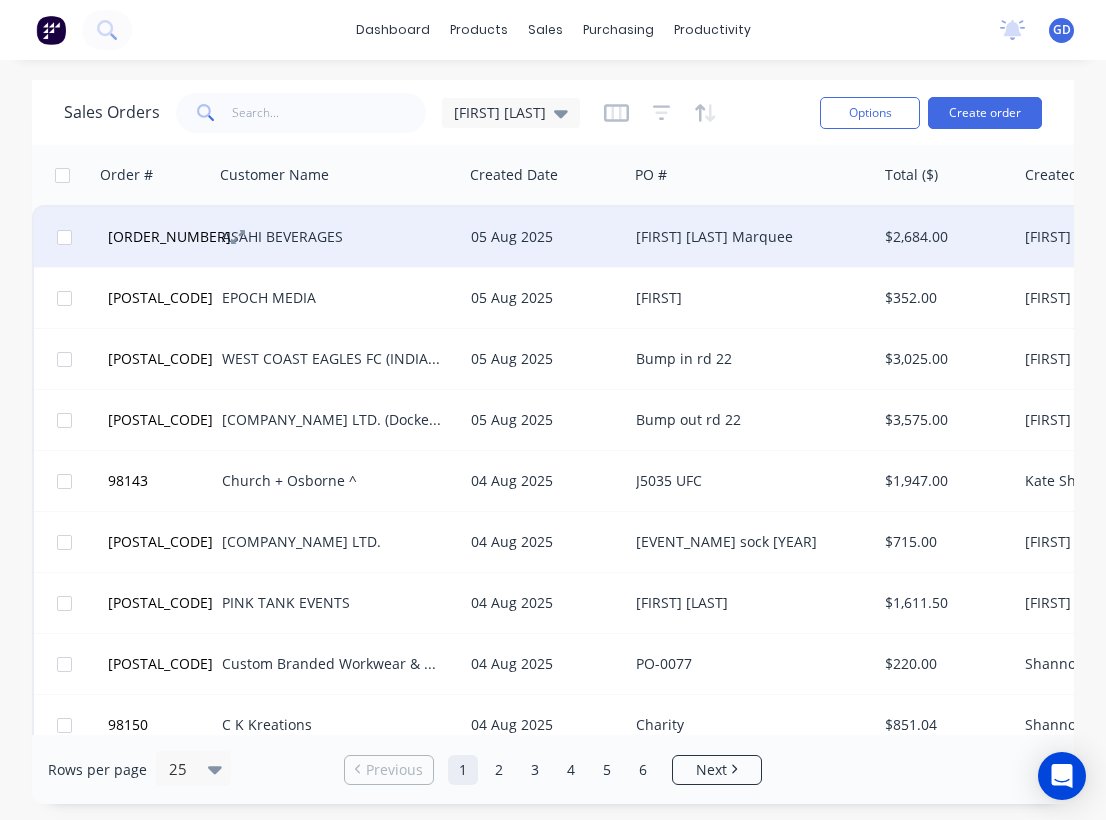 click on "[ORDER_NUMBER]" at bounding box center [169, 237] 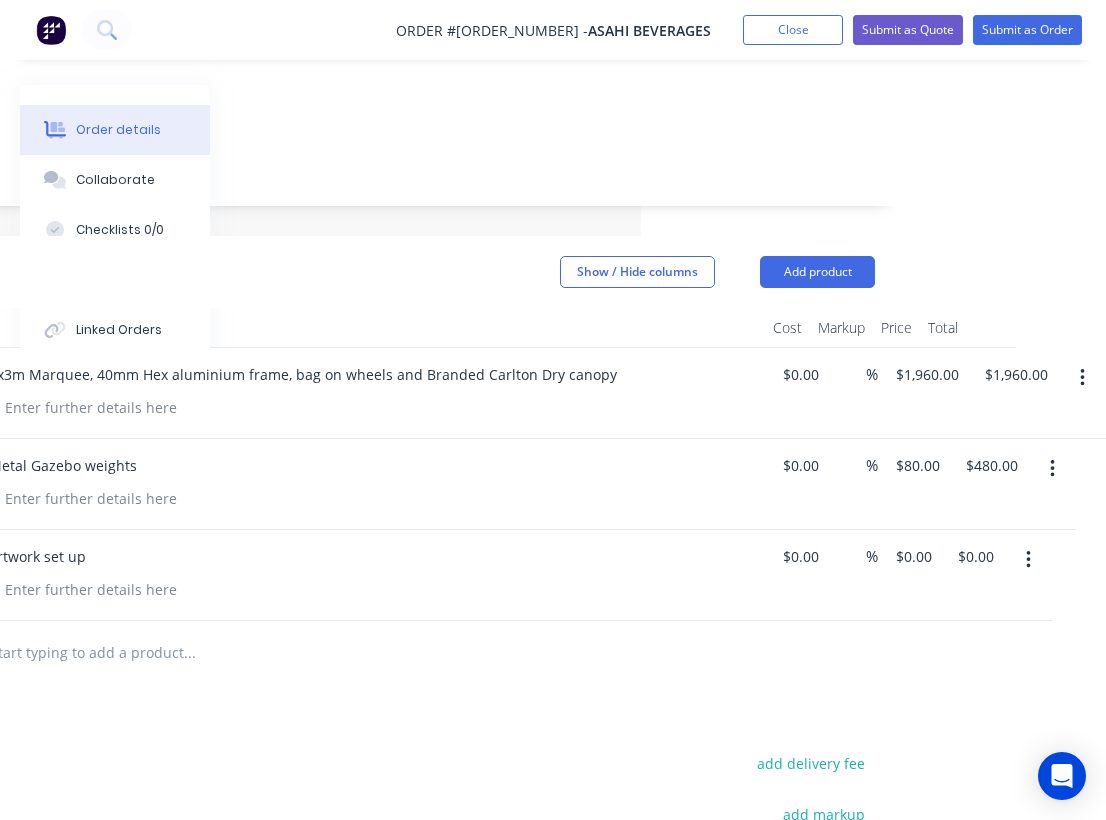scroll, scrollTop: 352, scrollLeft: 465, axis: both 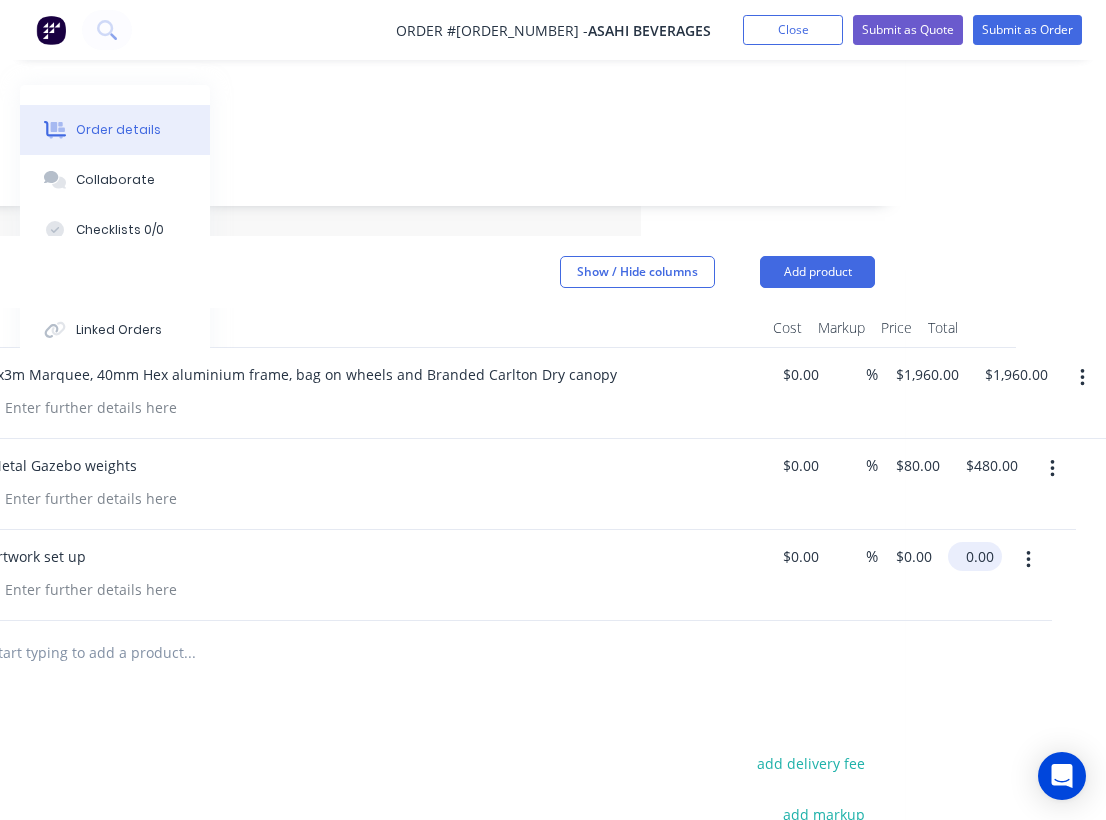 click on "0.00" at bounding box center (979, 556) 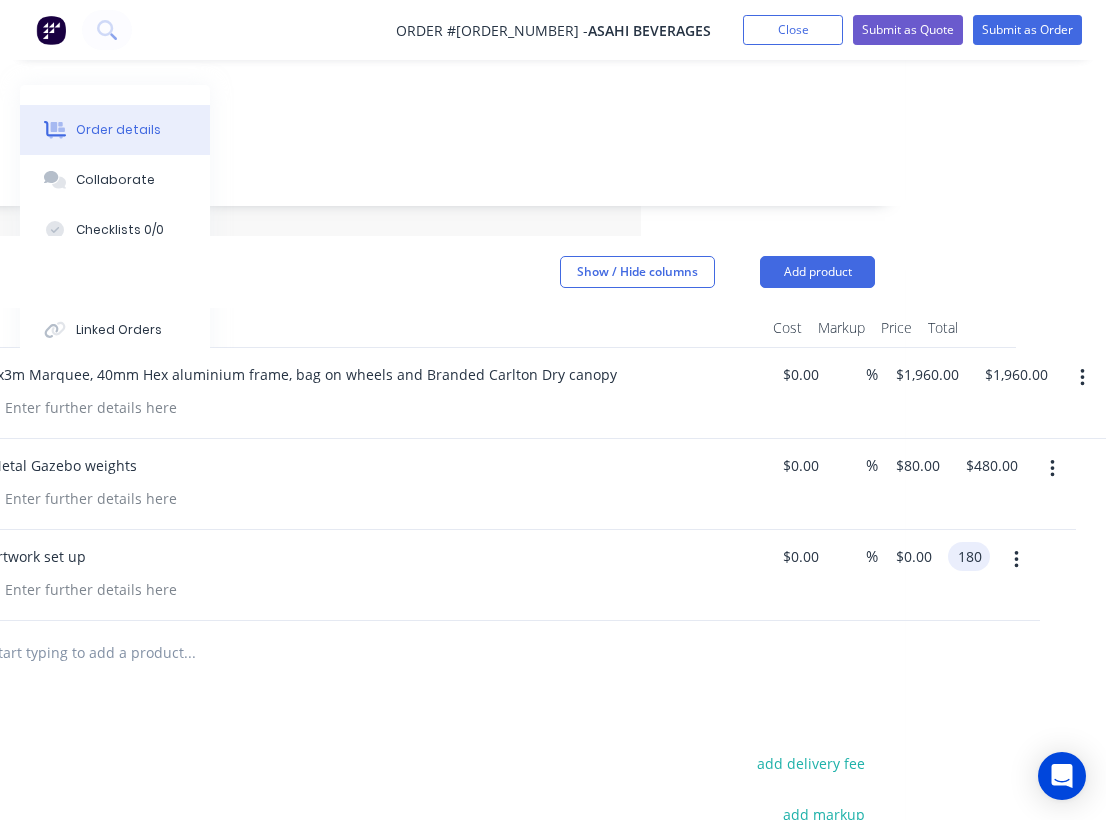 type on "$180.00" 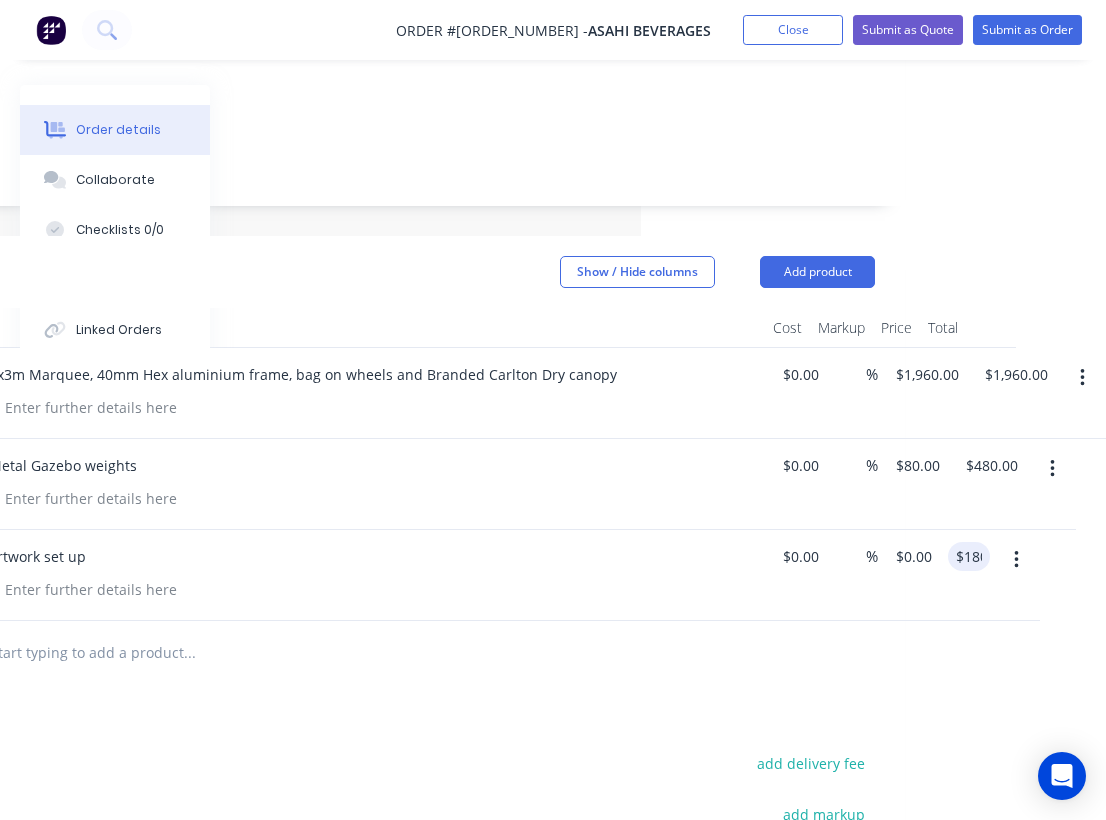 type on "$180.00" 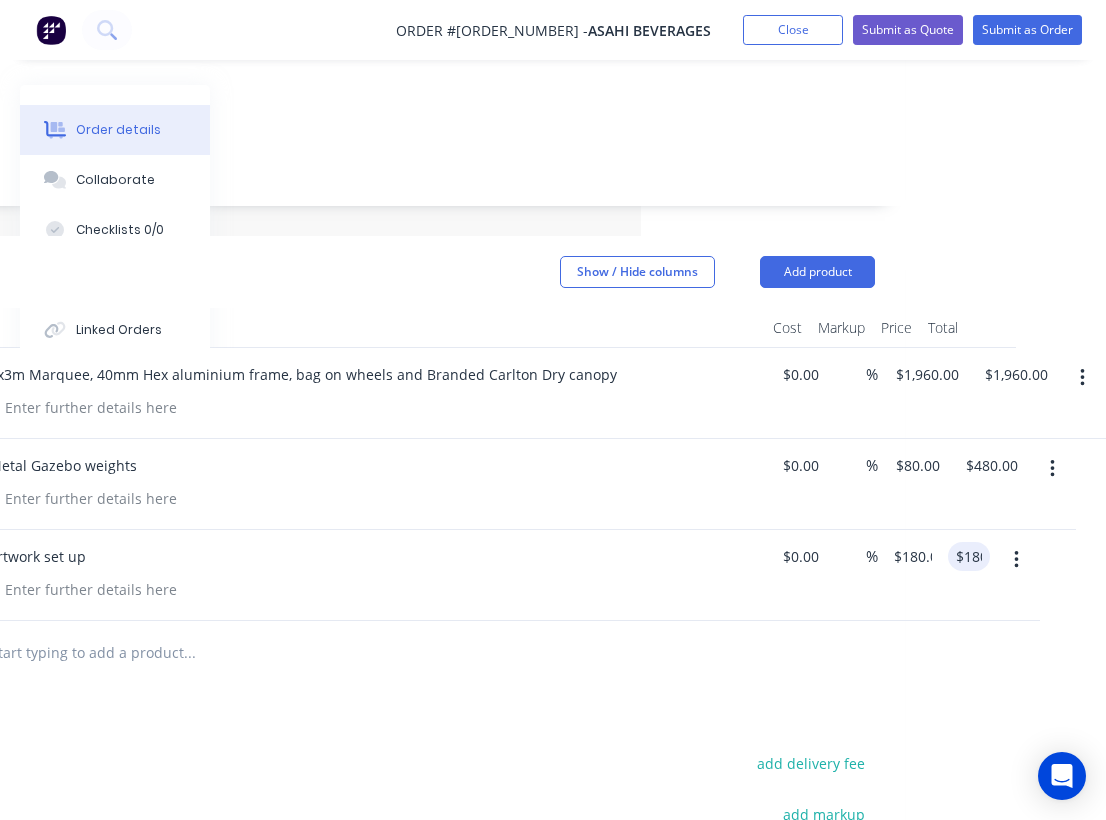 click on "Products Show / Hide columns Add product     Qty Cost Markup Price Total 1  6x3m Marquee, 40mm Hex aluminium frame, bag on wheels and Branded Carlton Dry canopy $0.00 $0.00 % $1,960.00 $1,960.00 $1,960.00 $1,960.00   6 Metal Gazebo weights  $0.00 $0.00 % $80.00 $80.00 $480.00 $480.00   1 artwork set up $0.00 $0.00 % $180.00 $0.00 $180.00 180   add delivery fee add markup add discount Labour $0.00 Sub total $2,440.00 Margin $0.00  ( 0.00 %) Tax $244.00 Total $2,684.00" at bounding box center [340, 701] 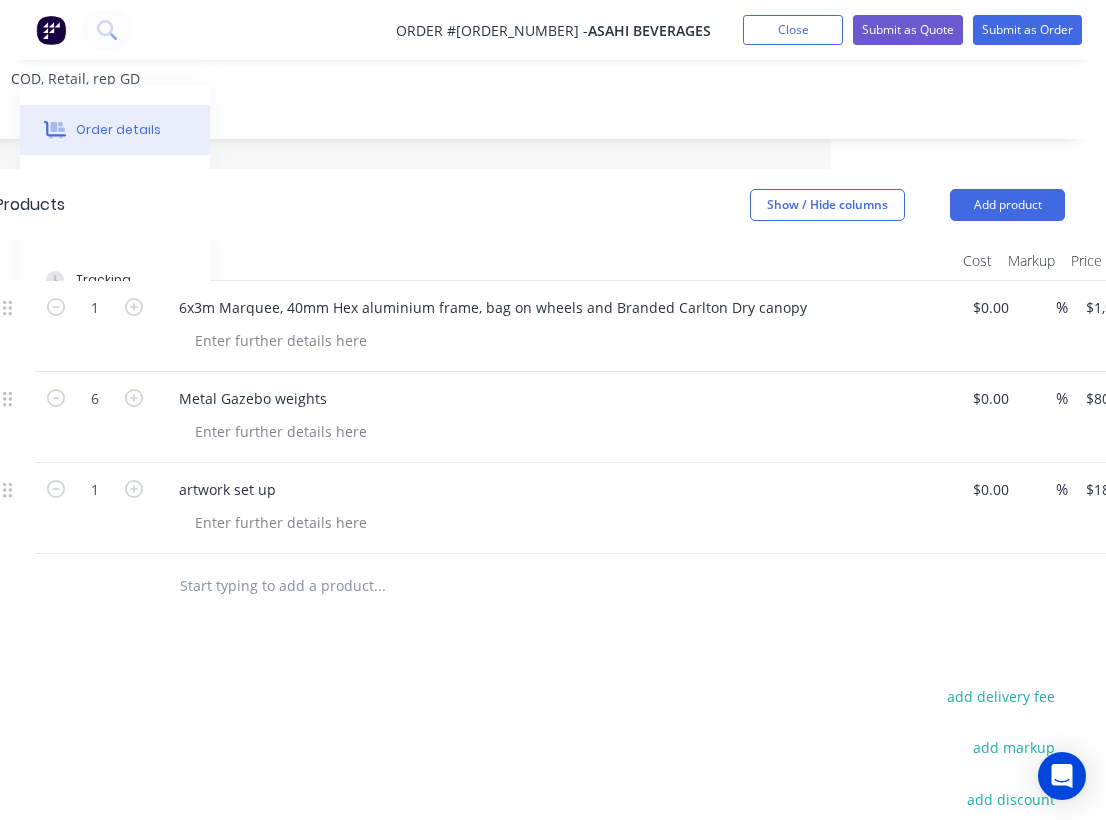 scroll, scrollTop: 419, scrollLeft: 0, axis: vertical 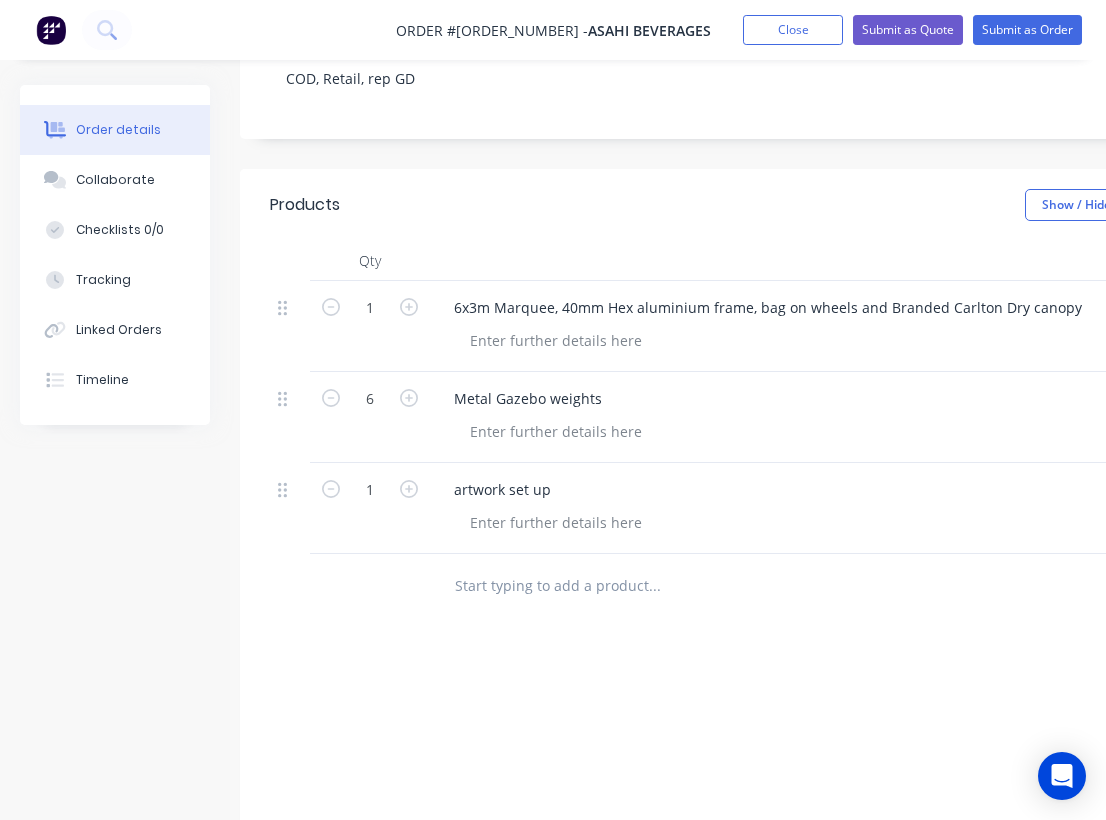 click at bounding box center (654, 586) 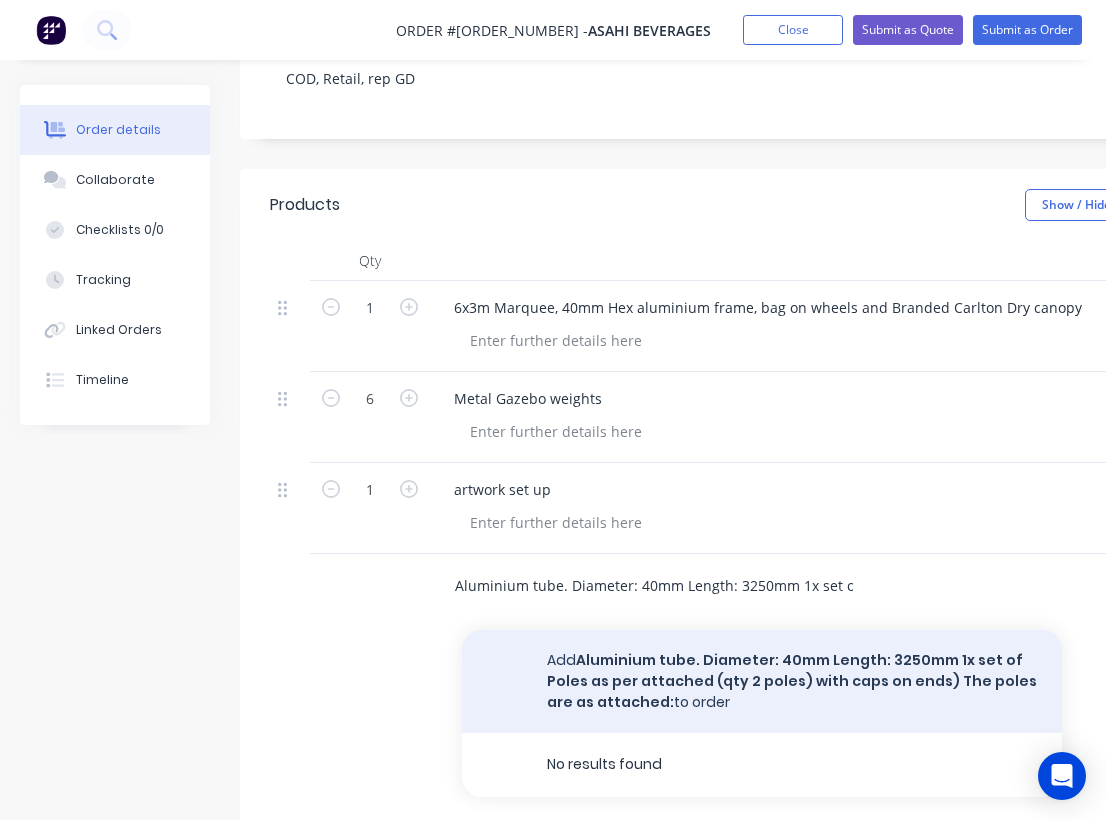 type on "Aluminium tube. Diameter: 40mm Length: 3250mm  1x set of Poles as per attached (qty 2 poles) with caps on ends) The poles are as attached:" 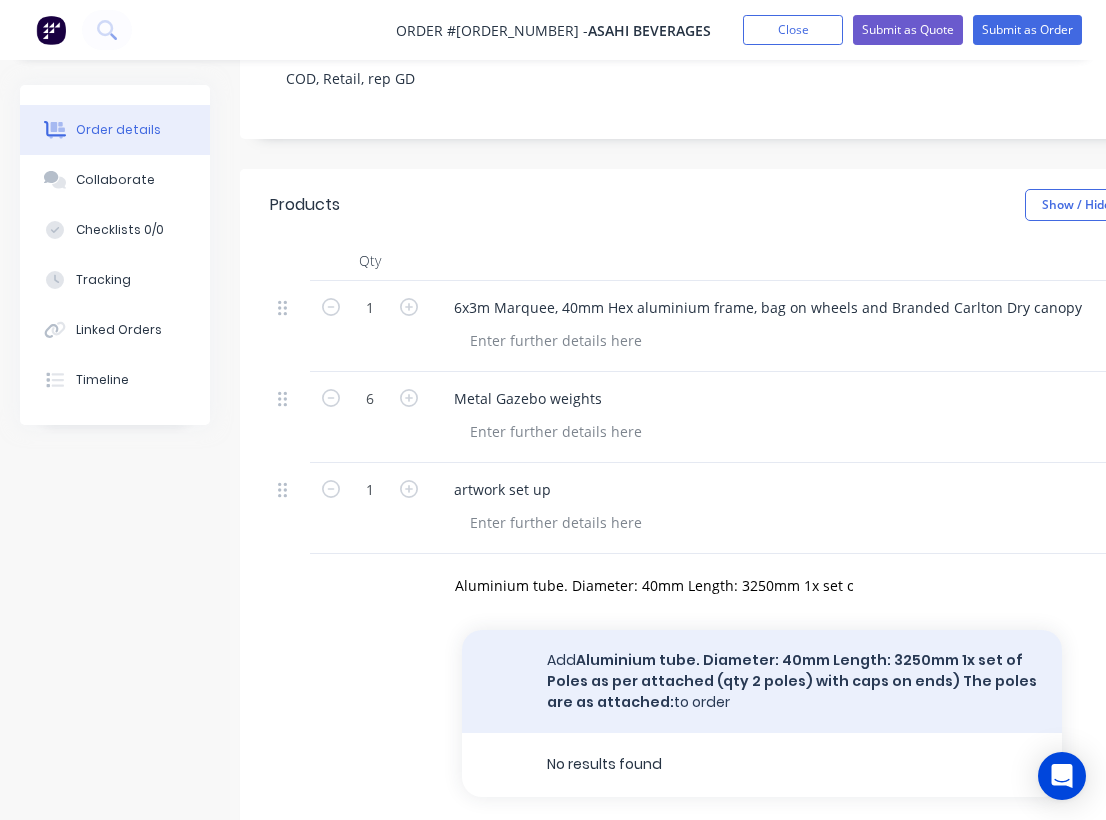 click on "Add  Aluminium tube. Diameter: 40mm Length: 3250mm  1x set of Poles as per attached (qty 2 poles) with caps on ends) The poles are as attached:   to order" at bounding box center [762, 681] 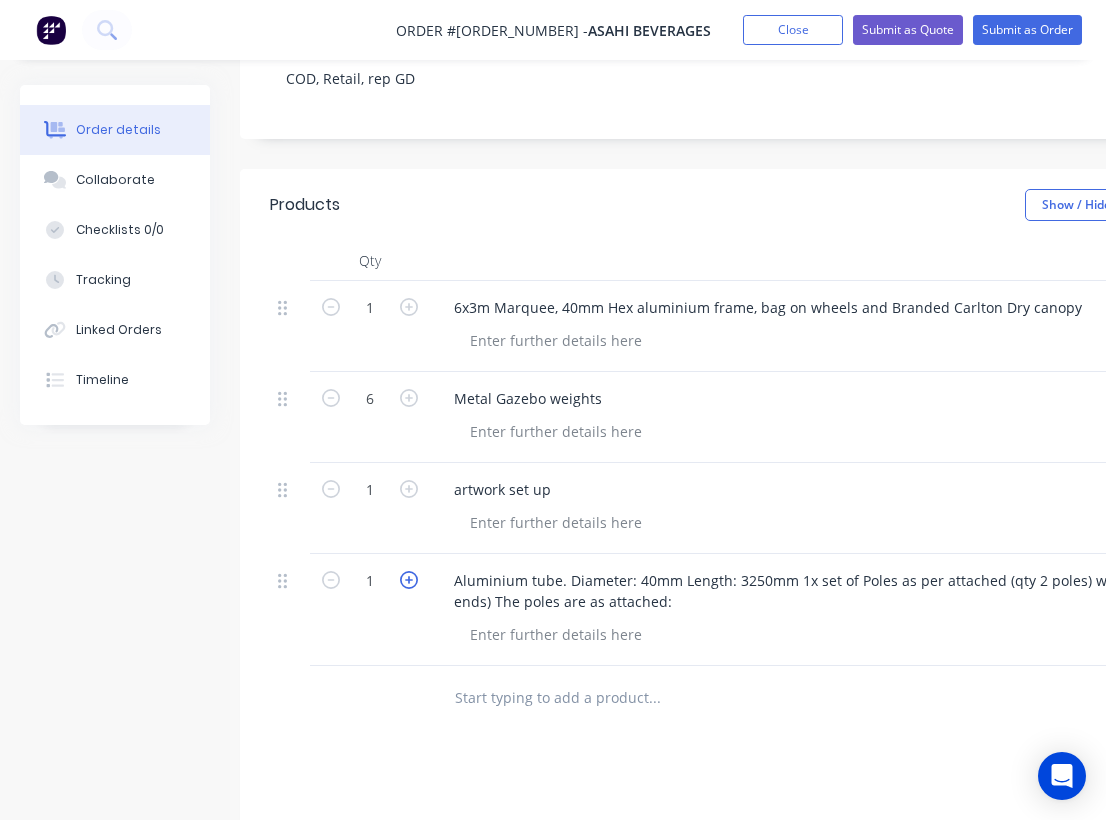 click 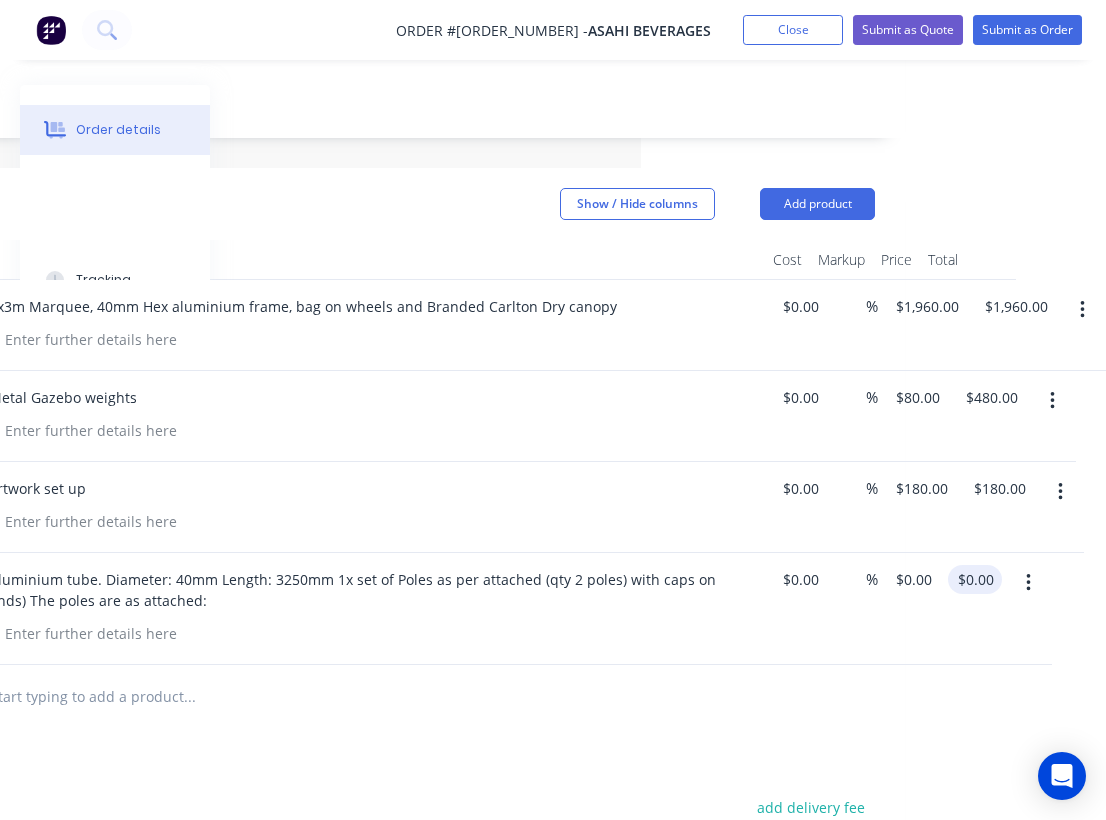 scroll, scrollTop: 420, scrollLeft: 465, axis: both 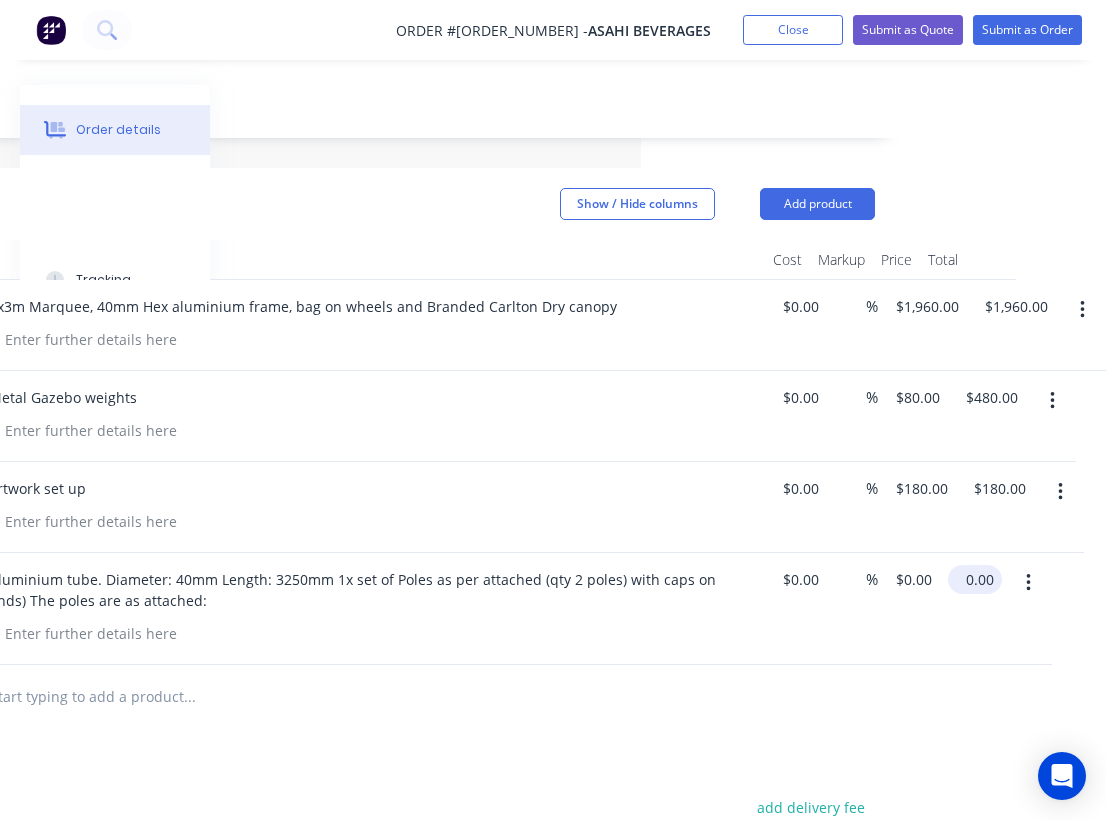 click on "0.00" at bounding box center [979, 579] 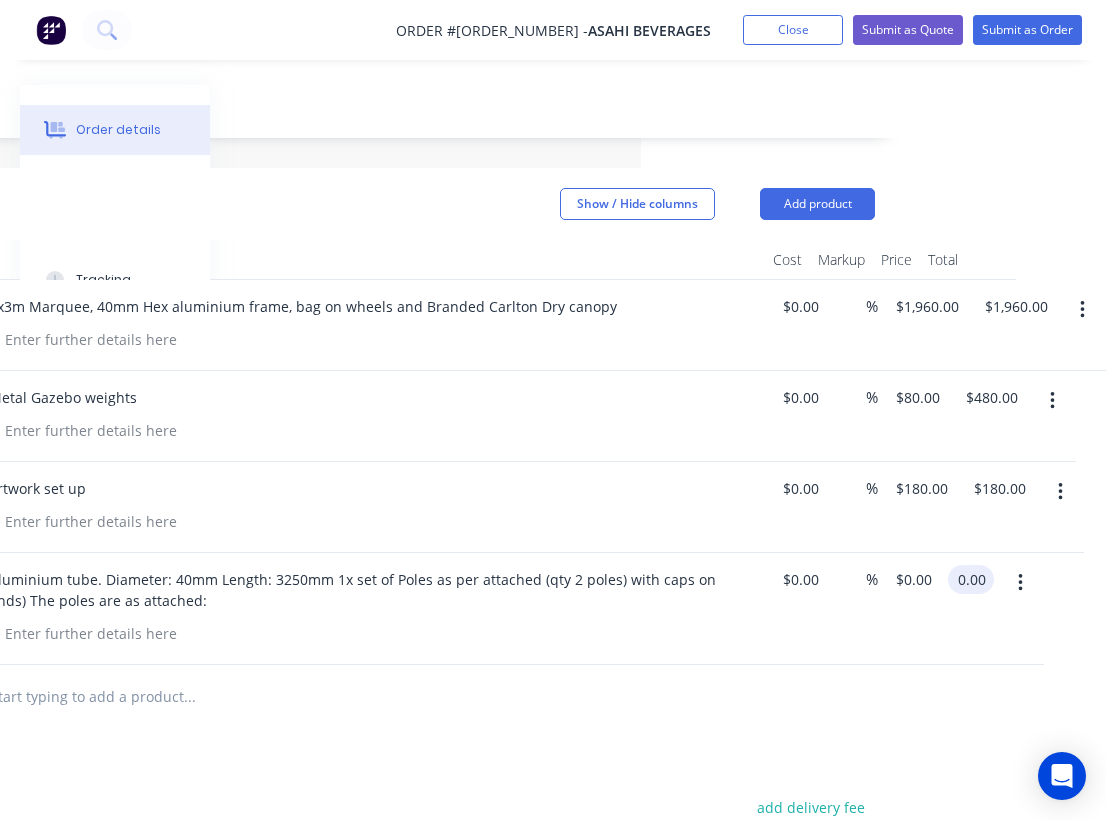 type on "2" 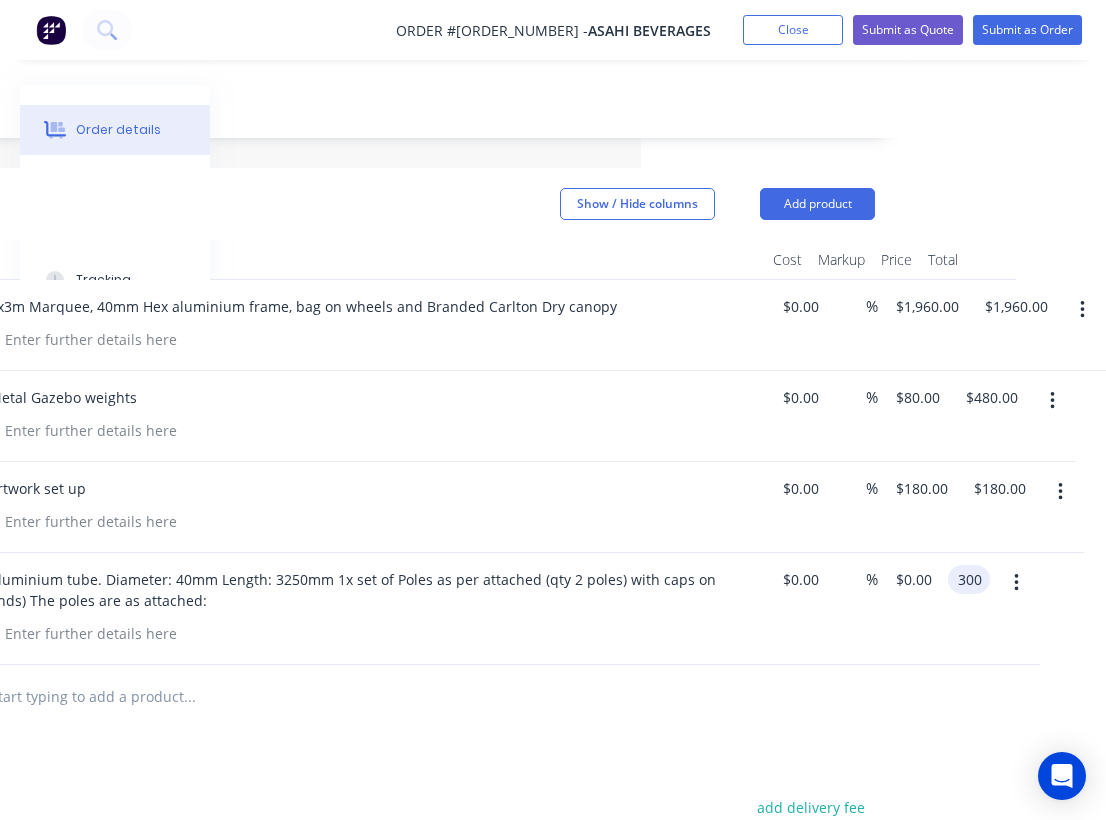 type on "$300.00" 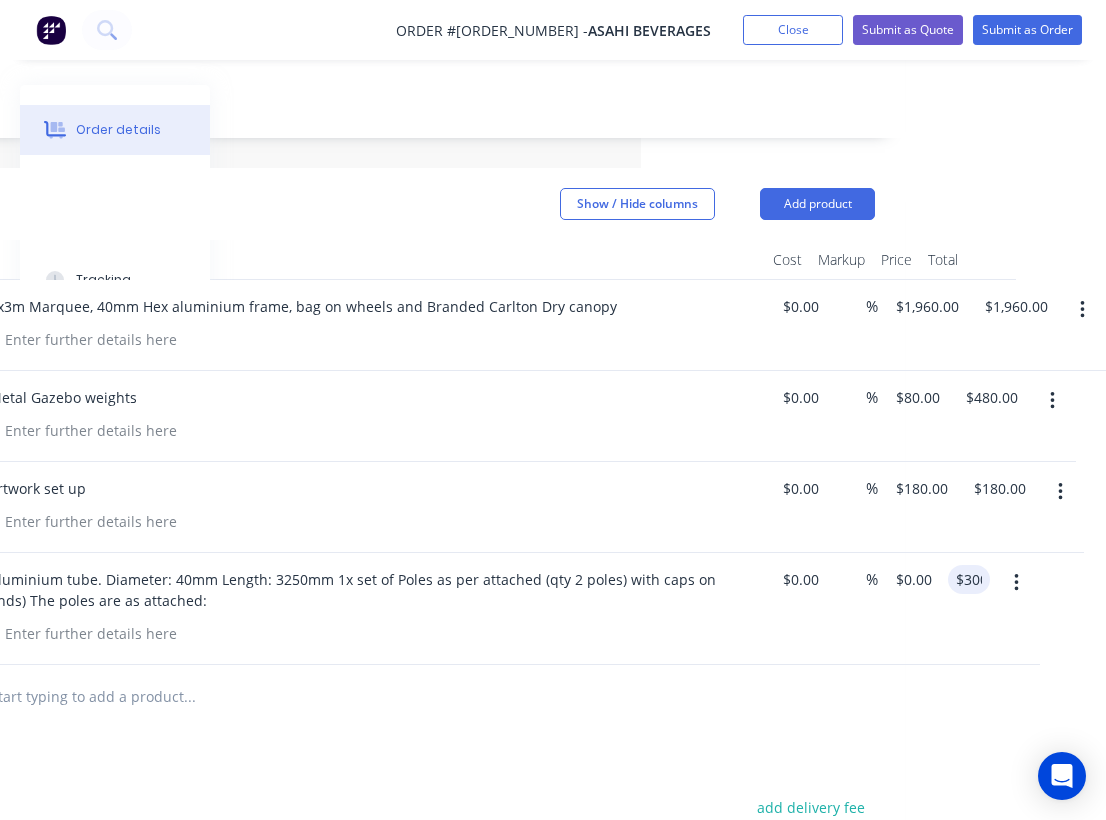 type on "$150.00" 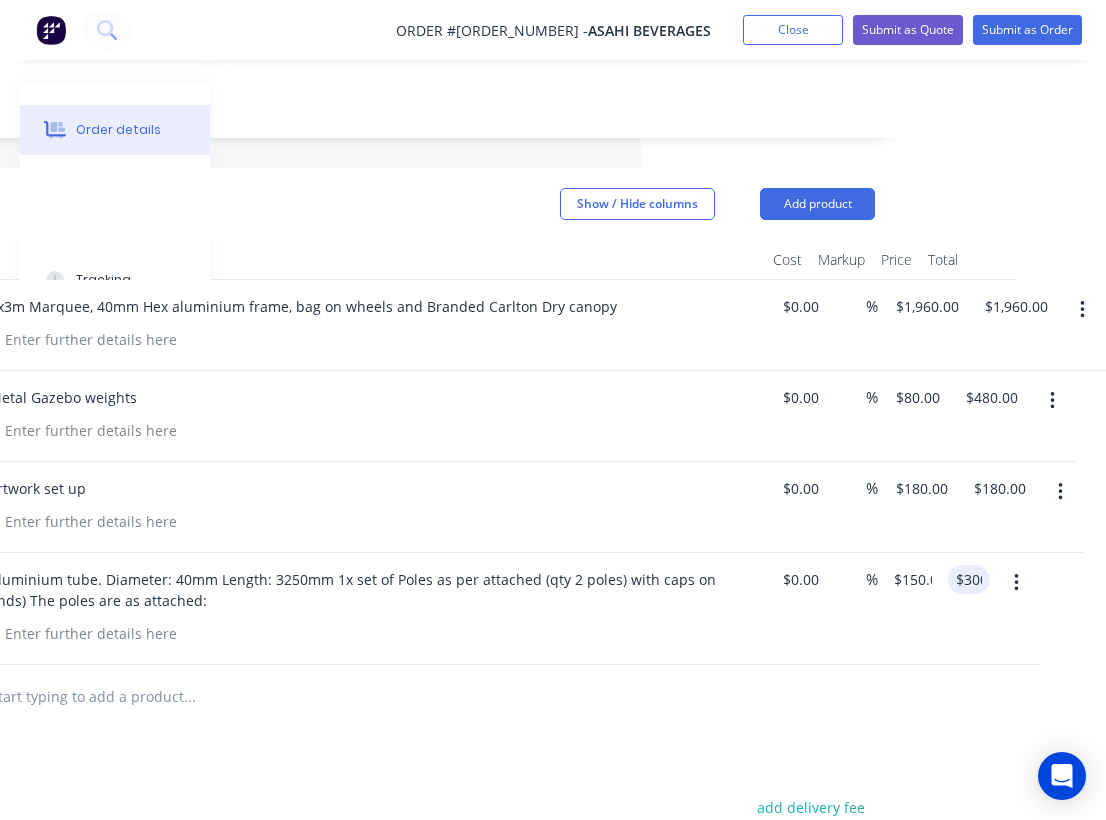 click at bounding box center [340, 697] 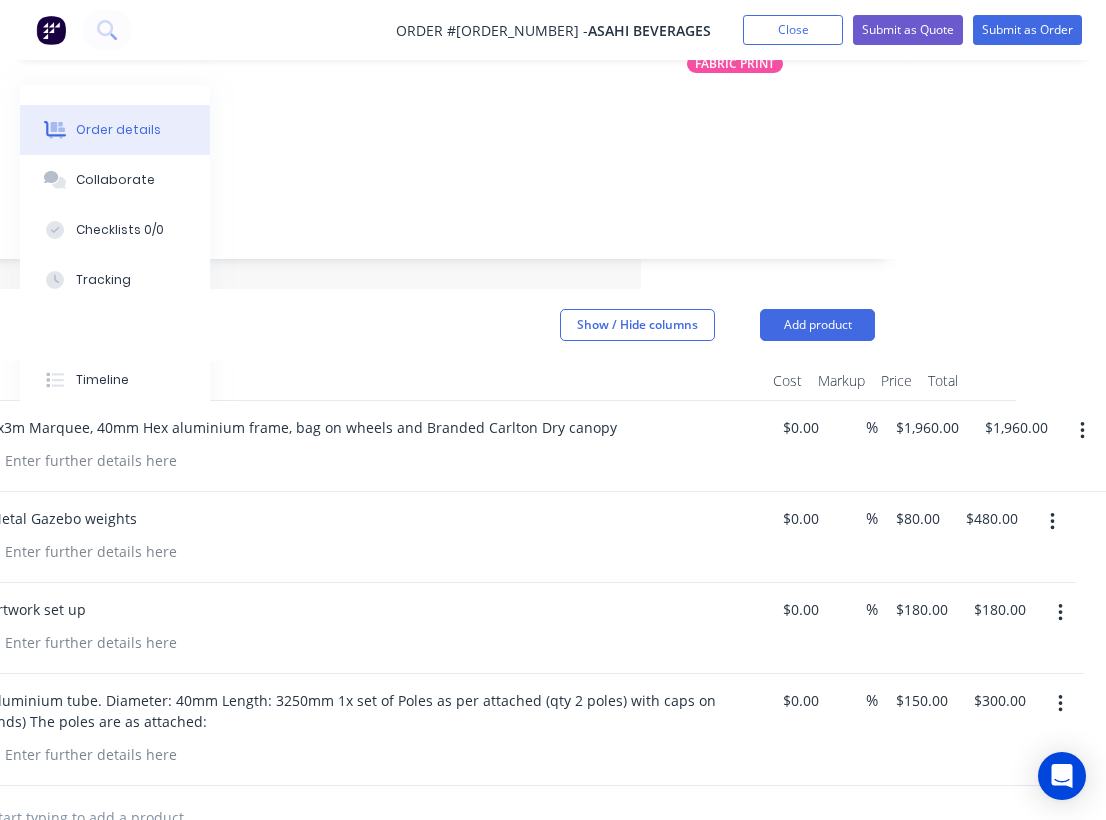 scroll, scrollTop: 299, scrollLeft: 465, axis: both 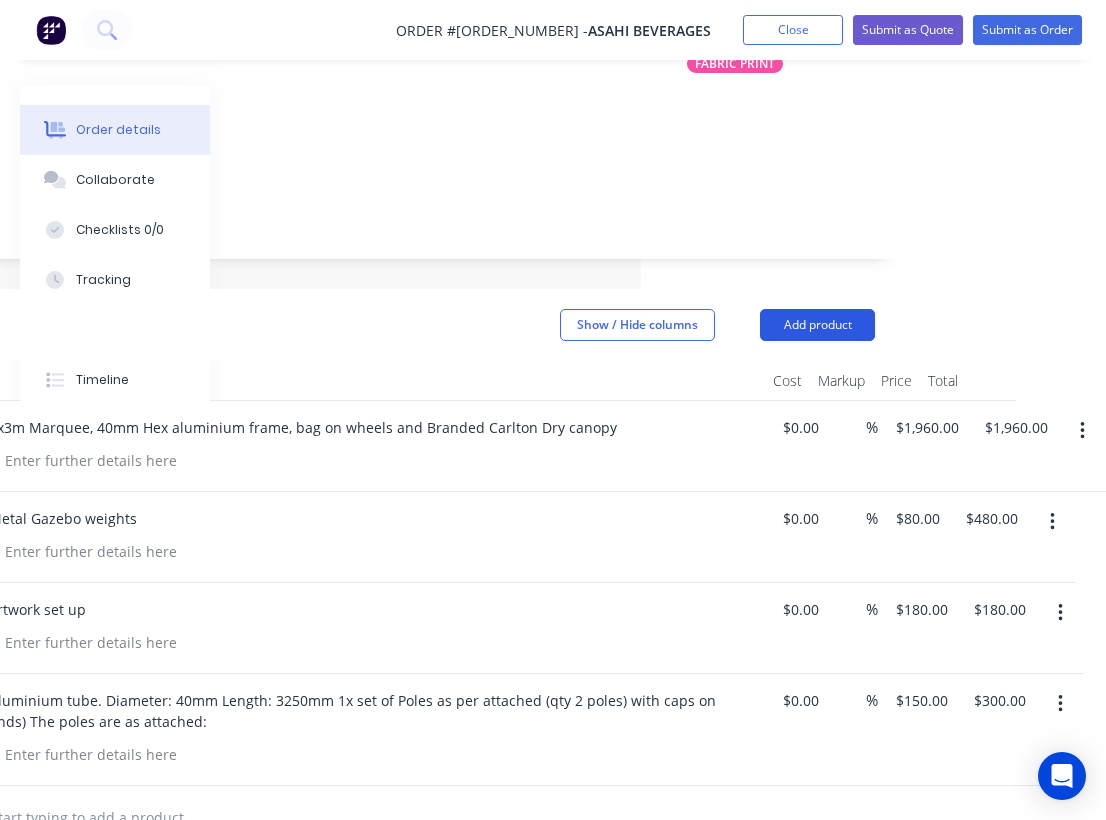 click on "Add product" at bounding box center (817, 325) 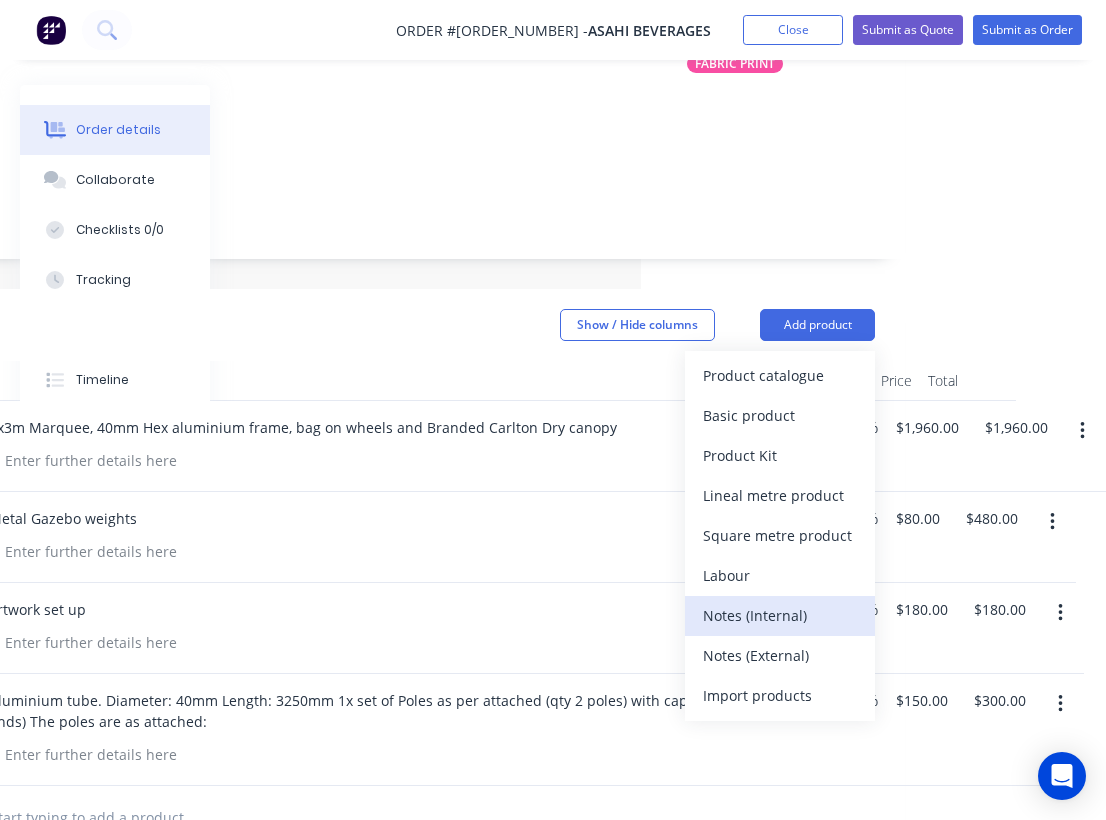 click on "Notes (Internal)" at bounding box center [780, 615] 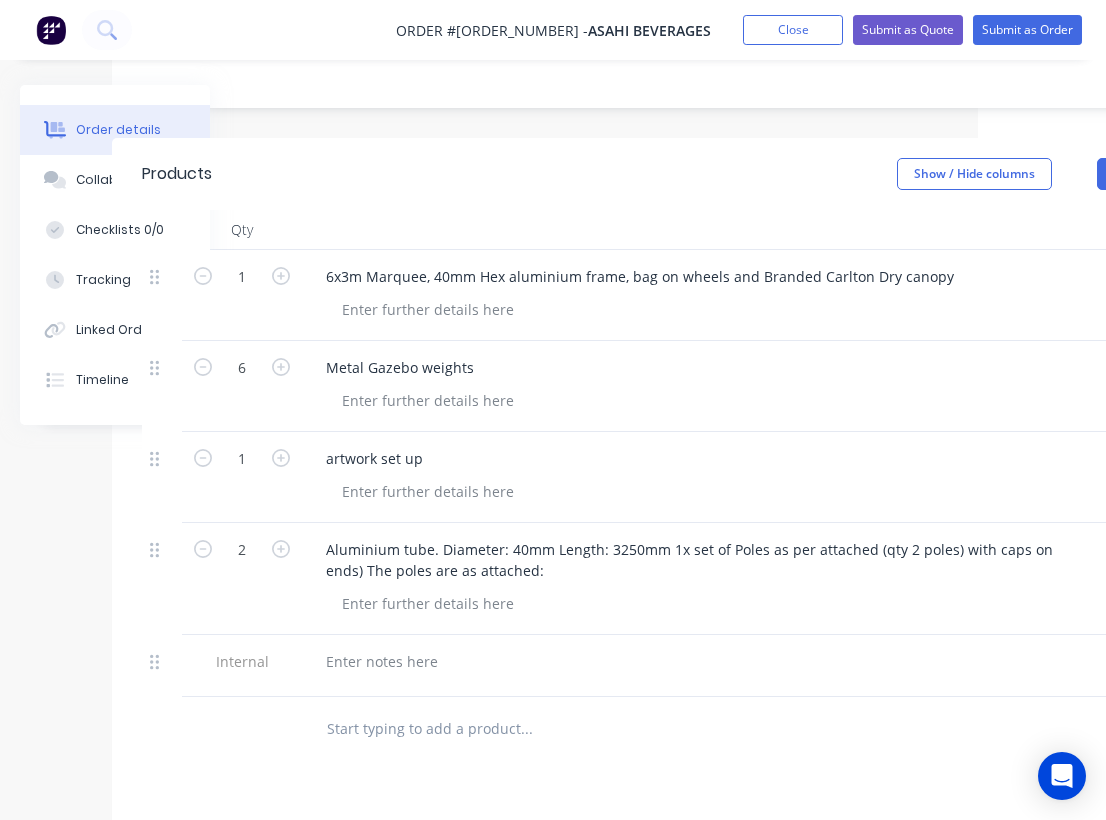 scroll, scrollTop: 470, scrollLeft: 128, axis: both 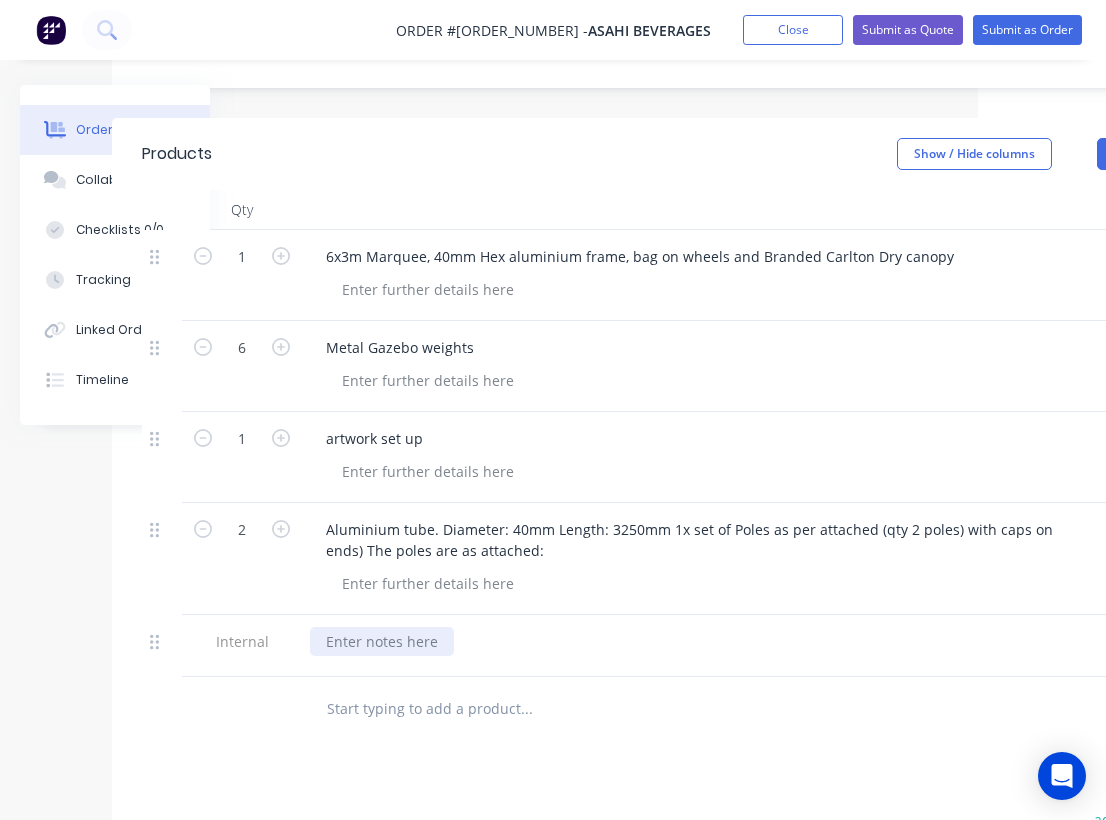 click at bounding box center (382, 641) 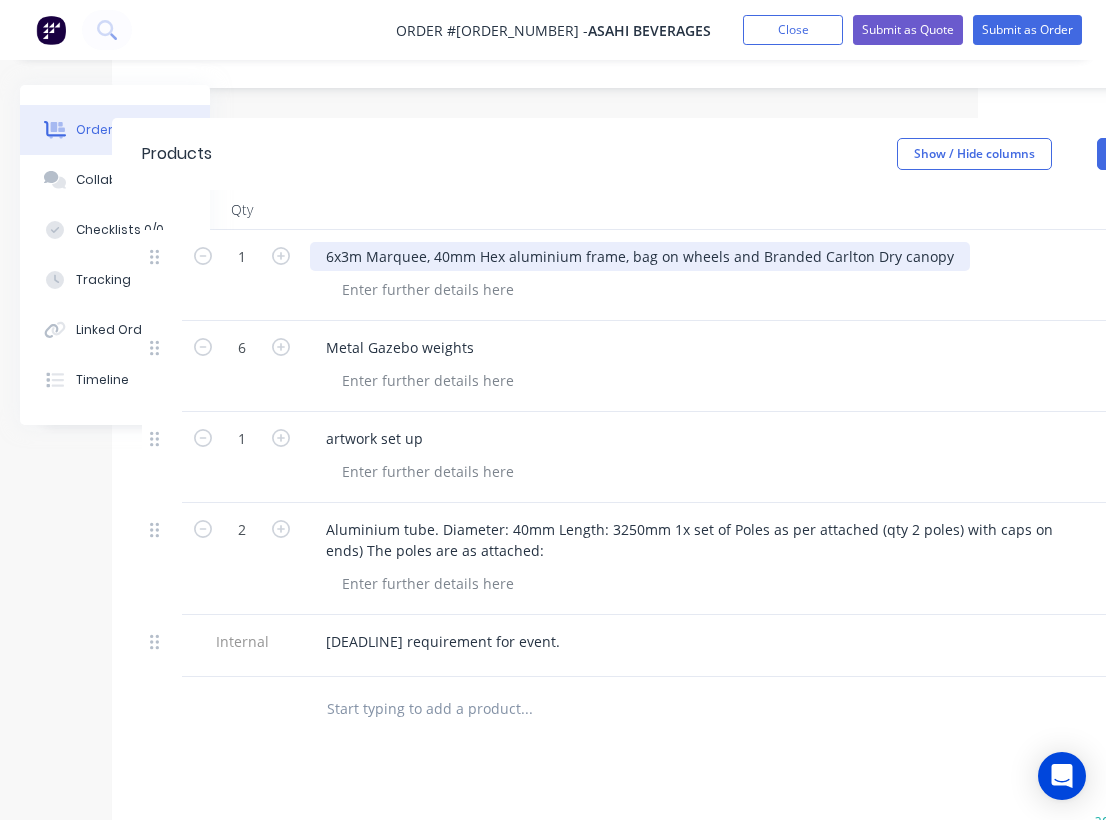 drag, startPoint x: 942, startPoint y: 236, endPoint x: 817, endPoint y: 233, distance: 125.035995 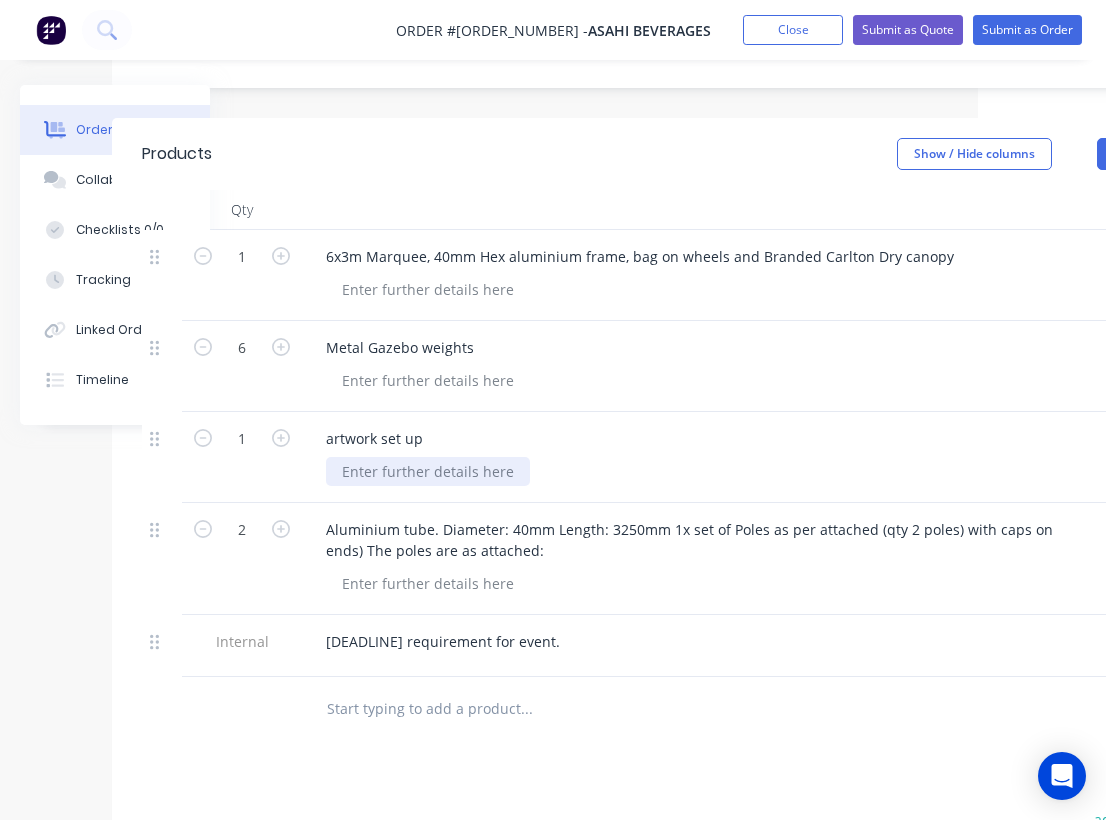 click at bounding box center (428, 471) 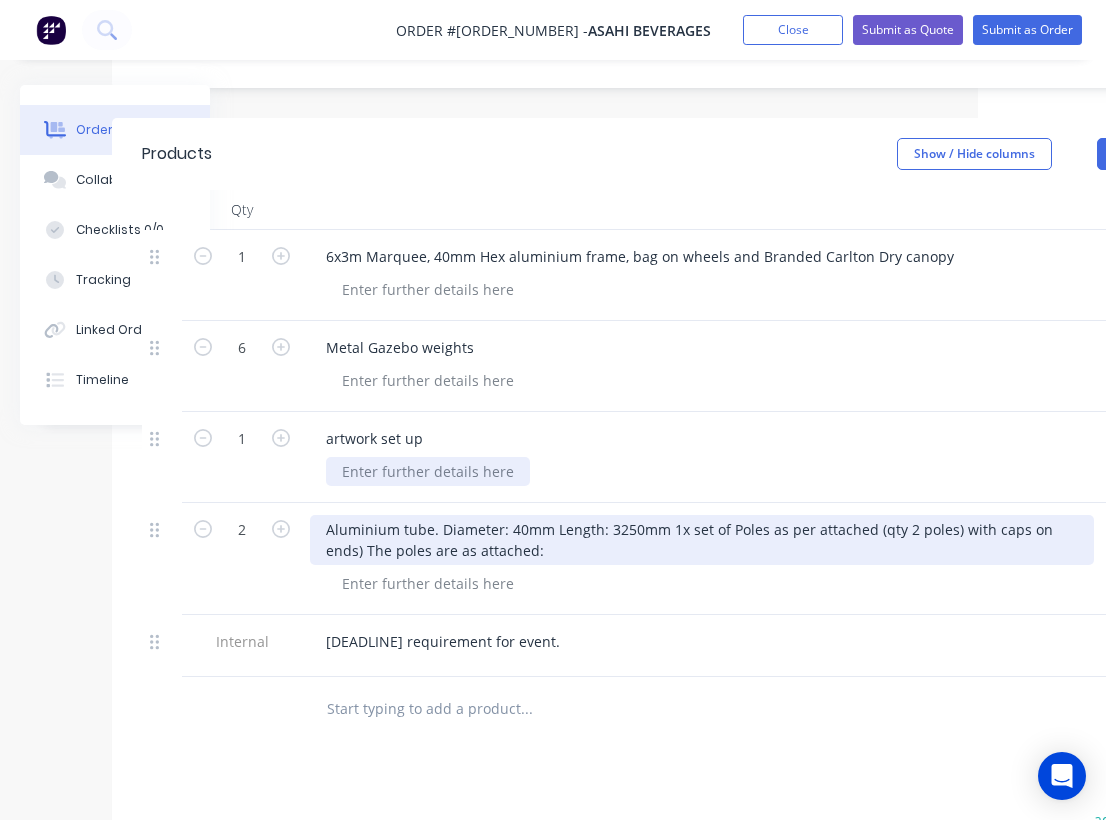 type 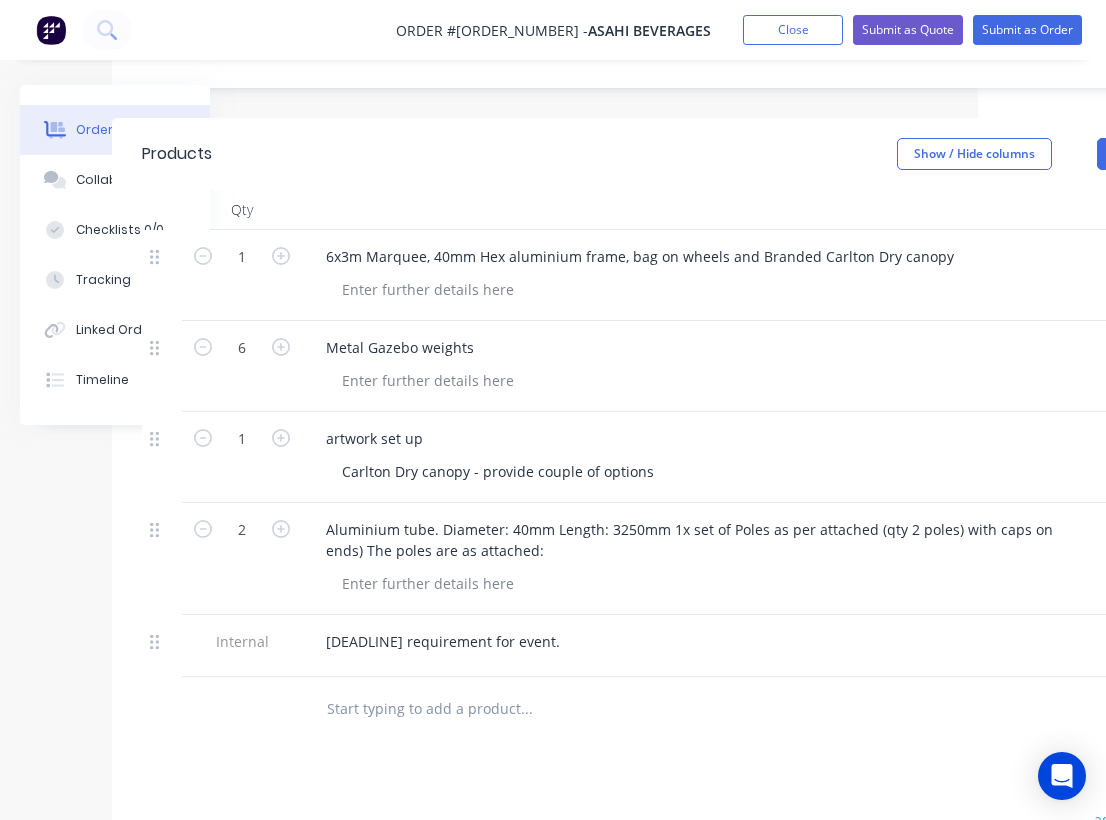 click at bounding box center (526, 709) 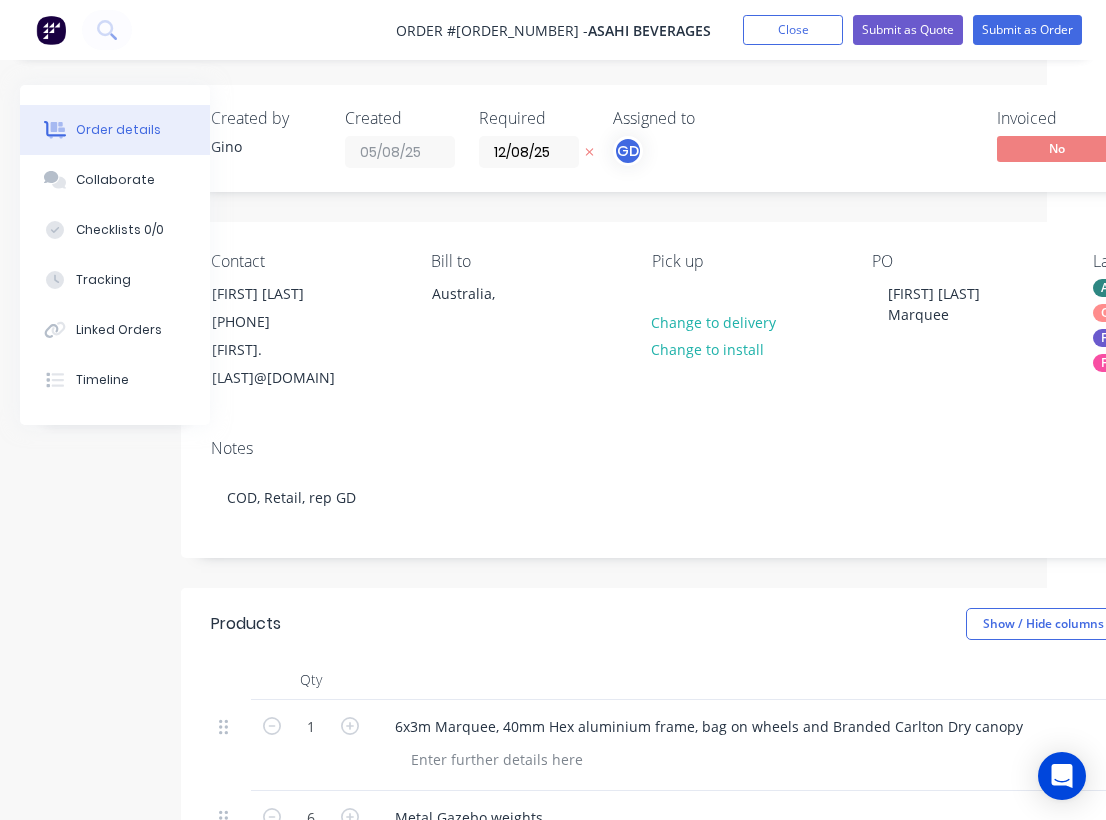 scroll, scrollTop: 0, scrollLeft: 0, axis: both 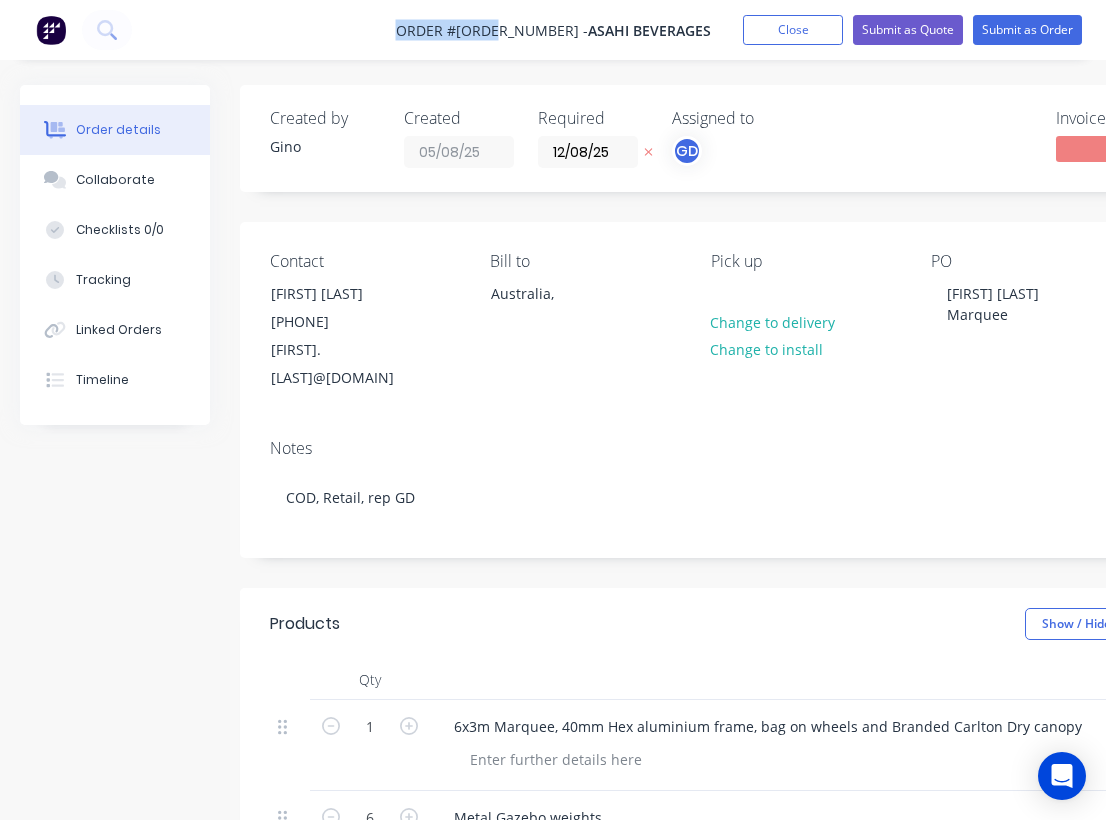 drag, startPoint x: 429, startPoint y: 32, endPoint x: 536, endPoint y: 33, distance: 107.00467 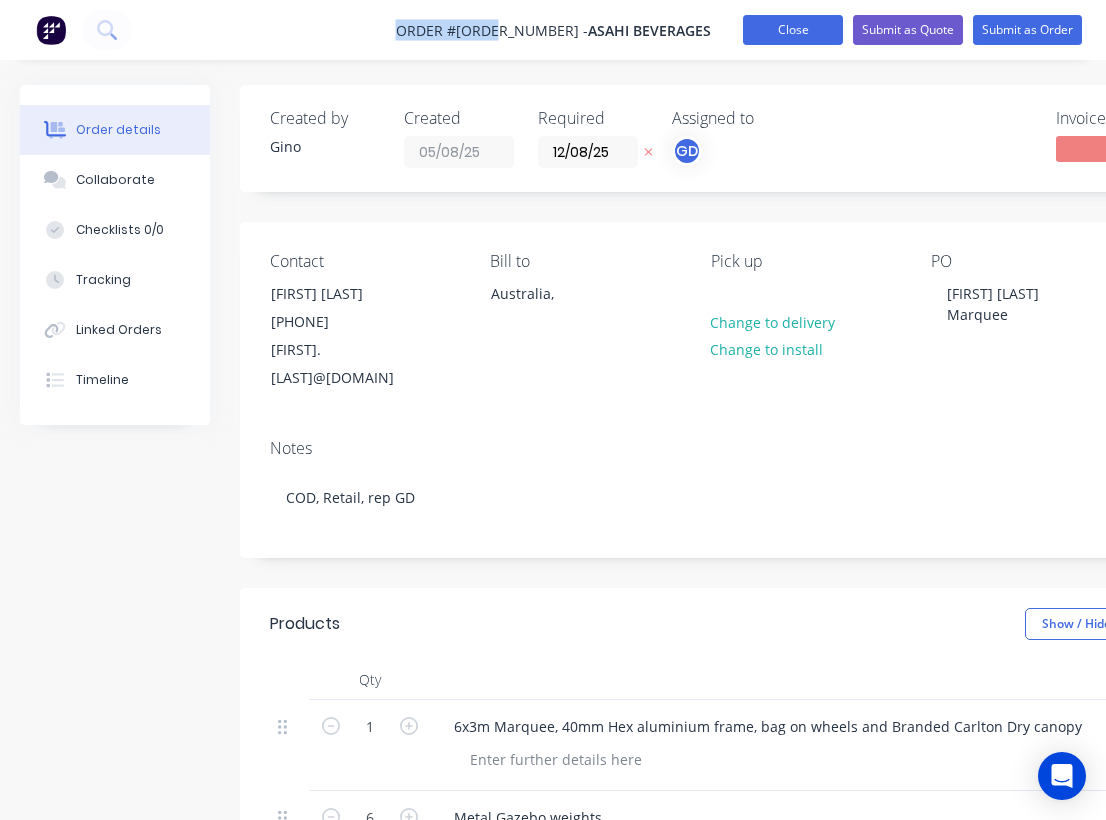 click on "Close" at bounding box center (793, 30) 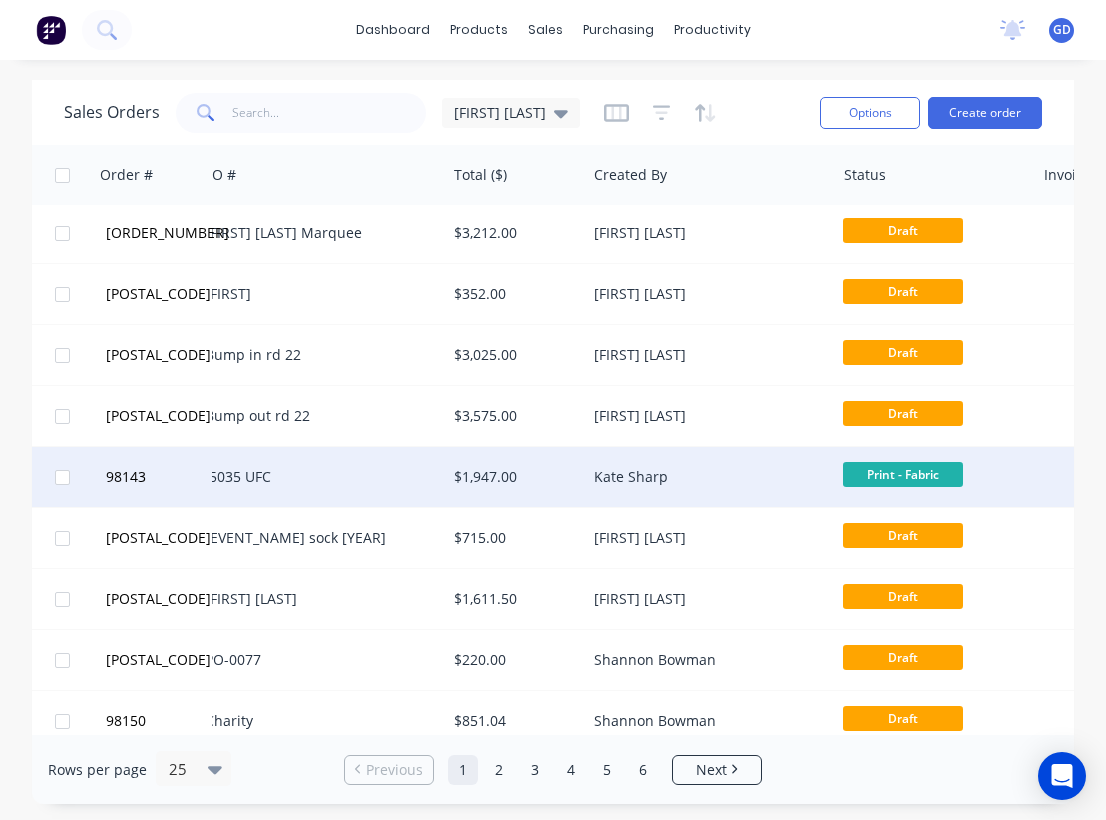 scroll, scrollTop: 6, scrollLeft: 427, axis: both 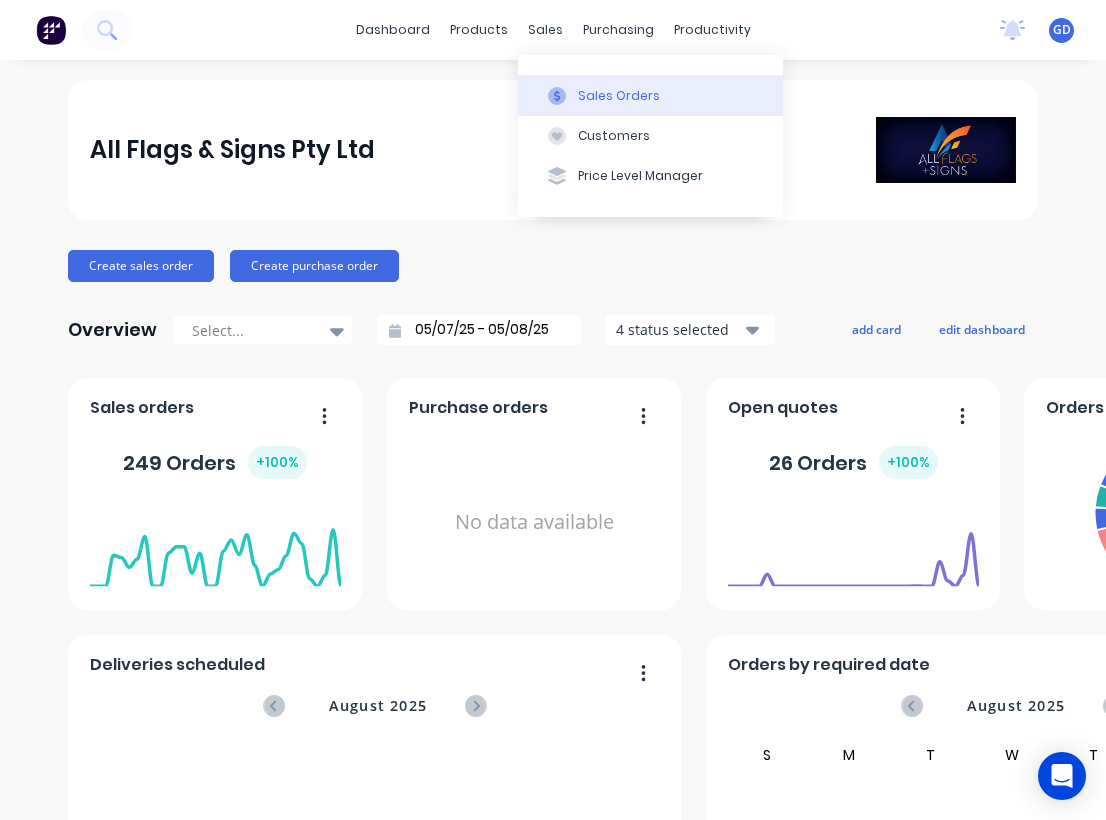 click on "Sales Orders" at bounding box center (619, 96) 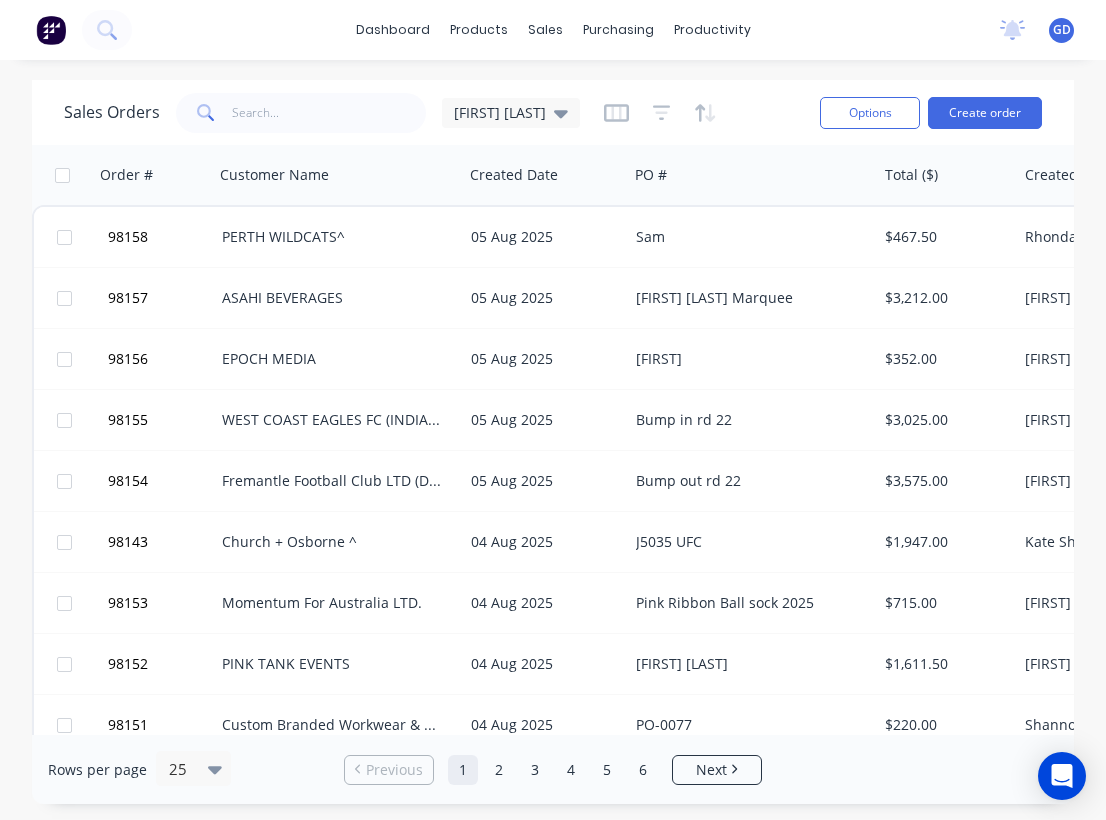 scroll, scrollTop: 0, scrollLeft: 0, axis: both 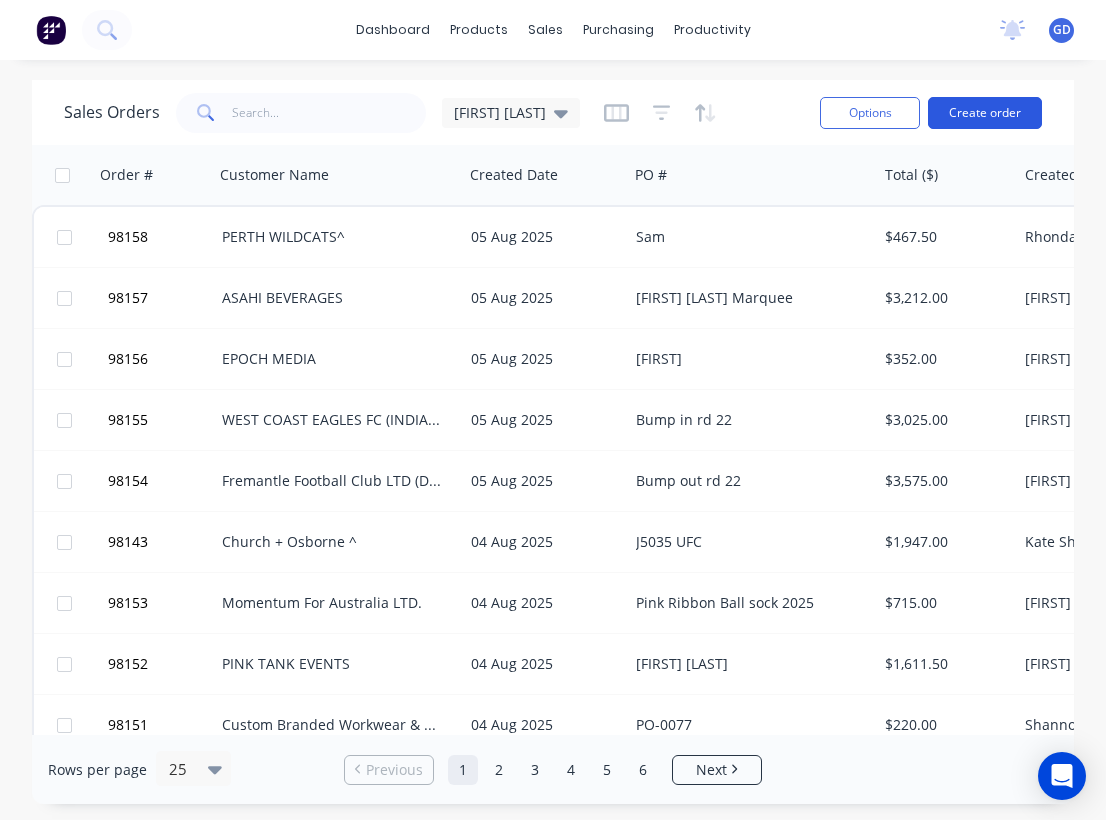 click on "Create order" at bounding box center [985, 113] 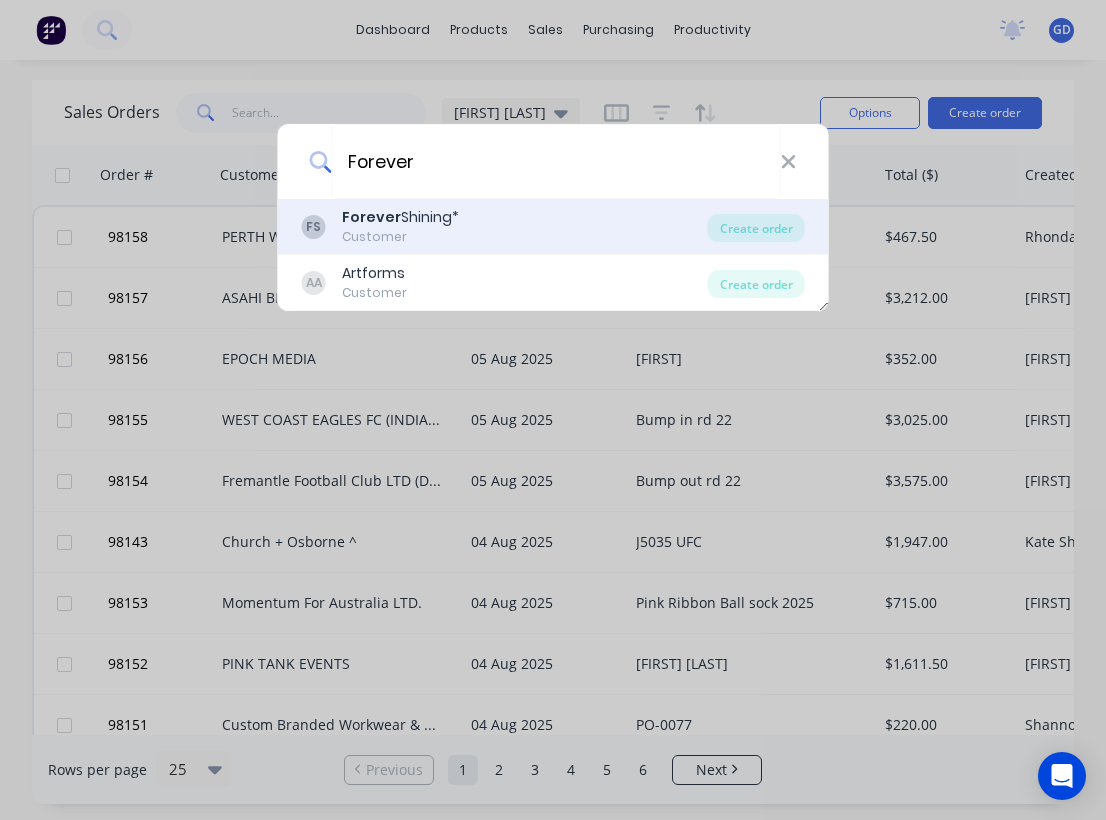 type on "Forever" 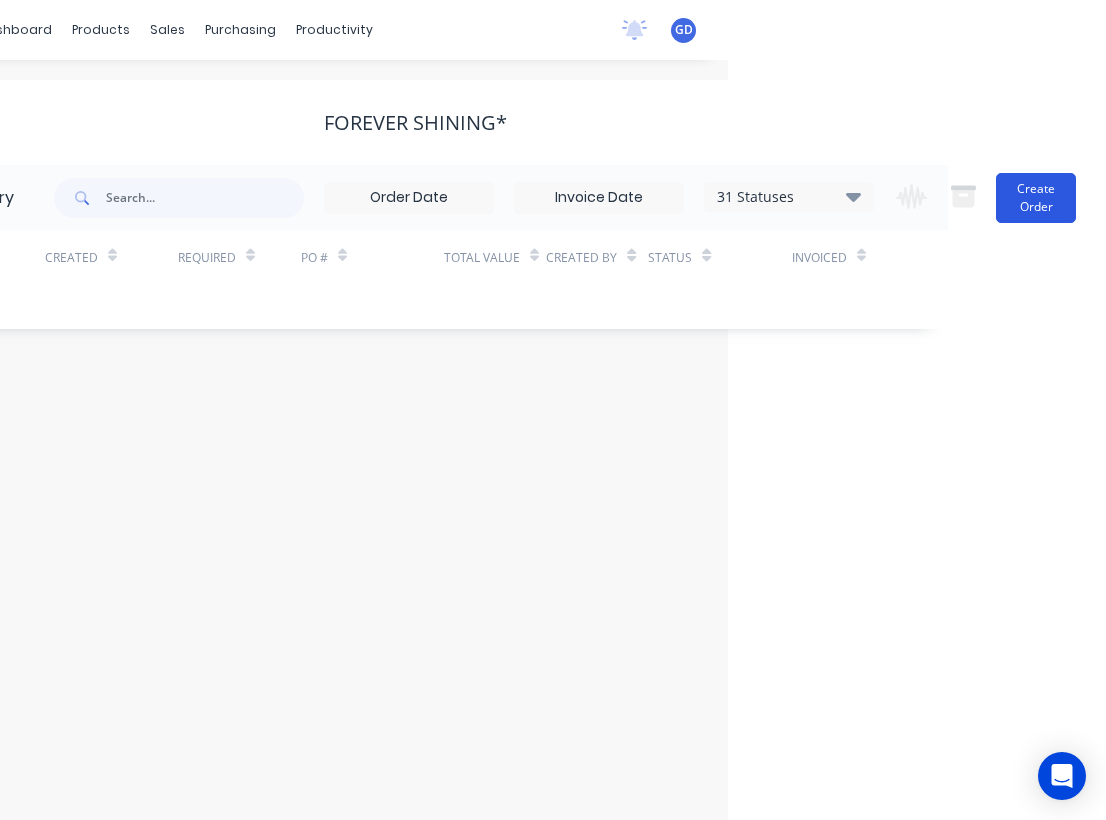 scroll, scrollTop: 0, scrollLeft: 378, axis: horizontal 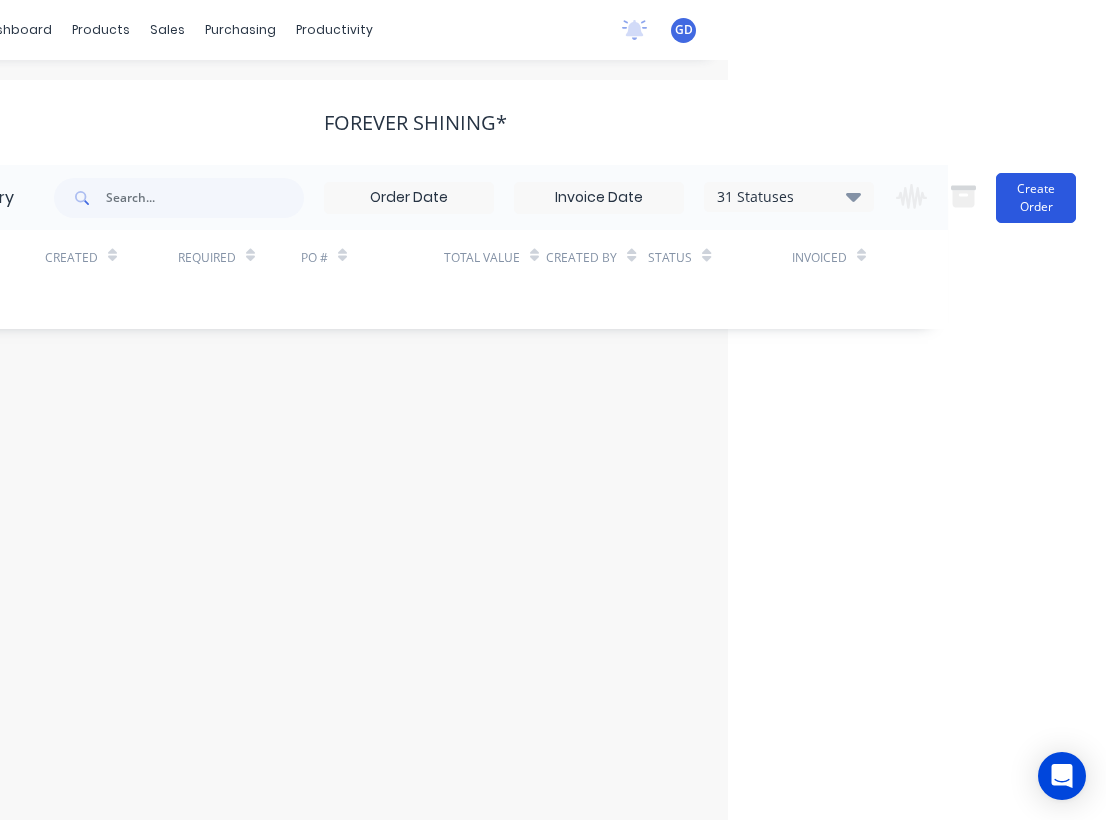 click on "Create Order" at bounding box center (1036, 198) 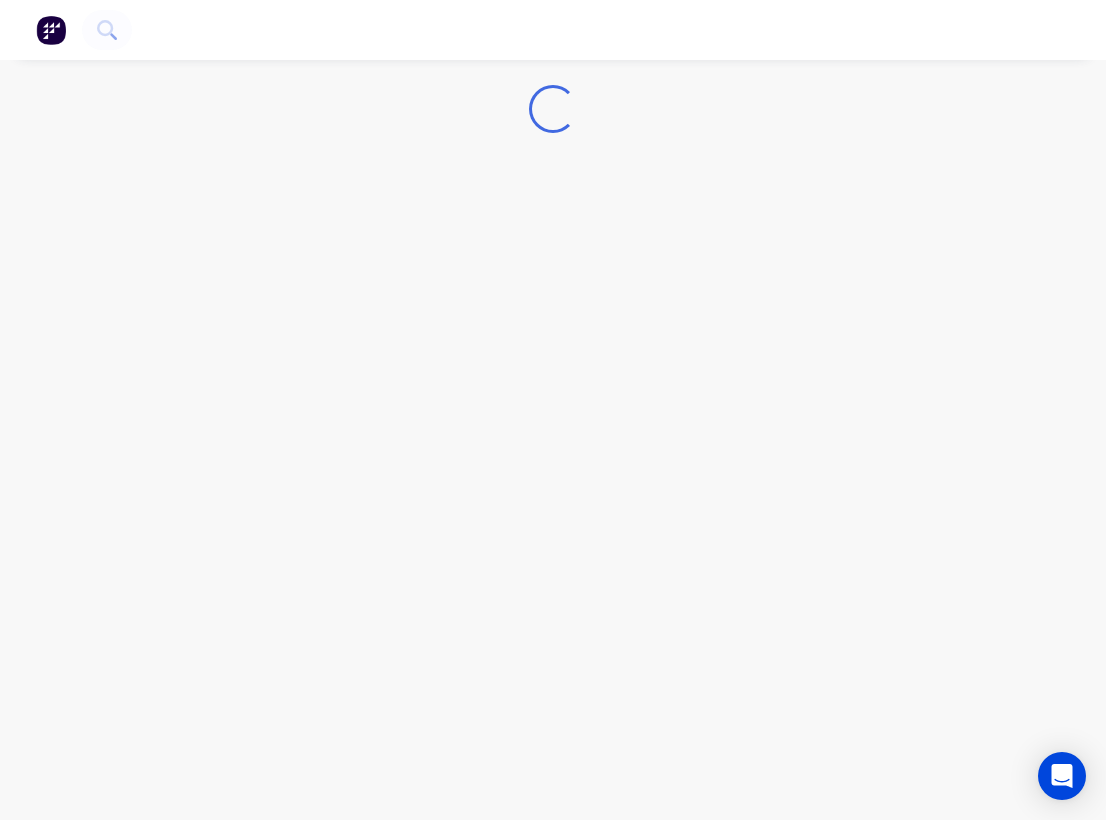 scroll, scrollTop: 0, scrollLeft: 0, axis: both 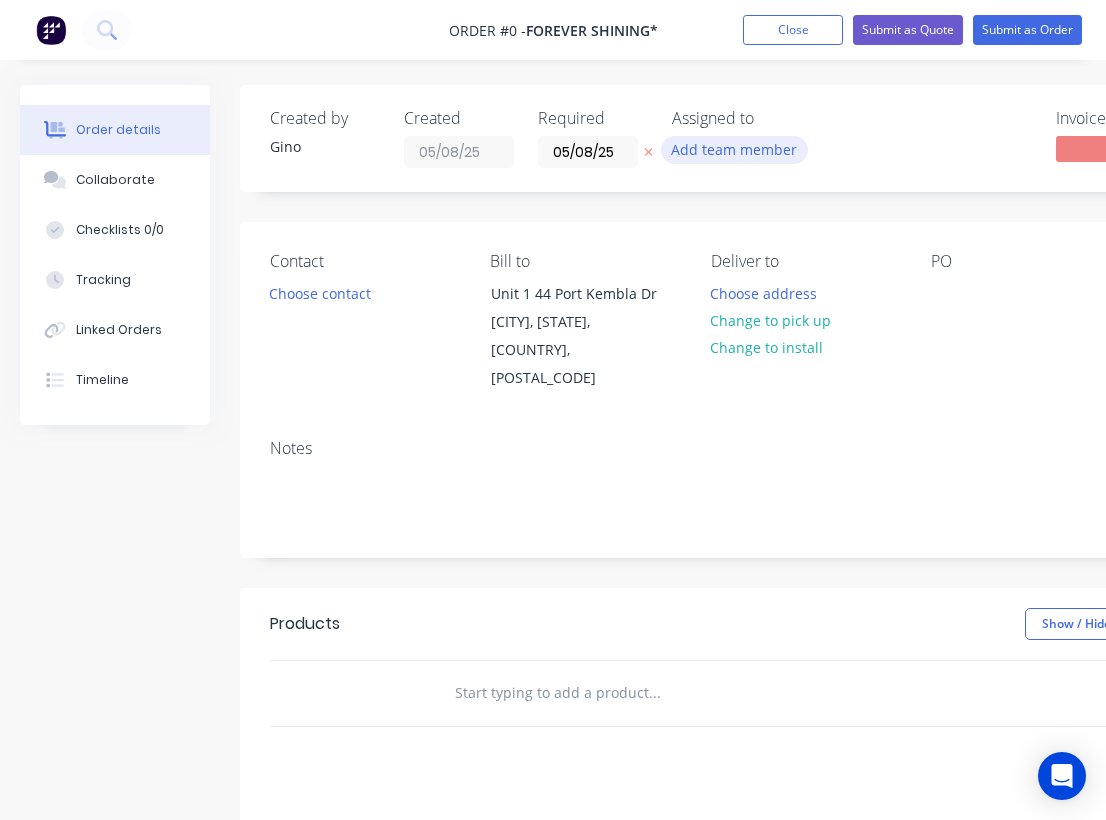 click on "Add team member" at bounding box center (734, 149) 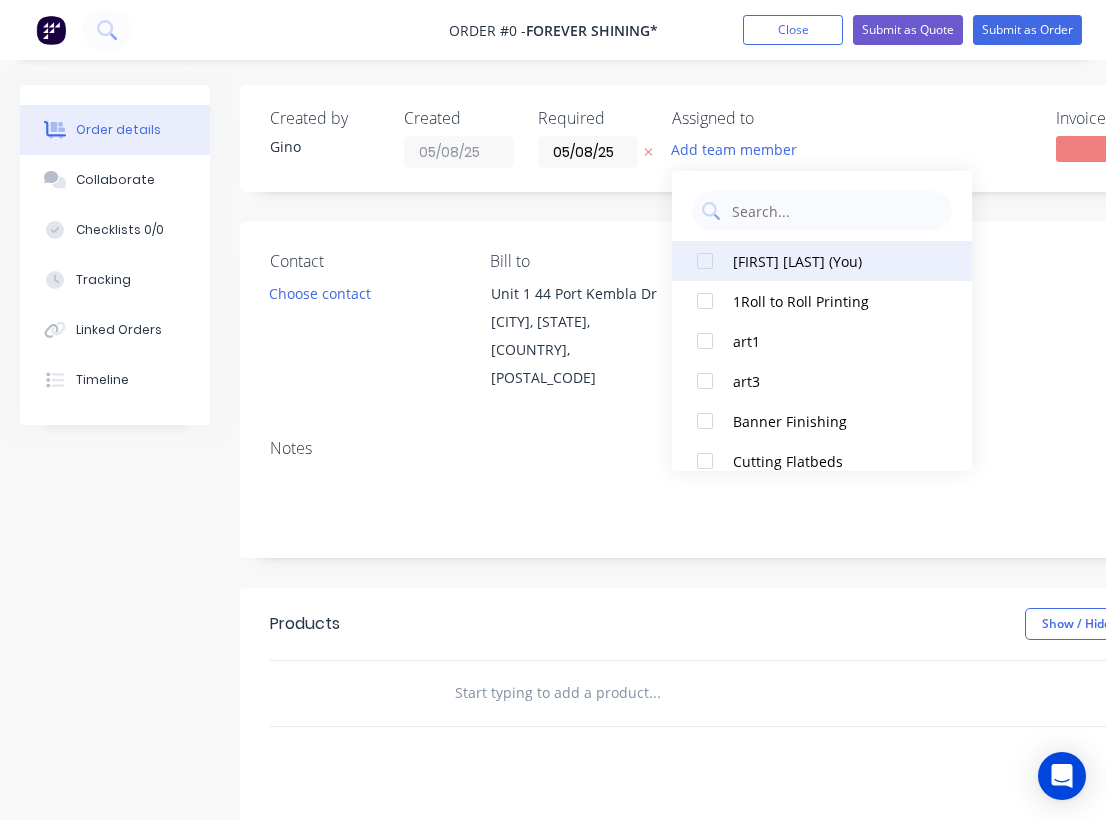 click on "Gino Dilello (You)" at bounding box center (833, 261) 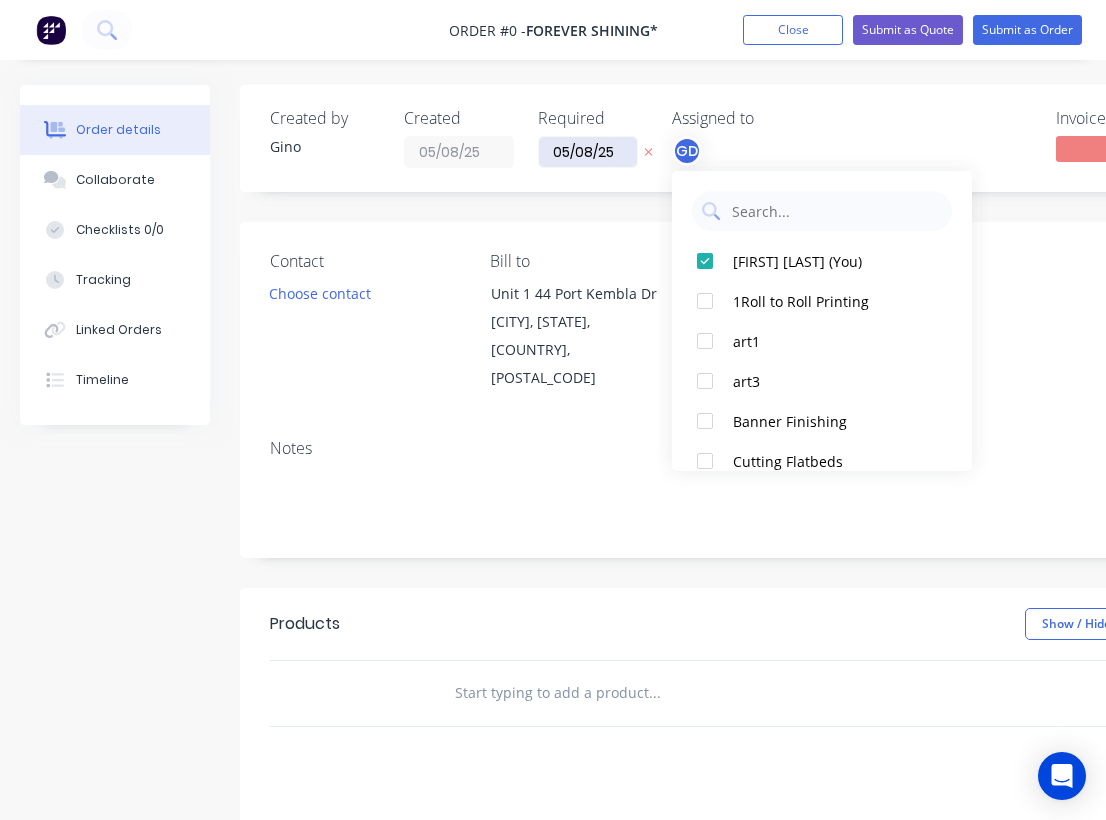 click on "Order details Collaborate Checklists 0/0 Tracking Linked Orders Timeline   Order details   Collaborate   Checklists   Tracking   Linked Orders   Timeline Created by Gino Created 05/08/25 Required 05/08/25 Assigned to GD Invoiced No Status Draft Contact Choose contact Bill to Unit 1 44 Port Kembla Dr  BIBRA LAKE, Western Australia, Australia, 6163 Deliver to Choose address Change to pick up Change to install PO Labels Add labels Notes Products Show / Hide columns Add product     add delivery fee add markup add discount Labour $0.00 Sub total $0.00 Margin $0.00  ( 0 %) Tax $0.00 Total $0.00" at bounding box center (695, 661) 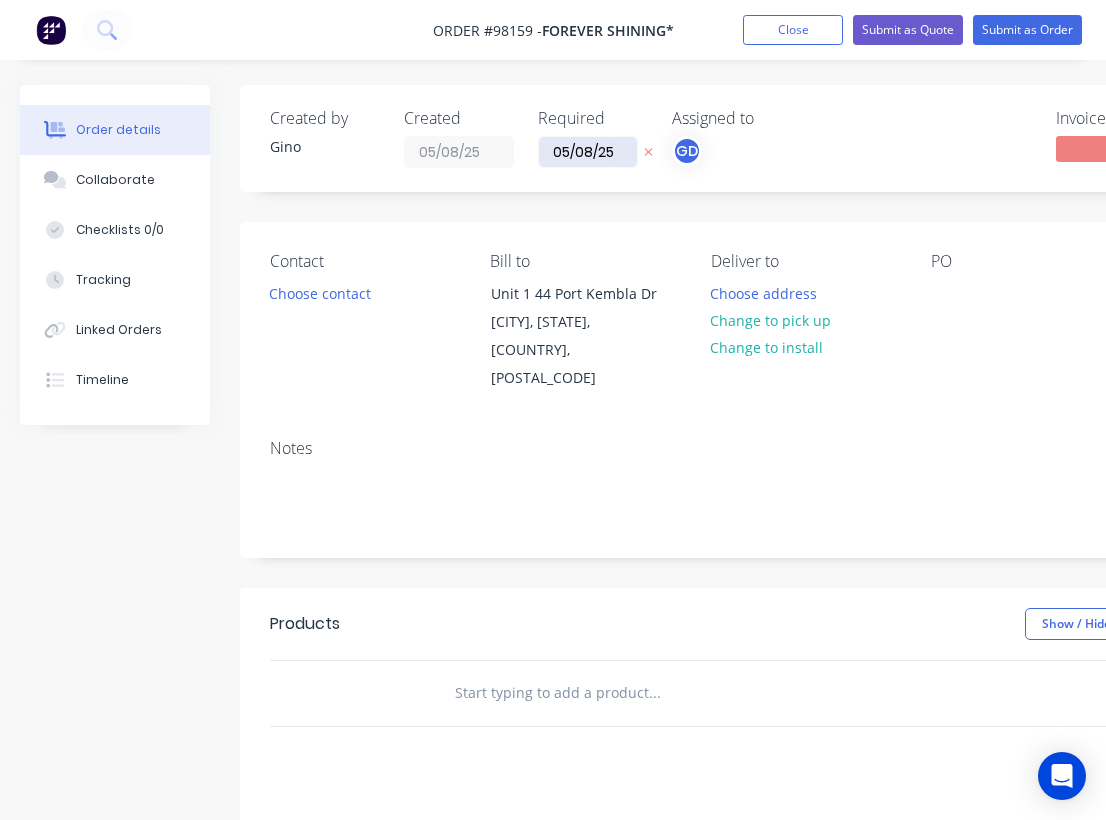 click on "05/08/25" at bounding box center (588, 152) 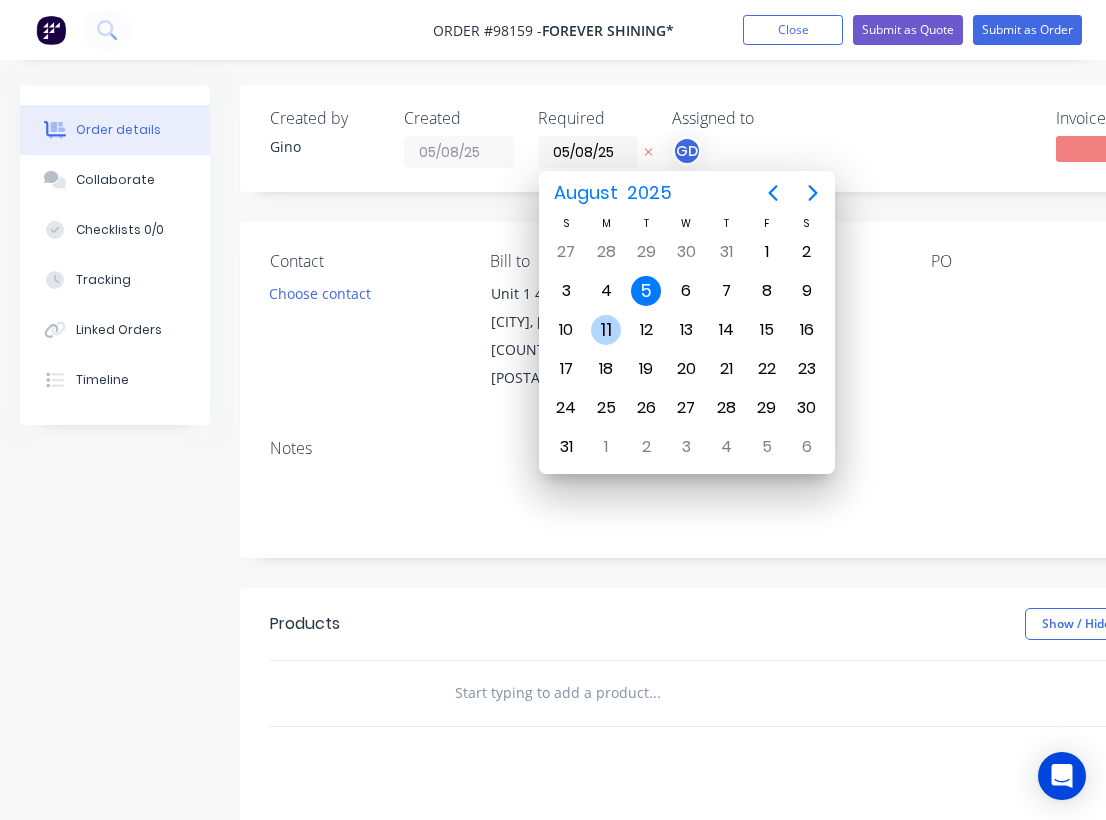 click on "11" at bounding box center (606, 330) 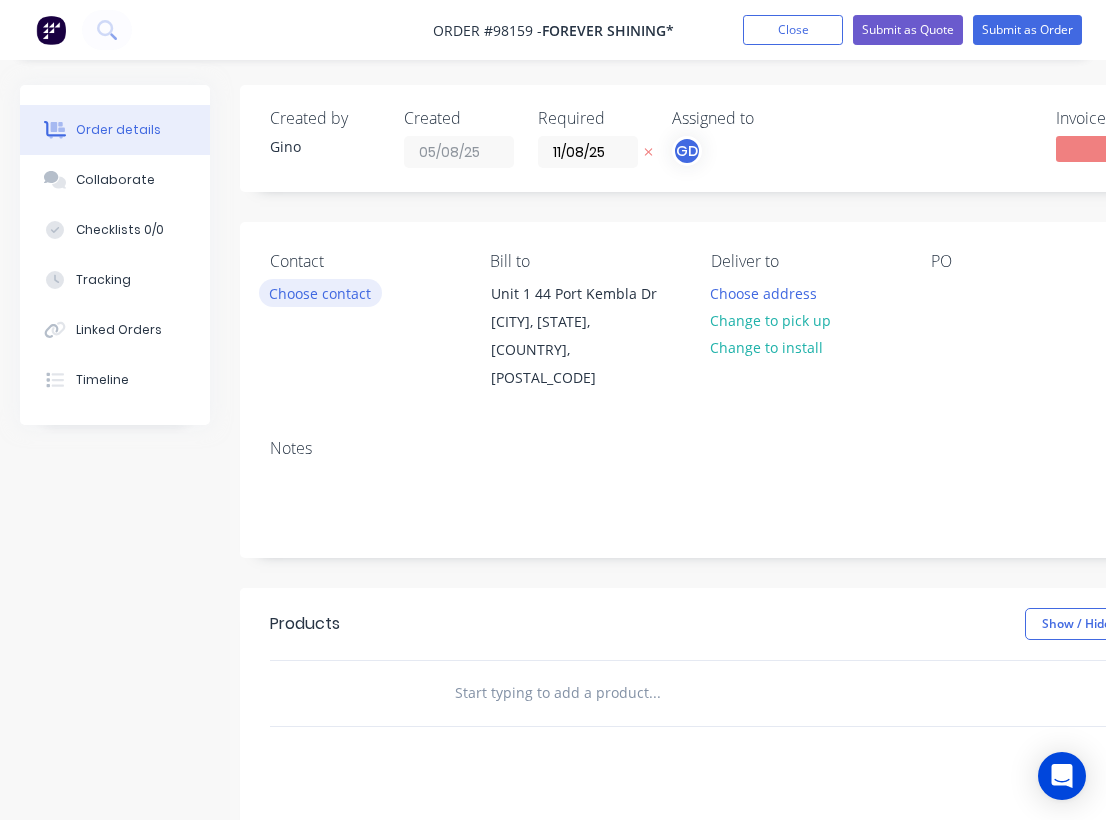 click on "Choose contact" at bounding box center [320, 292] 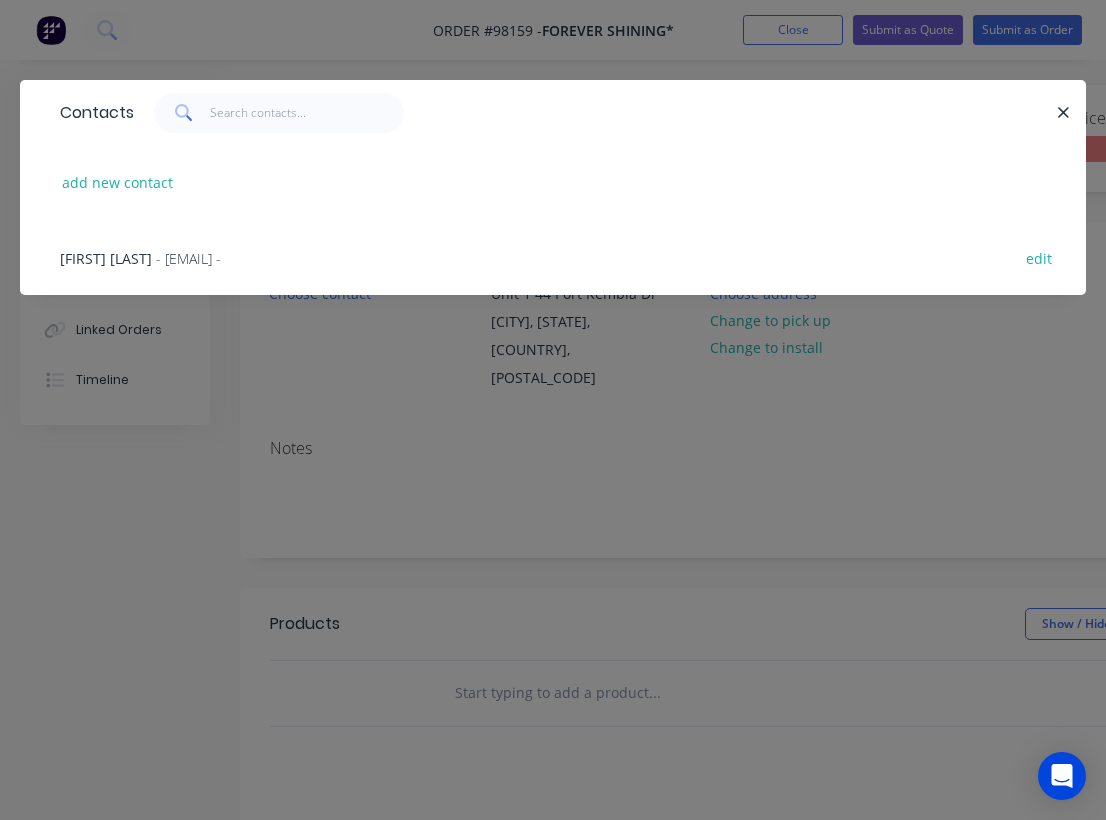 click on "Albert De Boer" at bounding box center (106, 258) 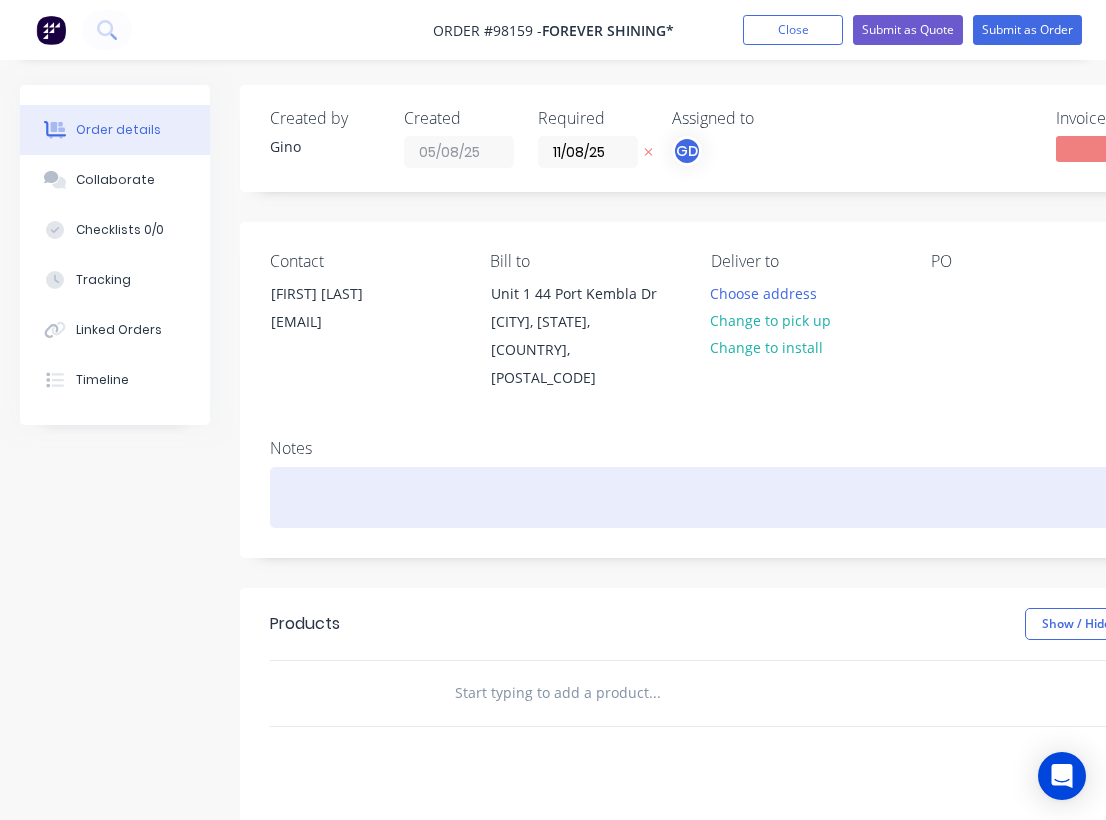 click at bounding box center (805, 497) 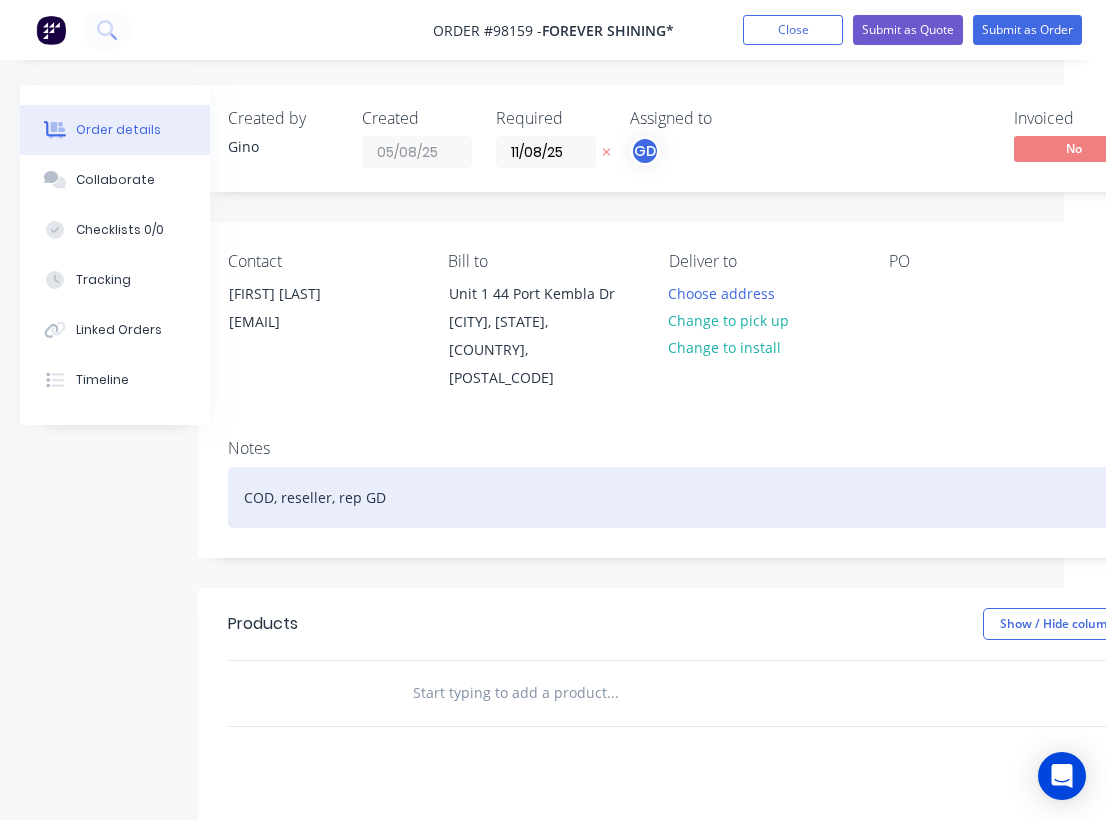 scroll, scrollTop: 0, scrollLeft: 100, axis: horizontal 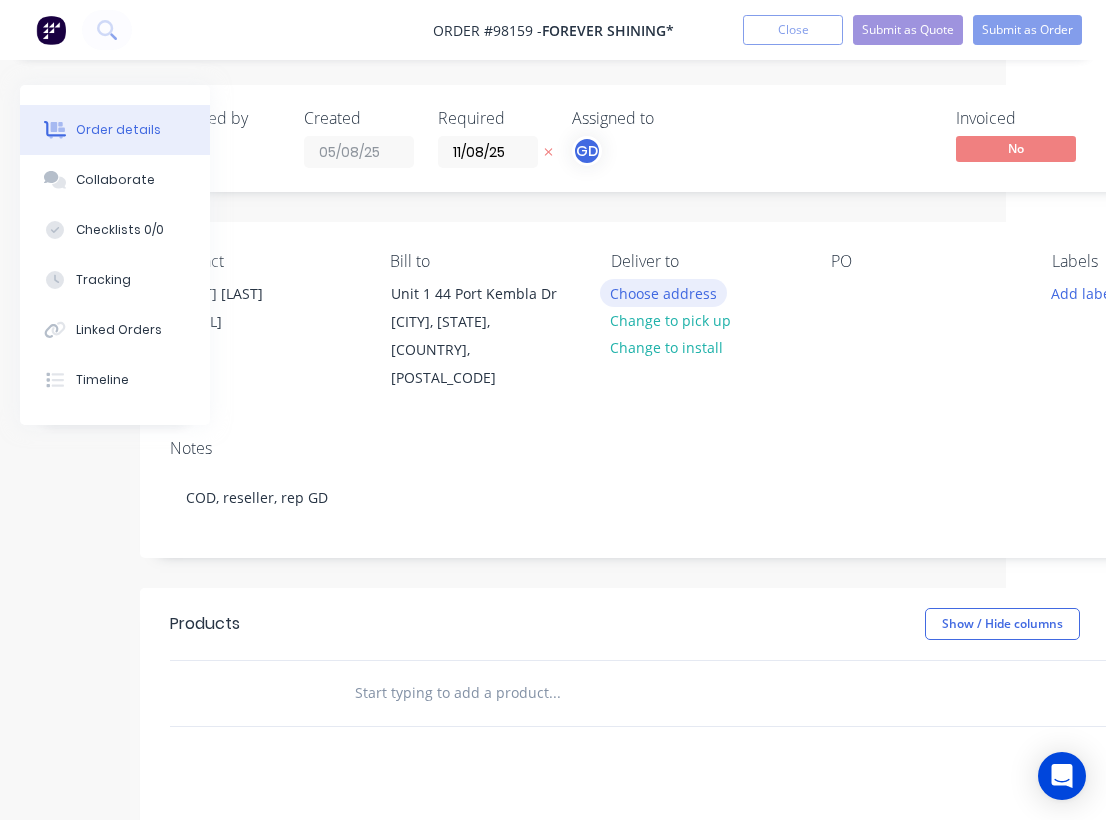 click on "Choose address" at bounding box center (664, 292) 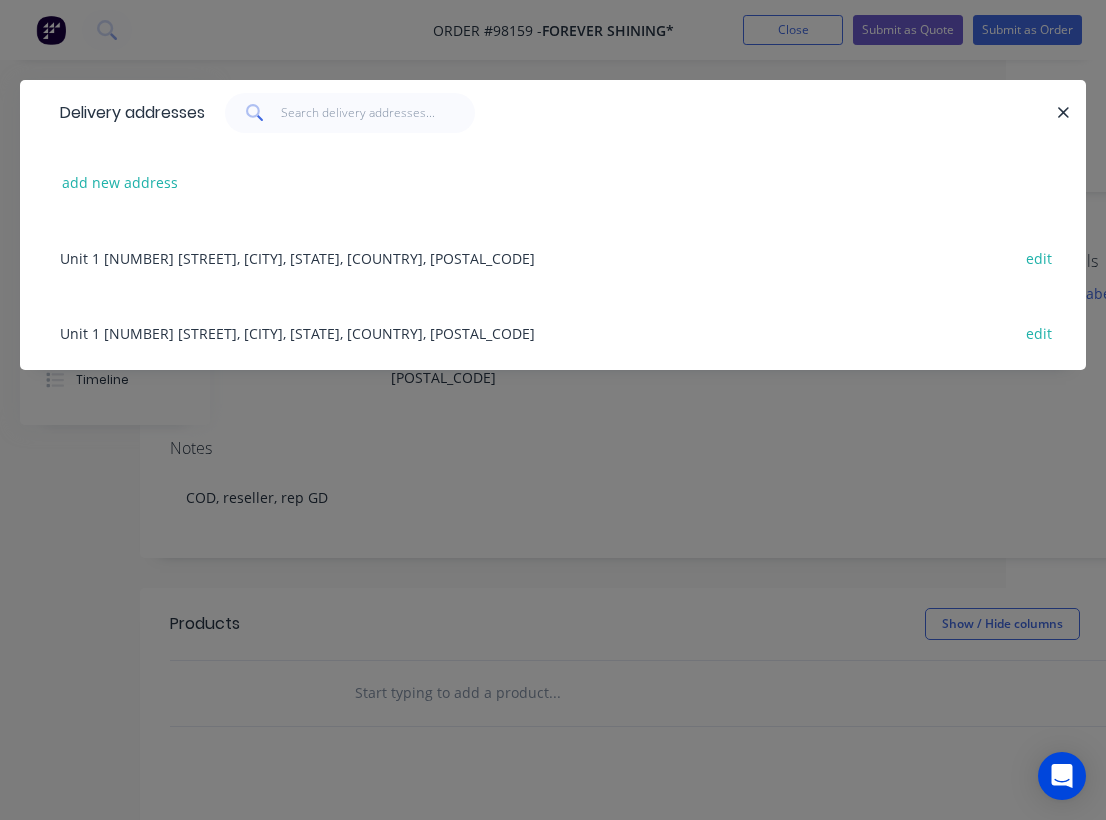 click on "Unit 1 44 Port Kembla Dr, BIBRA LAKE, Western Australia, Australia, 6163 edit" at bounding box center [553, 257] 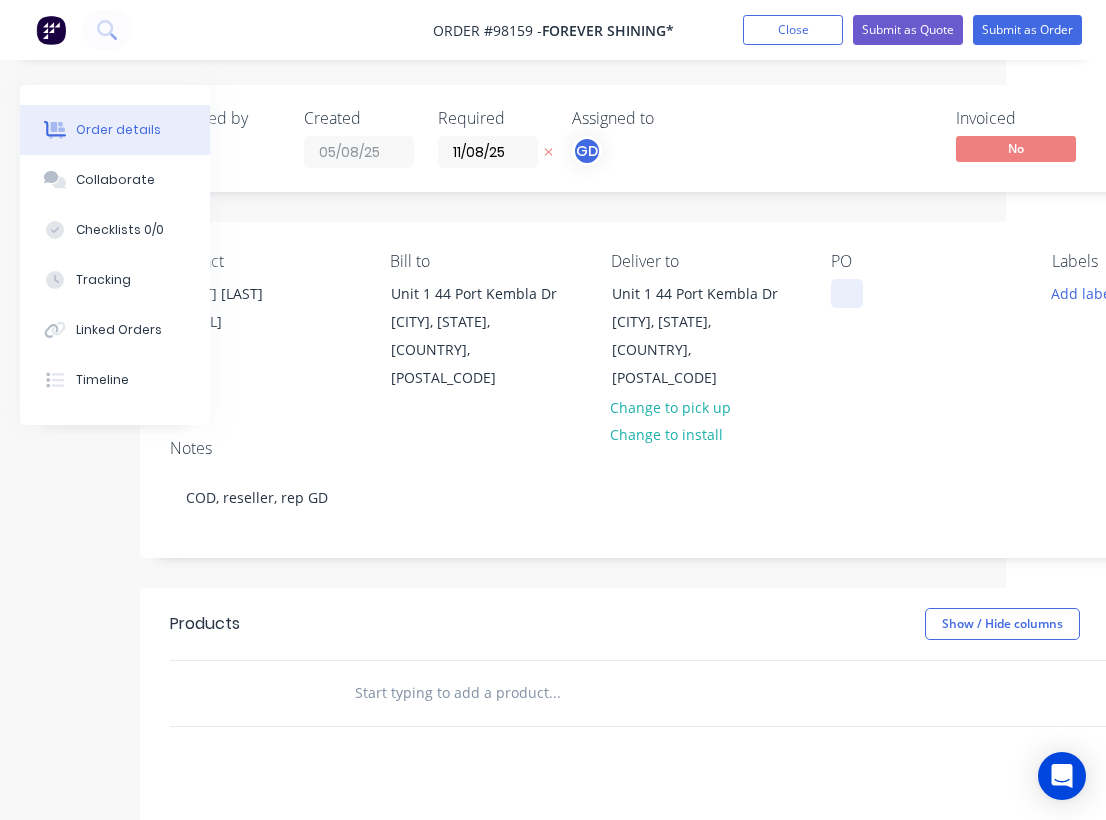 click at bounding box center (847, 293) 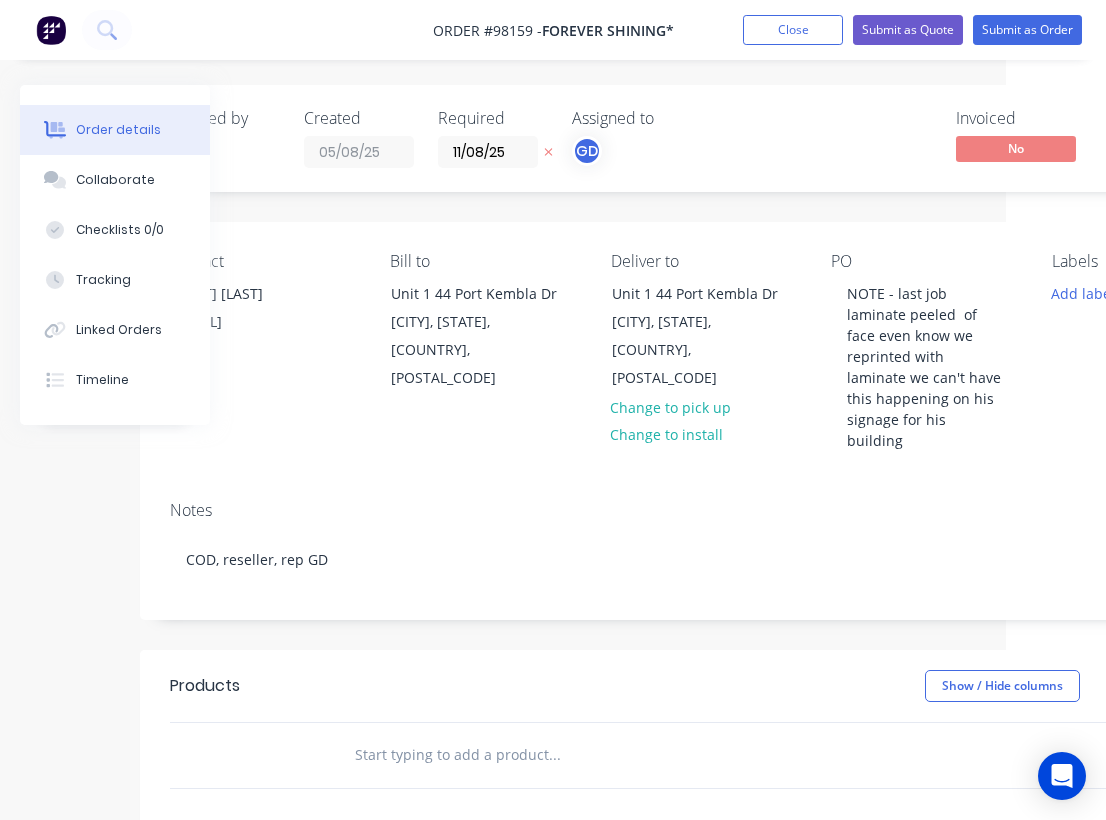 click on "Contact Albert De Boer albert@forevershining.com.au Bill to Unit 1 44 Port Kembla Dr  BIBRA LAKE, Western Australia, Australia, 6163 Deliver to Unit 1 44 Port Kembla Dr  BIBRA LAKE, Western Australia, Australia, 6163 Change to pick up Change to install PO Albert - signage for his building Labels Add labels" at bounding box center [705, 353] 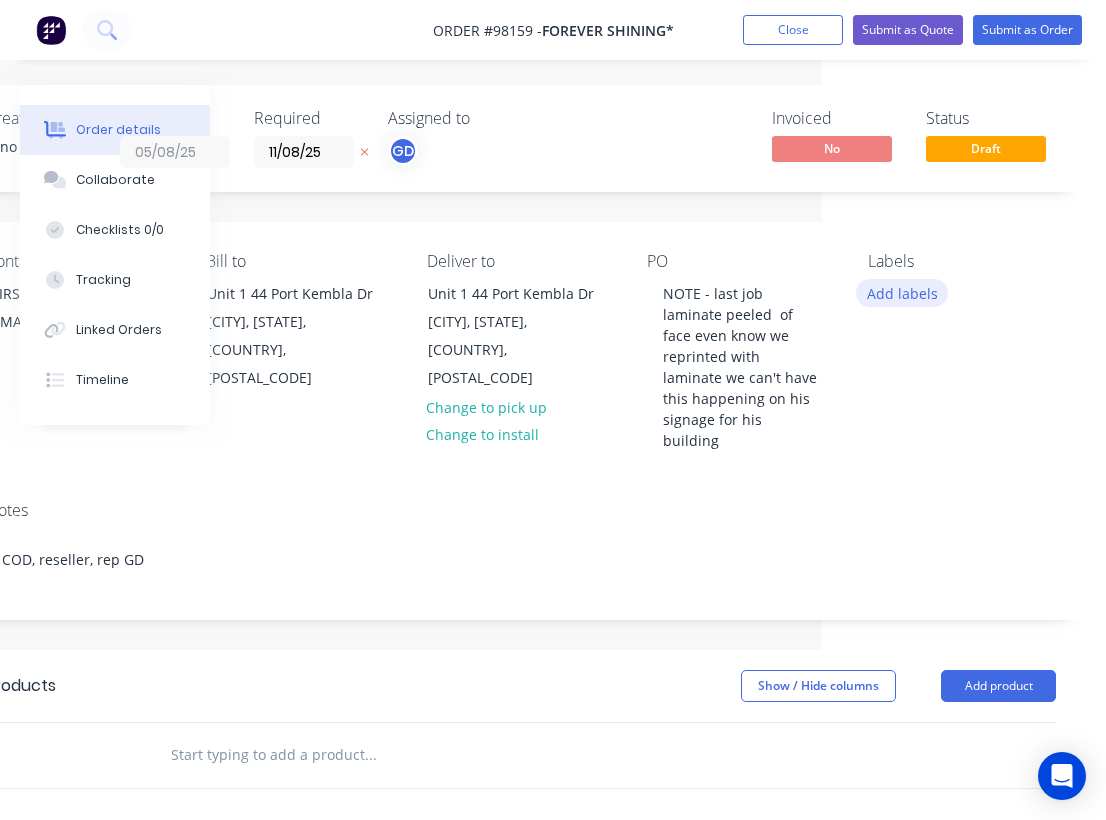scroll, scrollTop: 0, scrollLeft: 284, axis: horizontal 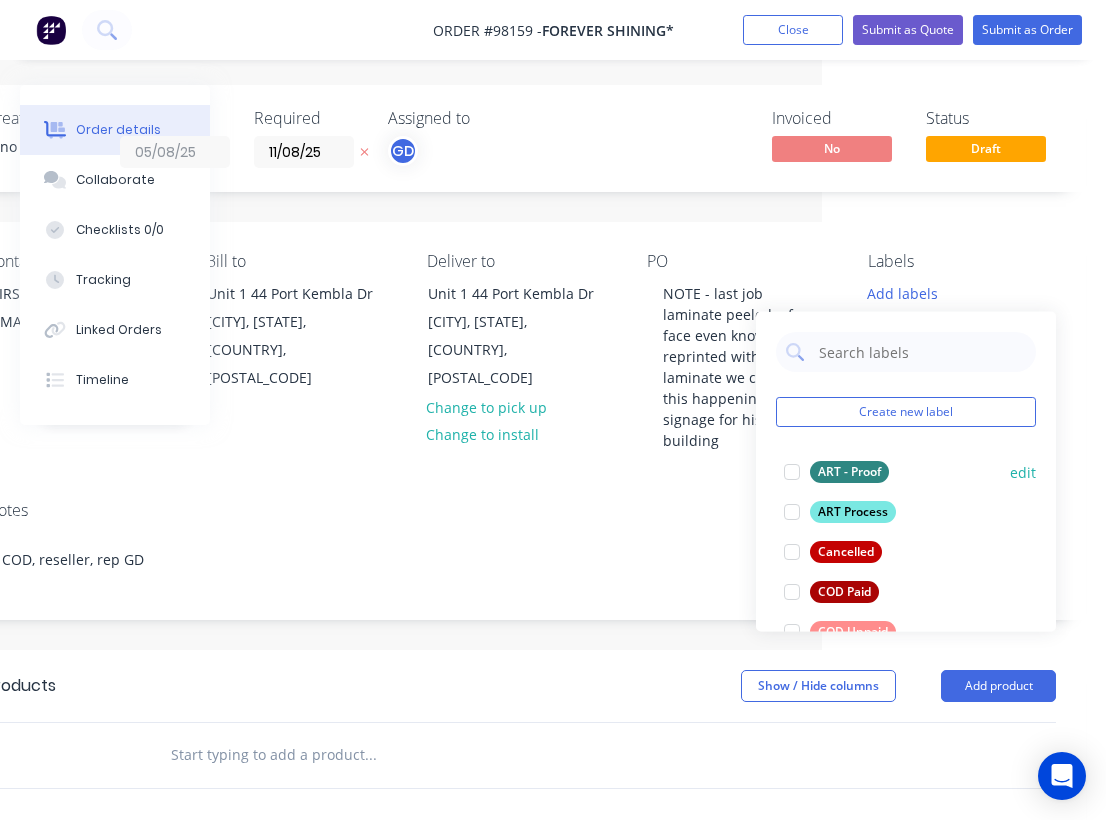 click on "ART - Proof" at bounding box center (849, 472) 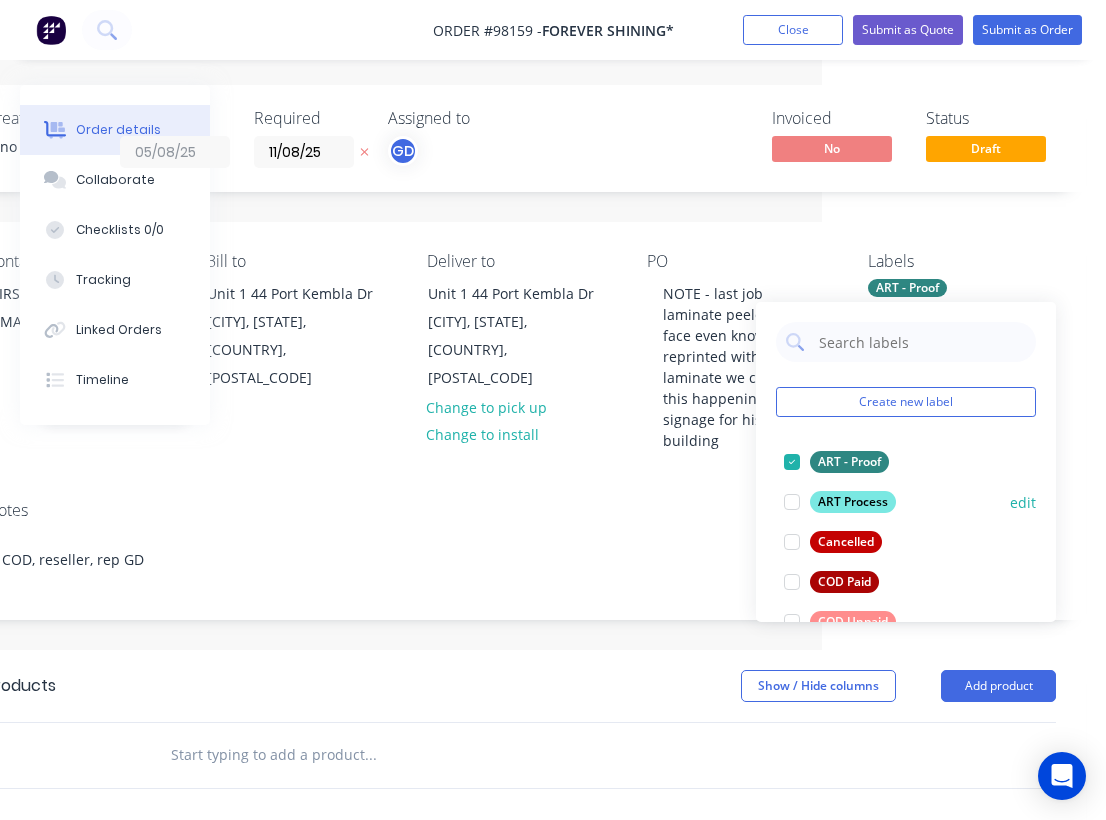 click on "ART Process" at bounding box center (853, 502) 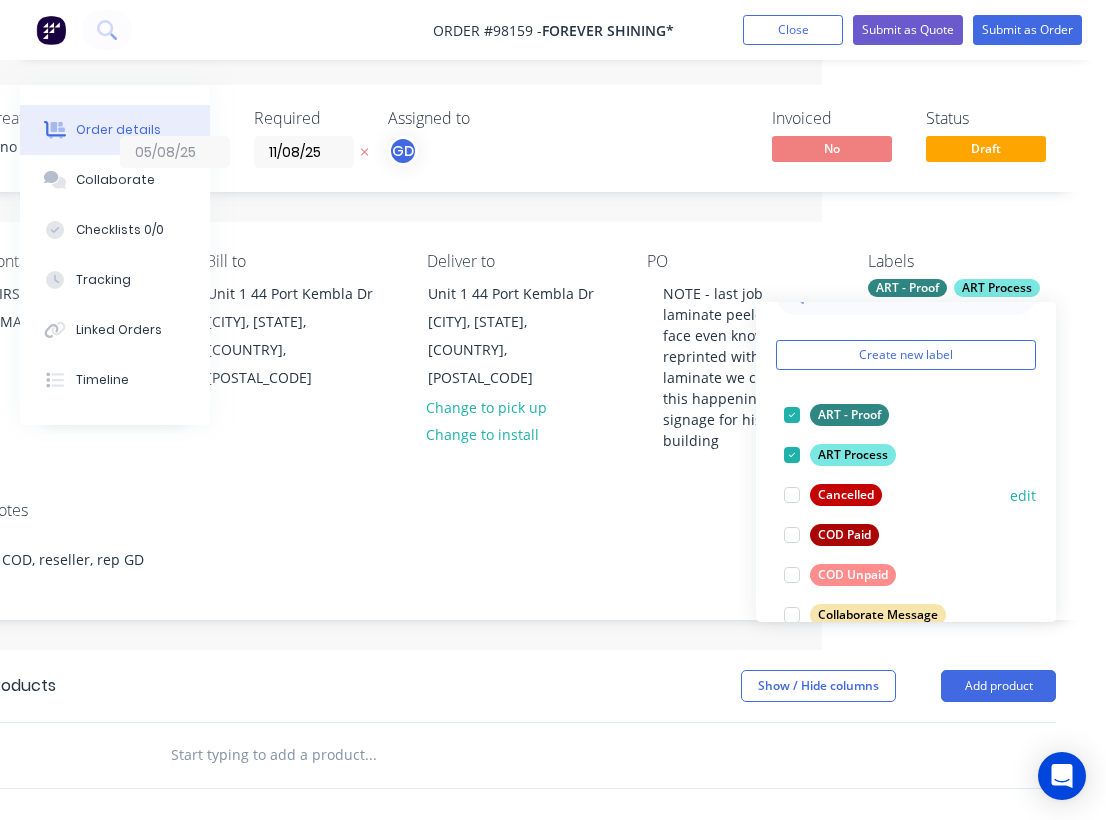 scroll, scrollTop: 49, scrollLeft: 0, axis: vertical 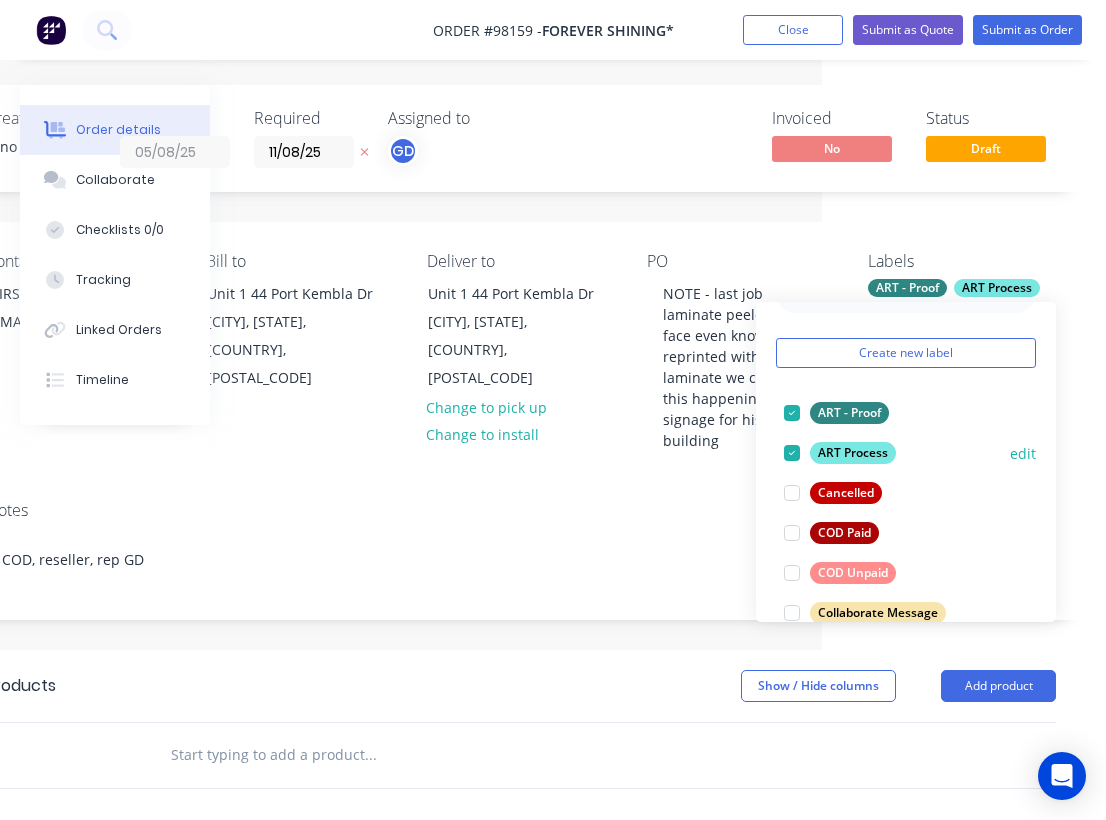 click at bounding box center [792, 453] 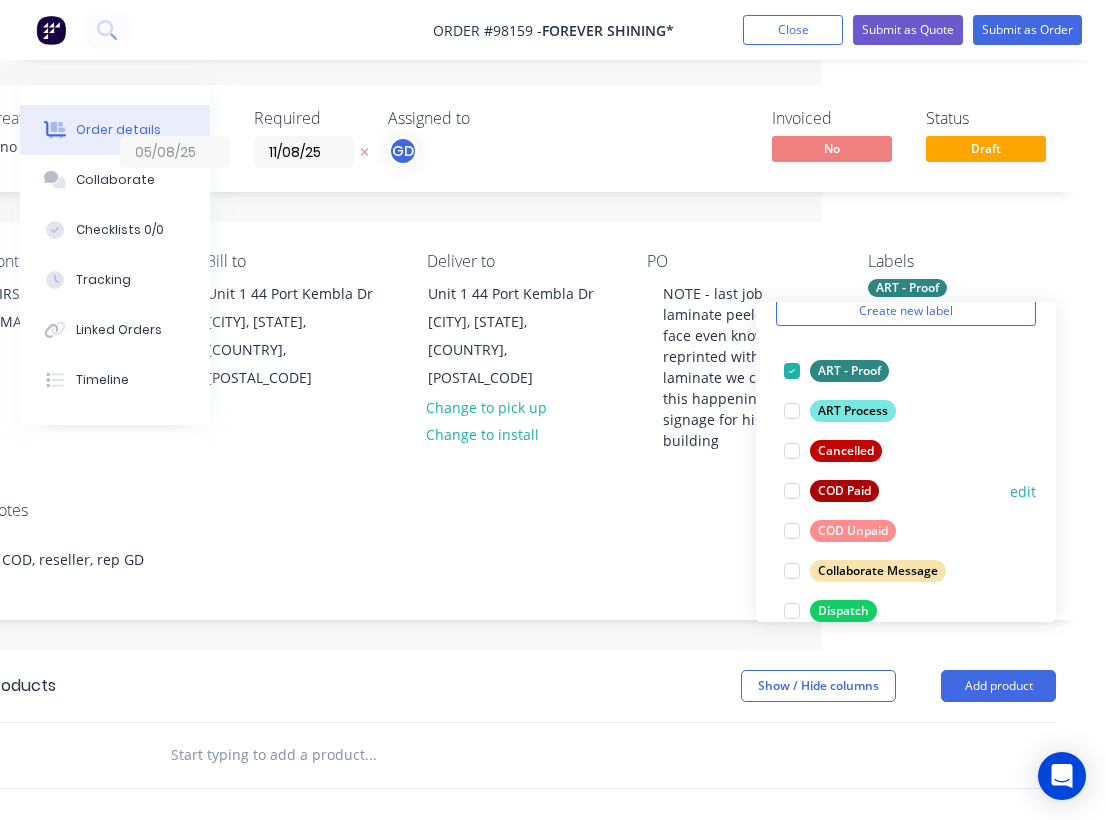 scroll, scrollTop: 94, scrollLeft: 0, axis: vertical 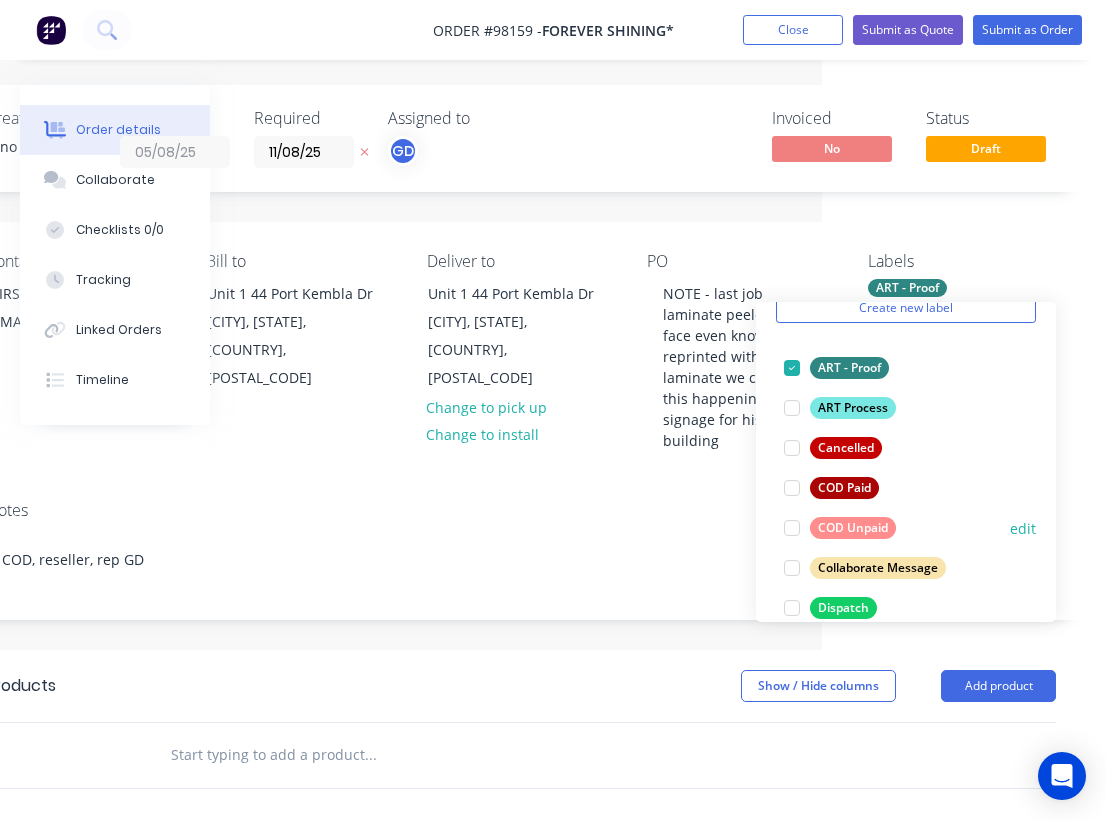 click on "COD Unpaid" at bounding box center (853, 528) 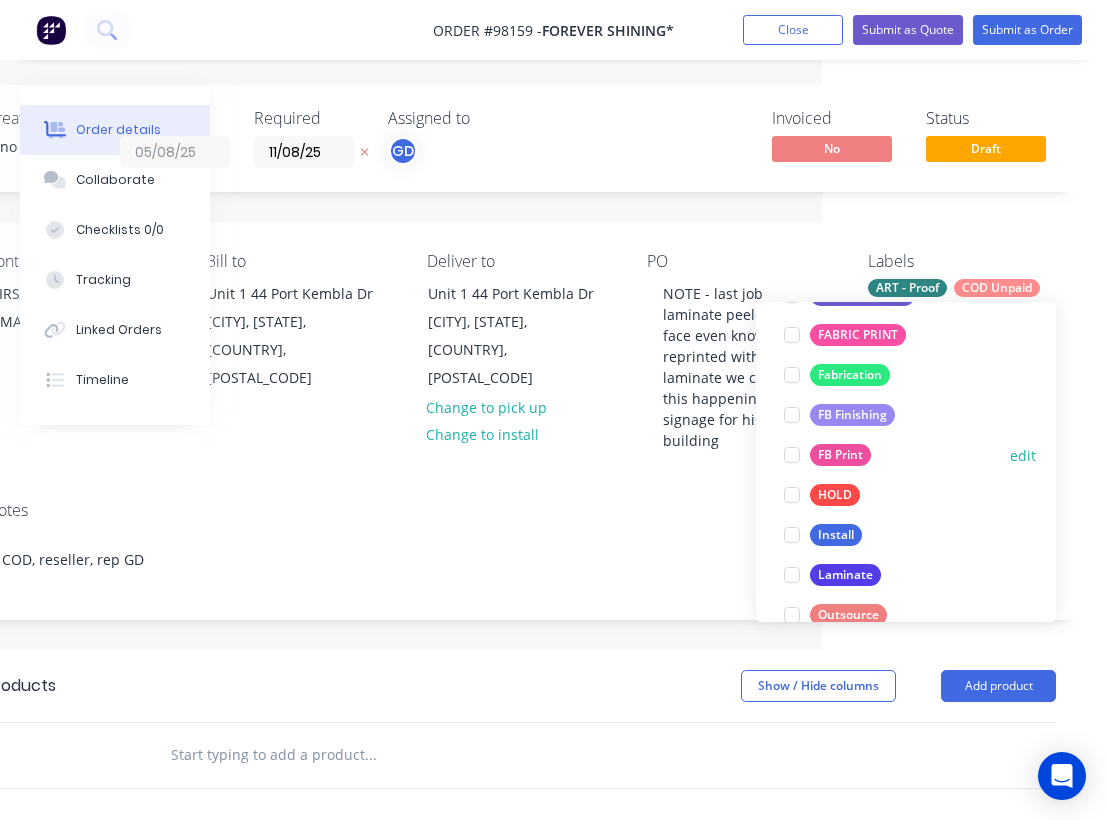 scroll, scrollTop: 450, scrollLeft: 0, axis: vertical 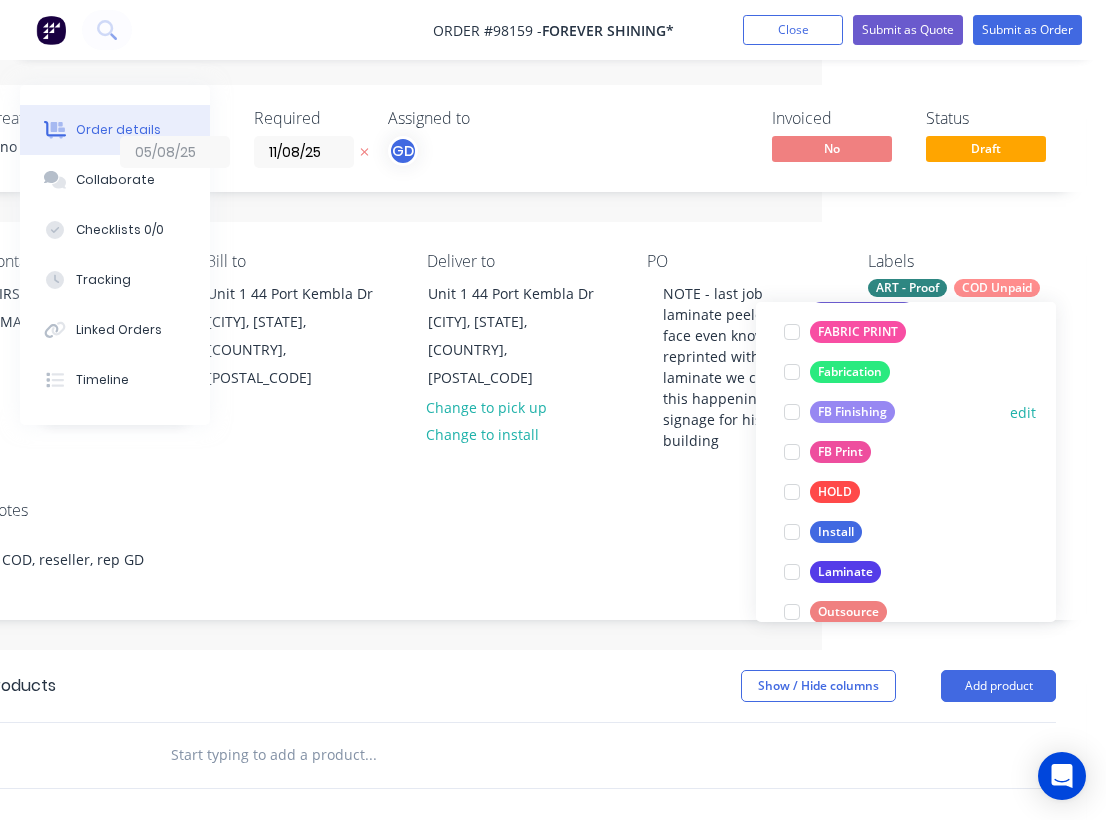 click on "FB Finishing" at bounding box center [852, 412] 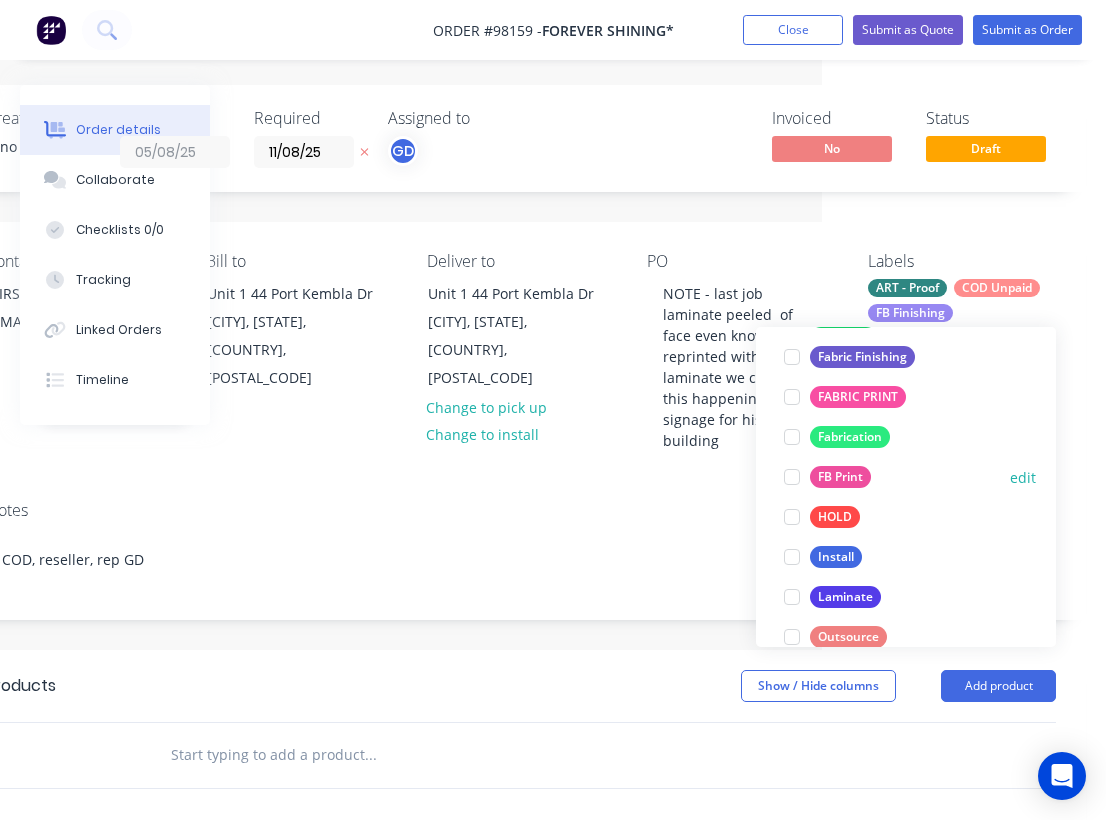 click on "FB Print" at bounding box center [840, 477] 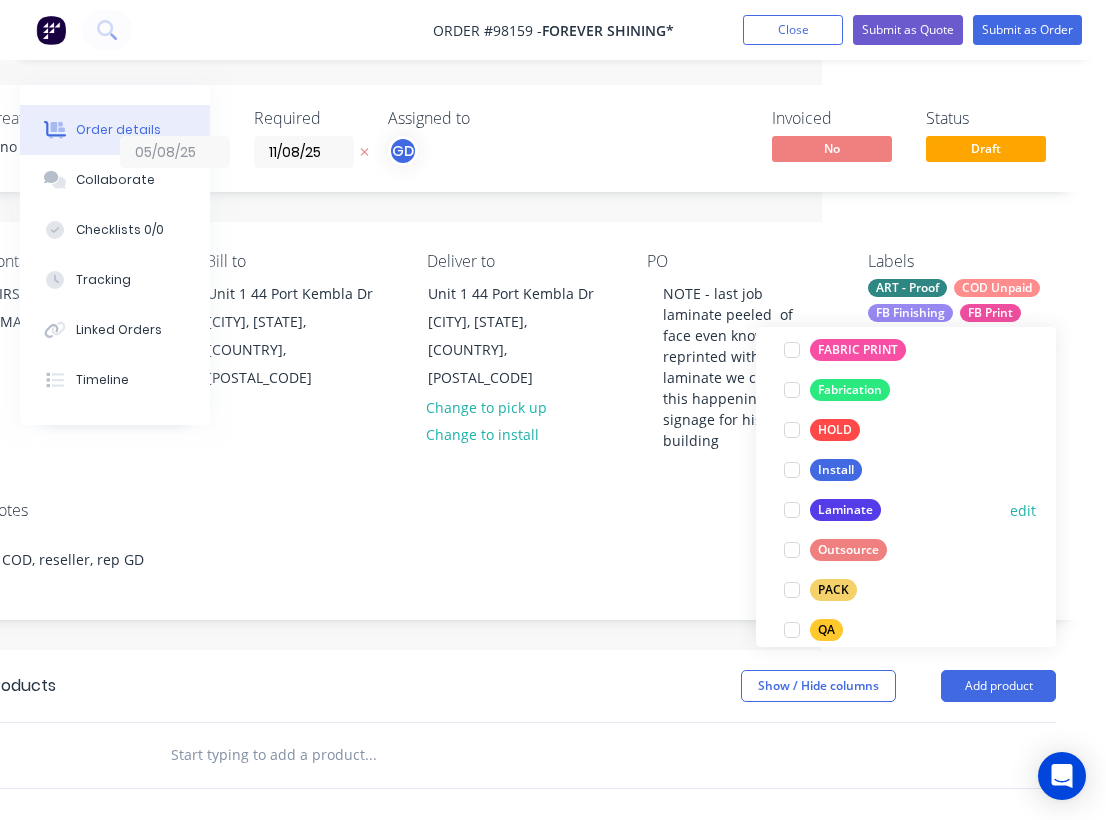scroll, scrollTop: 543, scrollLeft: 0, axis: vertical 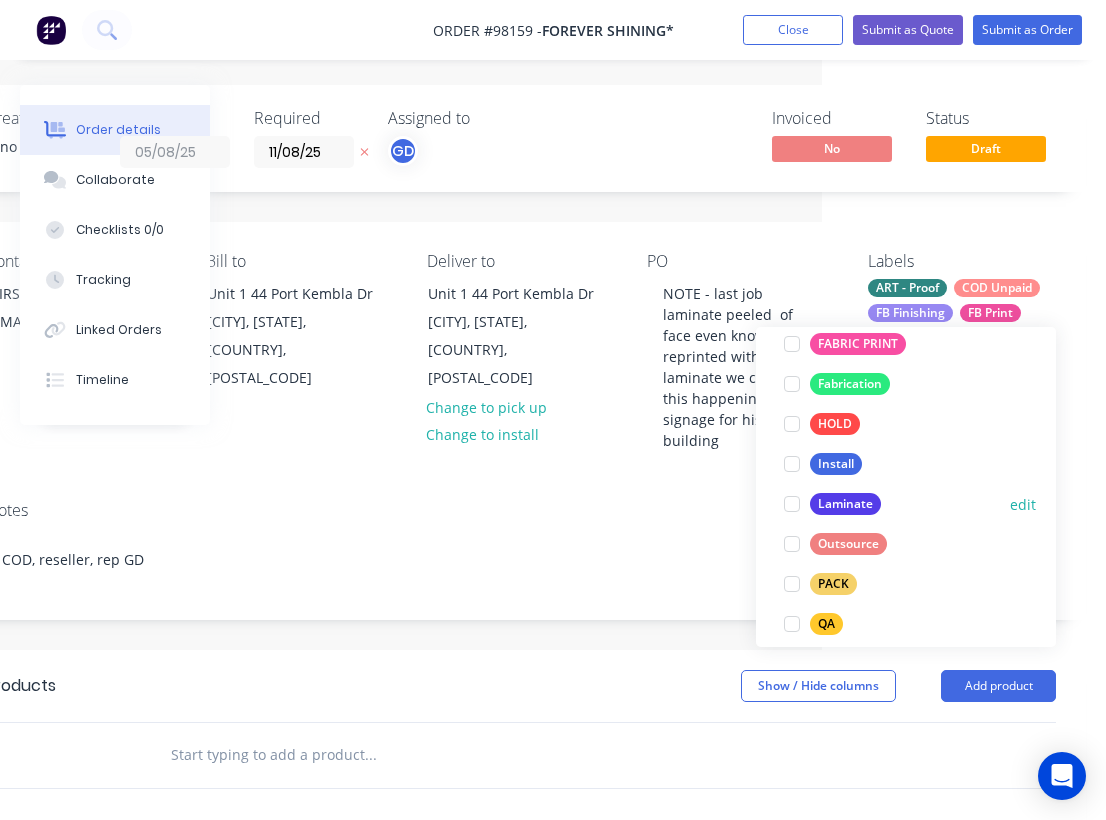 click on "Laminate" at bounding box center [845, 504] 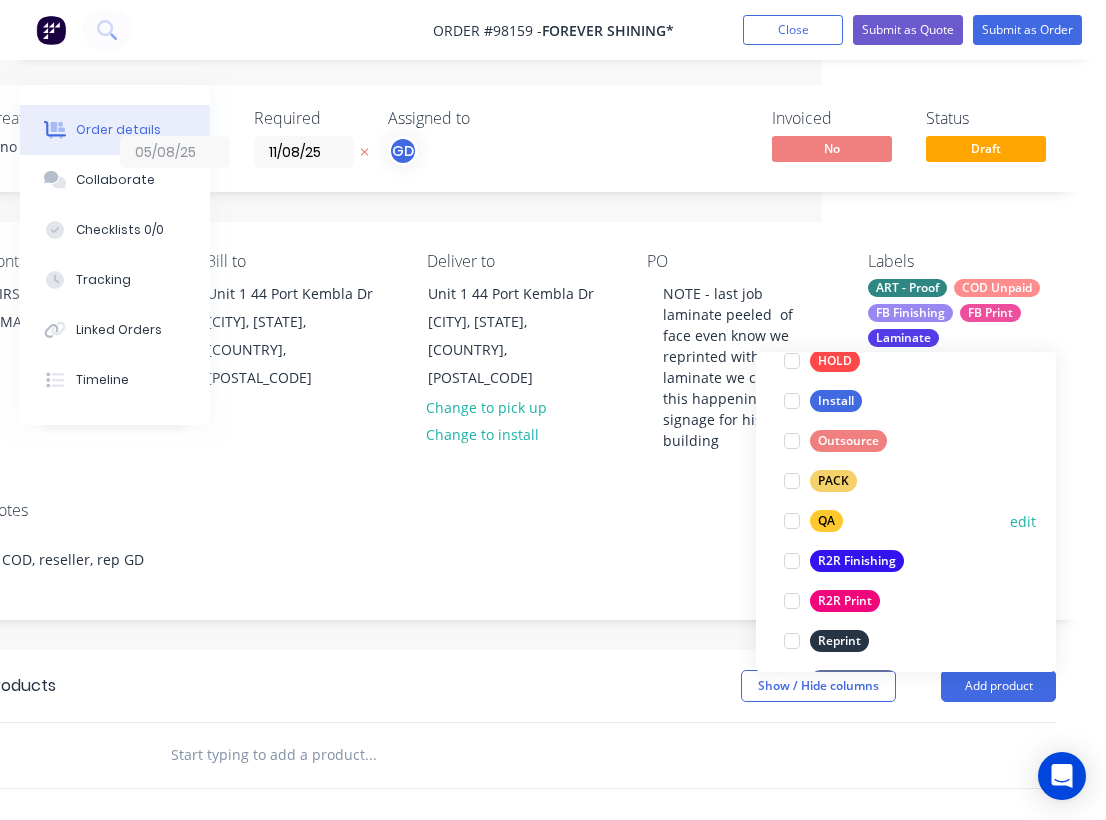 scroll, scrollTop: 727, scrollLeft: 0, axis: vertical 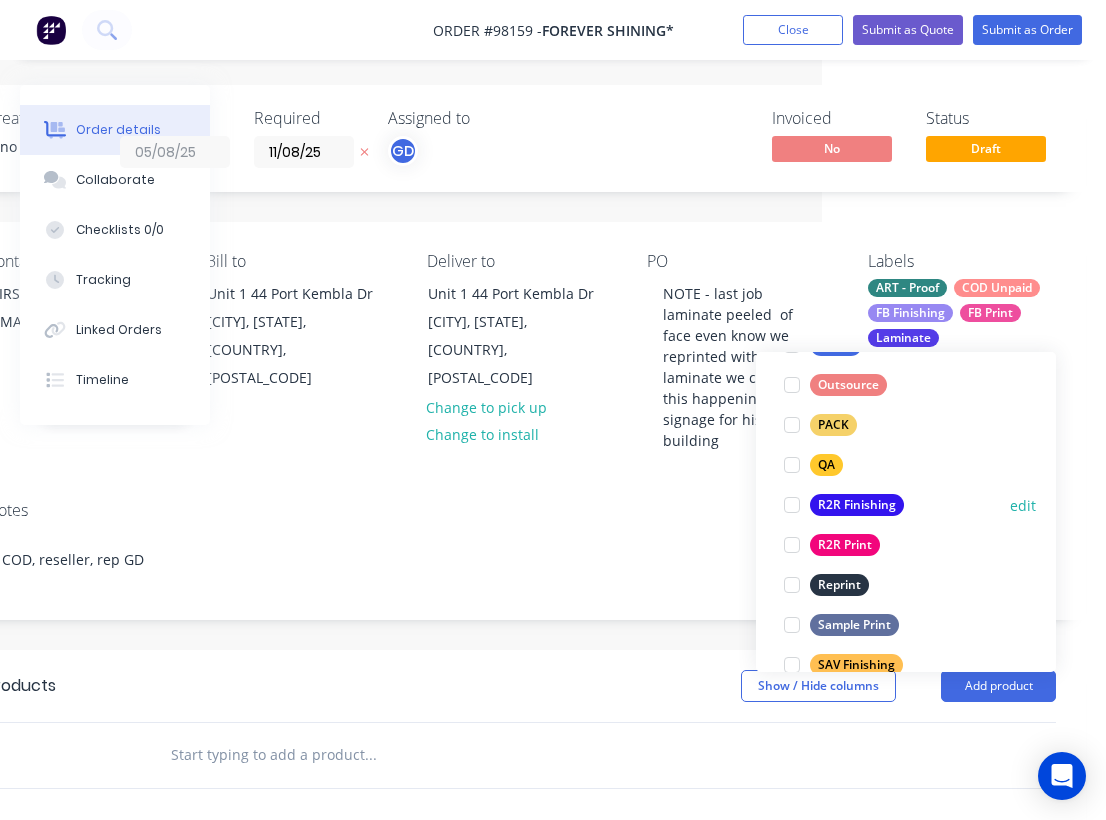 click on "R2R Finishing" at bounding box center (857, 505) 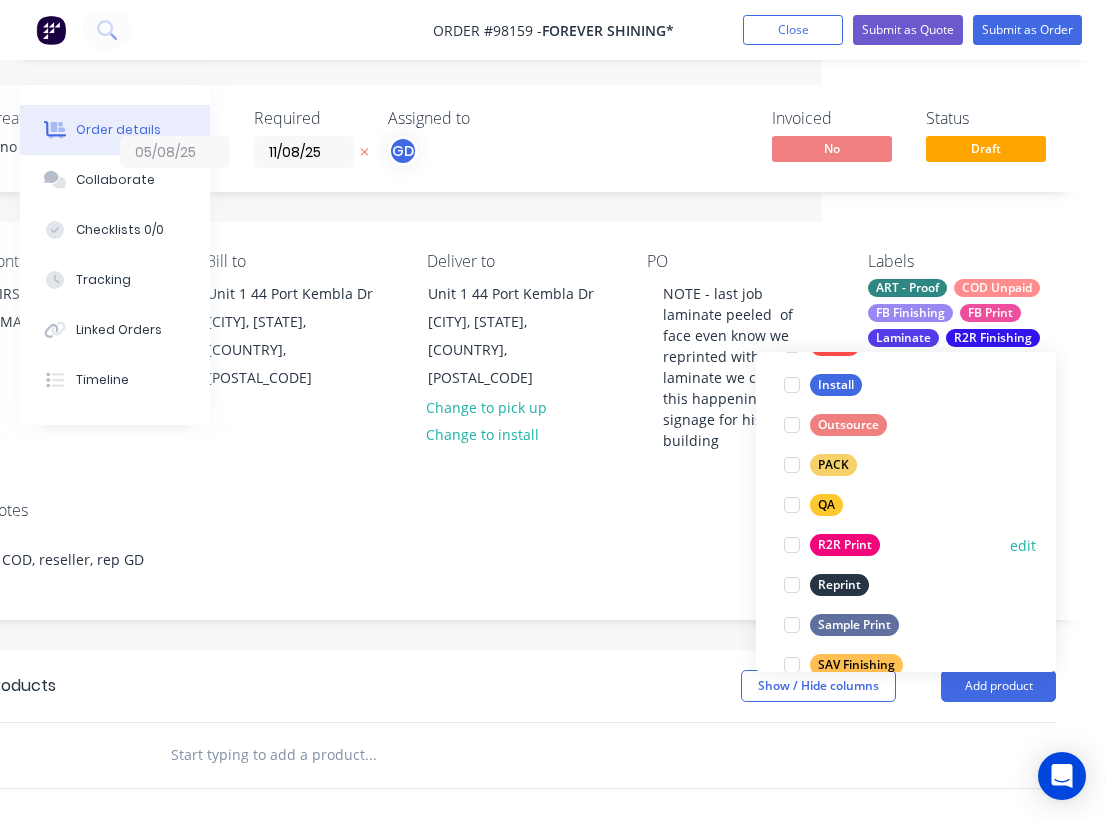 click on "R2R Print" at bounding box center [845, 545] 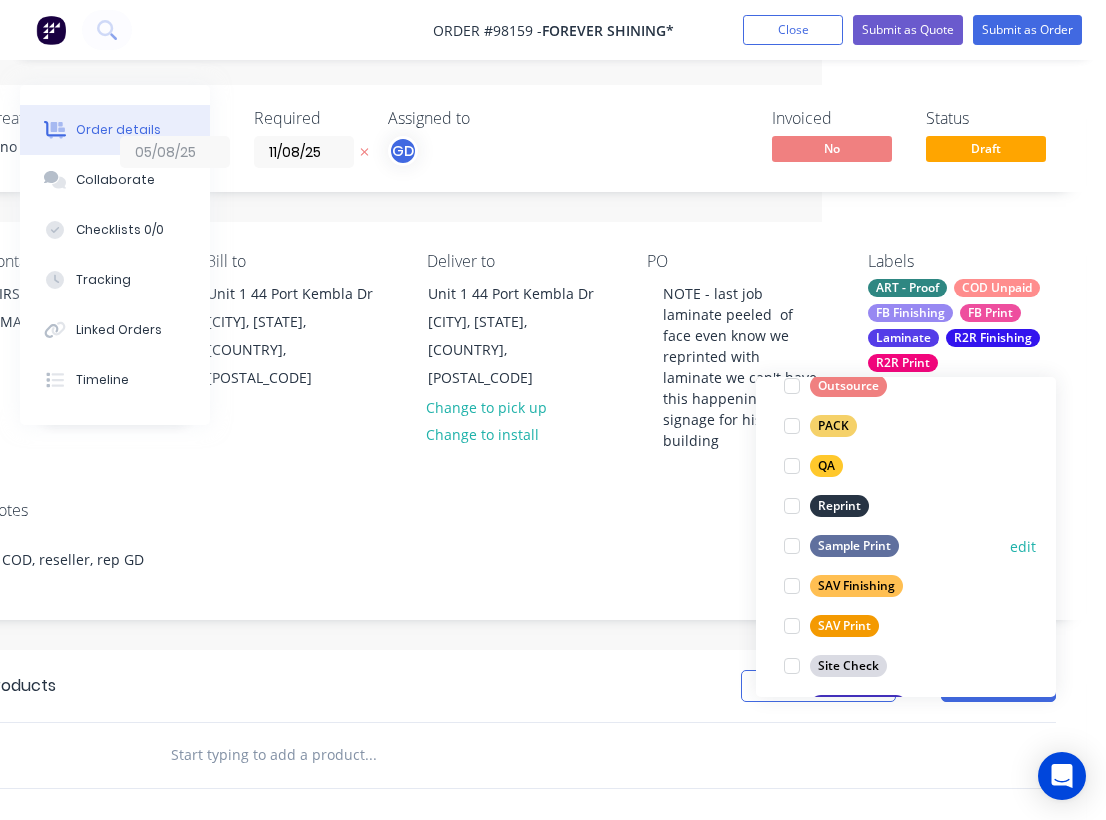scroll, scrollTop: 832, scrollLeft: 0, axis: vertical 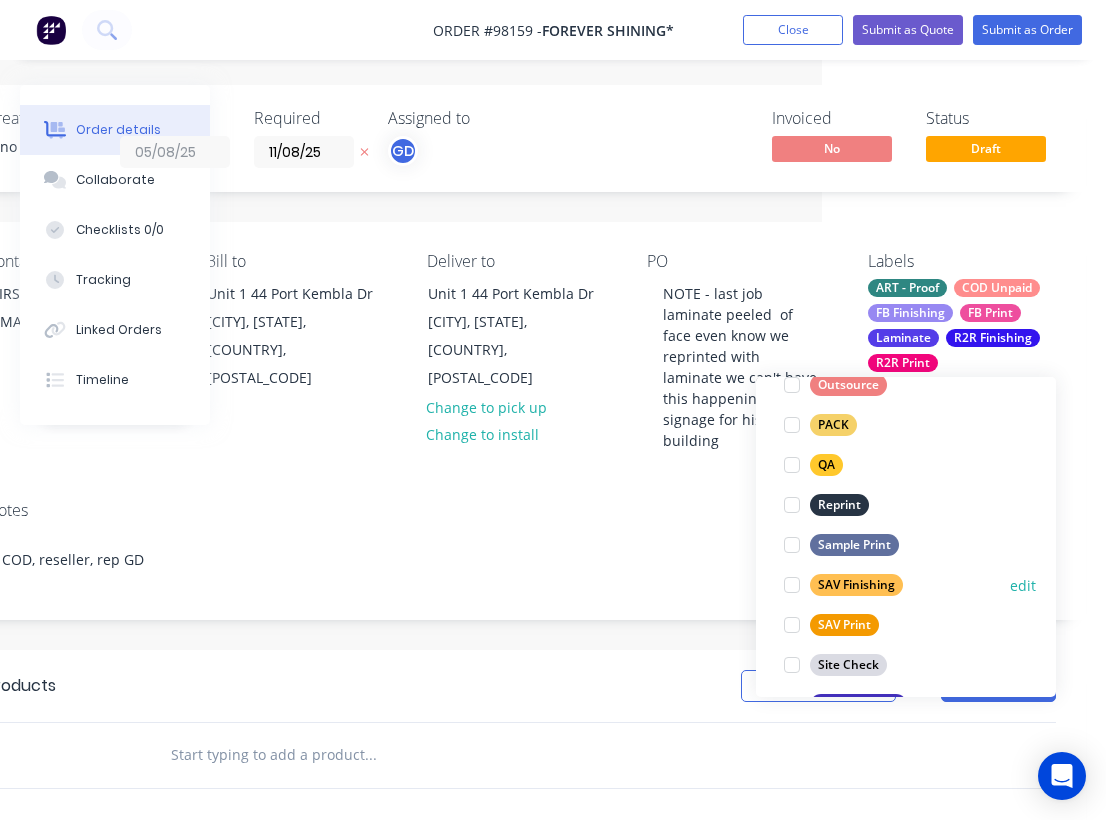 click on "SAV Finishing" at bounding box center (856, 585) 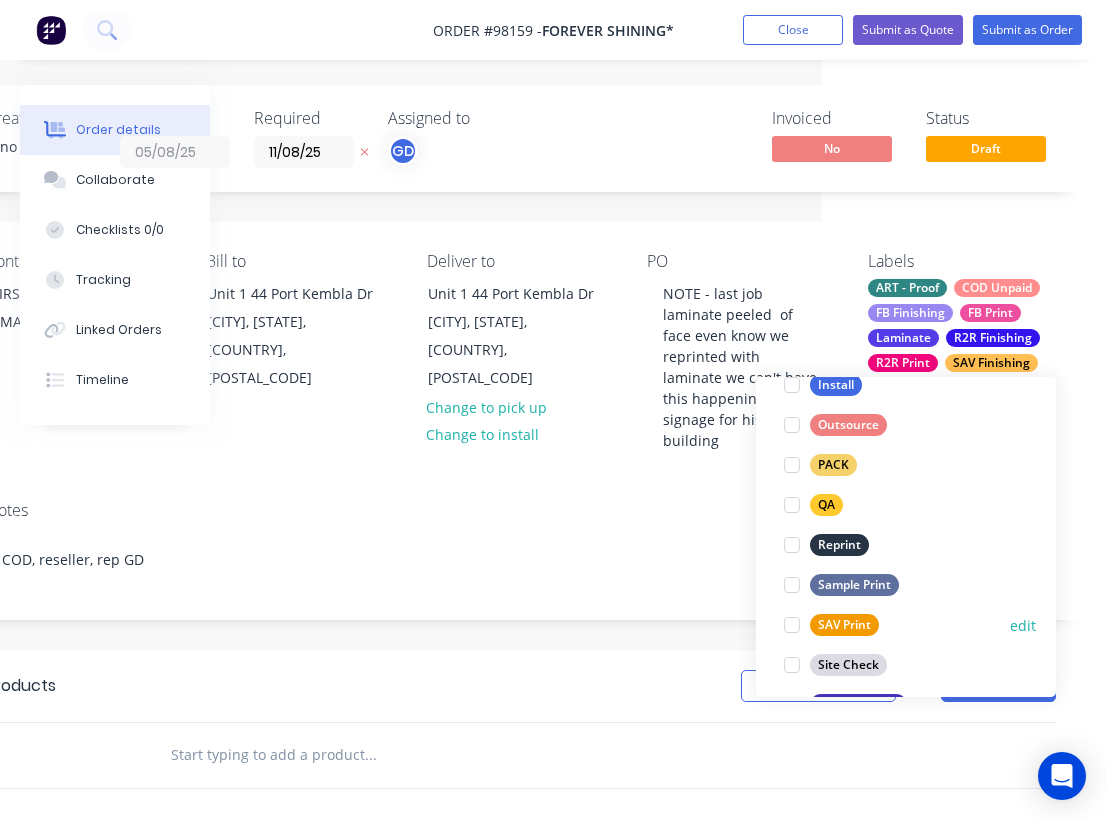 click on "SAV Print" at bounding box center [844, 625] 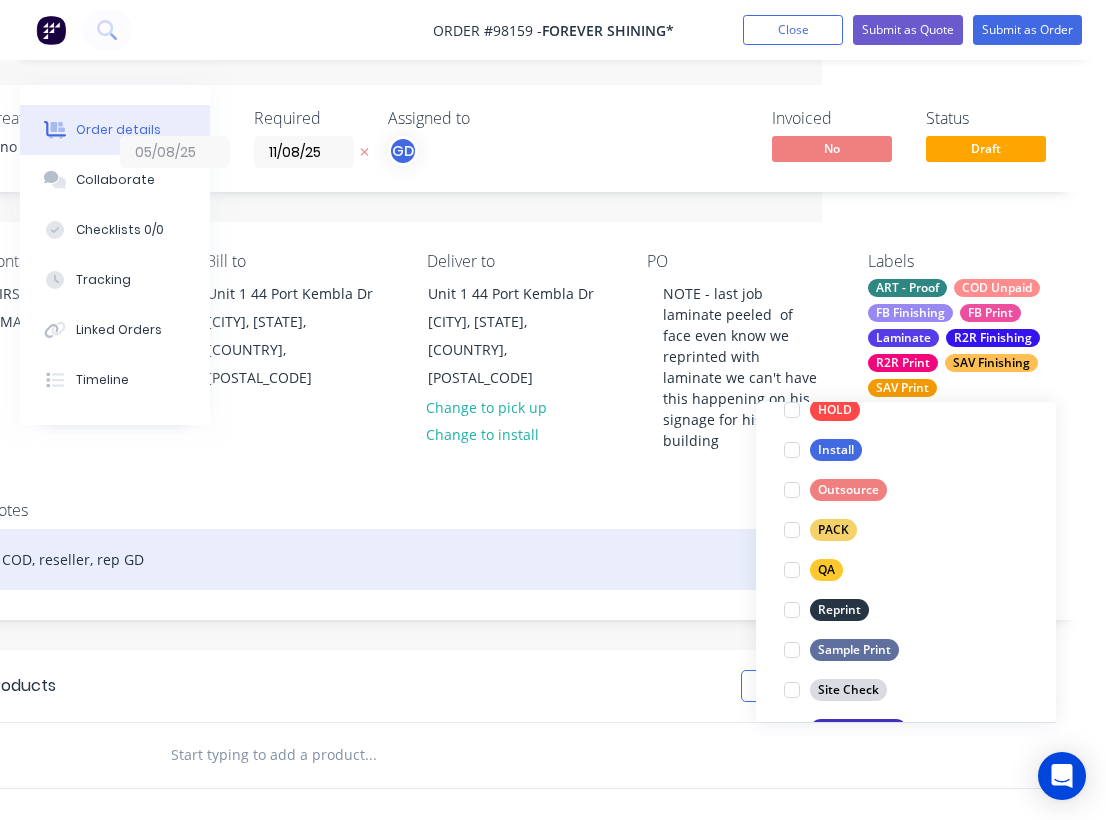 click on "COD, reseller, rep GD" at bounding box center [521, 559] 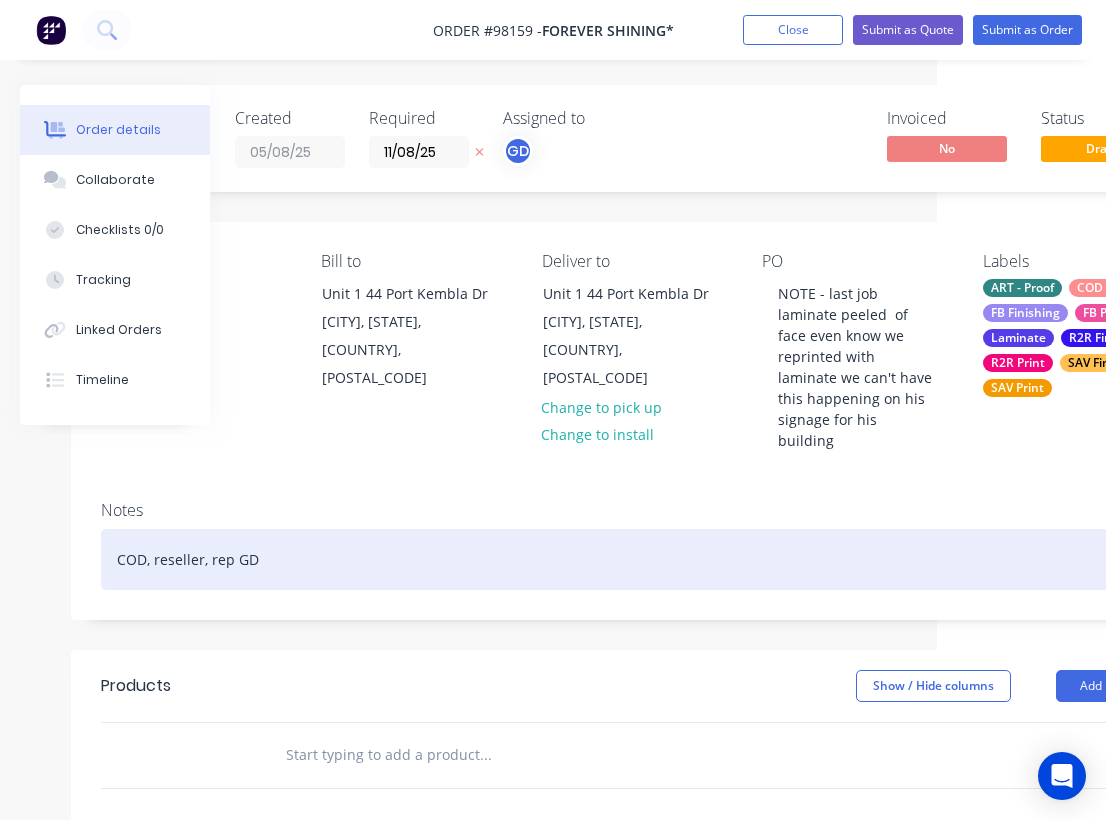 scroll, scrollTop: 3, scrollLeft: 166, axis: both 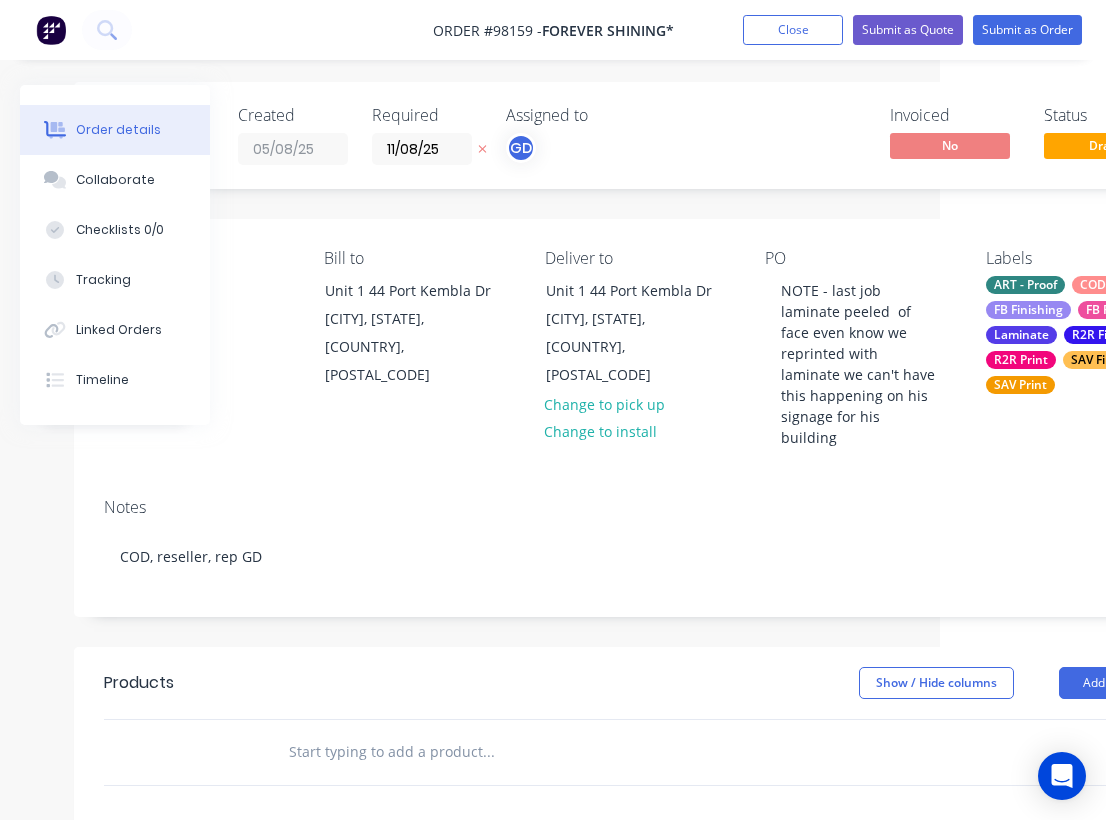 click at bounding box center [488, 752] 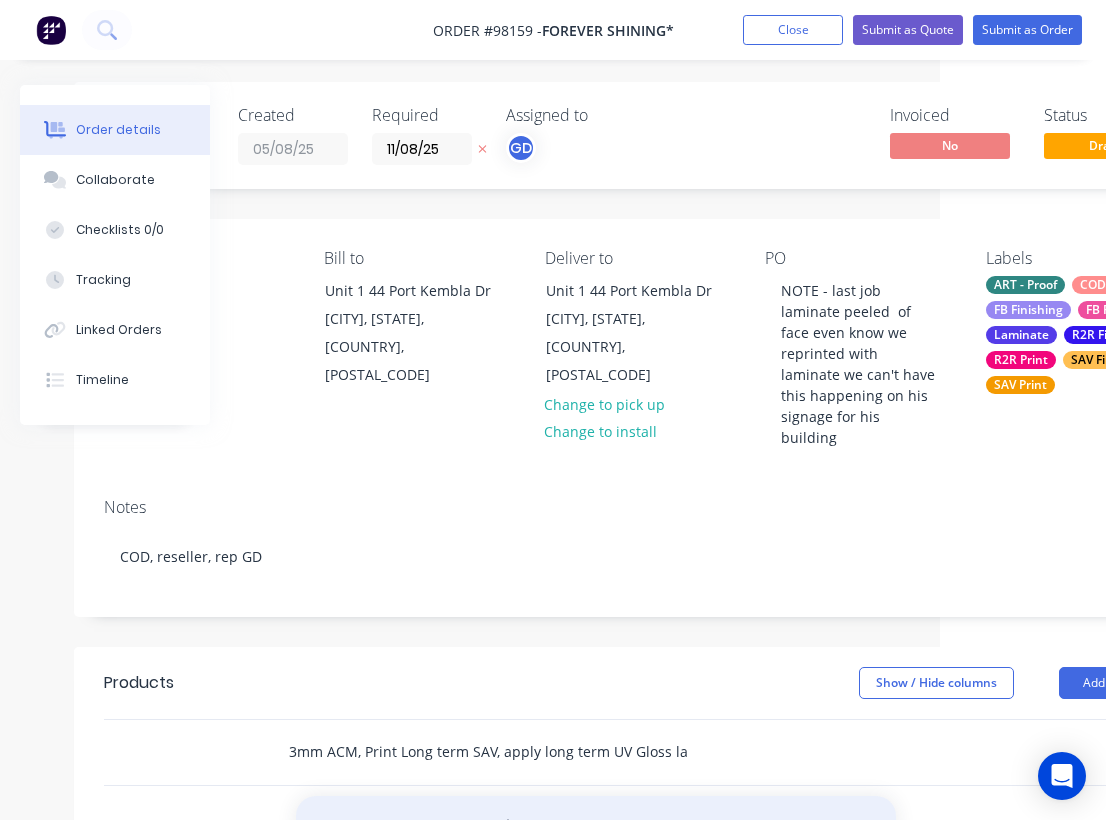 type on "3mm ACM, Print Long term SAV, apply long term UV Gloss laminate and mount to substrate.   Size 9700mm x 2100mm. (supplied in 8 equal vertical panels each 2.1m high." 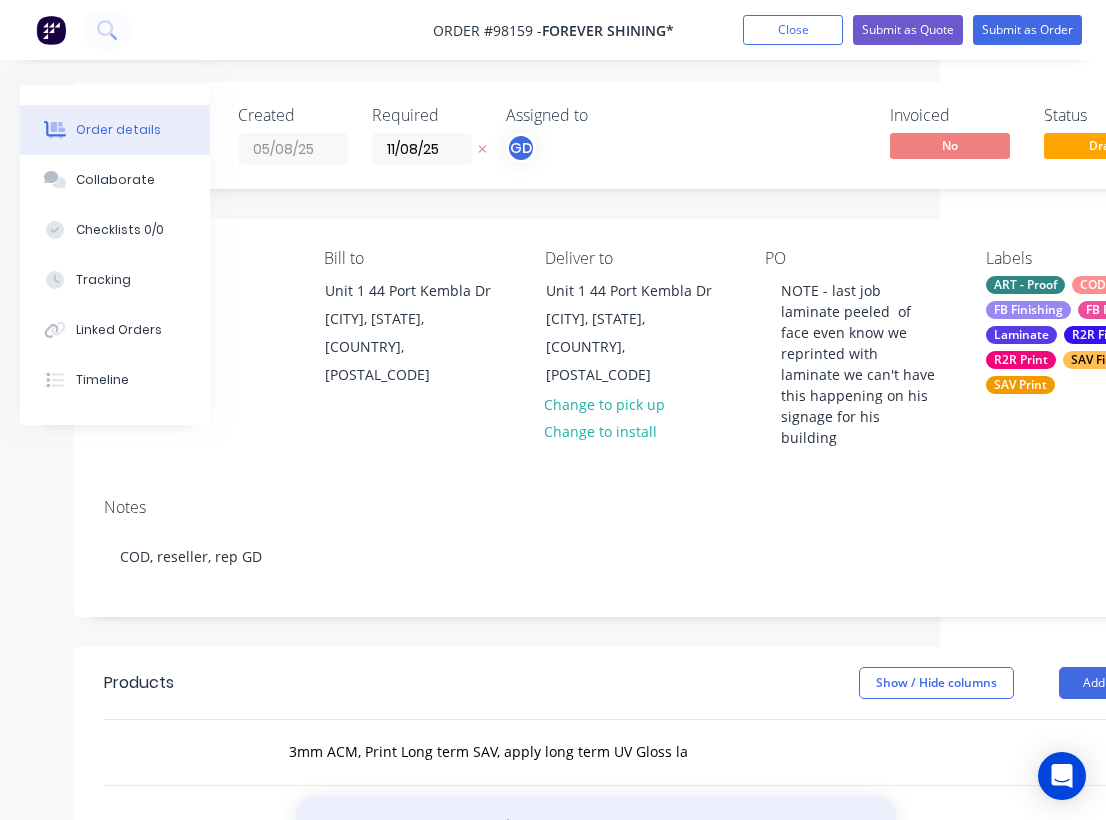 click on "Add  3mm ACM, Print Long term SAV, apply long term UV Gloss laminate and mount to substrate.   Size 9700mm x 2100mm. (supplied in 8 equal vertical panels each 2.1m high.  to order" at bounding box center (596, 847) 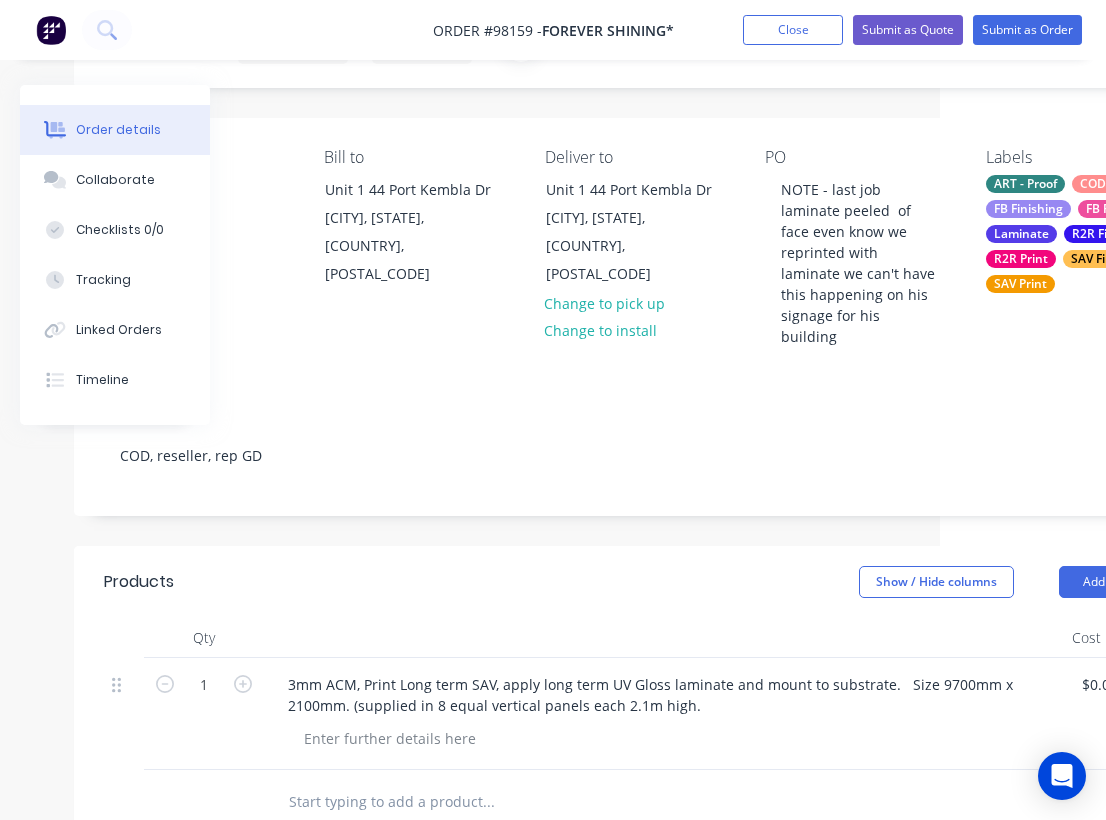 scroll, scrollTop: 111, scrollLeft: 166, axis: both 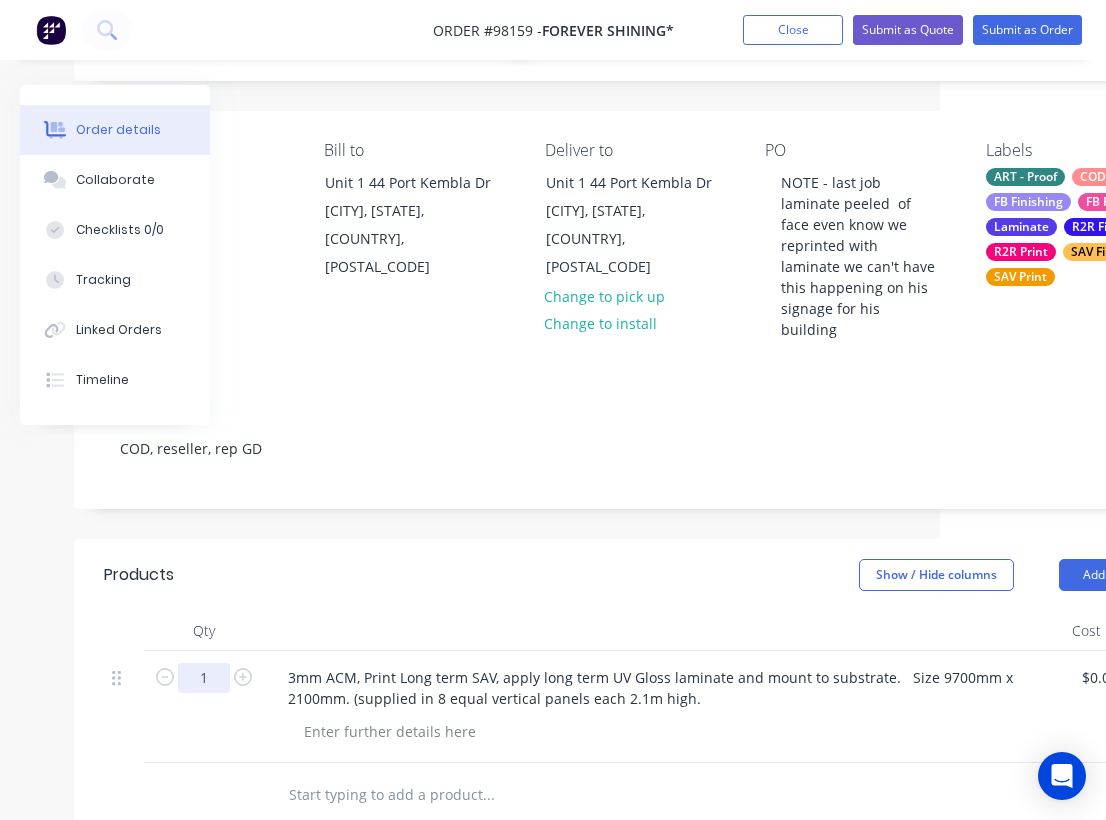 click on "1" at bounding box center [204, 678] 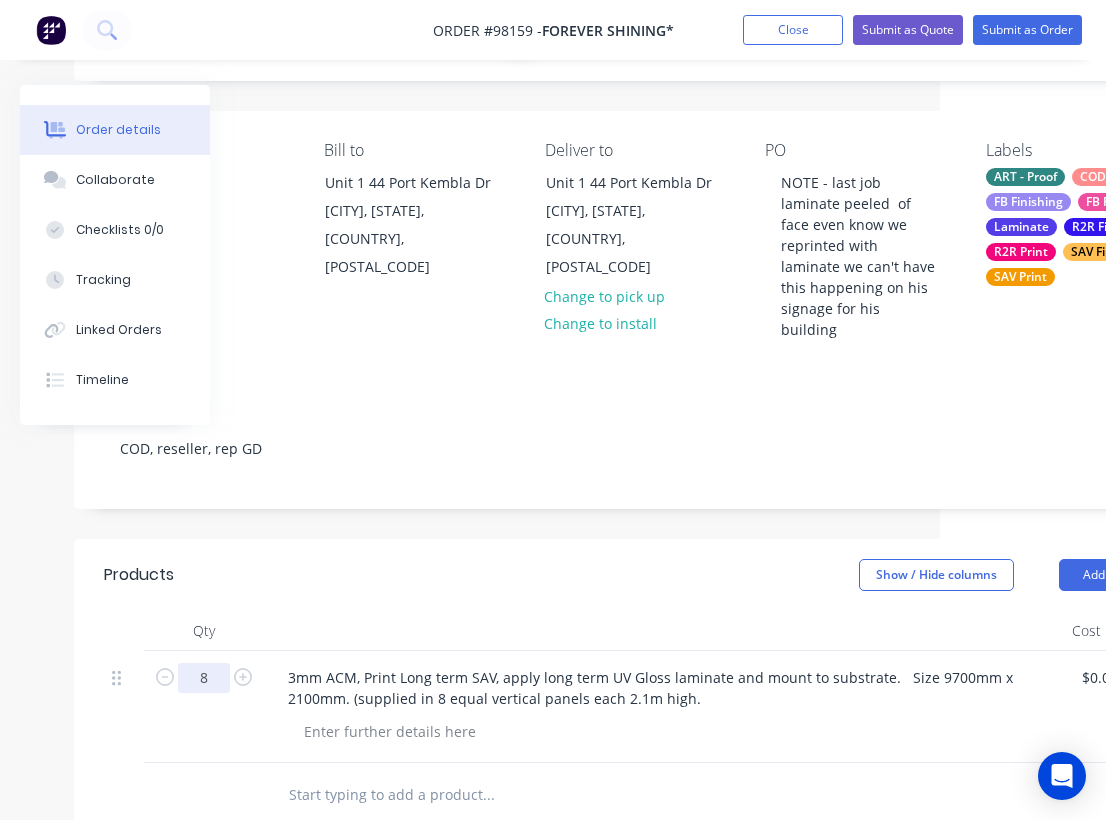 type on "8" 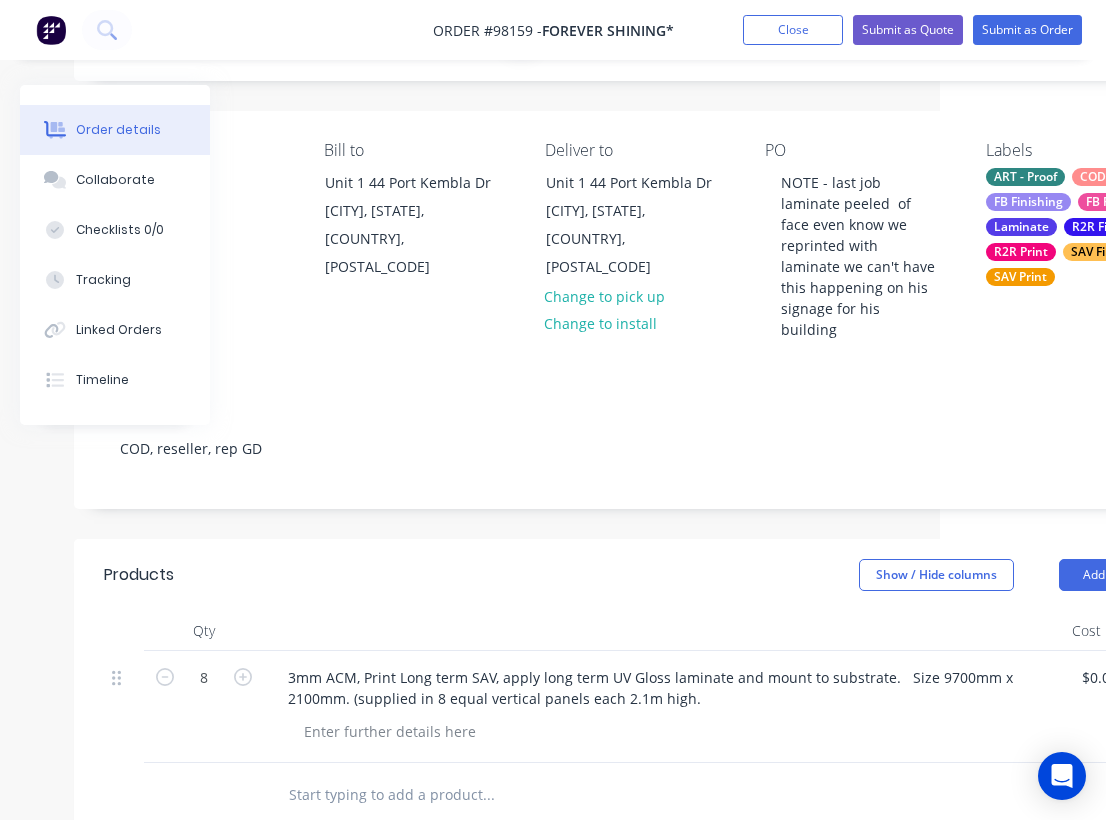 click at bounding box center (664, 631) 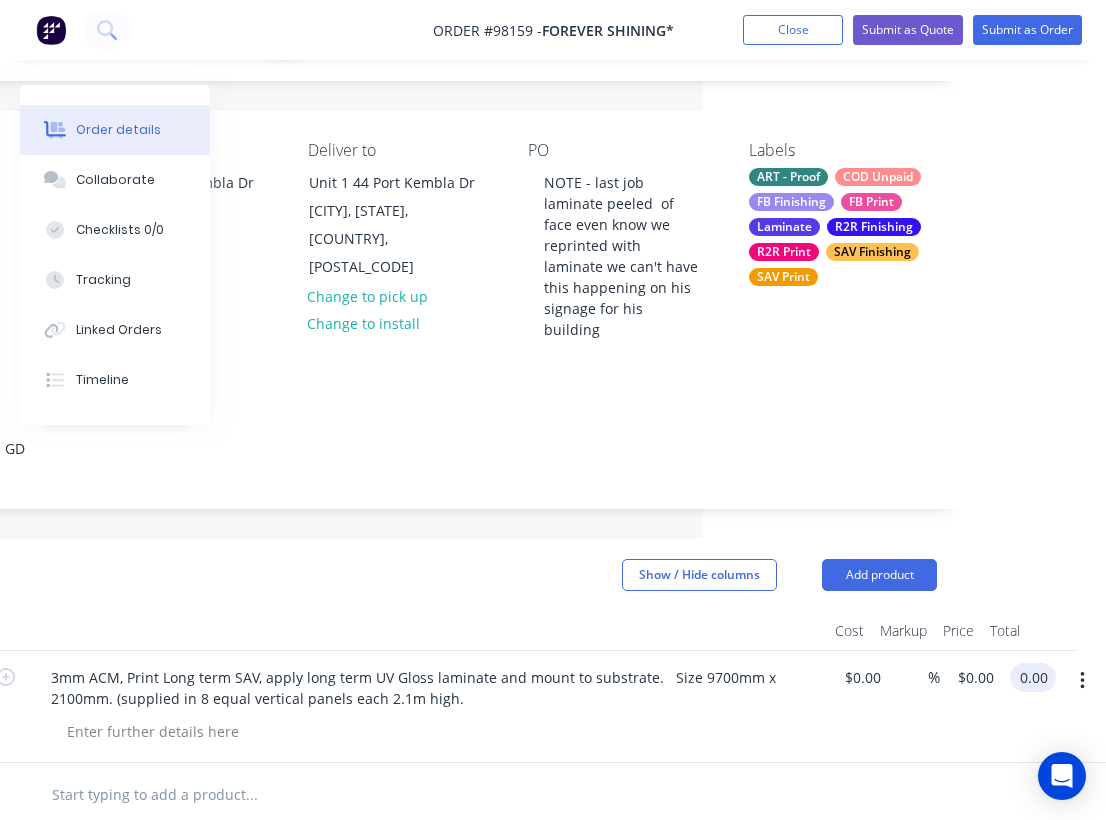 click on "0.00" at bounding box center [1037, 677] 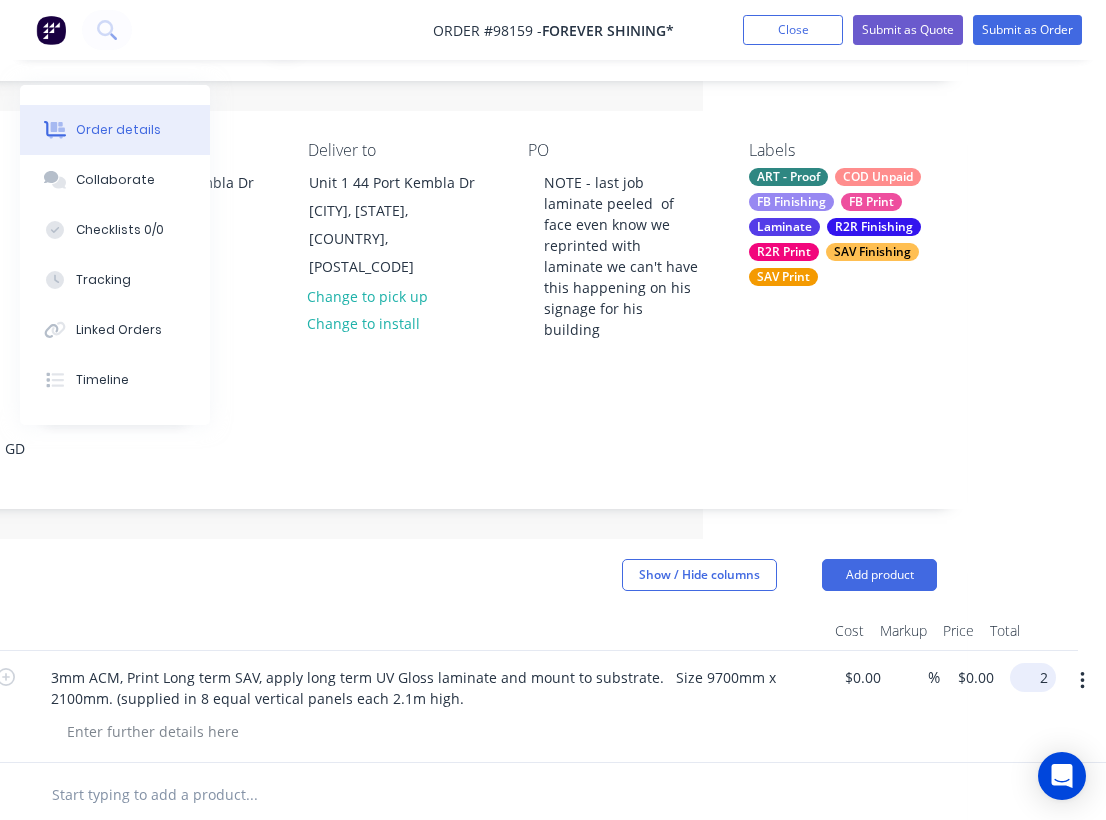 scroll, scrollTop: 111, scrollLeft: 388, axis: both 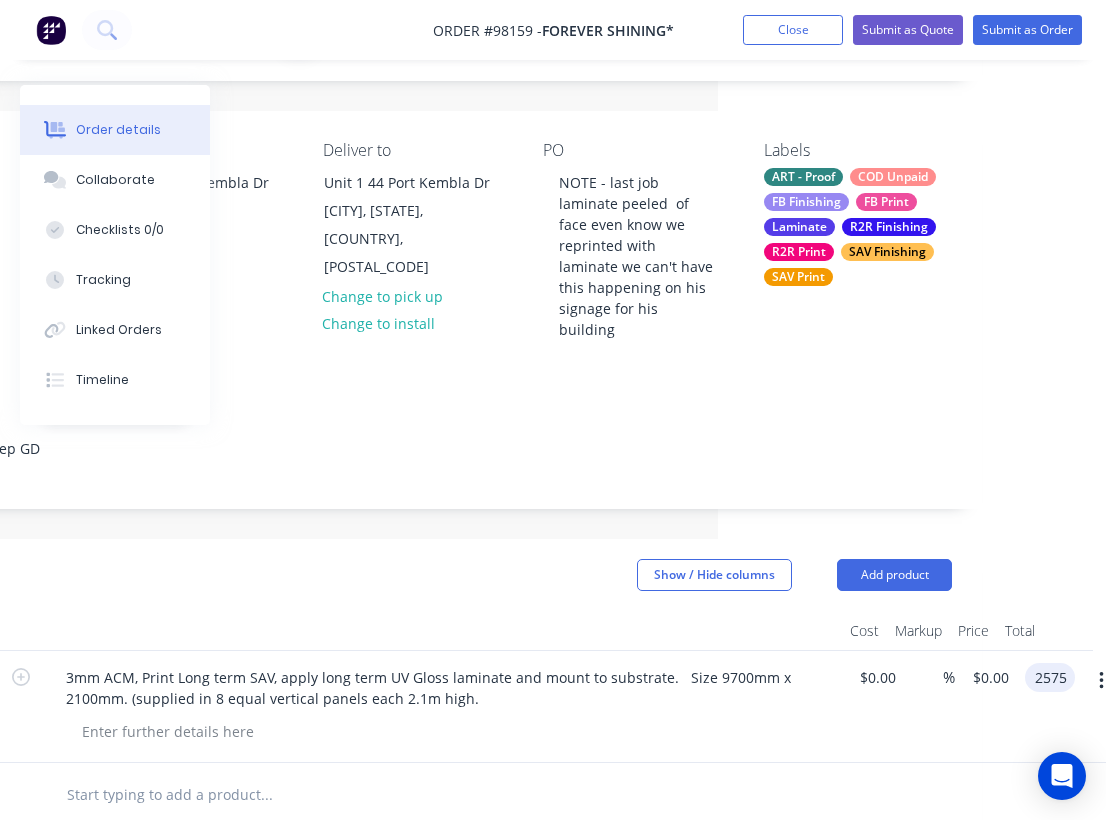 type on "2575" 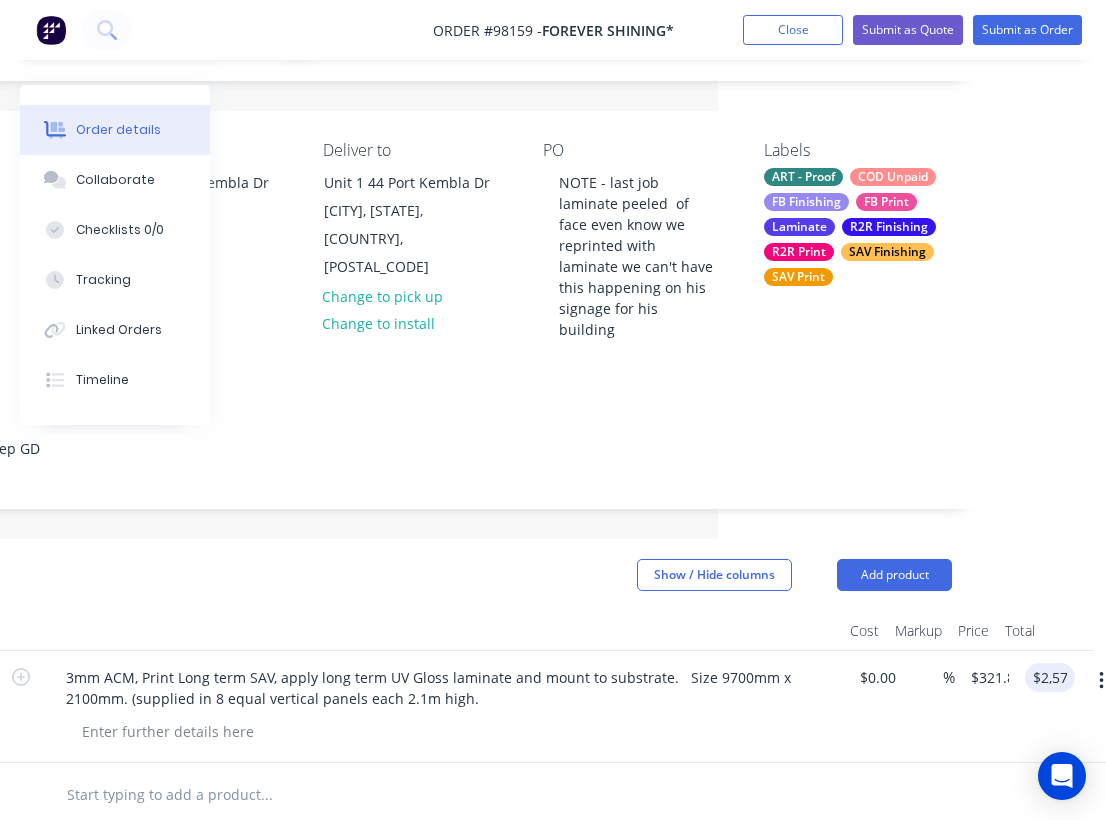 click on "$0.00 $0.00" at bounding box center (873, 707) 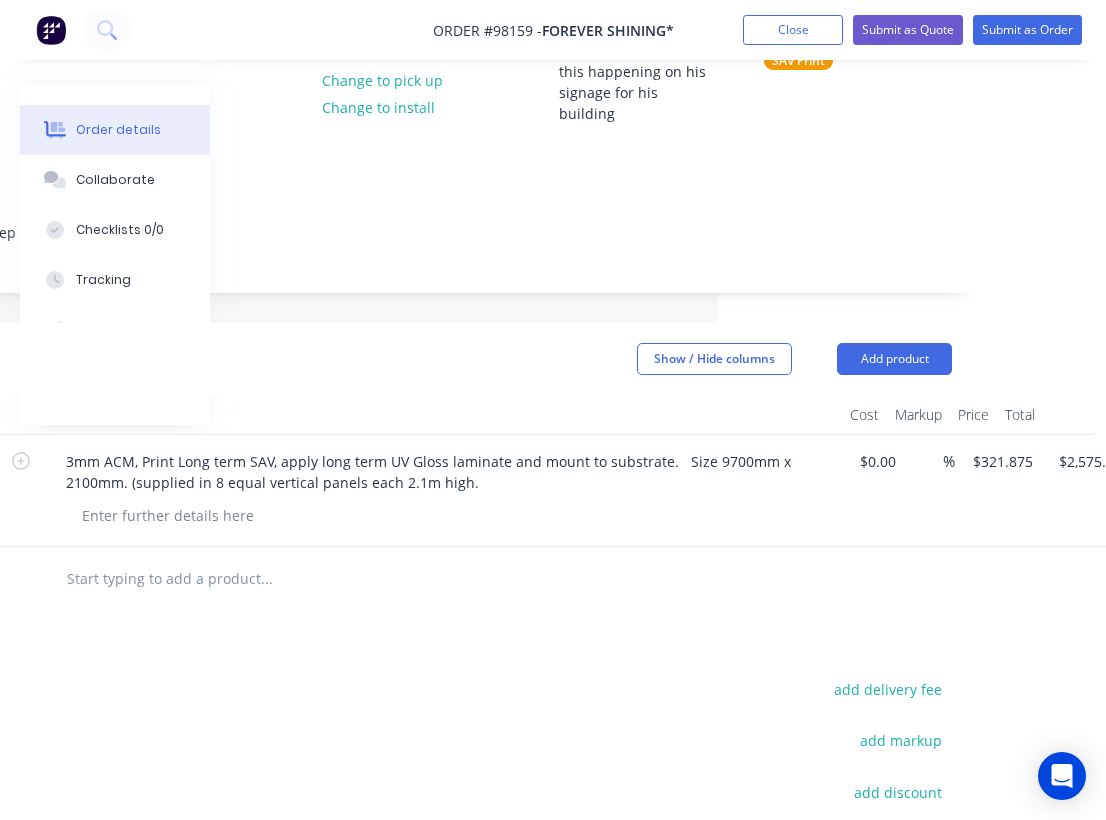 scroll, scrollTop: 348, scrollLeft: 388, axis: both 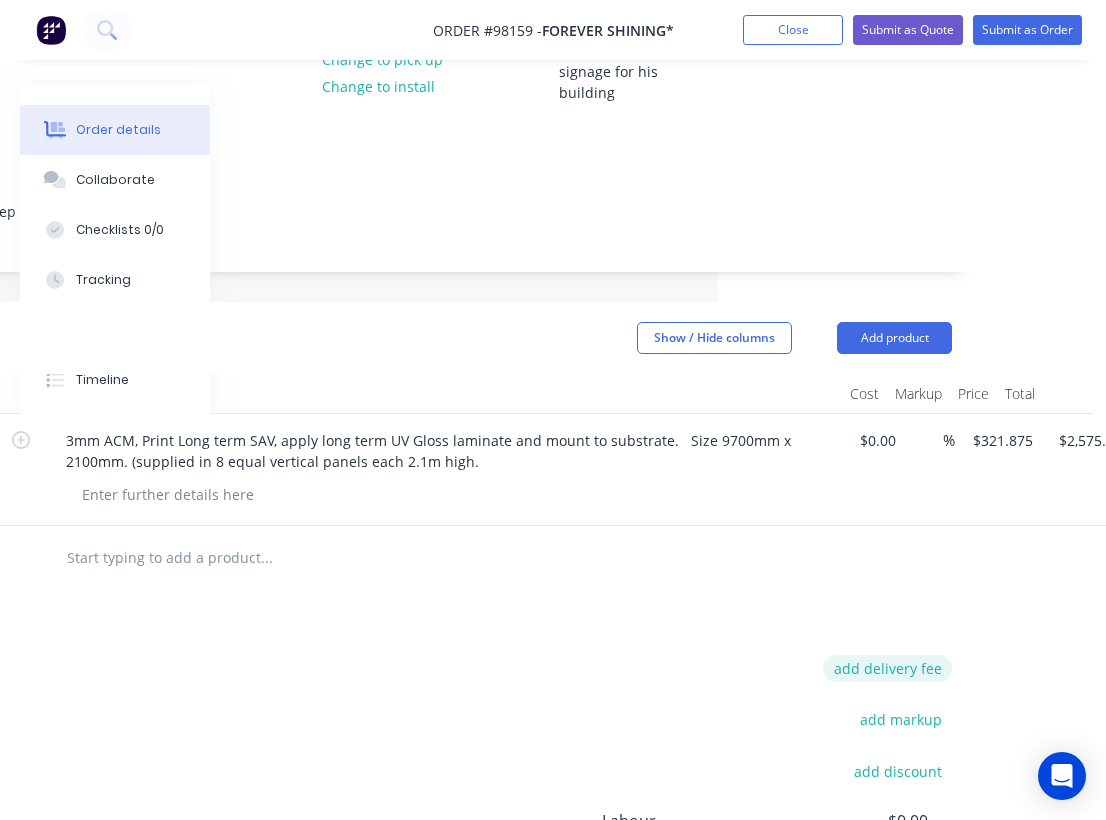 click on "add delivery fee" at bounding box center (887, 668) 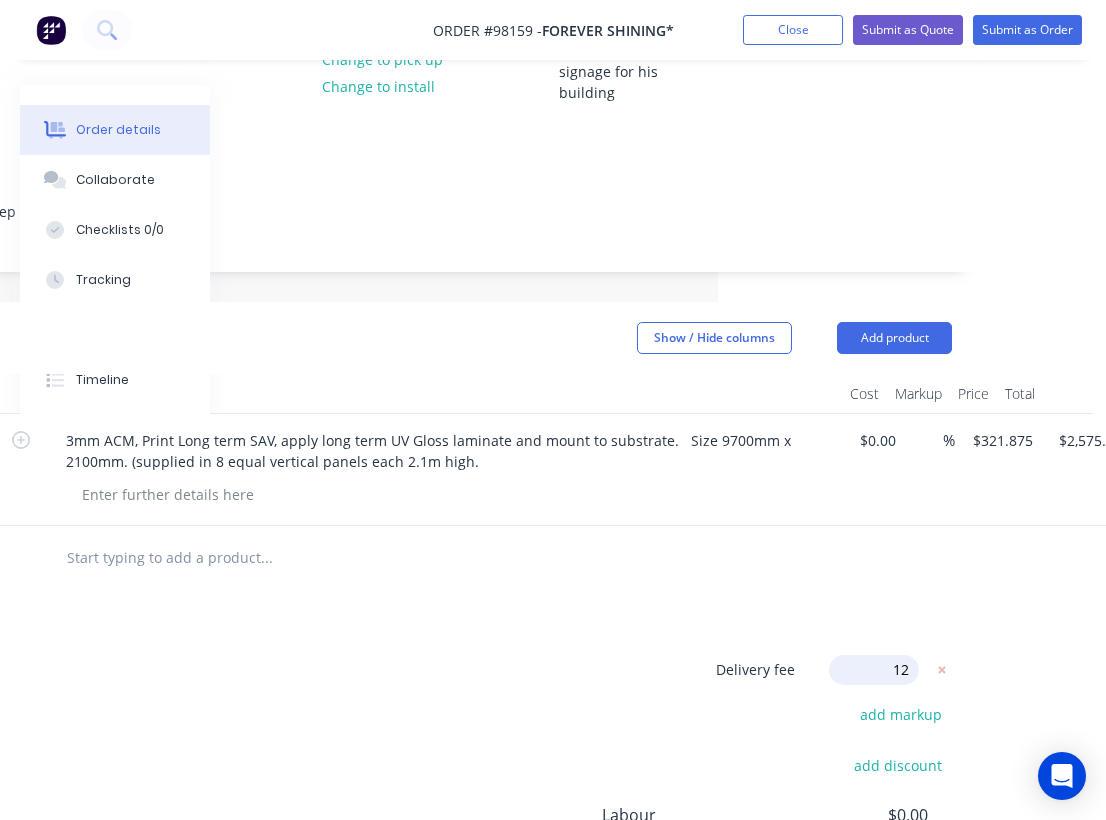 type on "120" 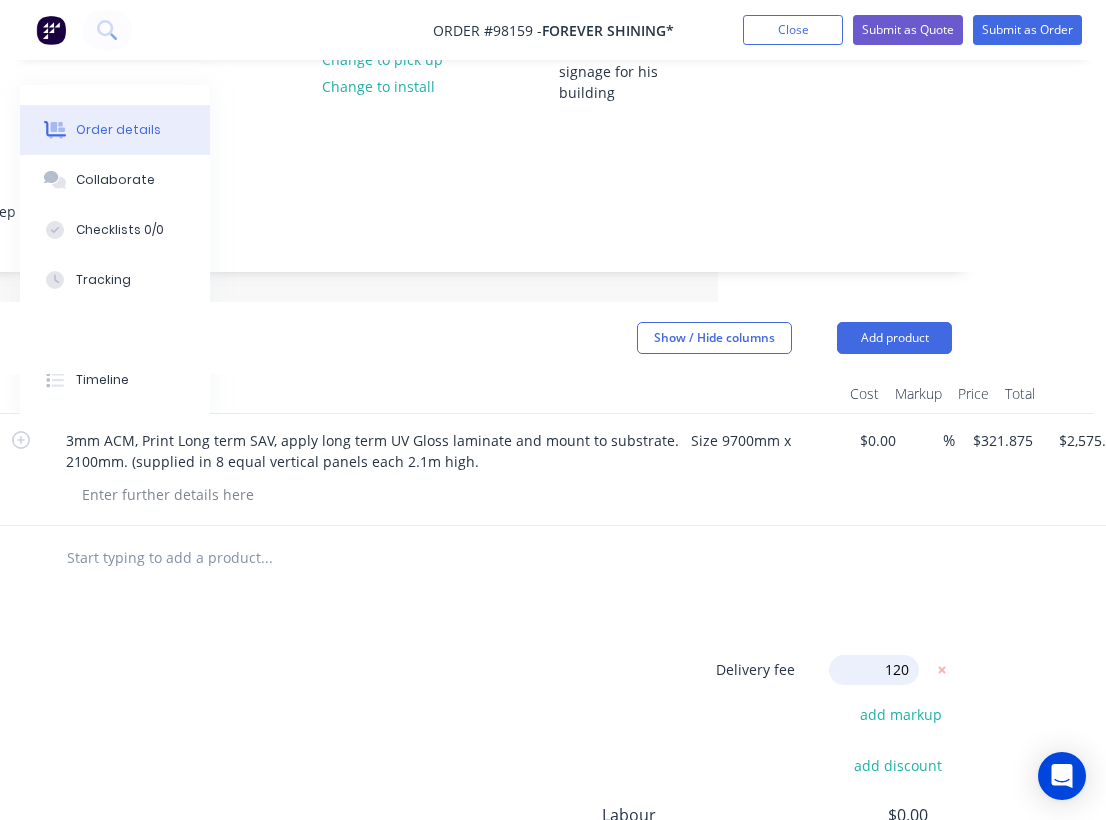 click on "Products Show / Hide columns Add product     Qty Cost Markup Price Total 8 3mm ACM, Print Long term SAV, apply long term UV Gloss laminate and mount to substrate.   Size 9700mm x 2100mm. (supplied in 8 equal vertical panels each 2.1m high. $0.00 $0.00 % $321.875 $321.875 $2,575.00 $2,575.00   Delivery fee Delivery fee Delivery fee name (Optional) 120 120 $0 add markup add discount Labour $0.00 Sub total $2,575.00 Margin $0.00  ( 0.00 %) Tax $257.50 Total $2,832.50" at bounding box center [417, 684] 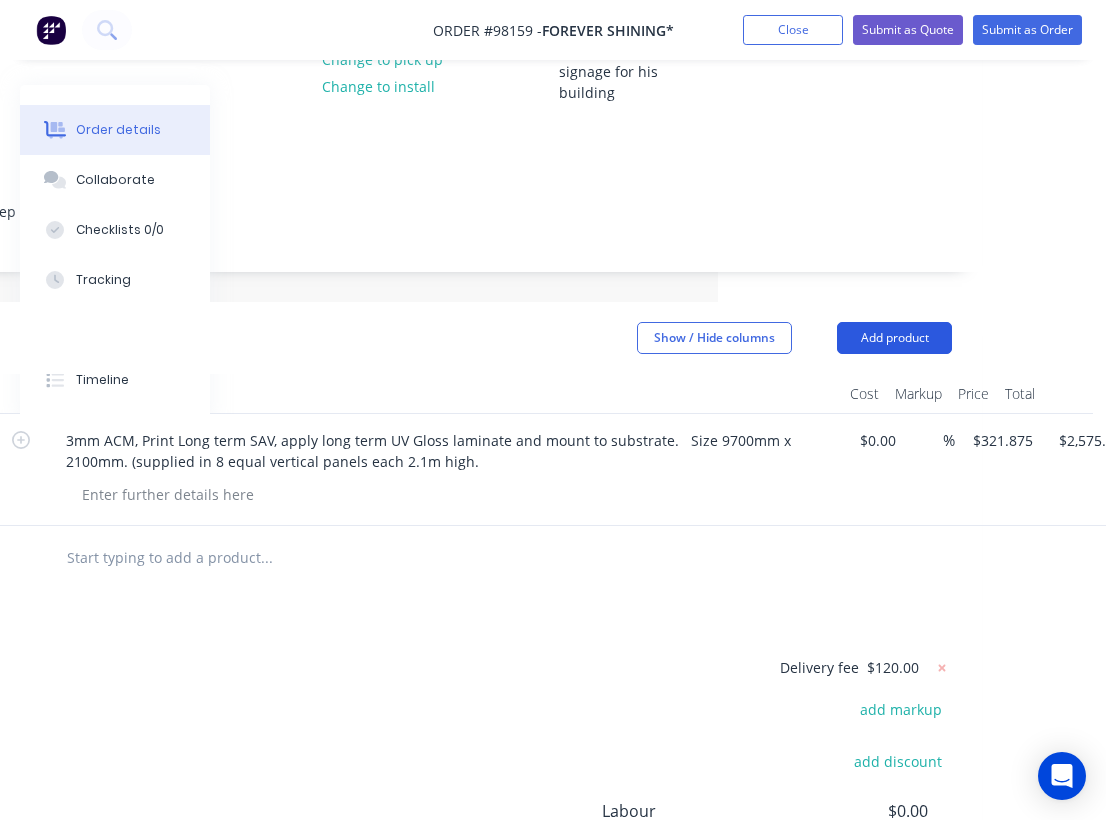 click on "Add product" at bounding box center (894, 338) 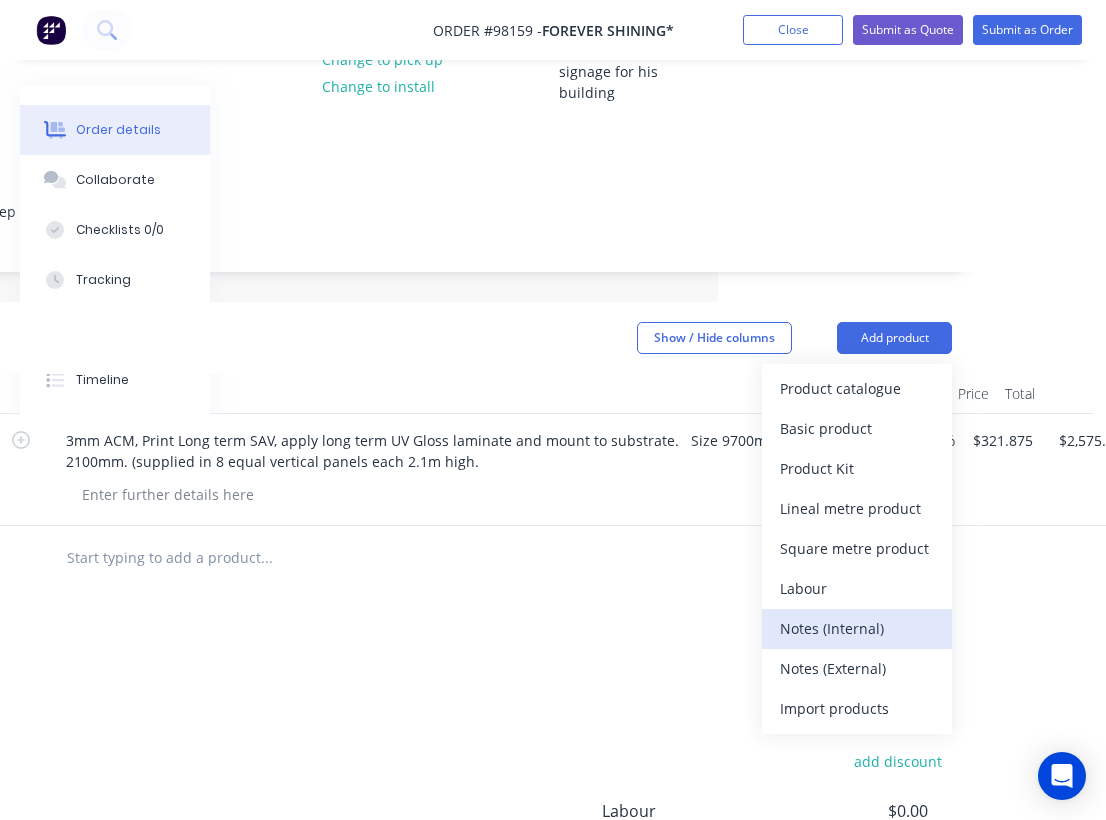 click on "Notes (Internal)" at bounding box center (857, 628) 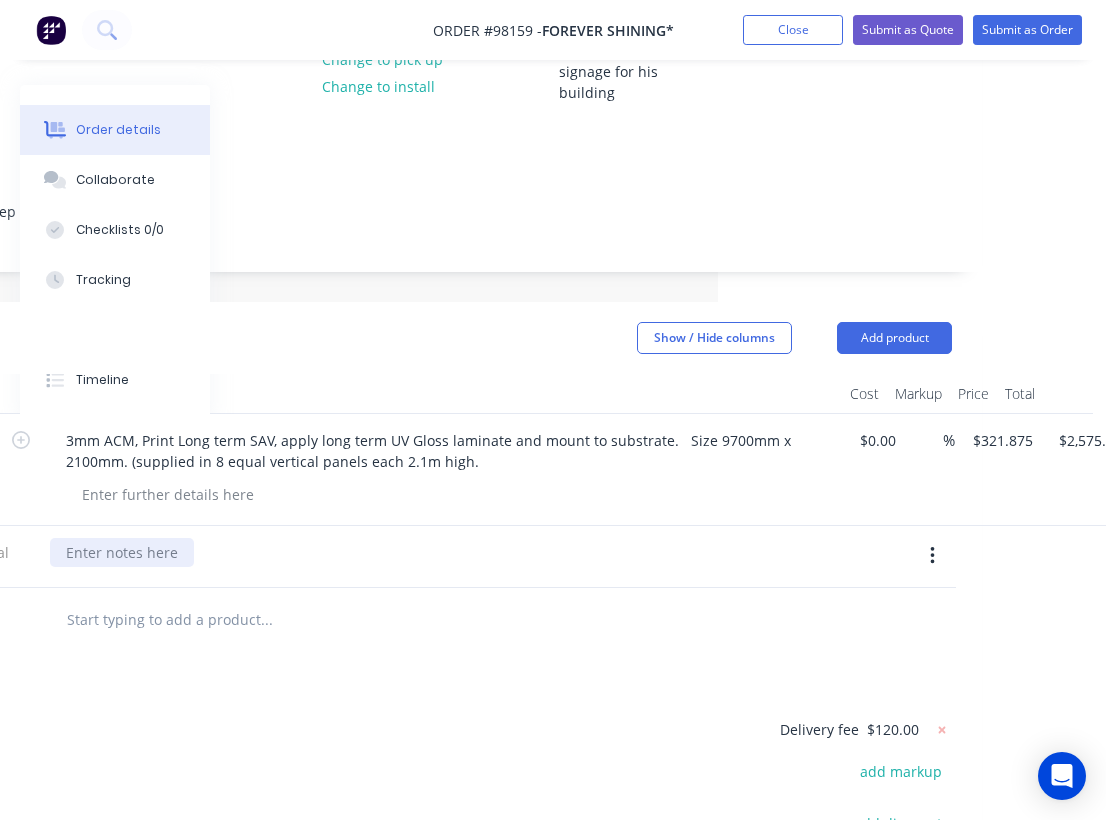 click at bounding box center (122, 552) 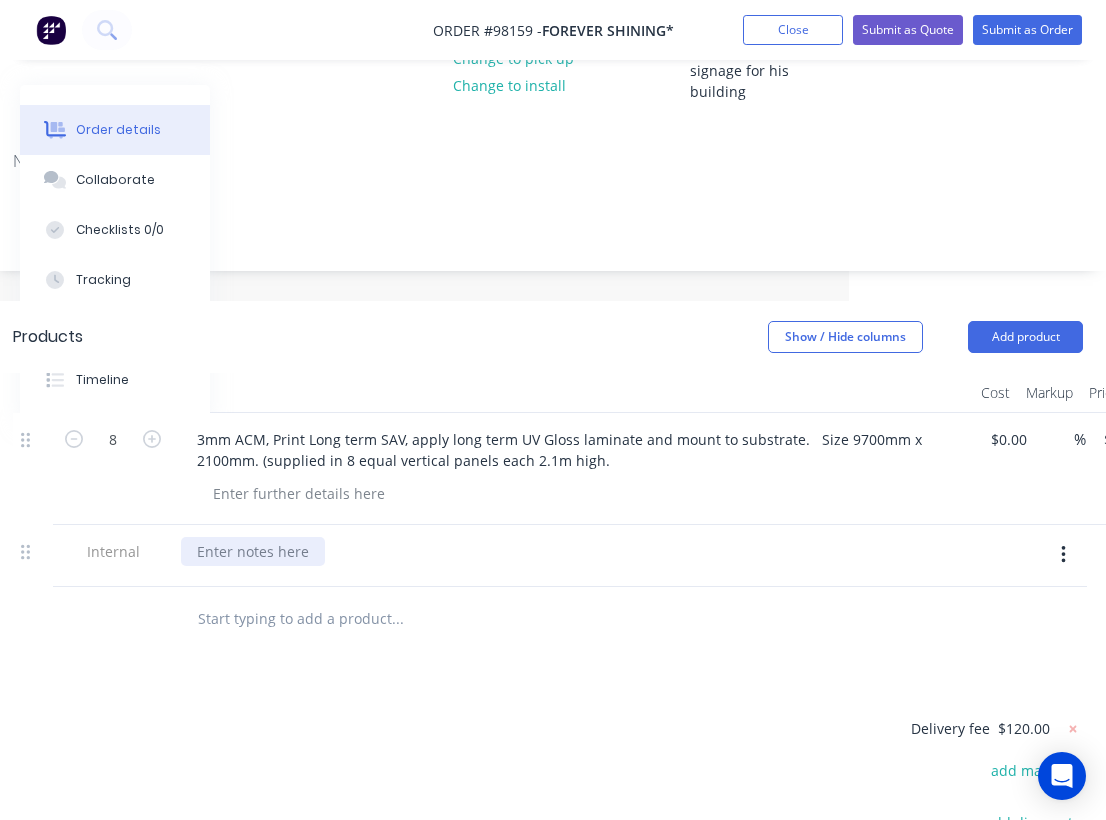 scroll, scrollTop: 352, scrollLeft: 257, axis: both 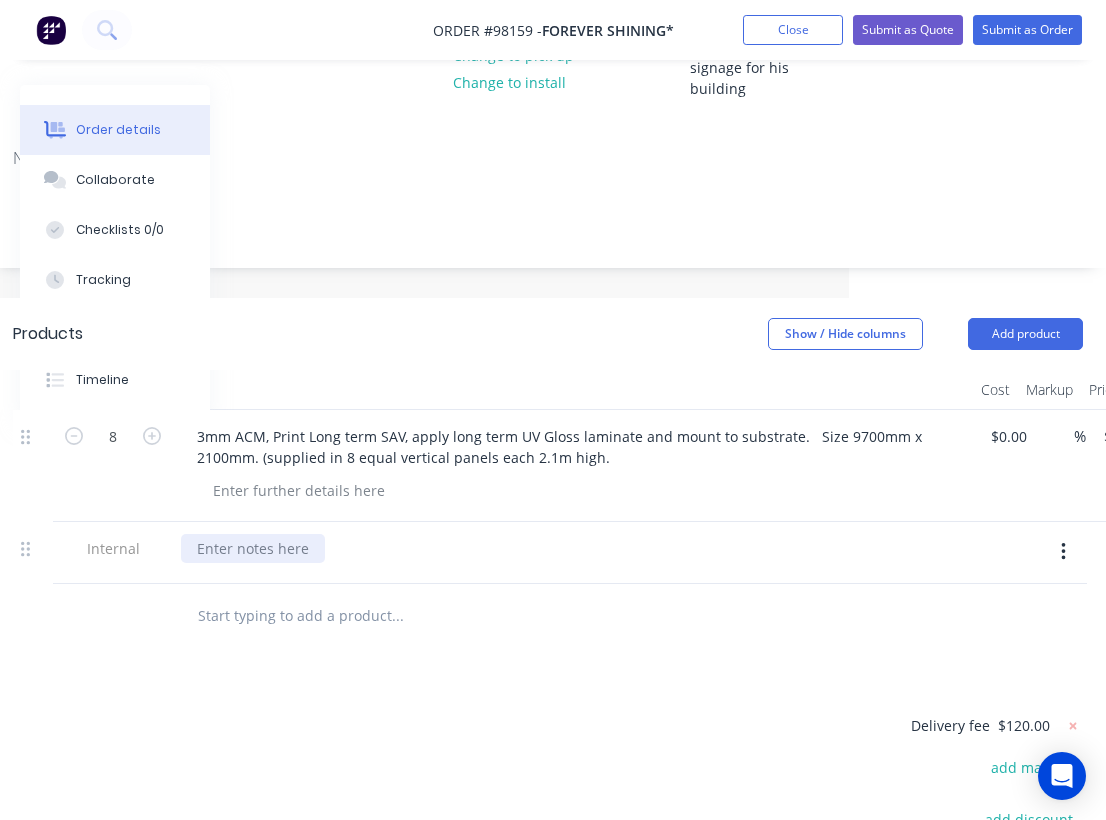 type 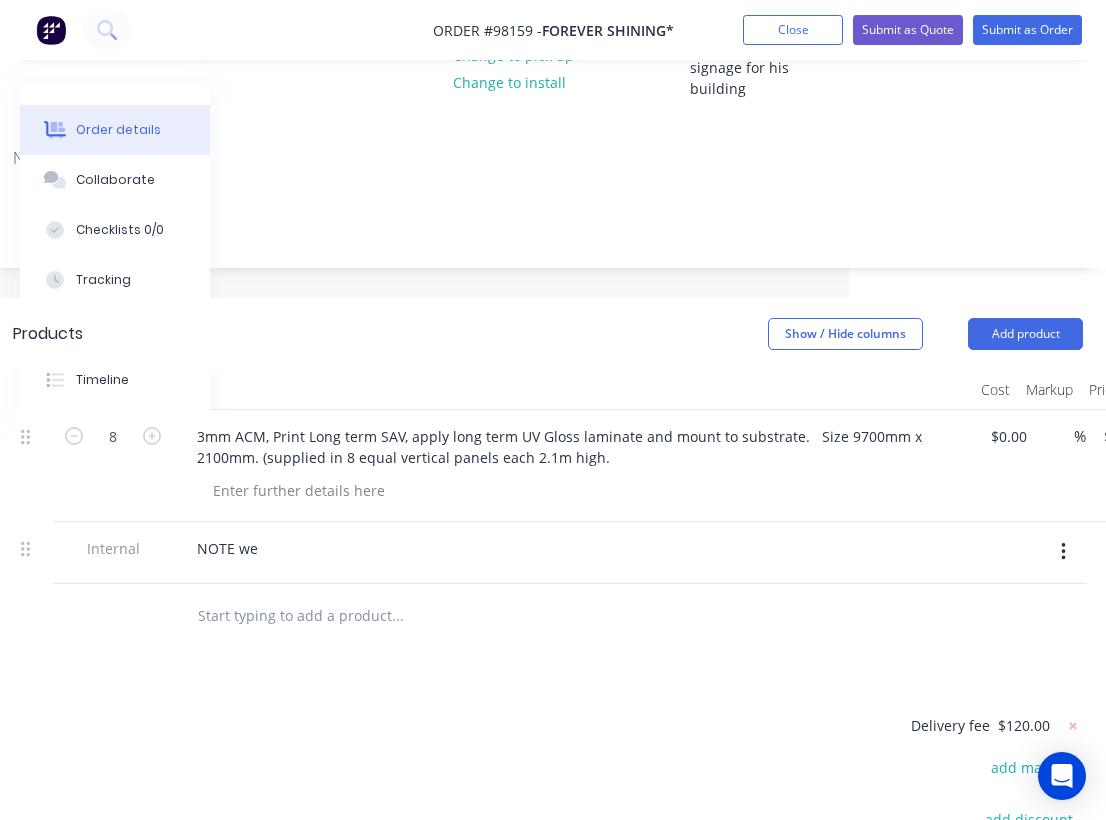 click on "Internal" at bounding box center [113, 548] 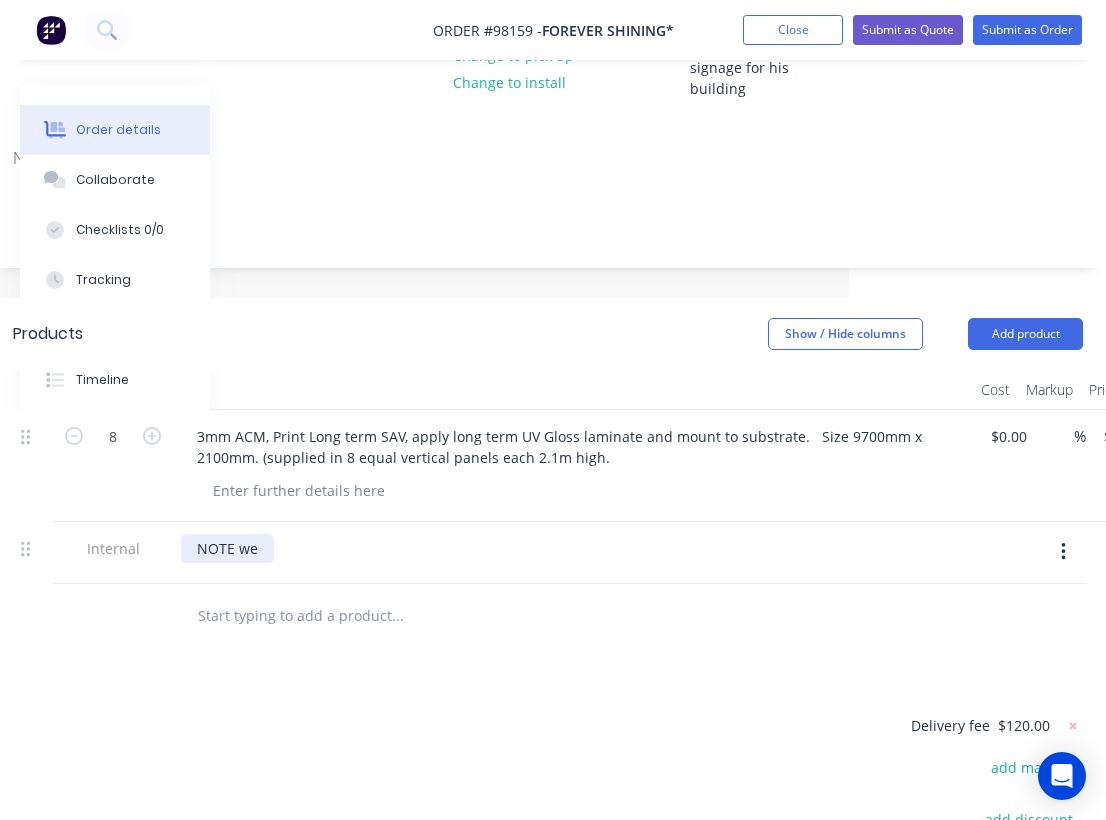 click on "NOTE we" at bounding box center [227, 548] 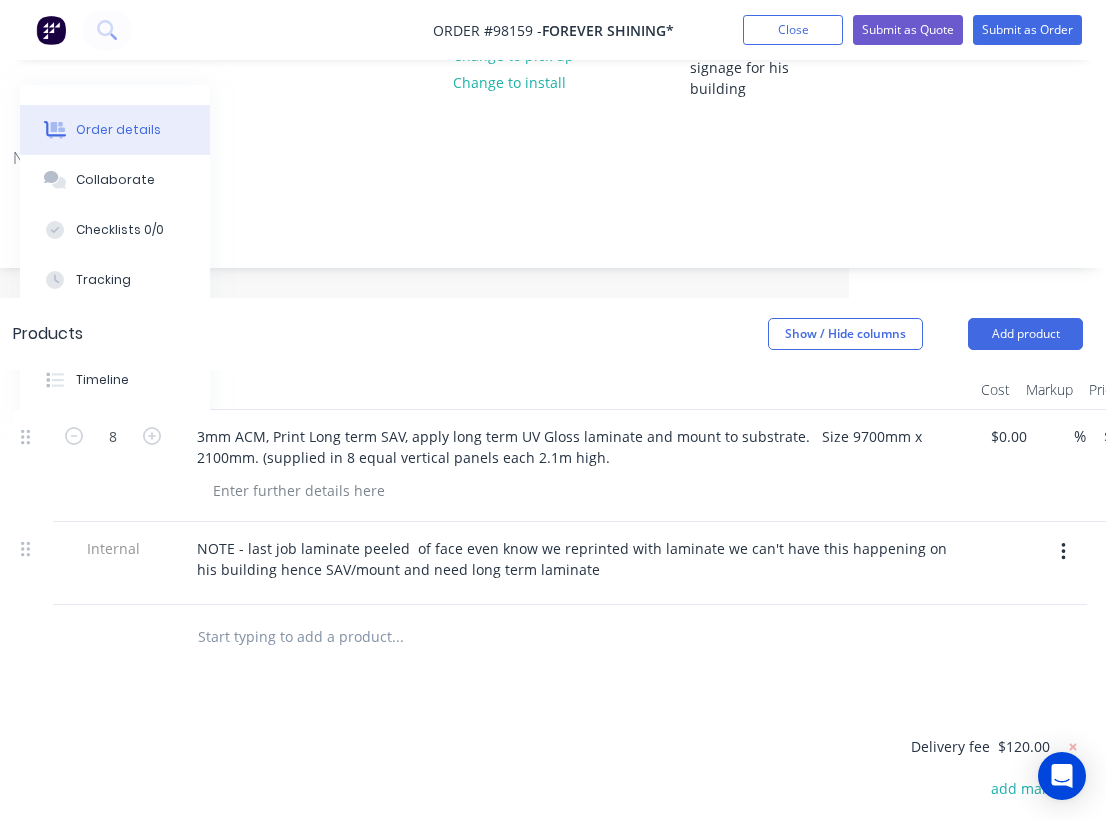 click at bounding box center (397, 637) 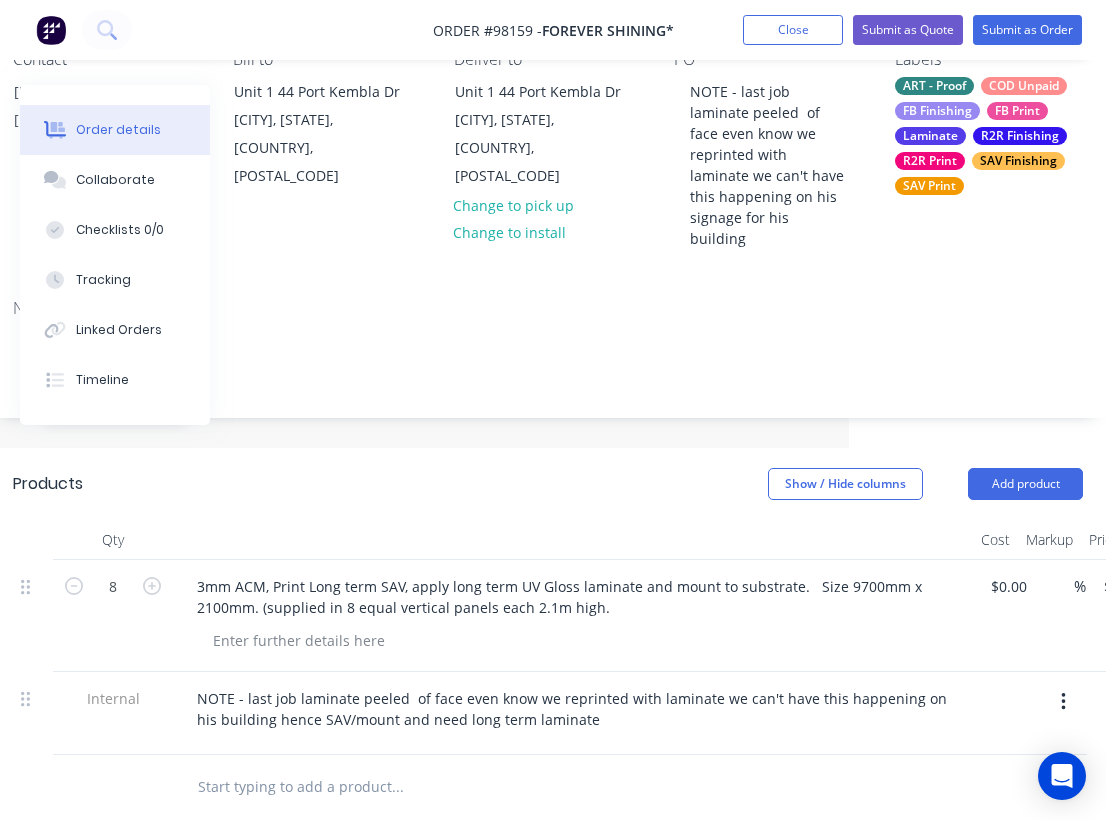 scroll, scrollTop: 282, scrollLeft: 257, axis: both 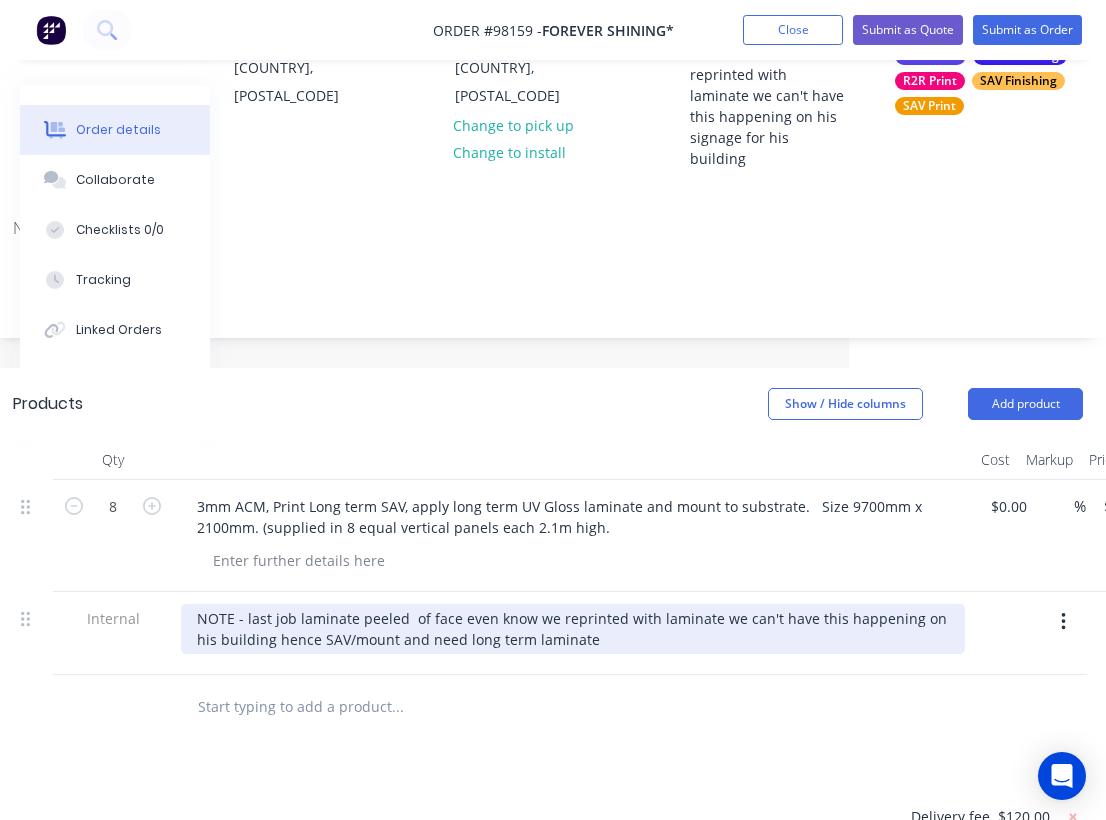 click on "Products Show / Hide columns Add product" at bounding box center [548, 404] 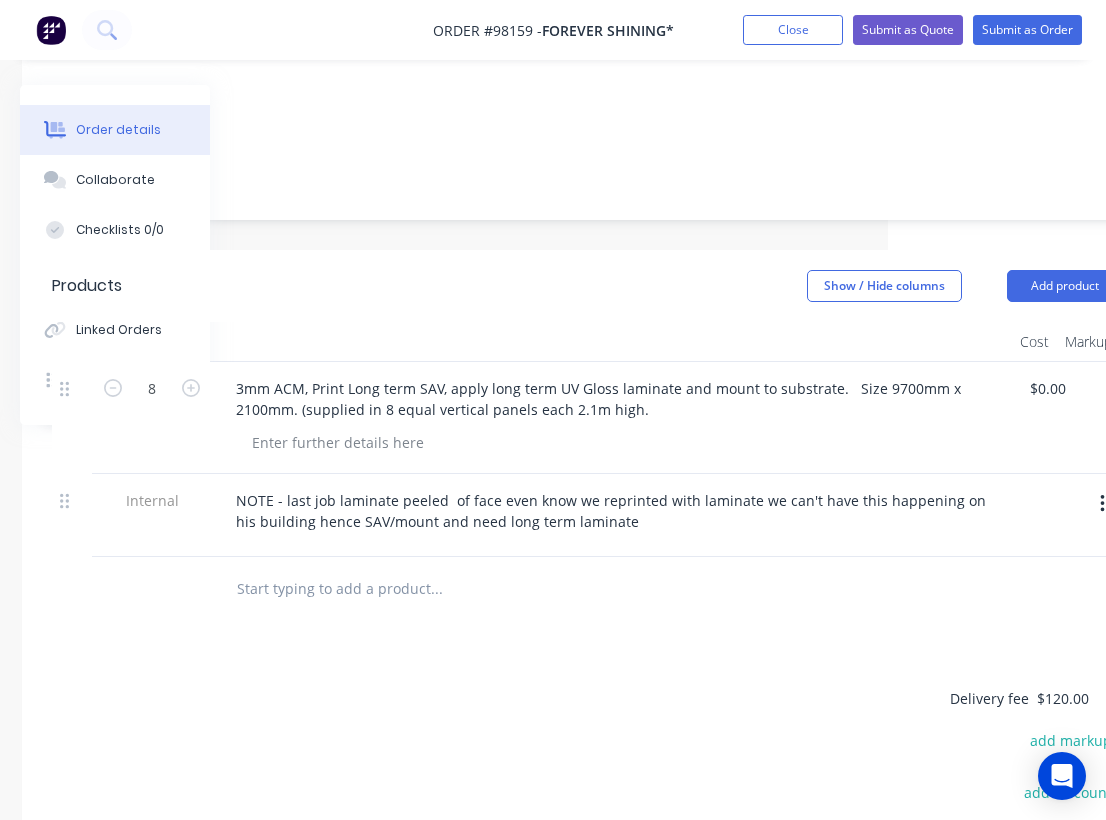 scroll, scrollTop: 0, scrollLeft: 218, axis: horizontal 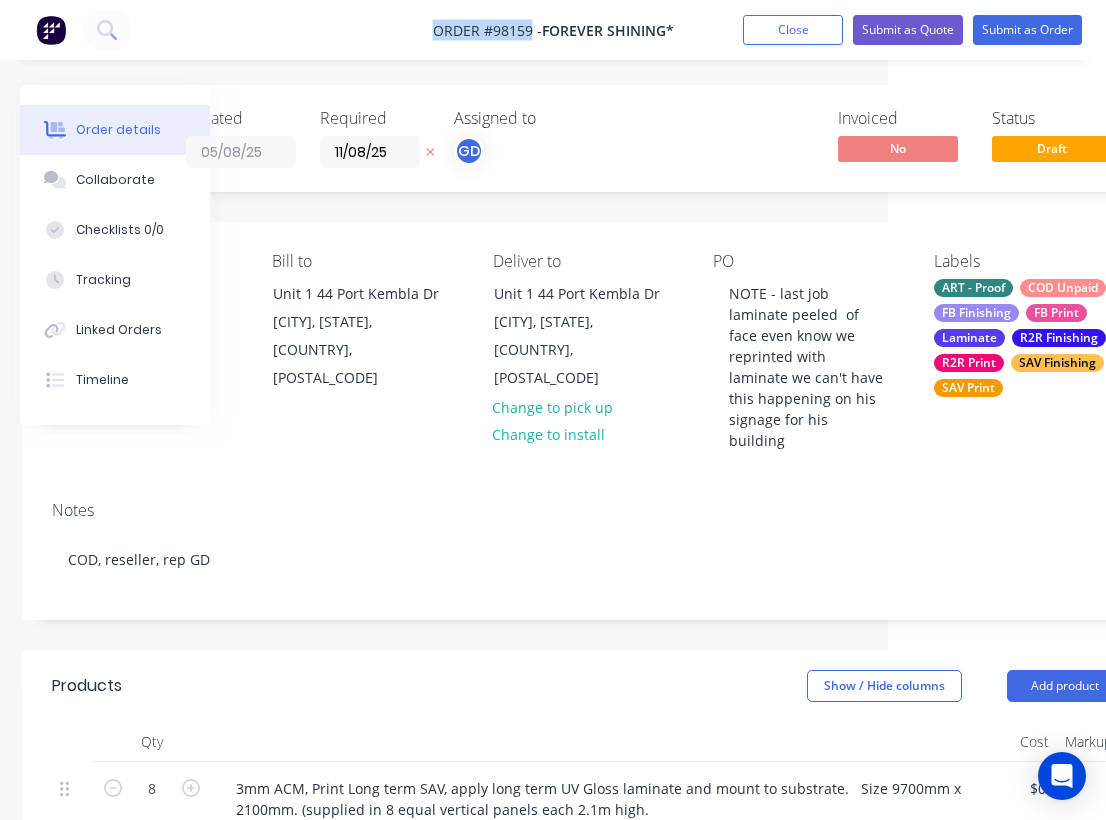 drag, startPoint x: 427, startPoint y: 32, endPoint x: 531, endPoint y: 39, distance: 104.23531 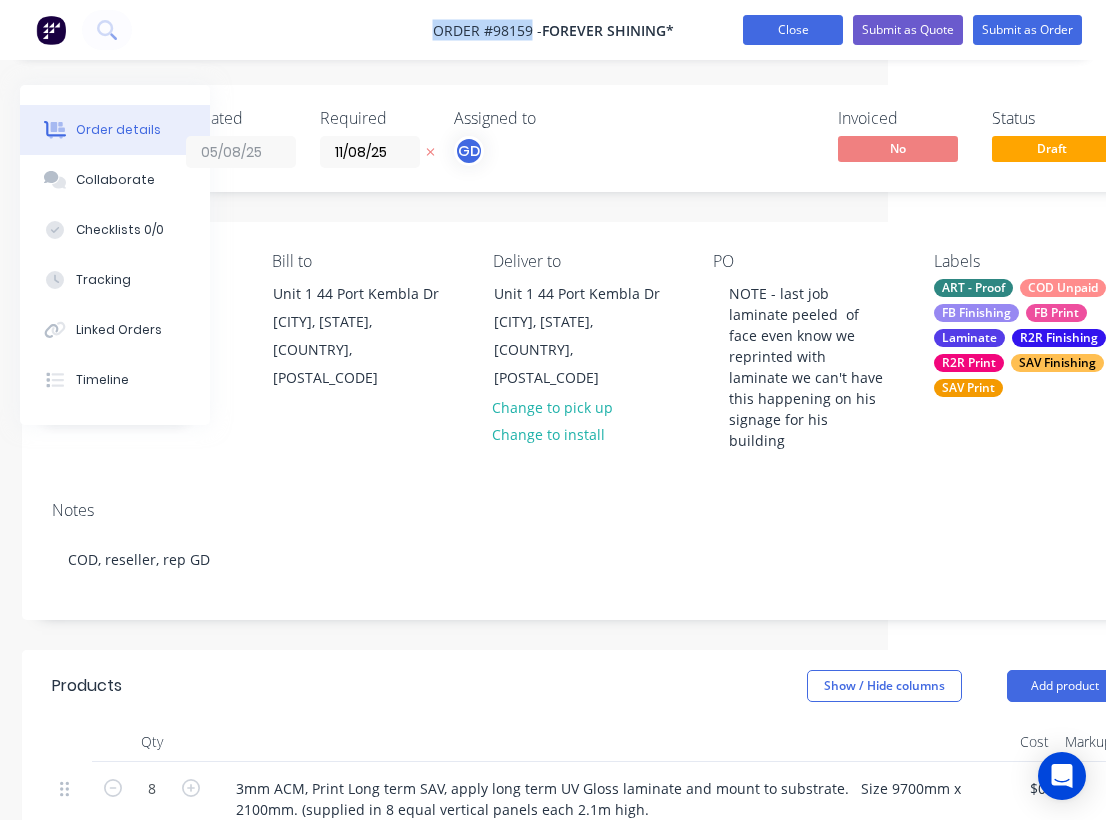 click on "Close" at bounding box center [793, 30] 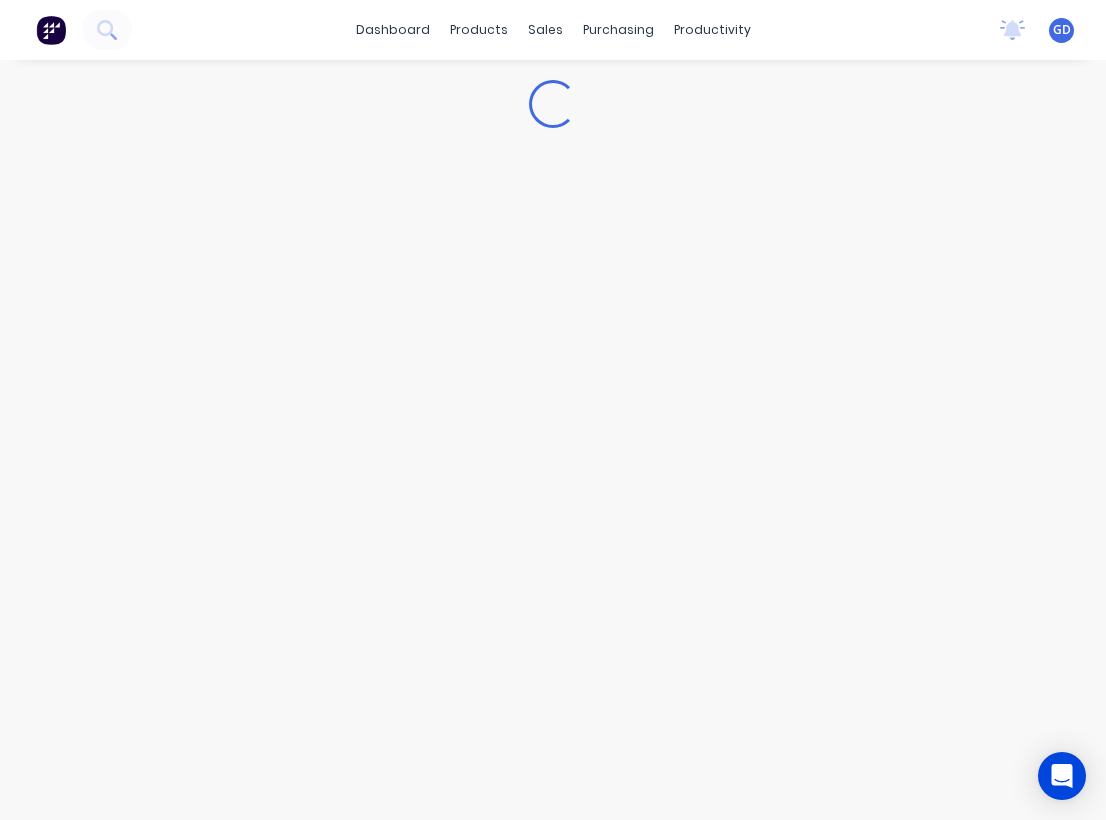 scroll, scrollTop: 0, scrollLeft: 0, axis: both 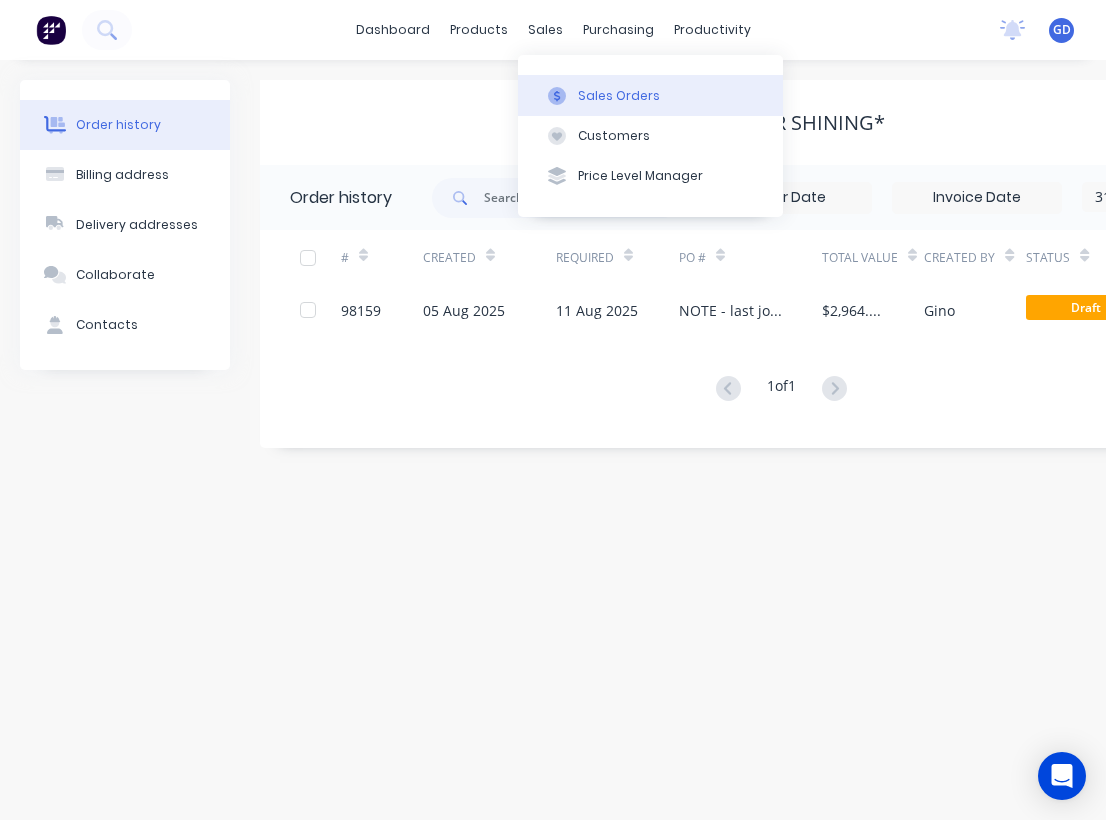 click on "Sales Orders" at bounding box center (619, 96) 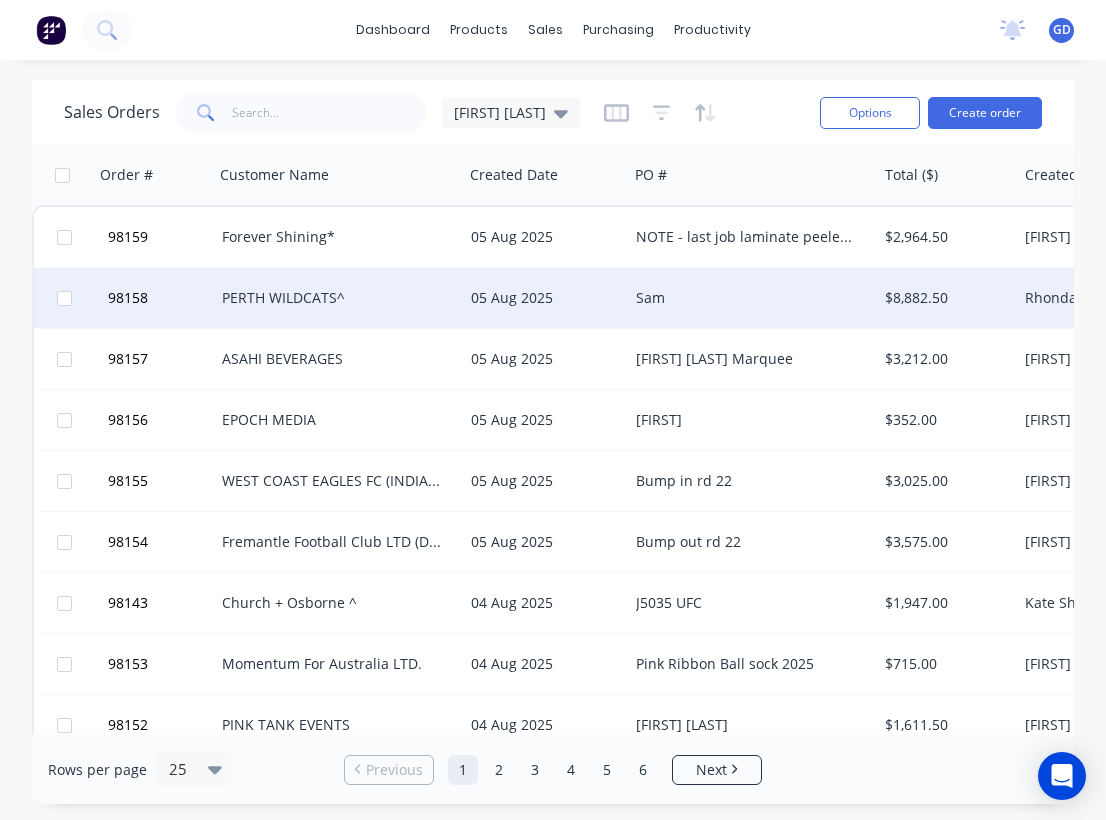 scroll, scrollTop: 0, scrollLeft: 0, axis: both 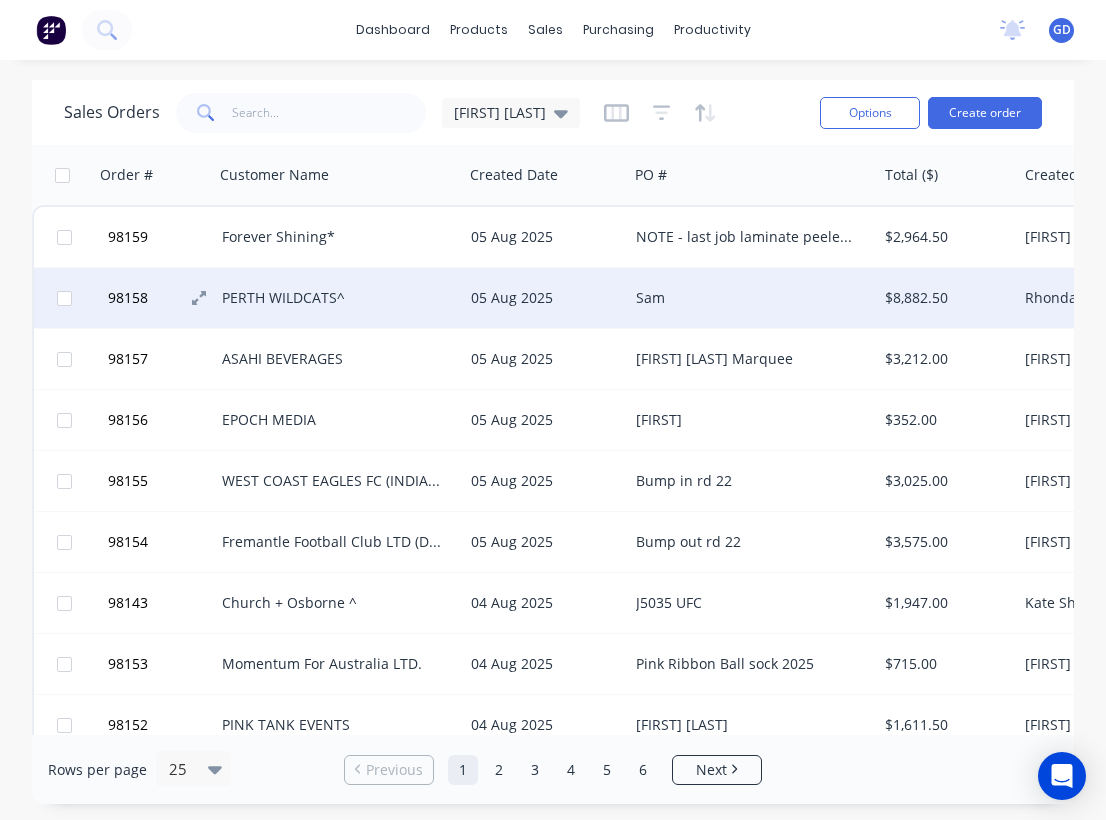 click on "98158" at bounding box center [128, 298] 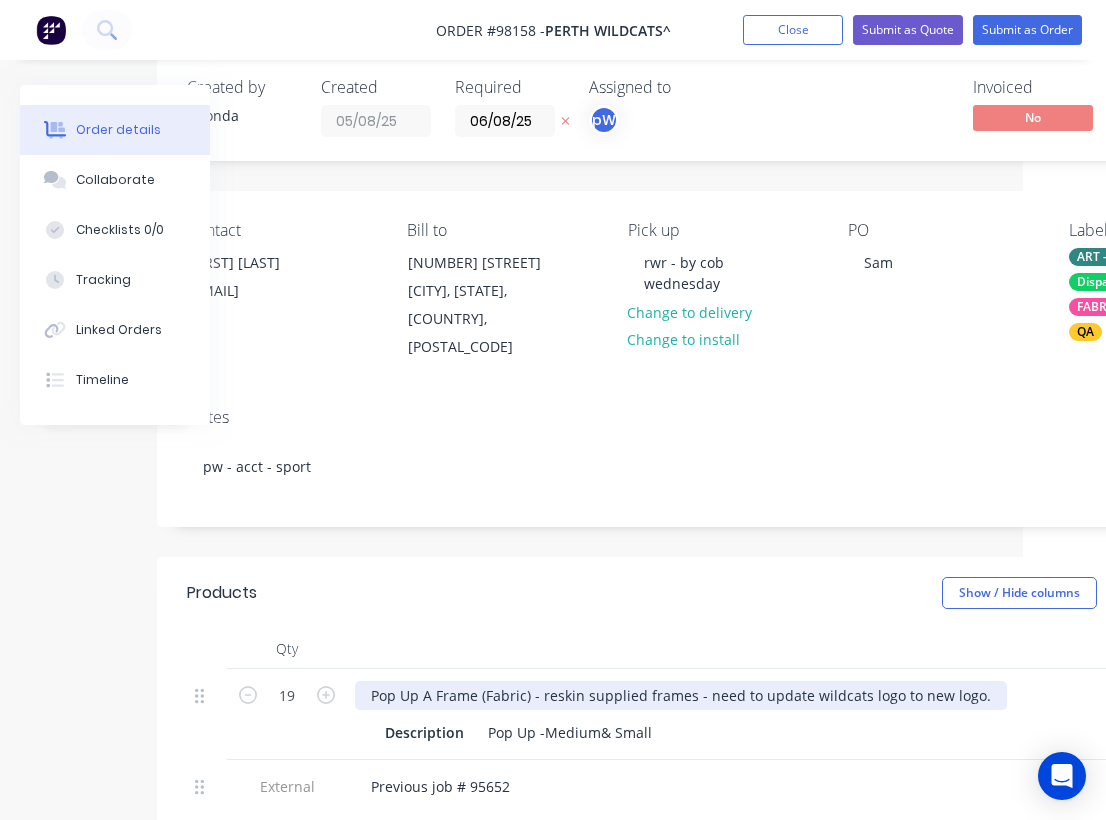 scroll, scrollTop: 0, scrollLeft: 83, axis: horizontal 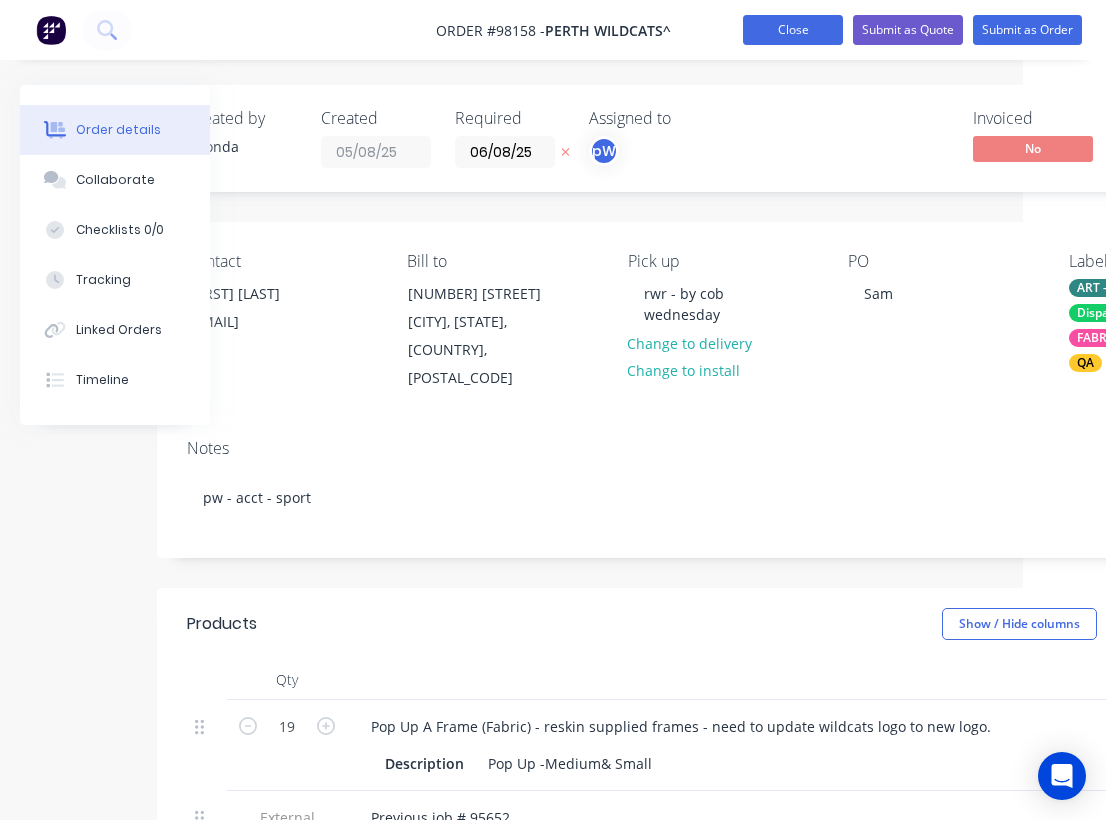 click on "Close" at bounding box center [793, 30] 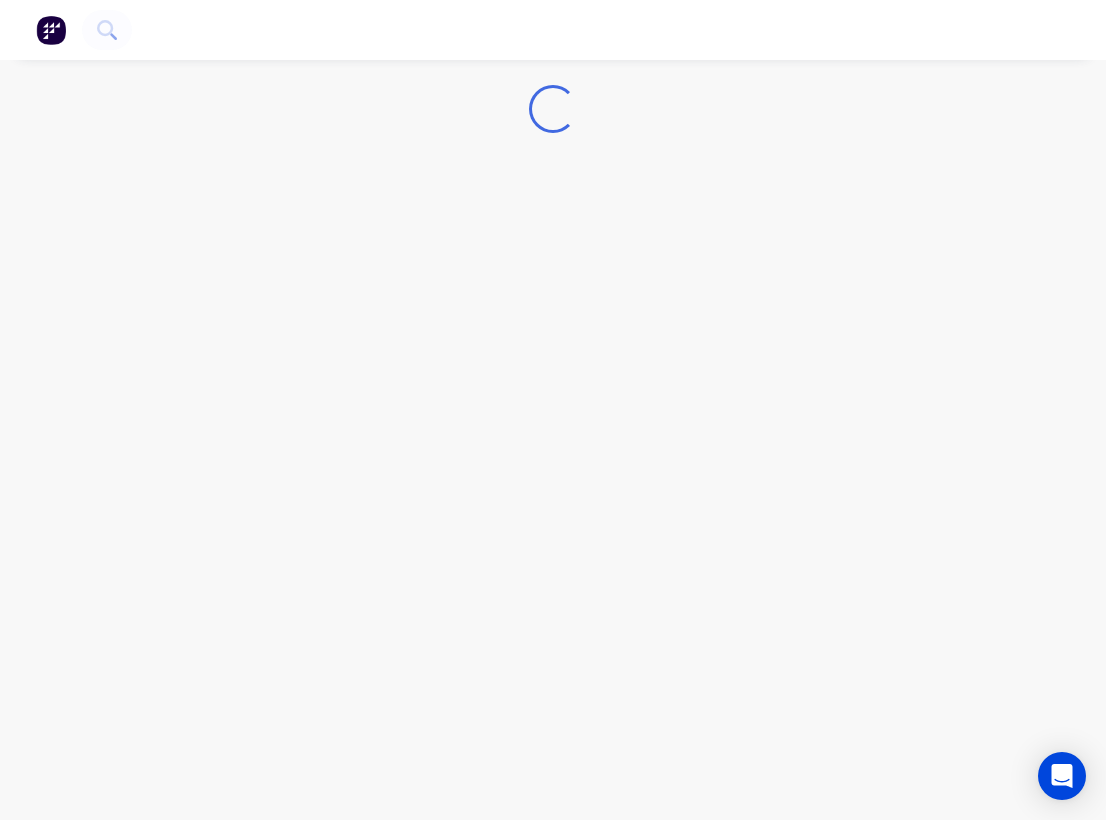 scroll, scrollTop: 0, scrollLeft: 0, axis: both 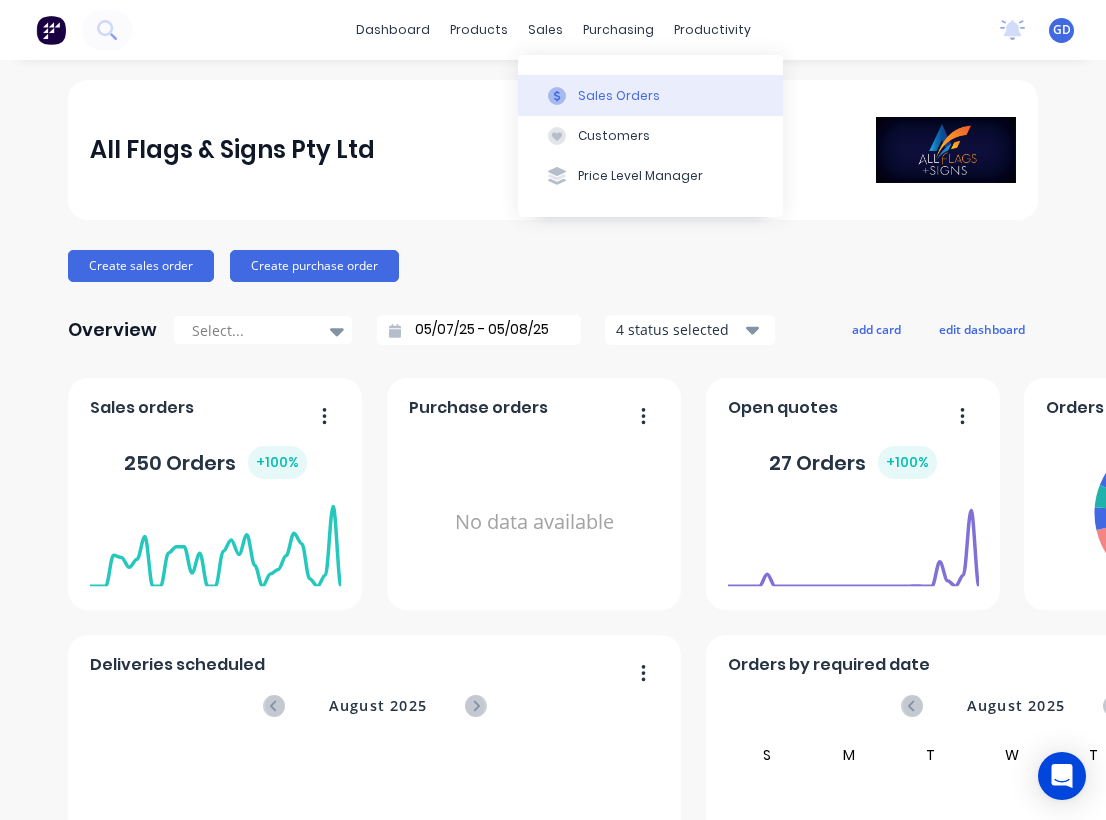 click on "Sales Orders" at bounding box center (619, 96) 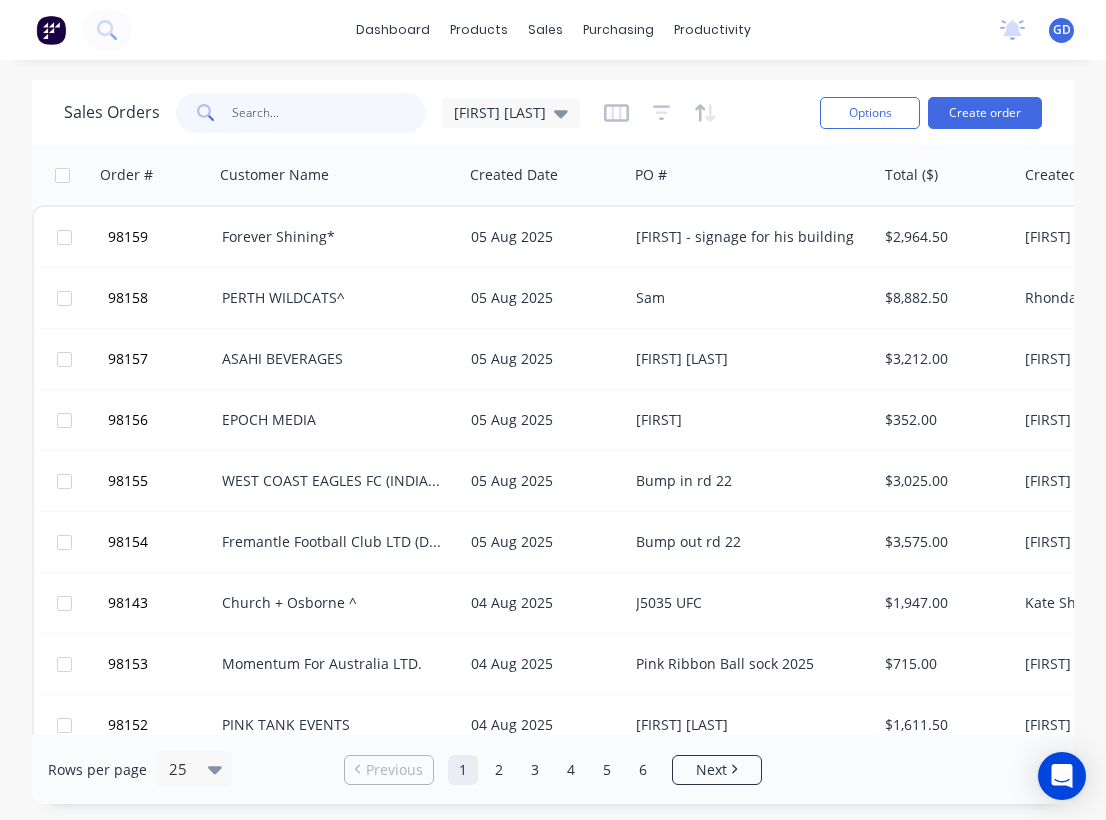 click at bounding box center (329, 113) 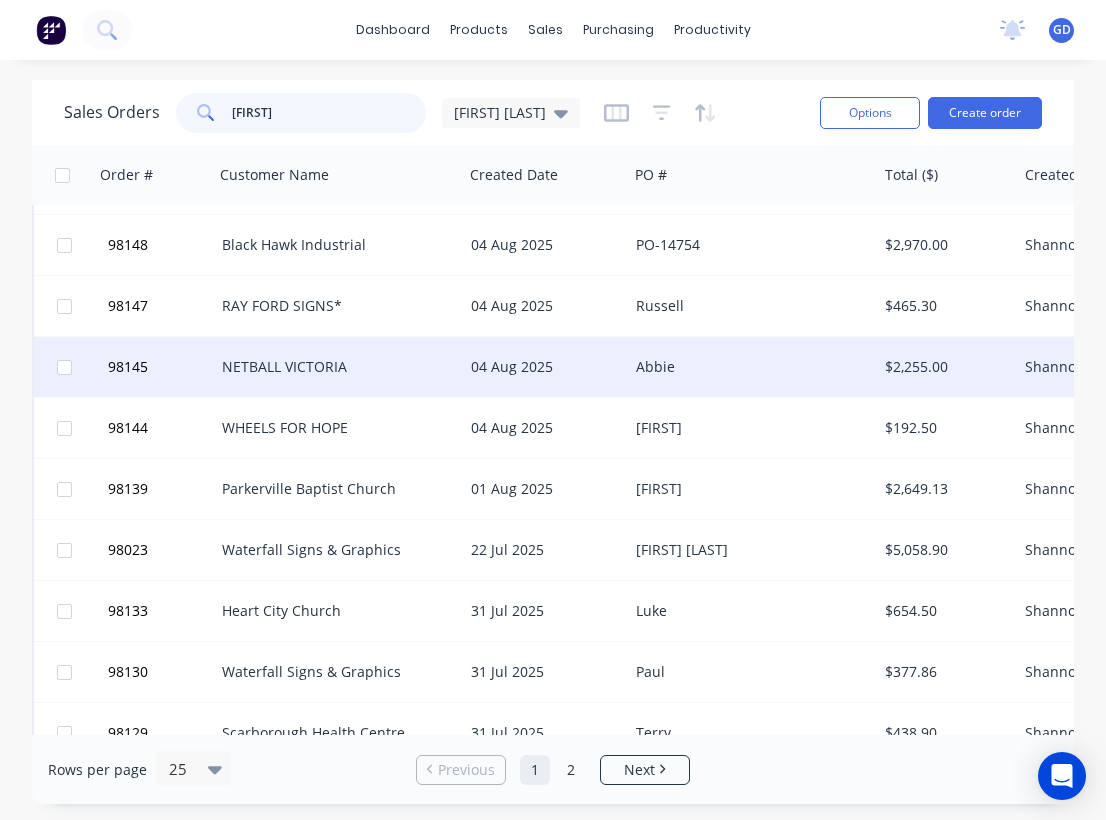 scroll, scrollTop: 116, scrollLeft: 0, axis: vertical 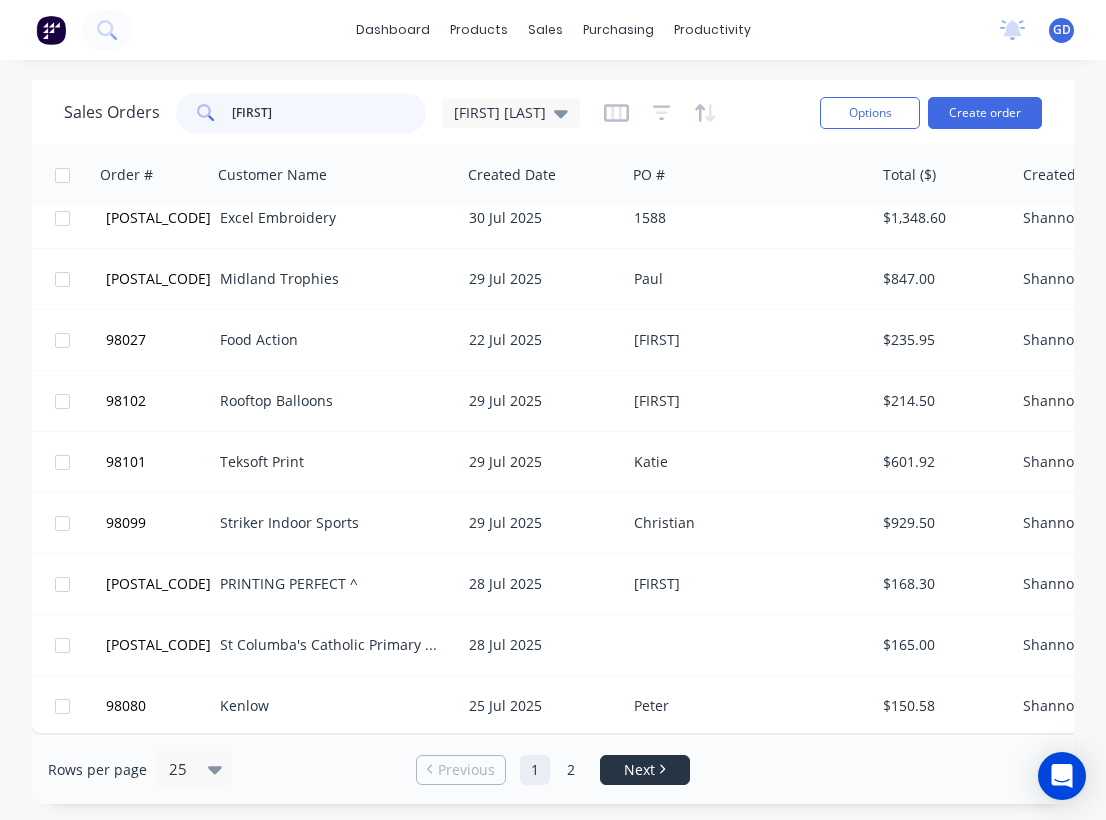 type on "[FIRST]" 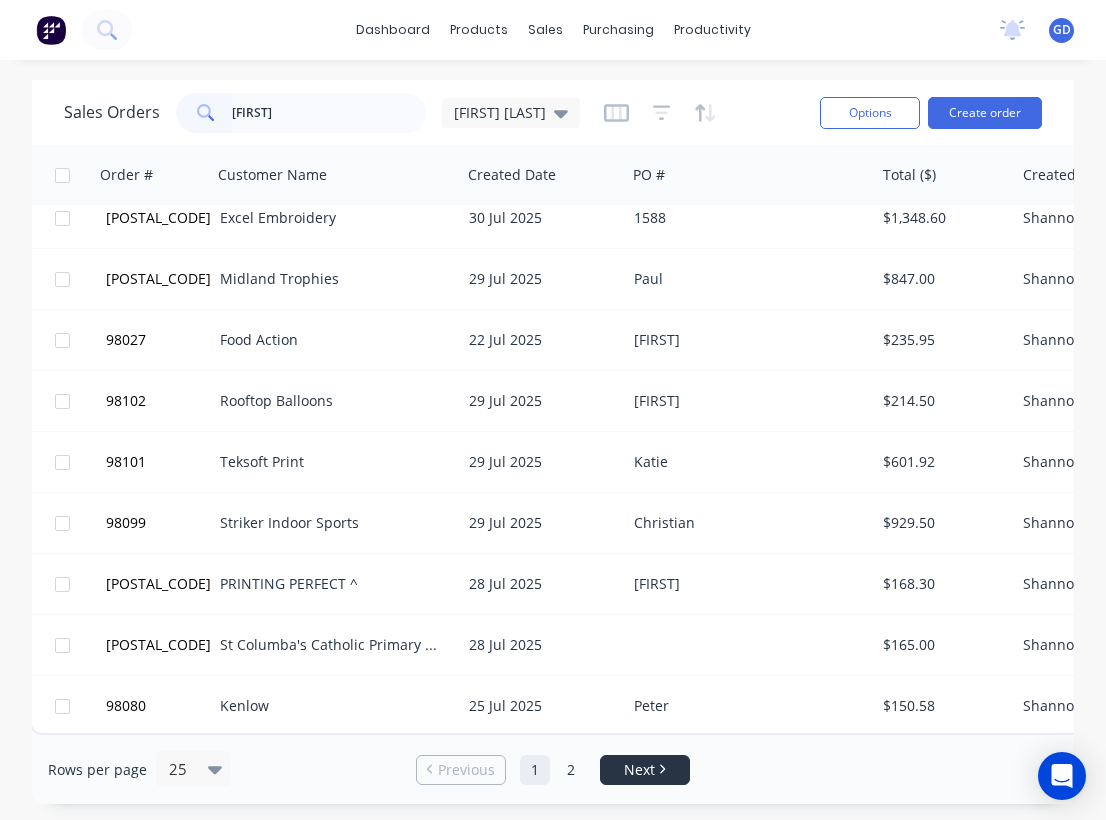 click on "Next" at bounding box center (639, 770) 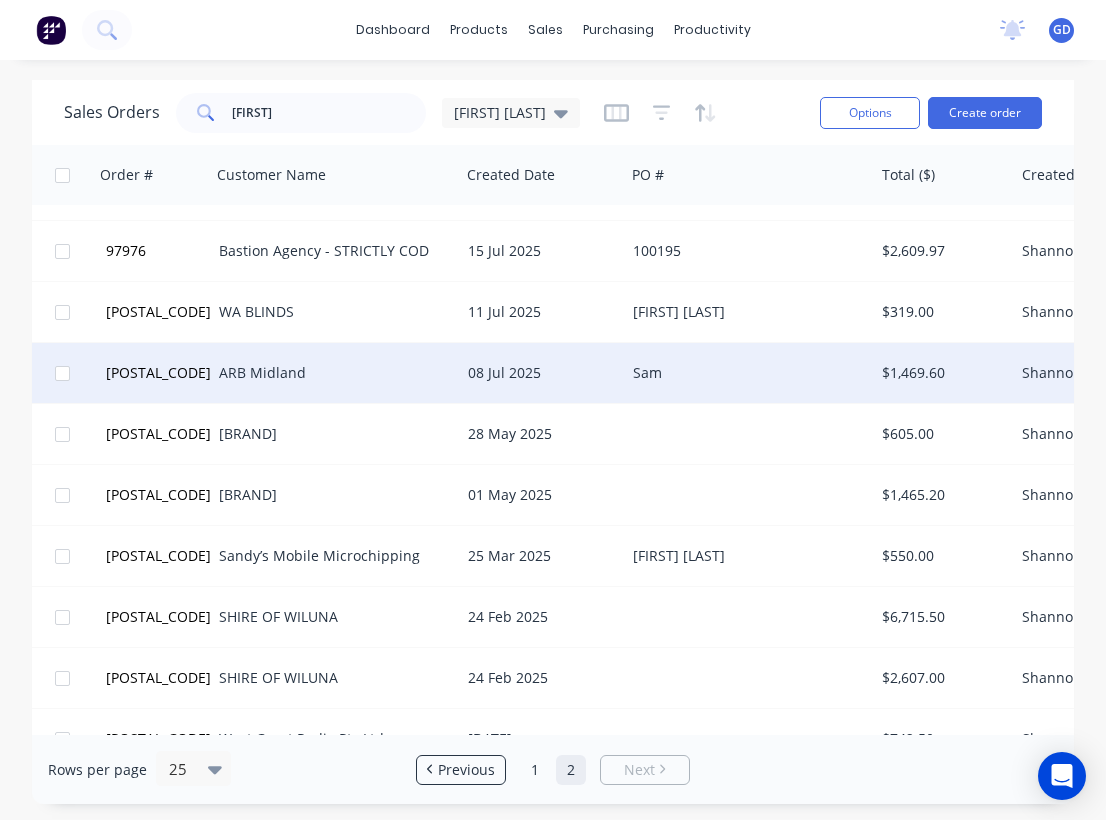 scroll, scrollTop: 569, scrollLeft: 3, axis: both 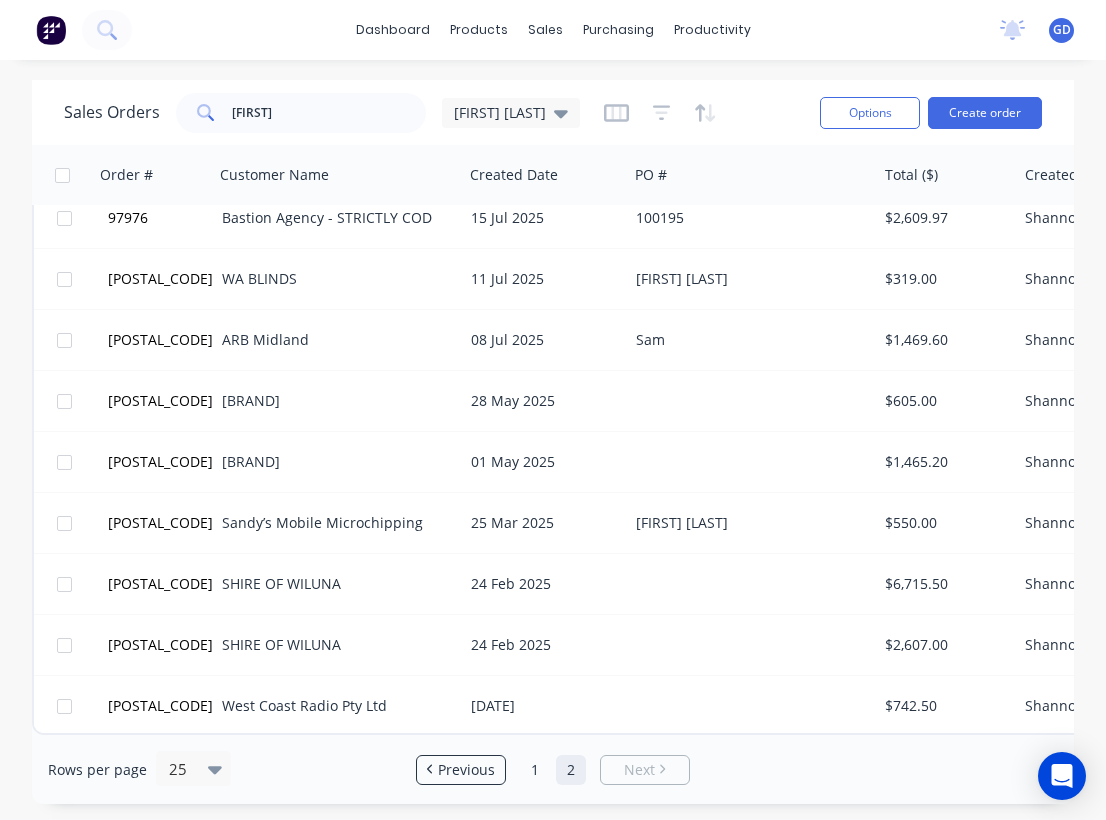click on "2" at bounding box center [571, 770] 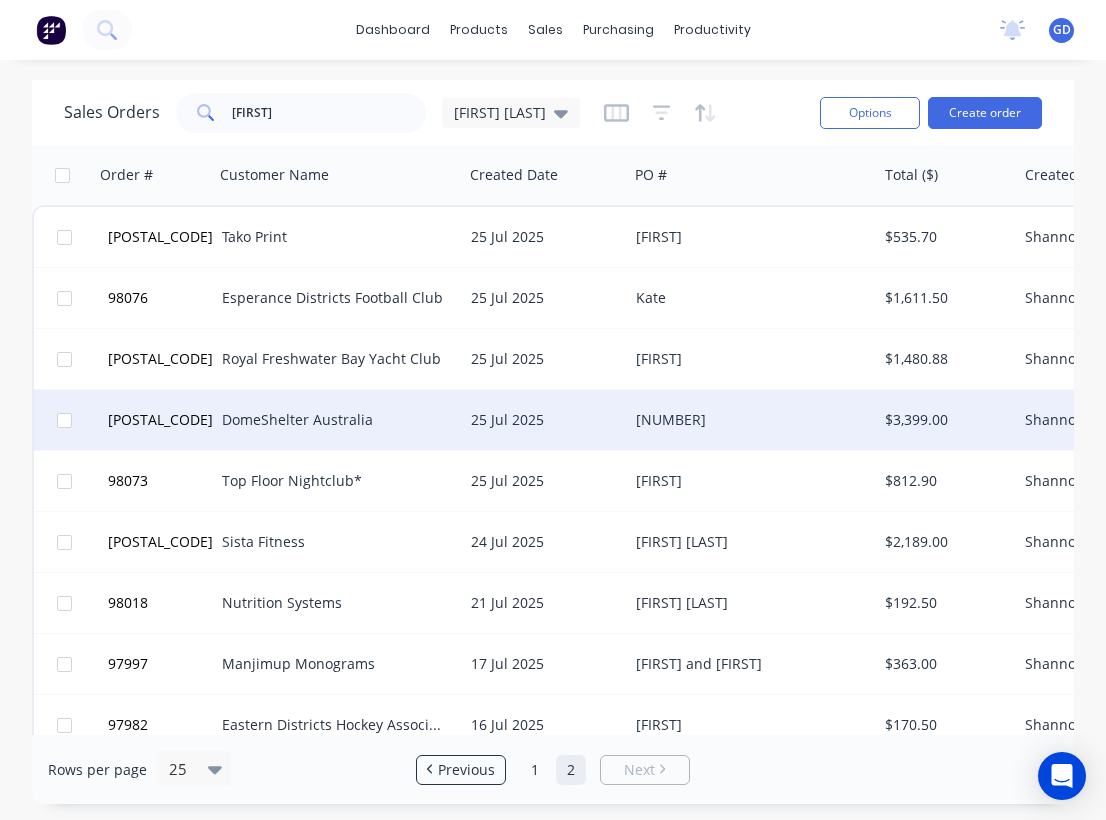 scroll, scrollTop: 0, scrollLeft: 0, axis: both 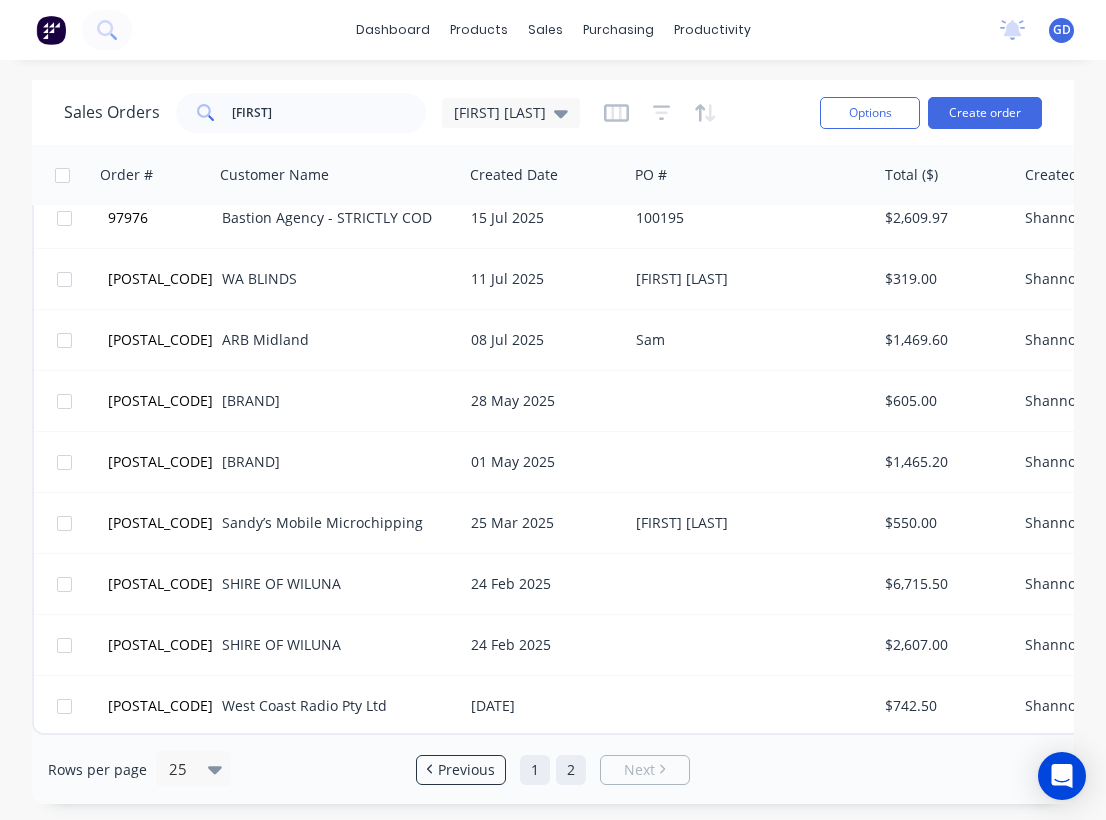 click on "1" at bounding box center (535, 770) 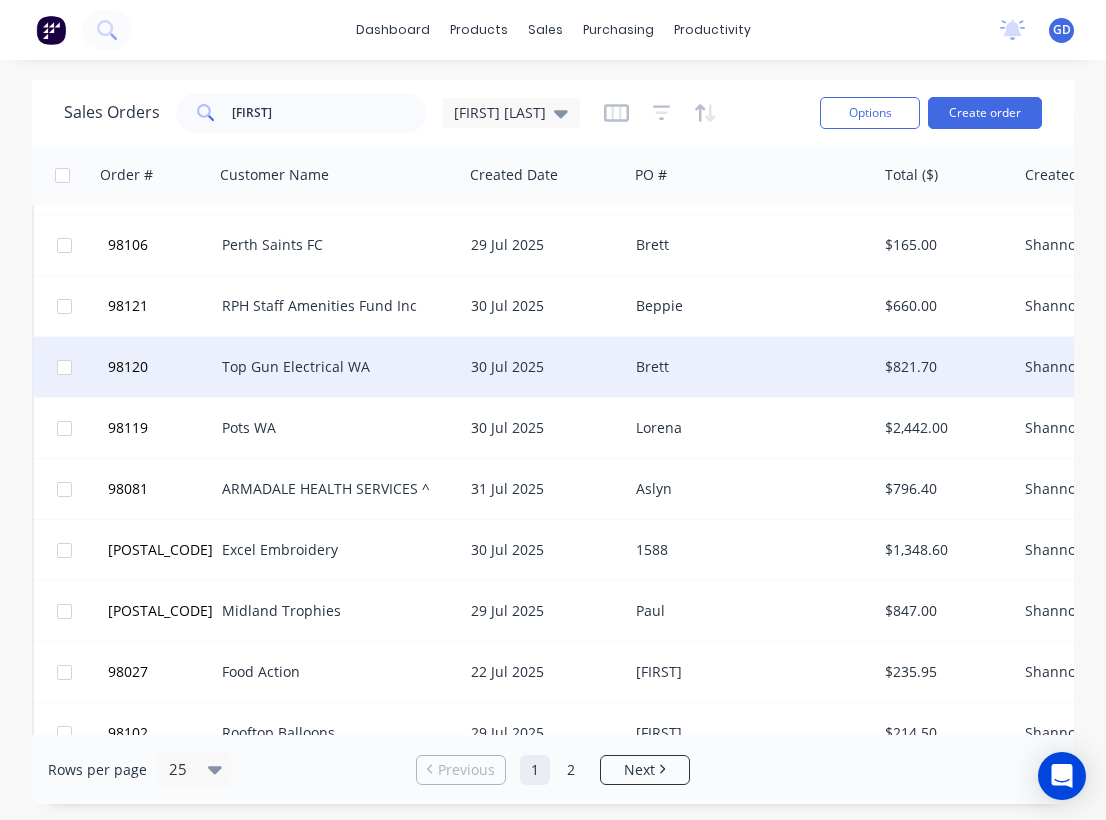 scroll, scrollTop: 666, scrollLeft: 0, axis: vertical 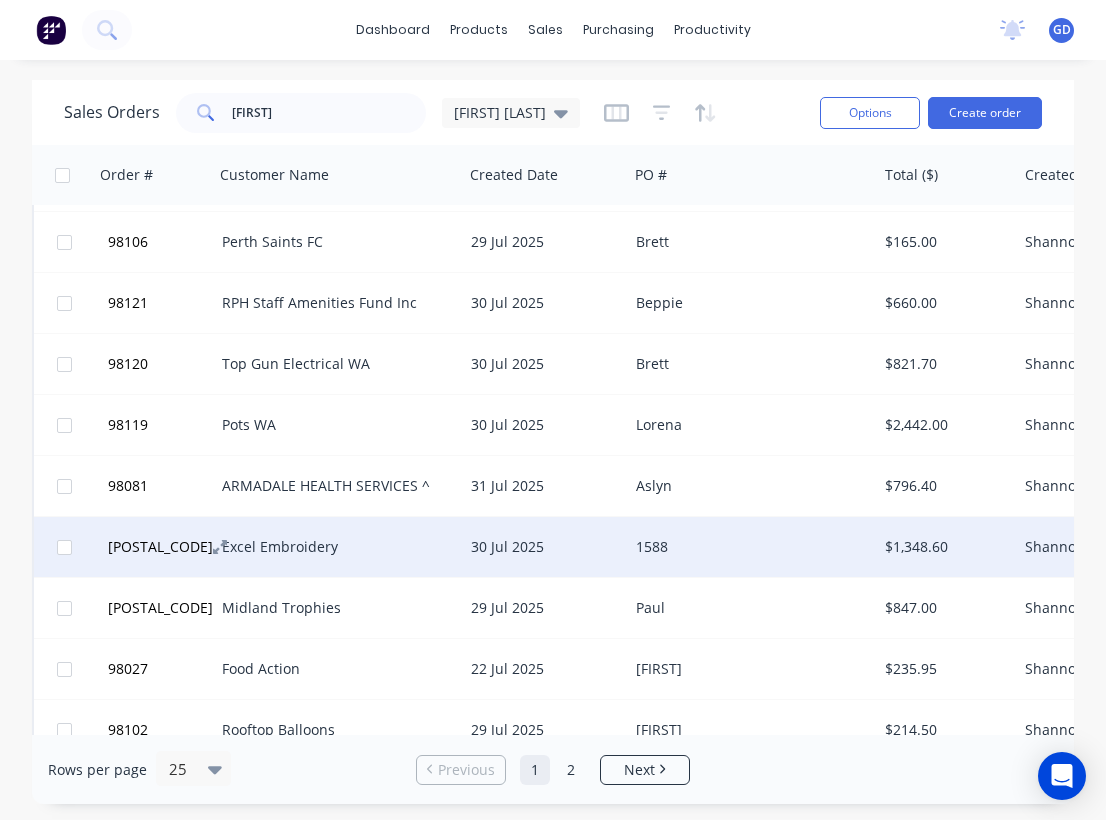 click on "[POSTAL_CODE]" at bounding box center (160, 547) 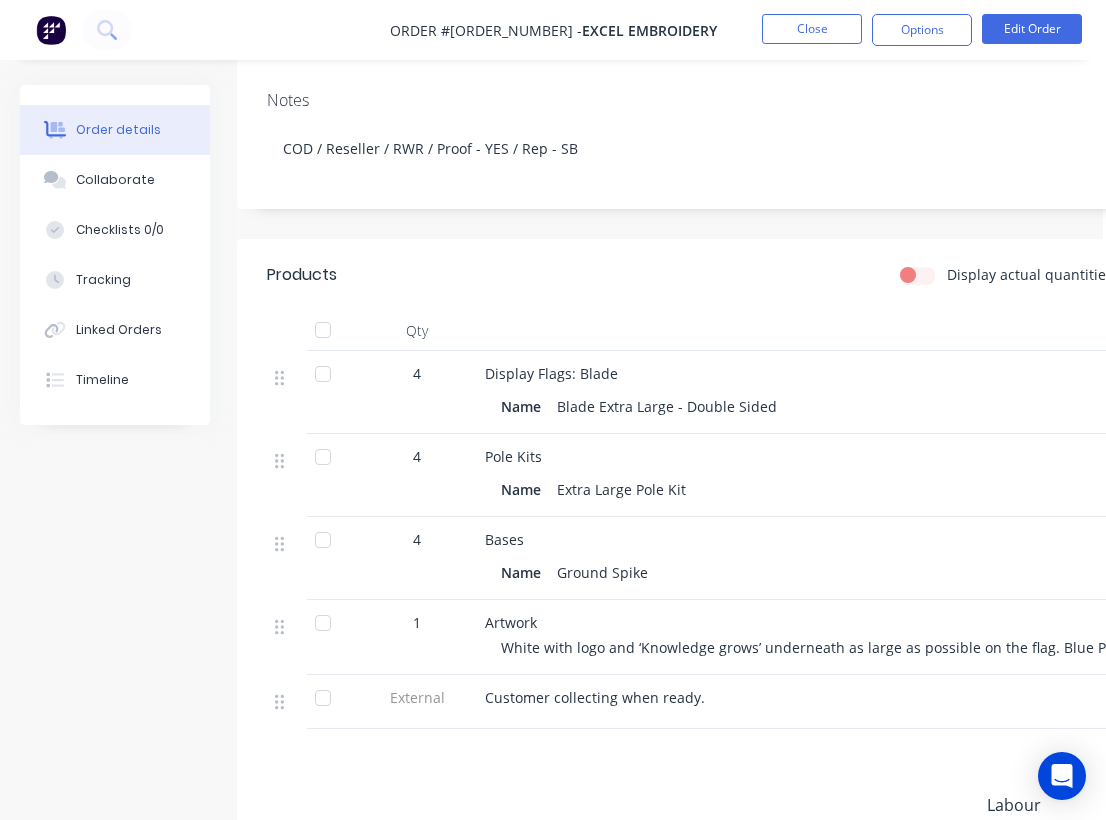 scroll, scrollTop: 0, scrollLeft: 3, axis: horizontal 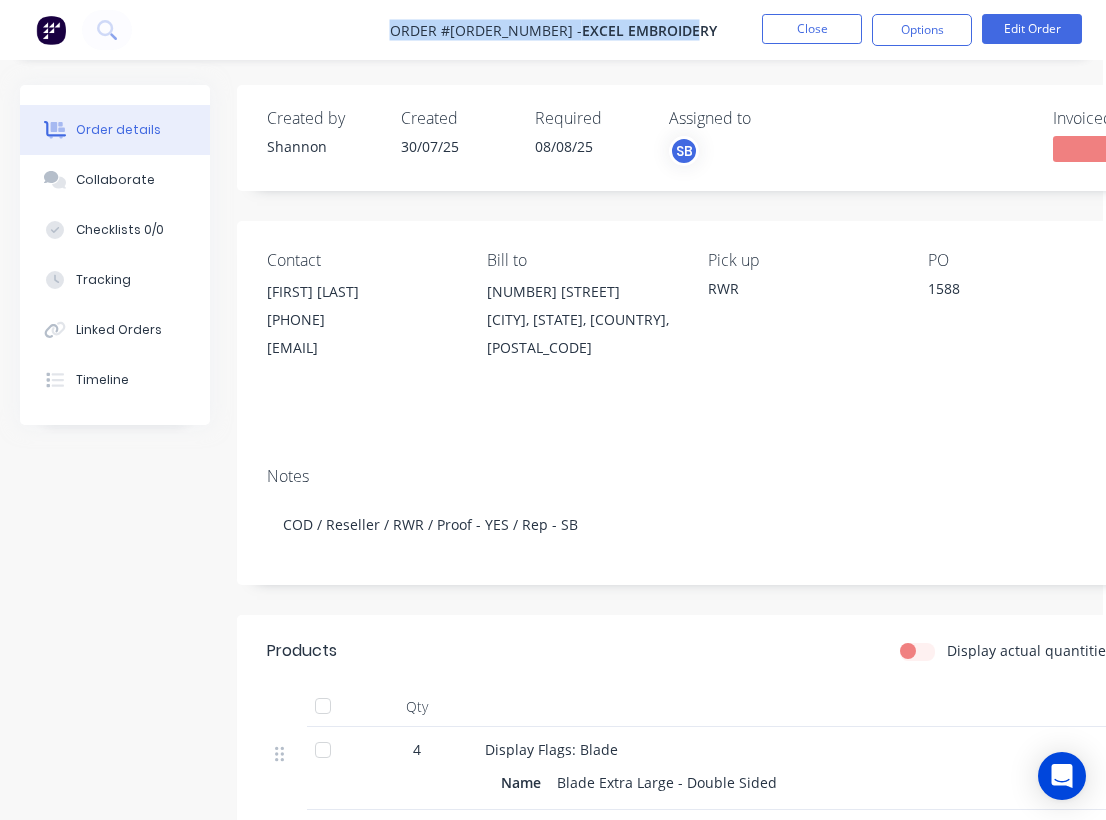 drag, startPoint x: 678, startPoint y: 28, endPoint x: 654, endPoint y: 24, distance: 24.33105 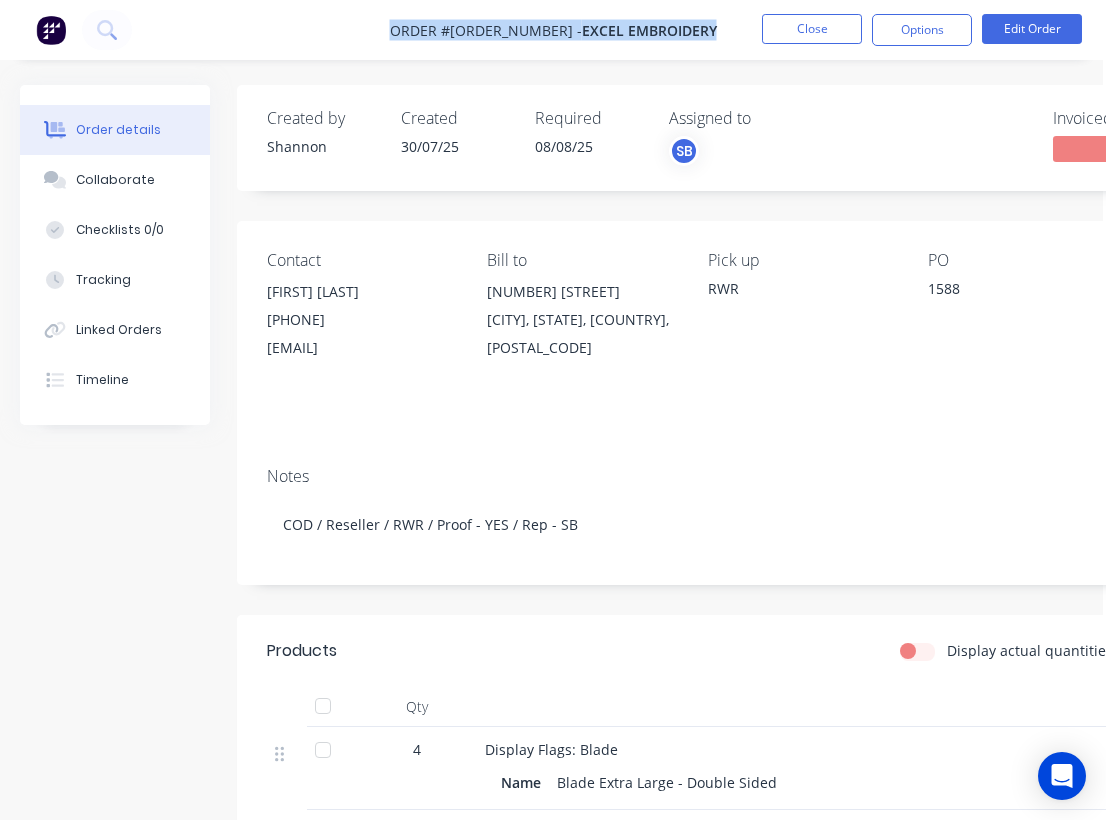 drag, startPoint x: 688, startPoint y: 27, endPoint x: 586, endPoint y: 24, distance: 102.044106 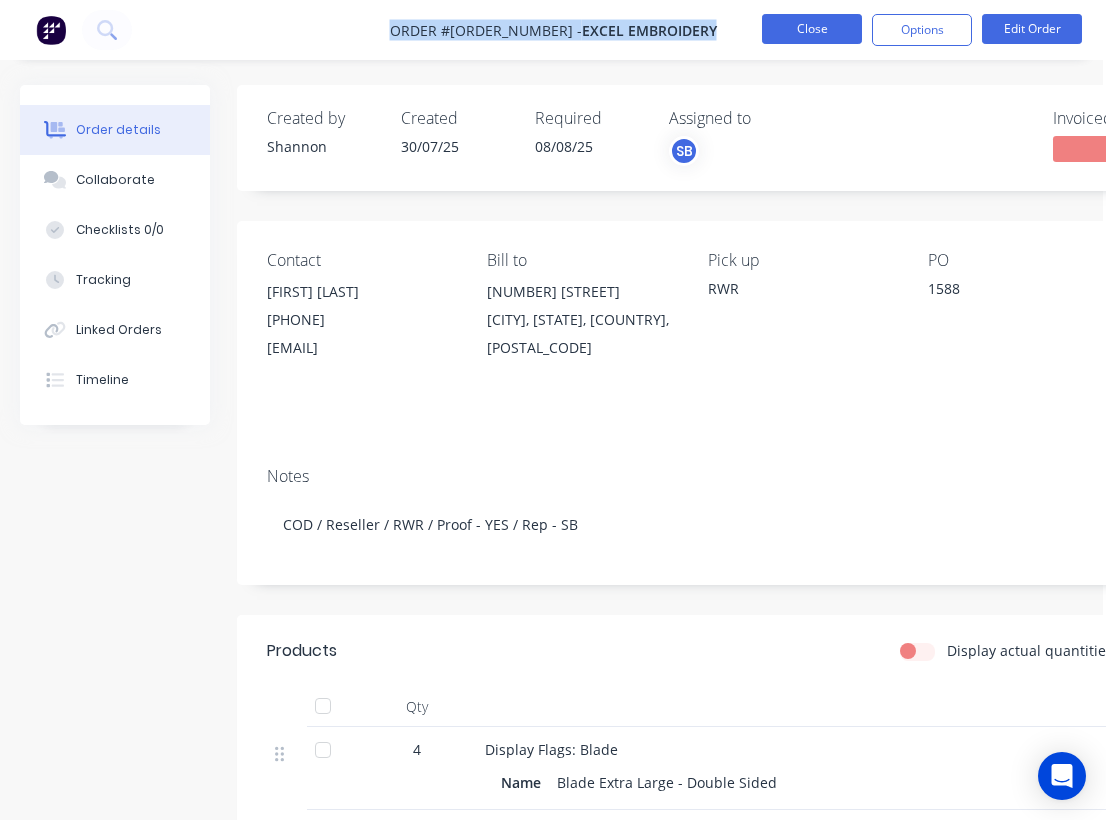 click on "Close" at bounding box center [812, 29] 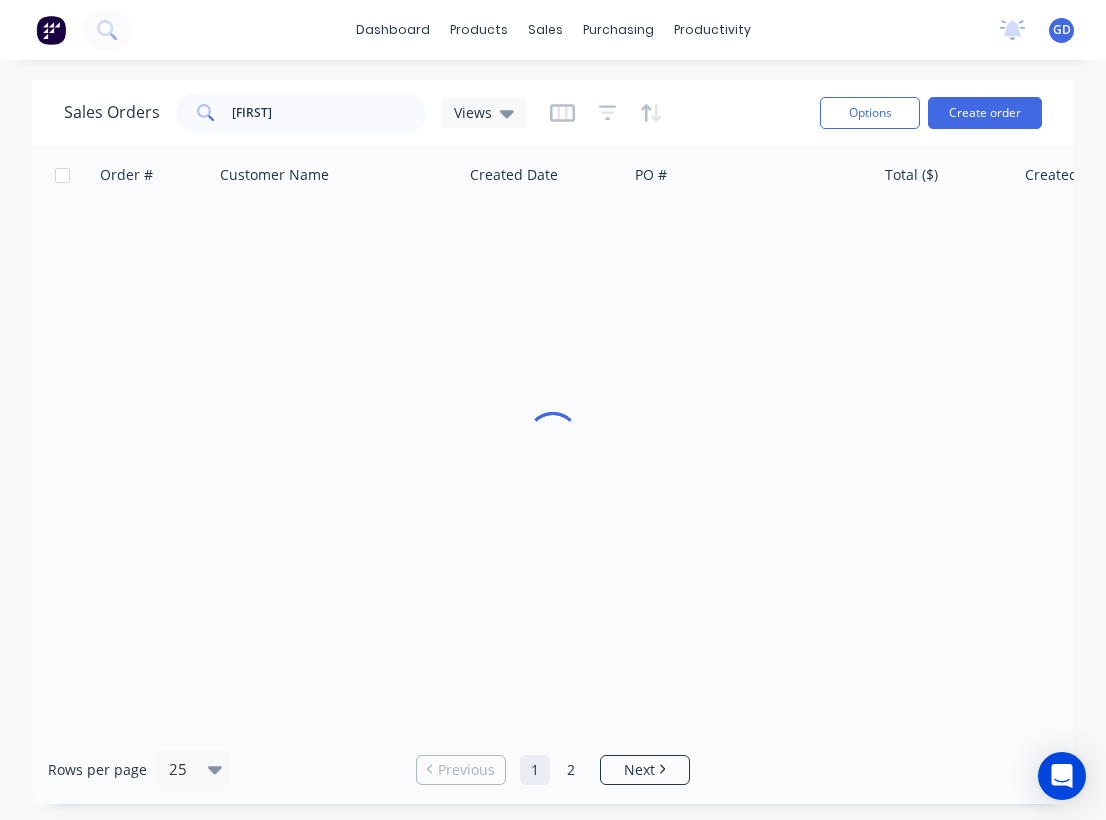 scroll, scrollTop: 0, scrollLeft: 0, axis: both 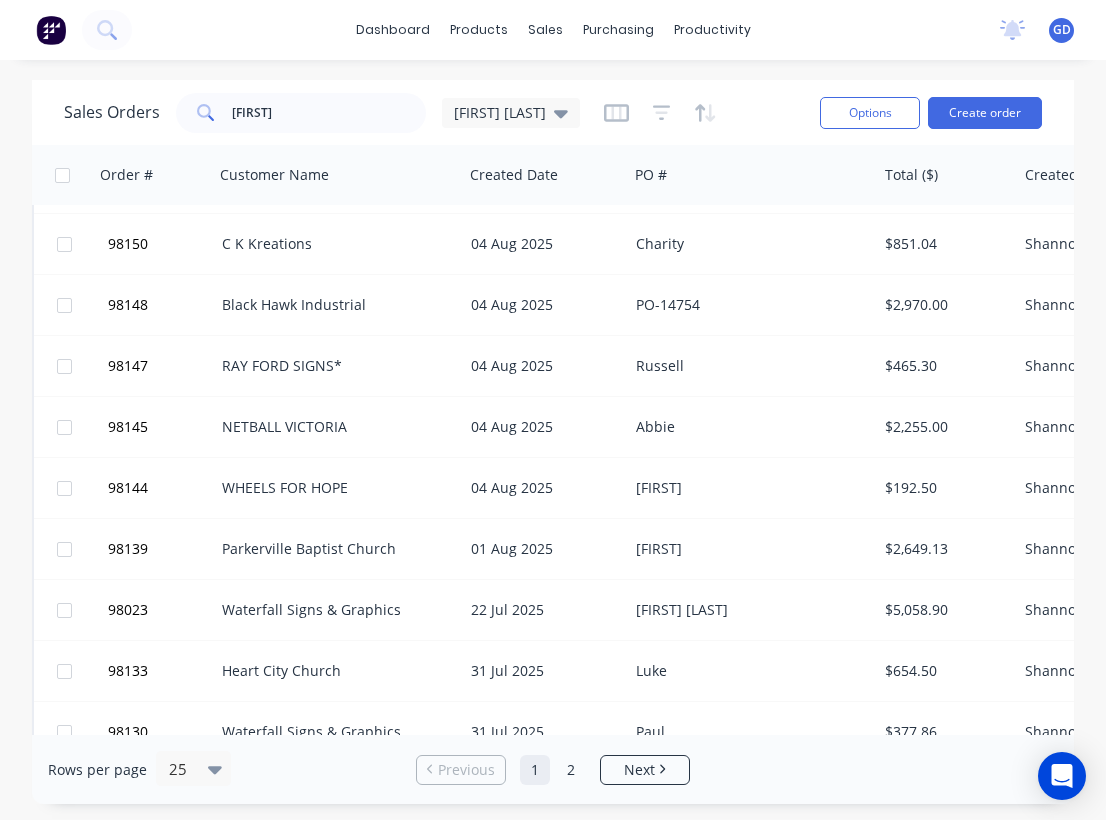 drag, startPoint x: 303, startPoint y: 0, endPoint x: 547, endPoint y: 5, distance: 244.05122 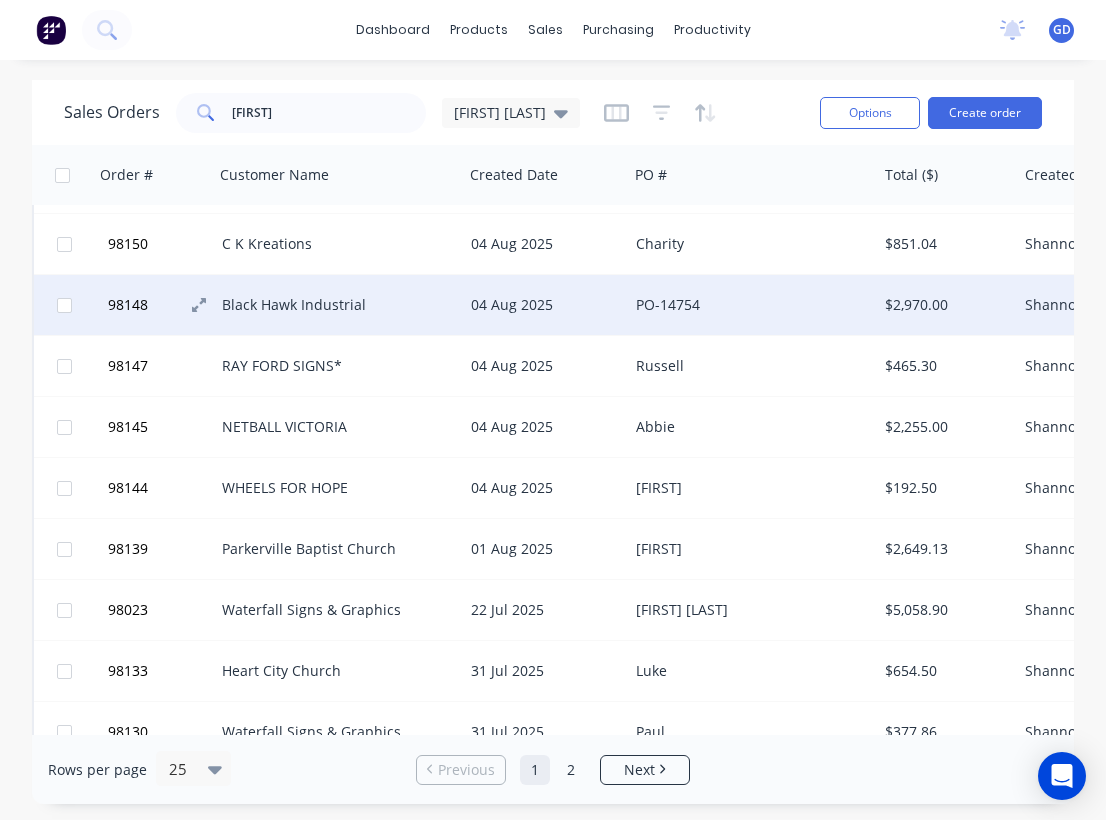 click on "98148" at bounding box center [128, 305] 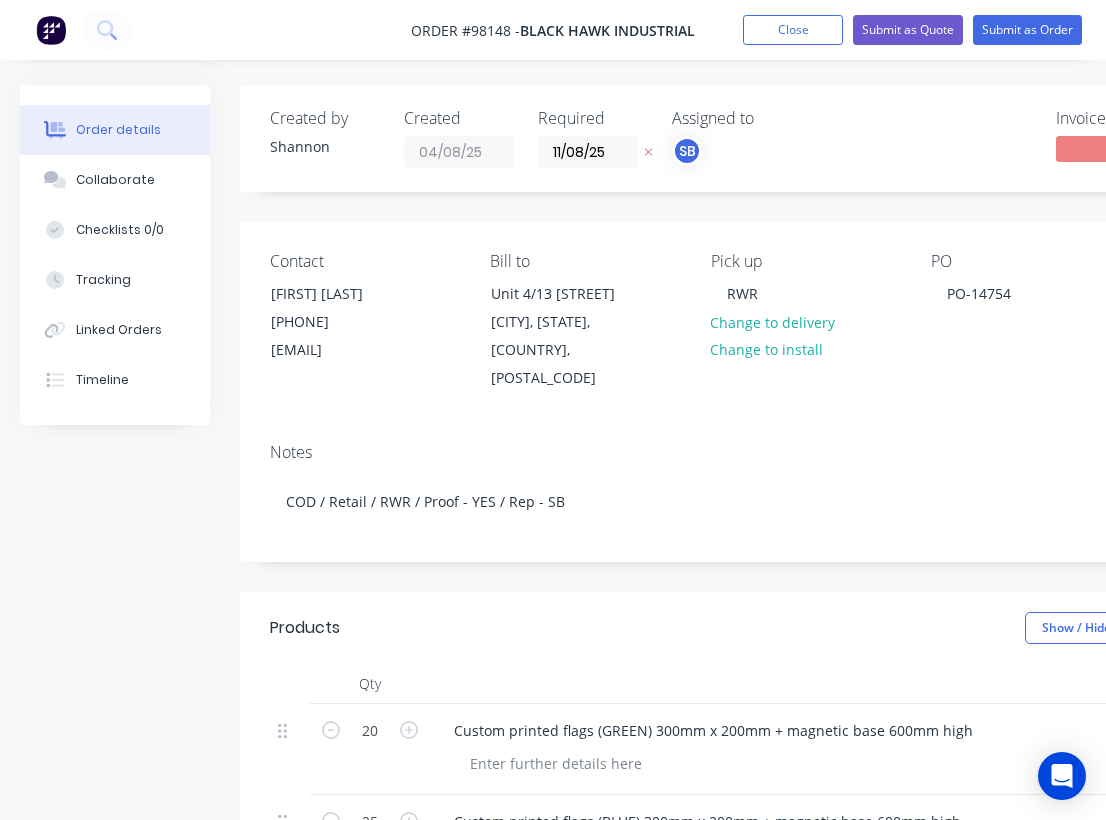 drag, startPoint x: 522, startPoint y: 31, endPoint x: 673, endPoint y: 26, distance: 151.08276 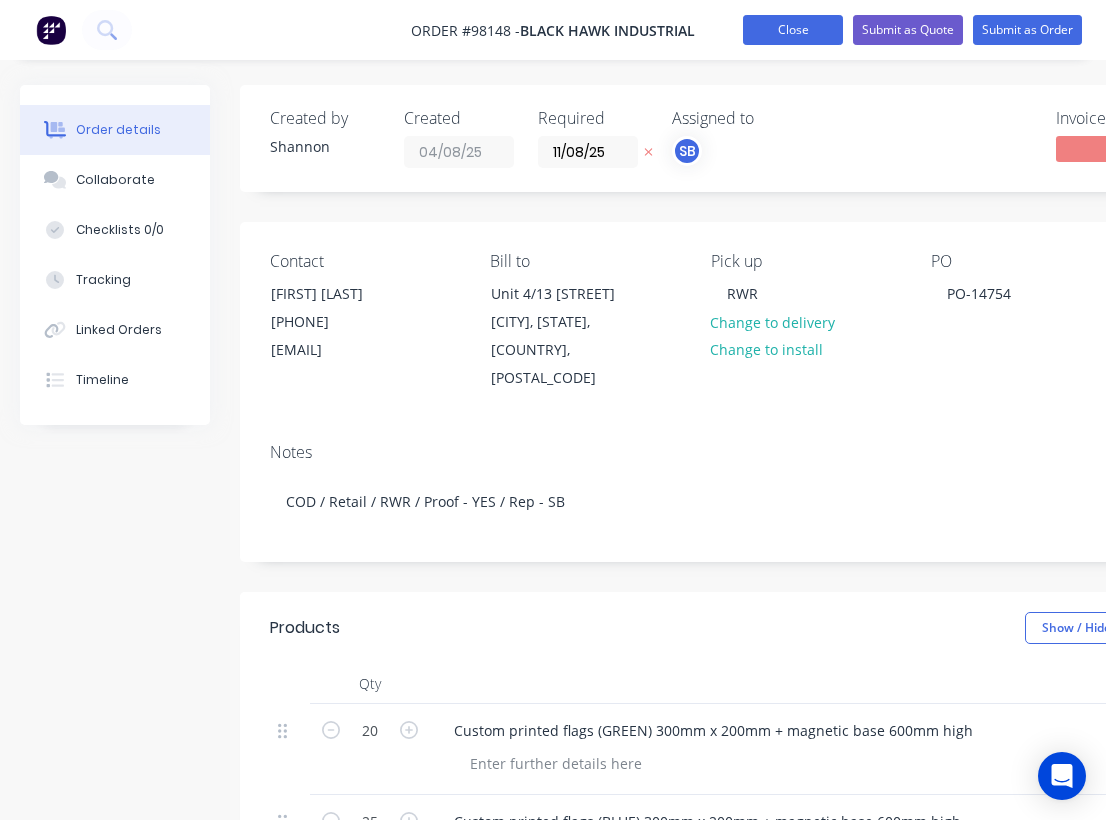 click on "Close" at bounding box center [793, 30] 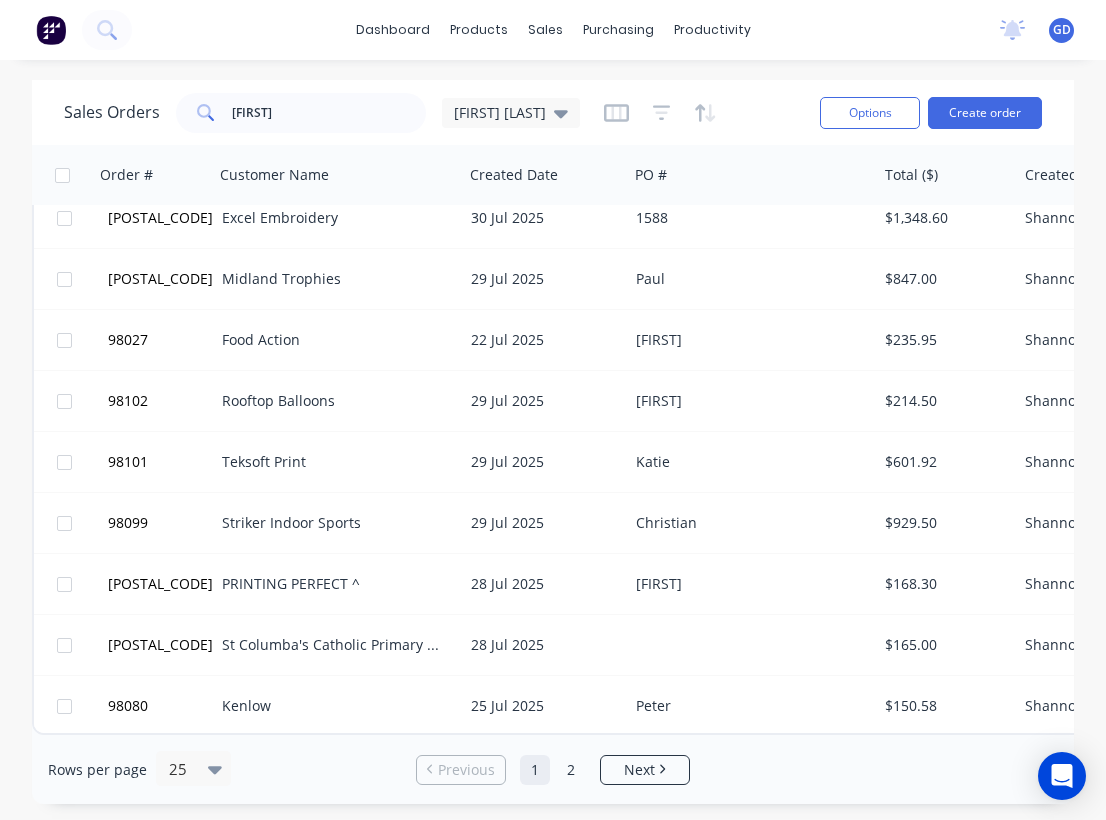 scroll, scrollTop: 1005, scrollLeft: 0, axis: vertical 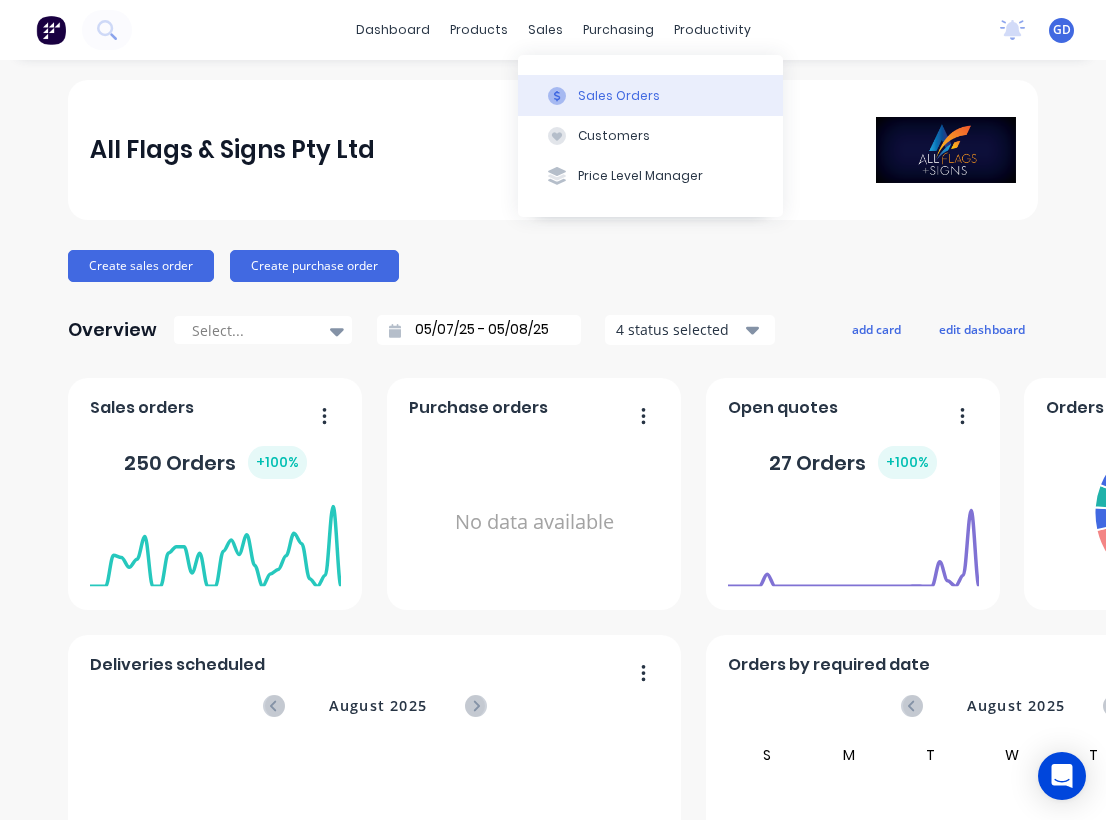 click on "Sales Orders" at bounding box center [619, 96] 